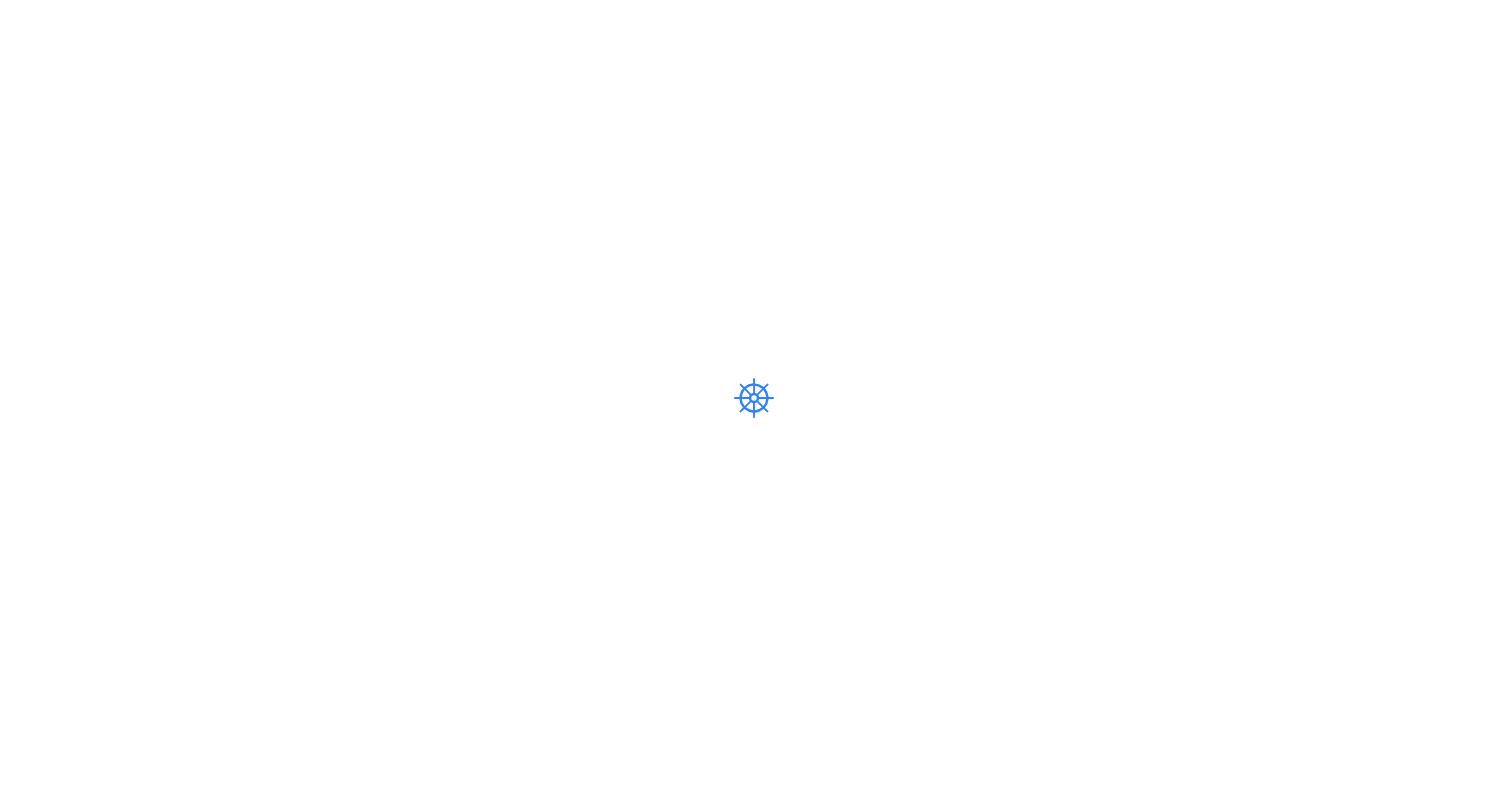 scroll, scrollTop: 0, scrollLeft: 0, axis: both 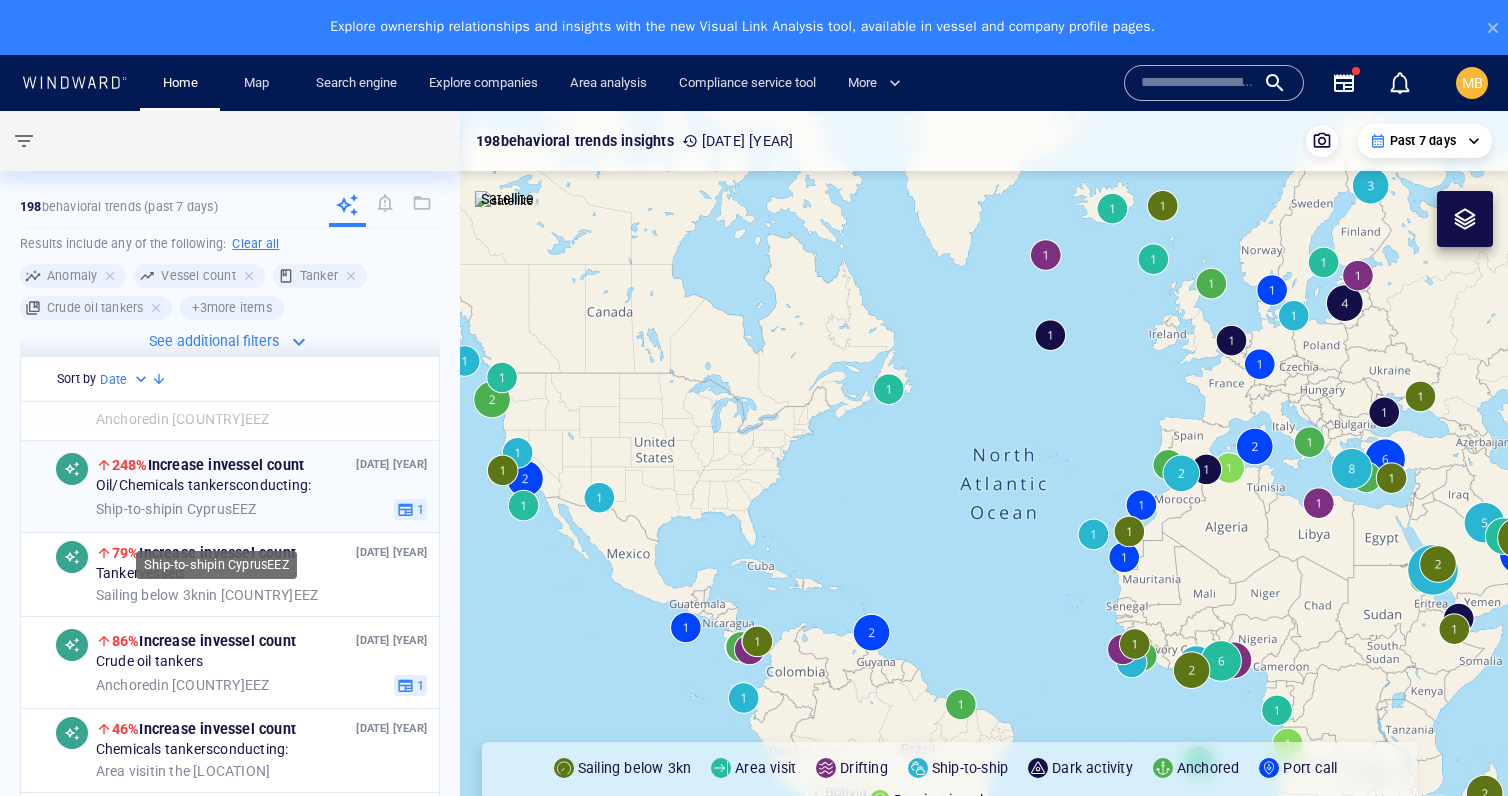 click on "Ship-to-ship  in Cyprus  EEZ" at bounding box center [241, 510] 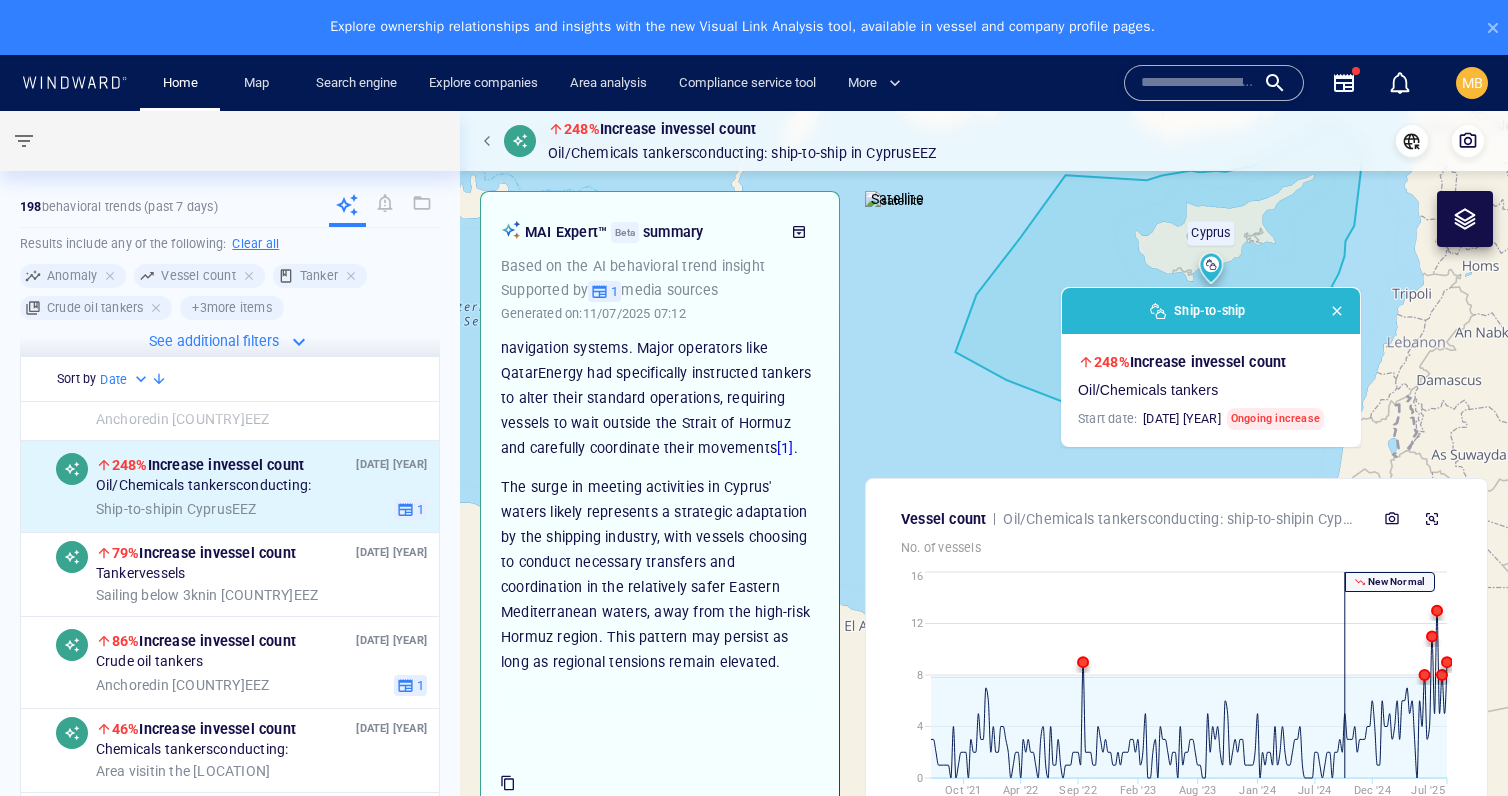 scroll, scrollTop: 630, scrollLeft: 0, axis: vertical 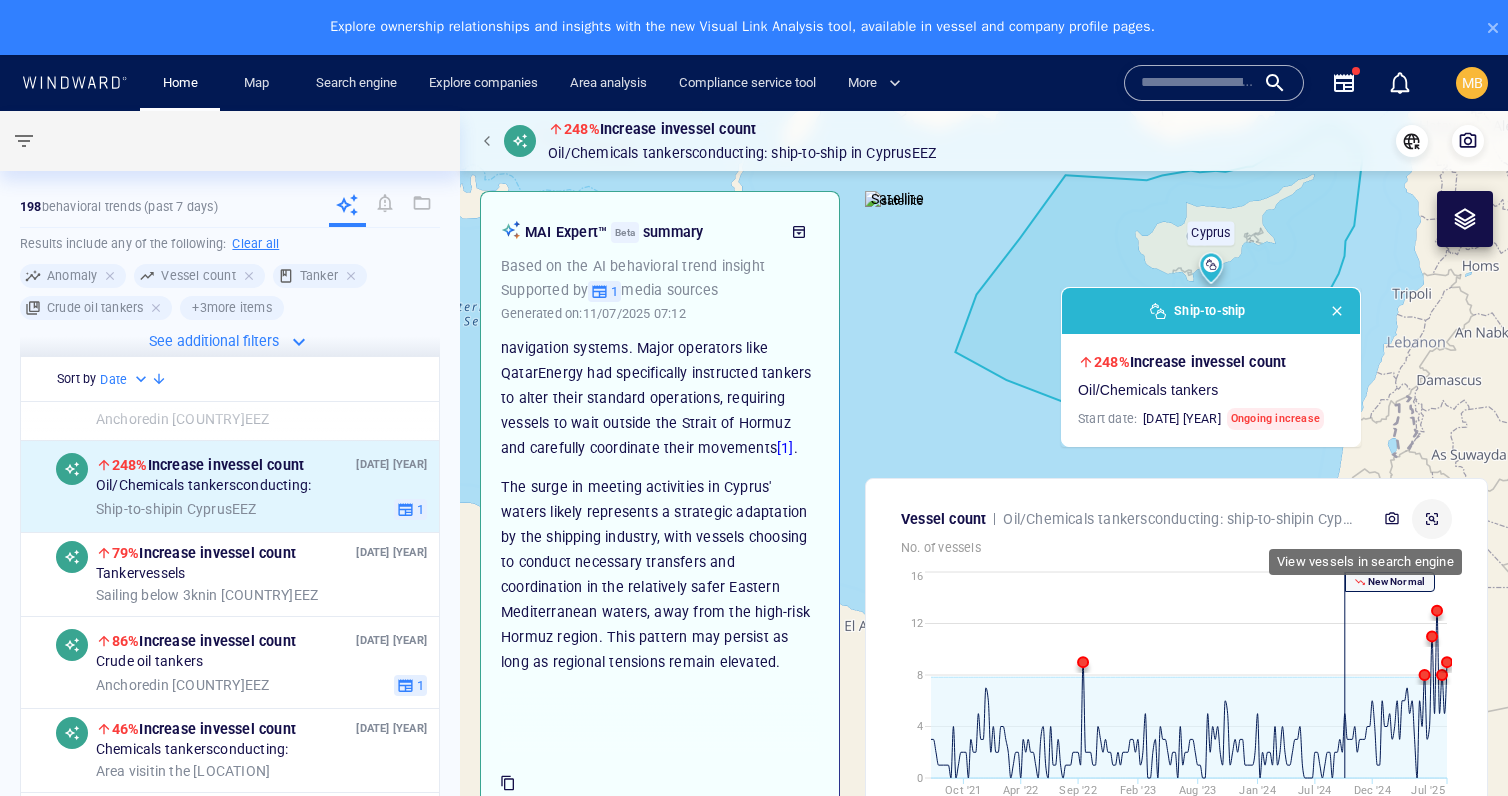 click 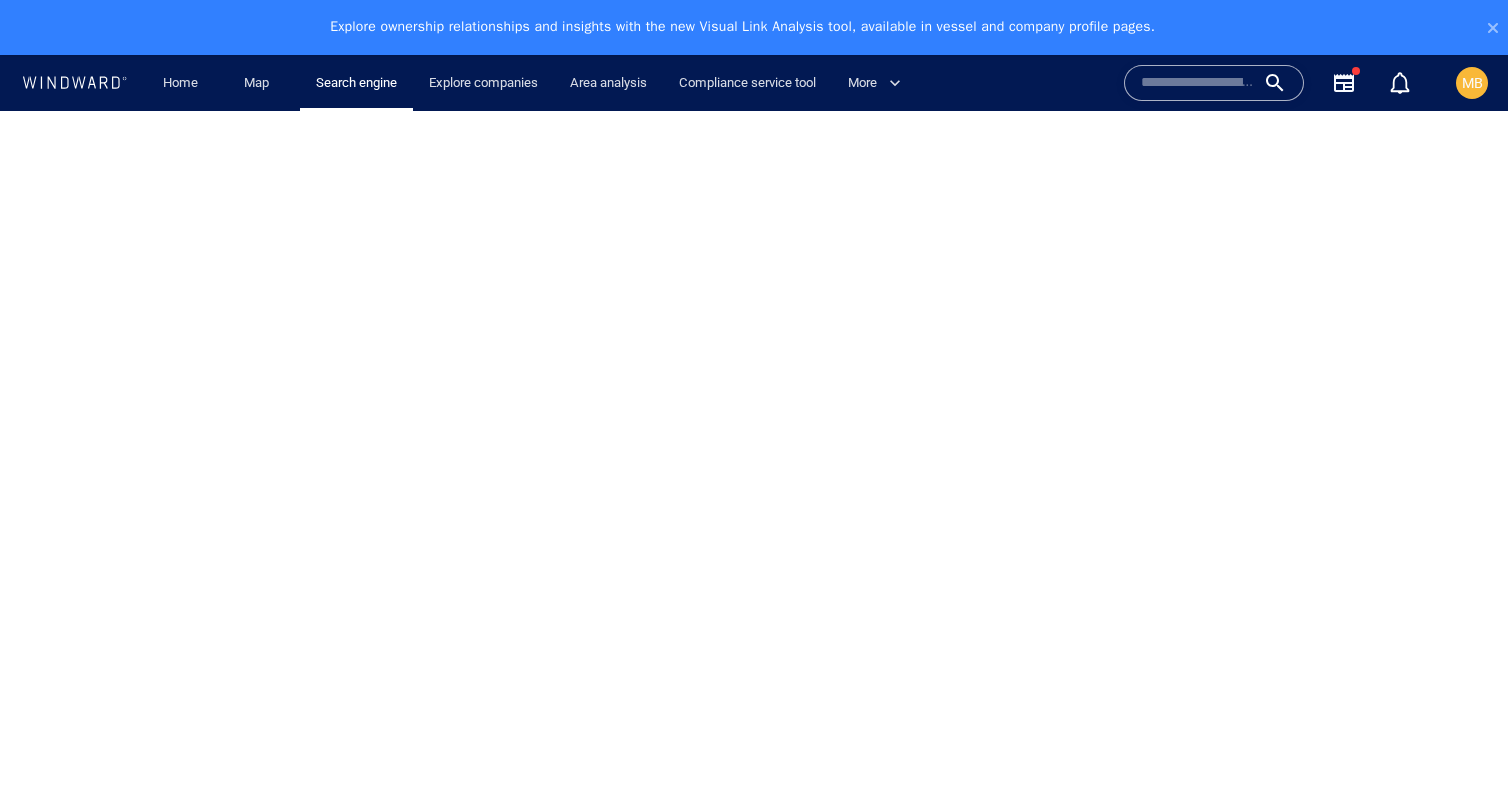 scroll, scrollTop: 0, scrollLeft: 0, axis: both 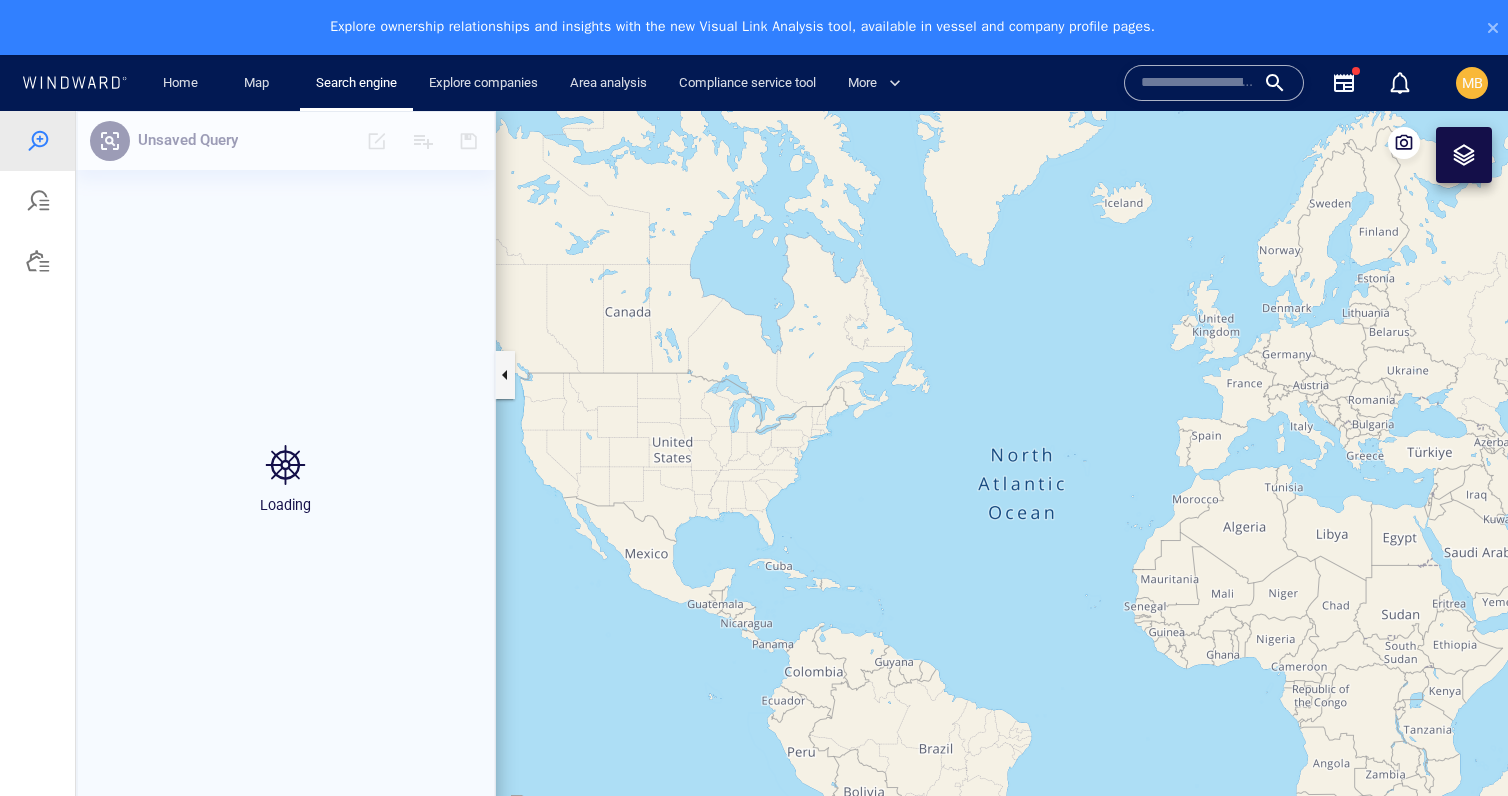 drag, startPoint x: 1208, startPoint y: 443, endPoint x: 927, endPoint y: 429, distance: 281.34854 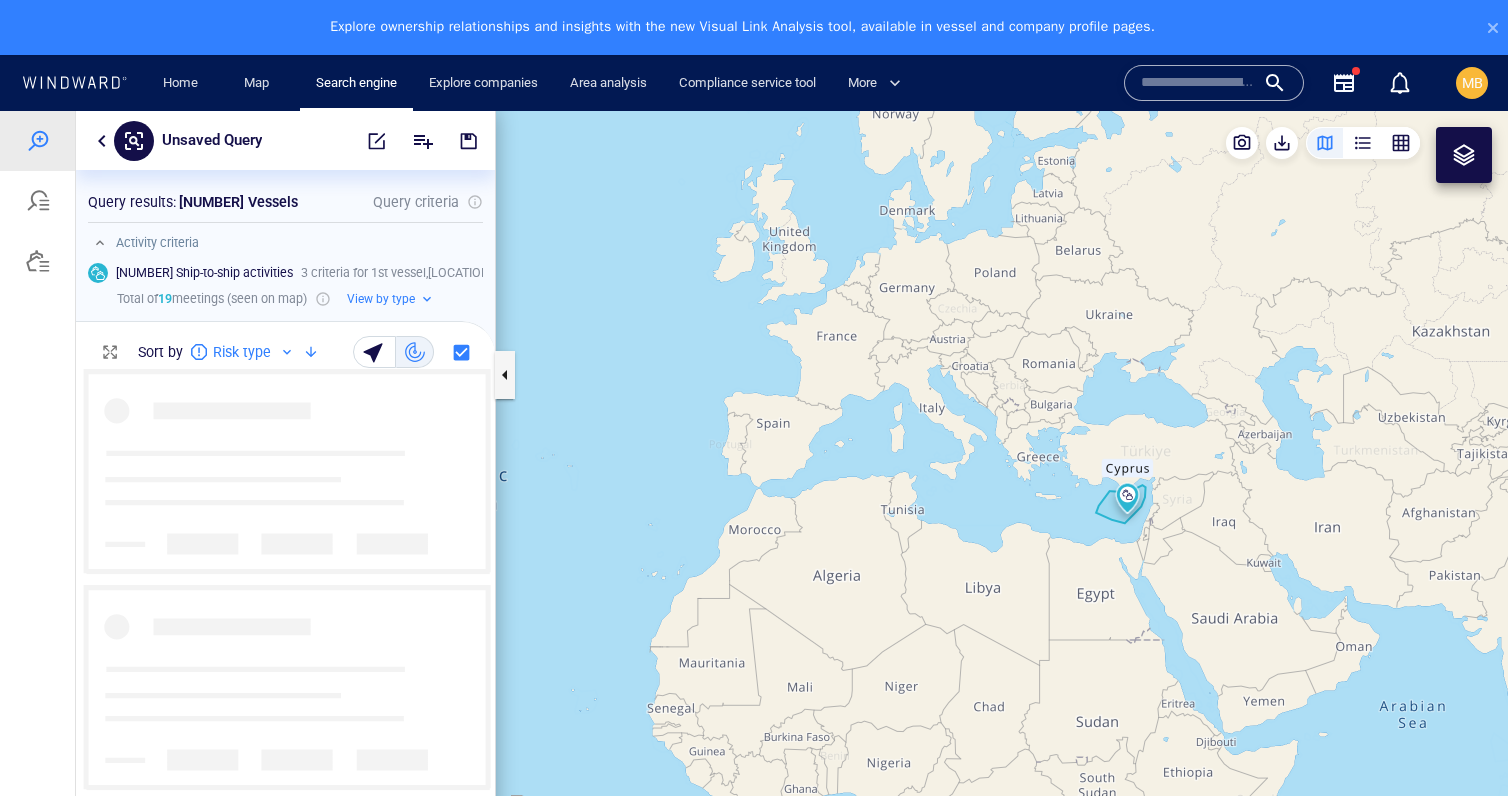 scroll, scrollTop: 1, scrollLeft: 1, axis: both 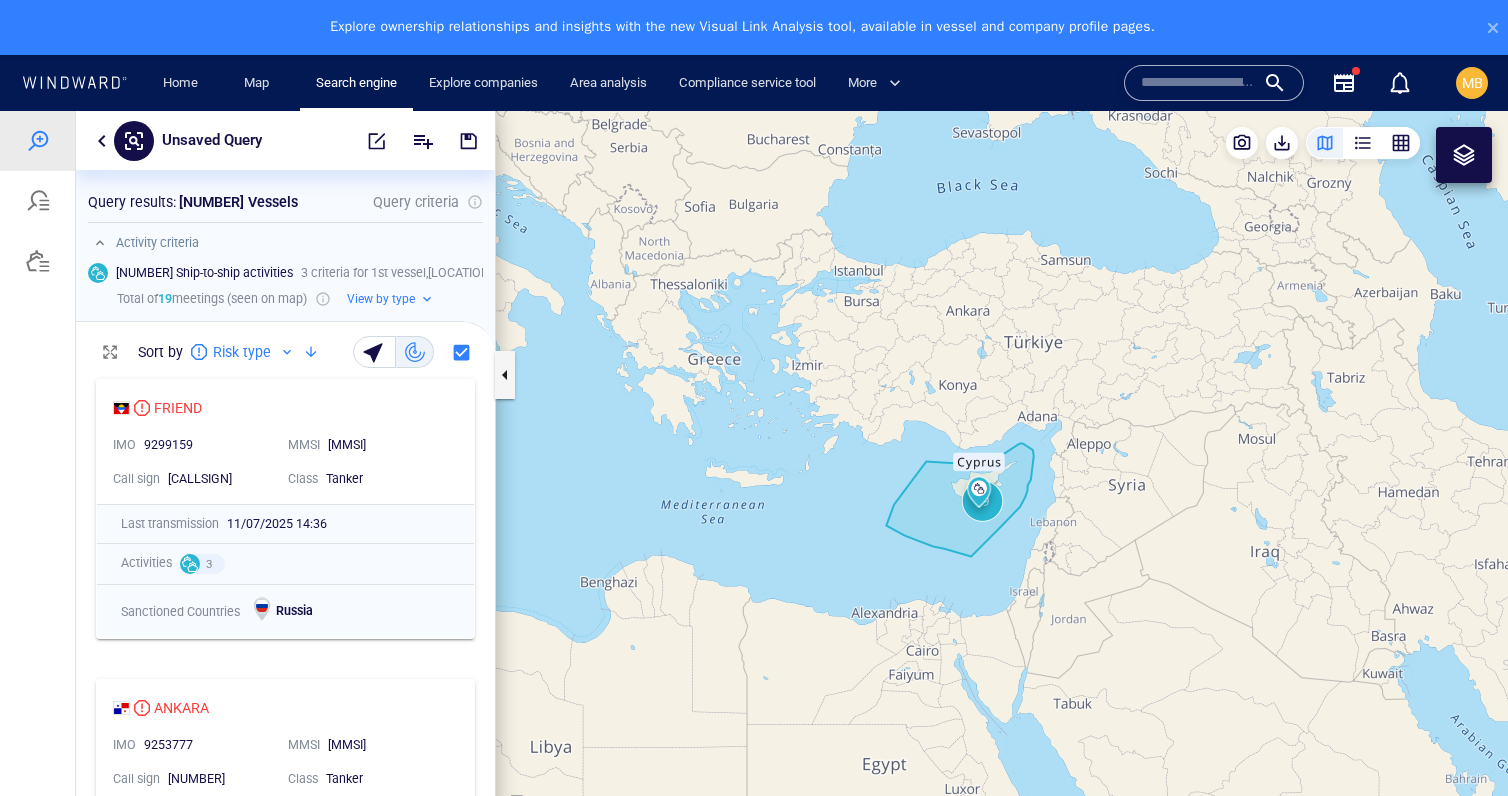 drag, startPoint x: 1015, startPoint y: 613, endPoint x: 897, endPoint y: 497, distance: 165.46902 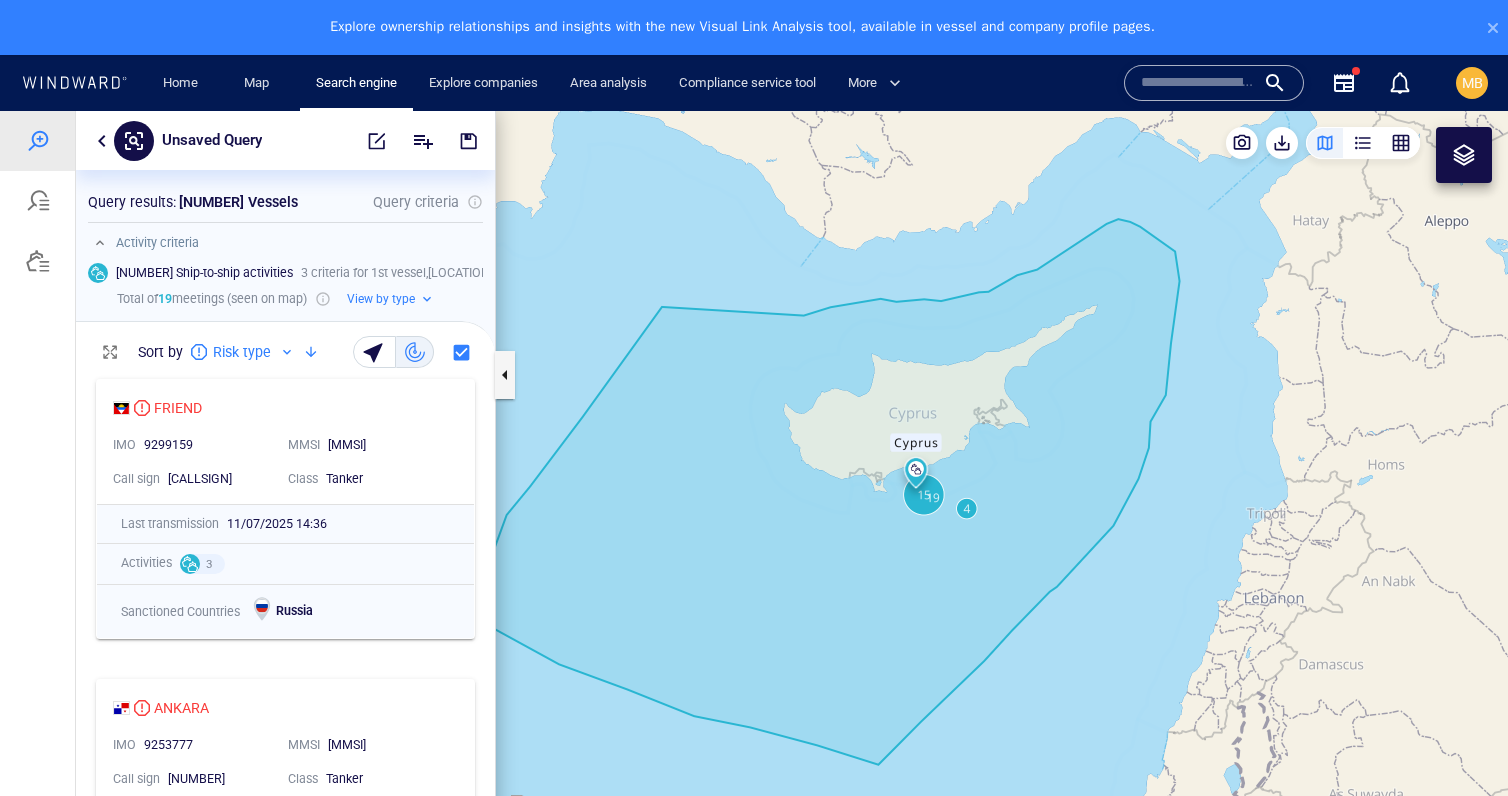 drag, startPoint x: 927, startPoint y: 495, endPoint x: 975, endPoint y: 502, distance: 48.507732 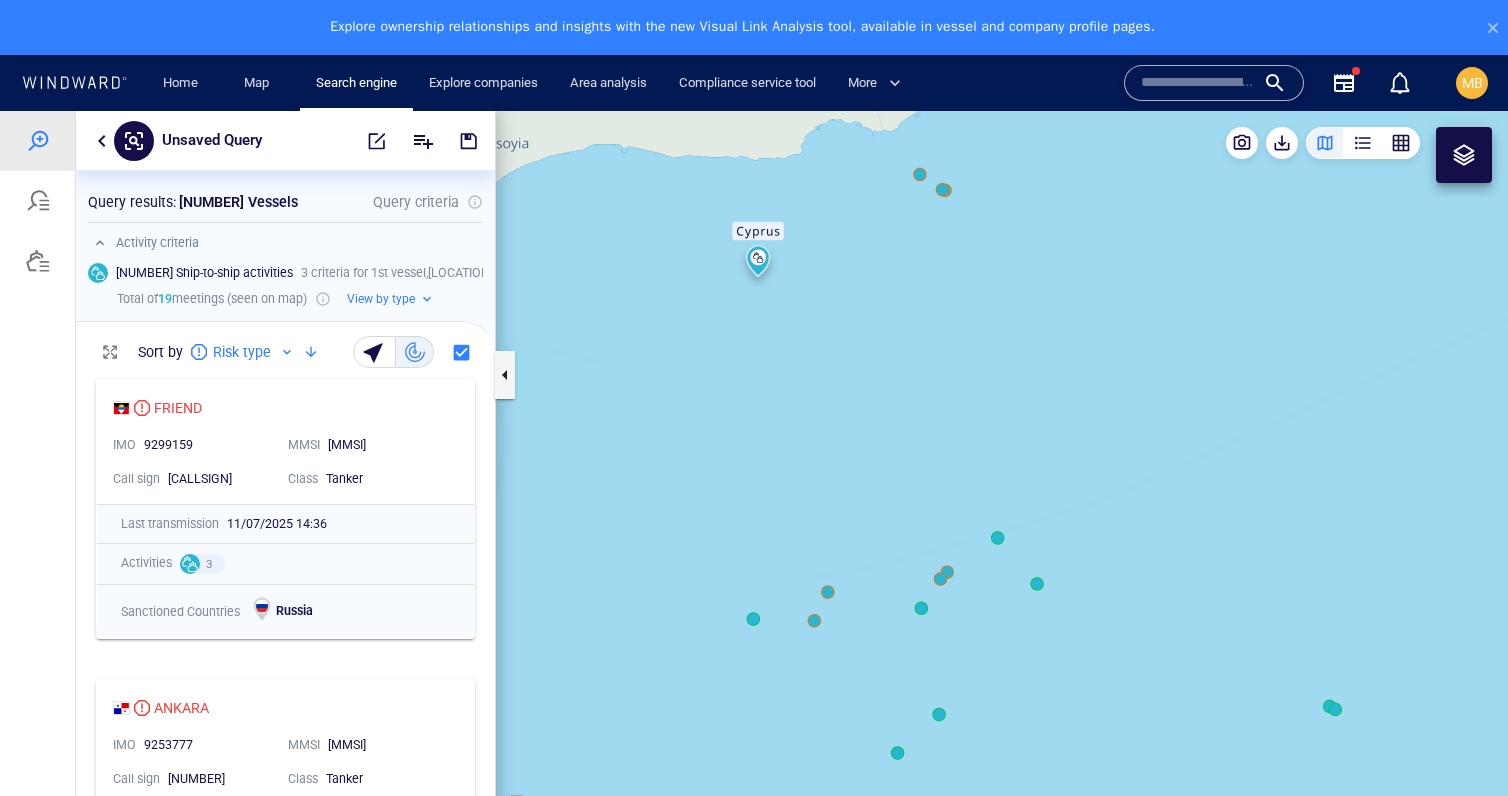 click at bounding box center [1002, 481] 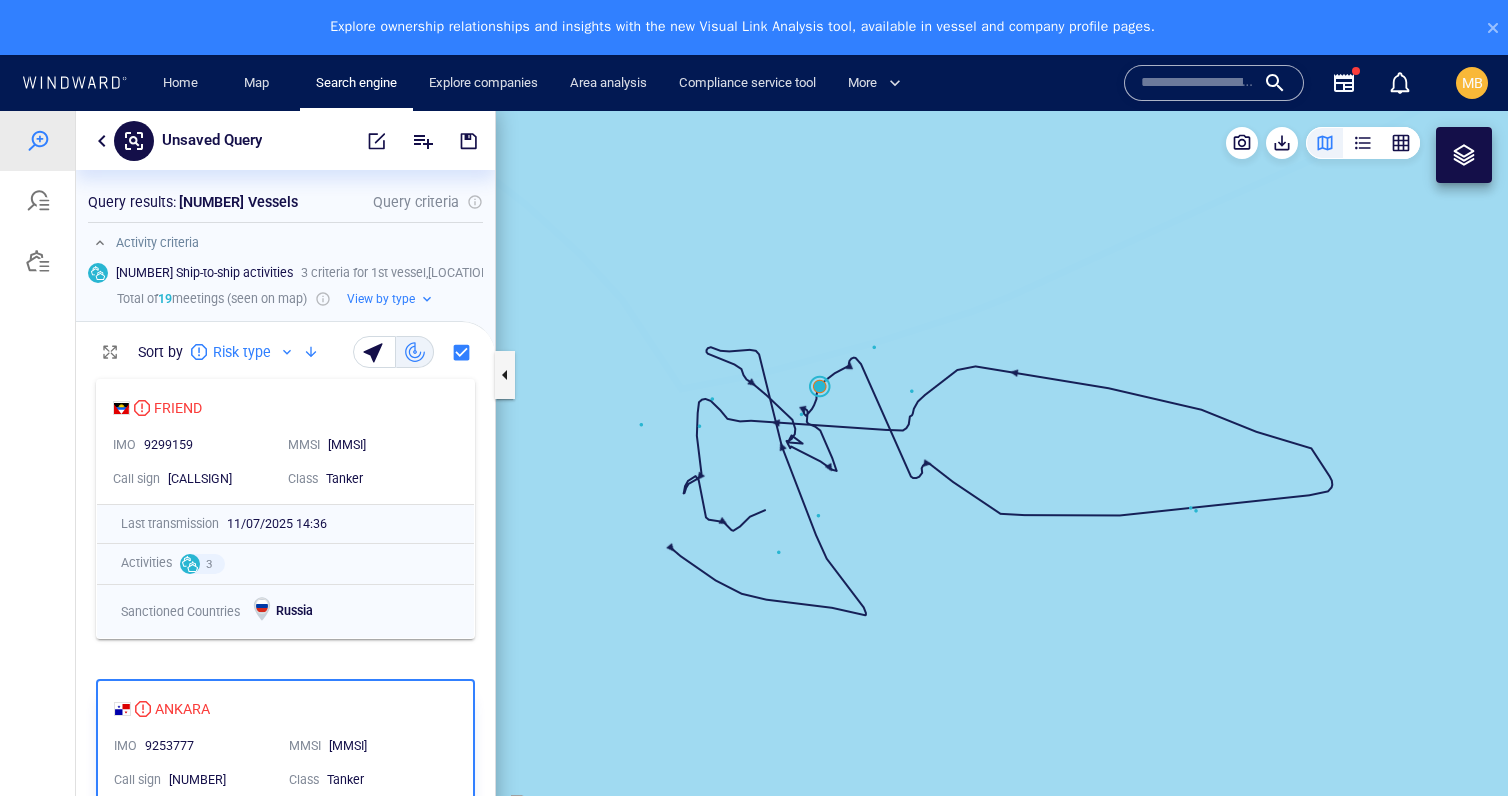 click at bounding box center (1002, 481) 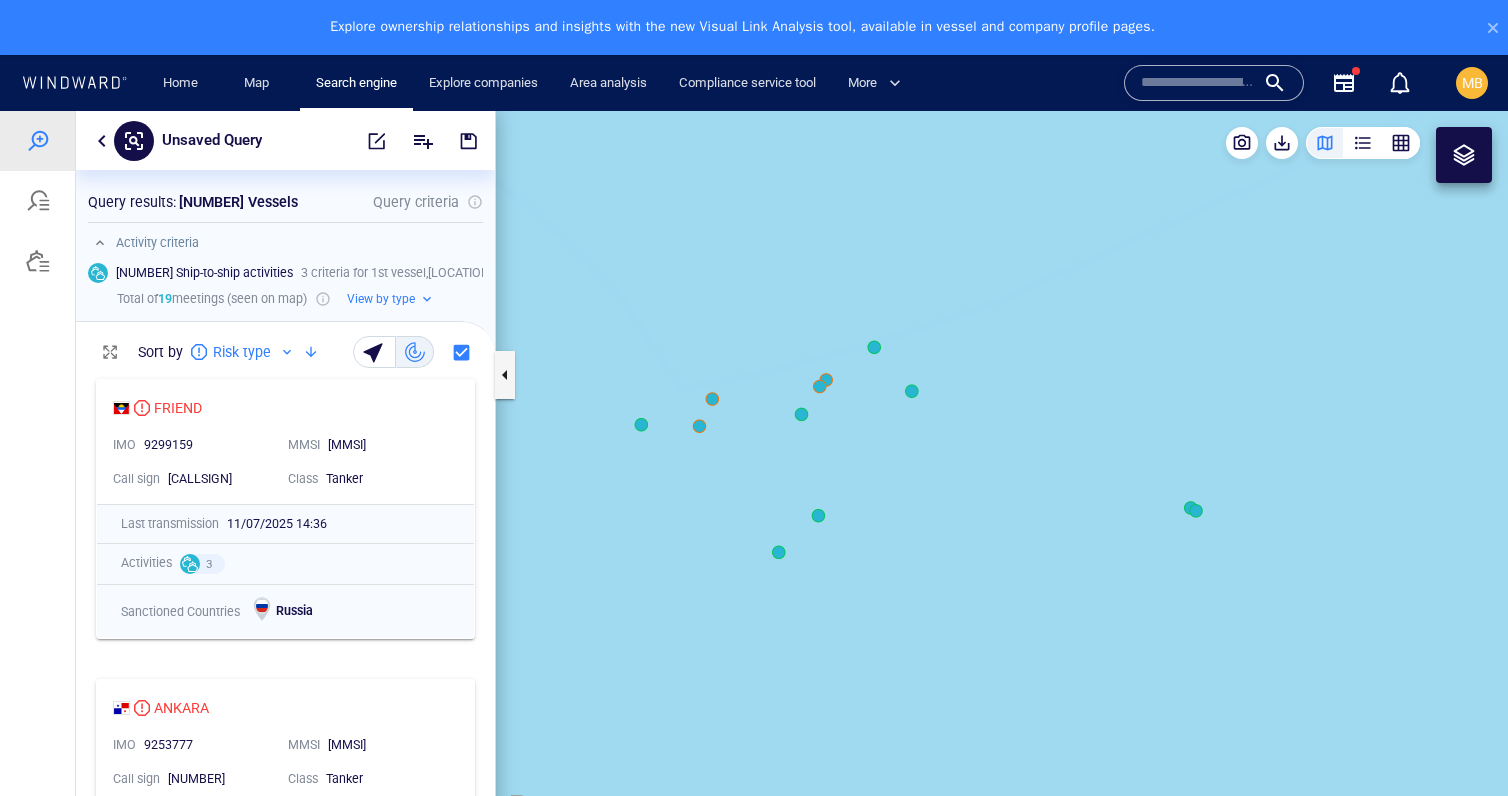 click at bounding box center (1002, 481) 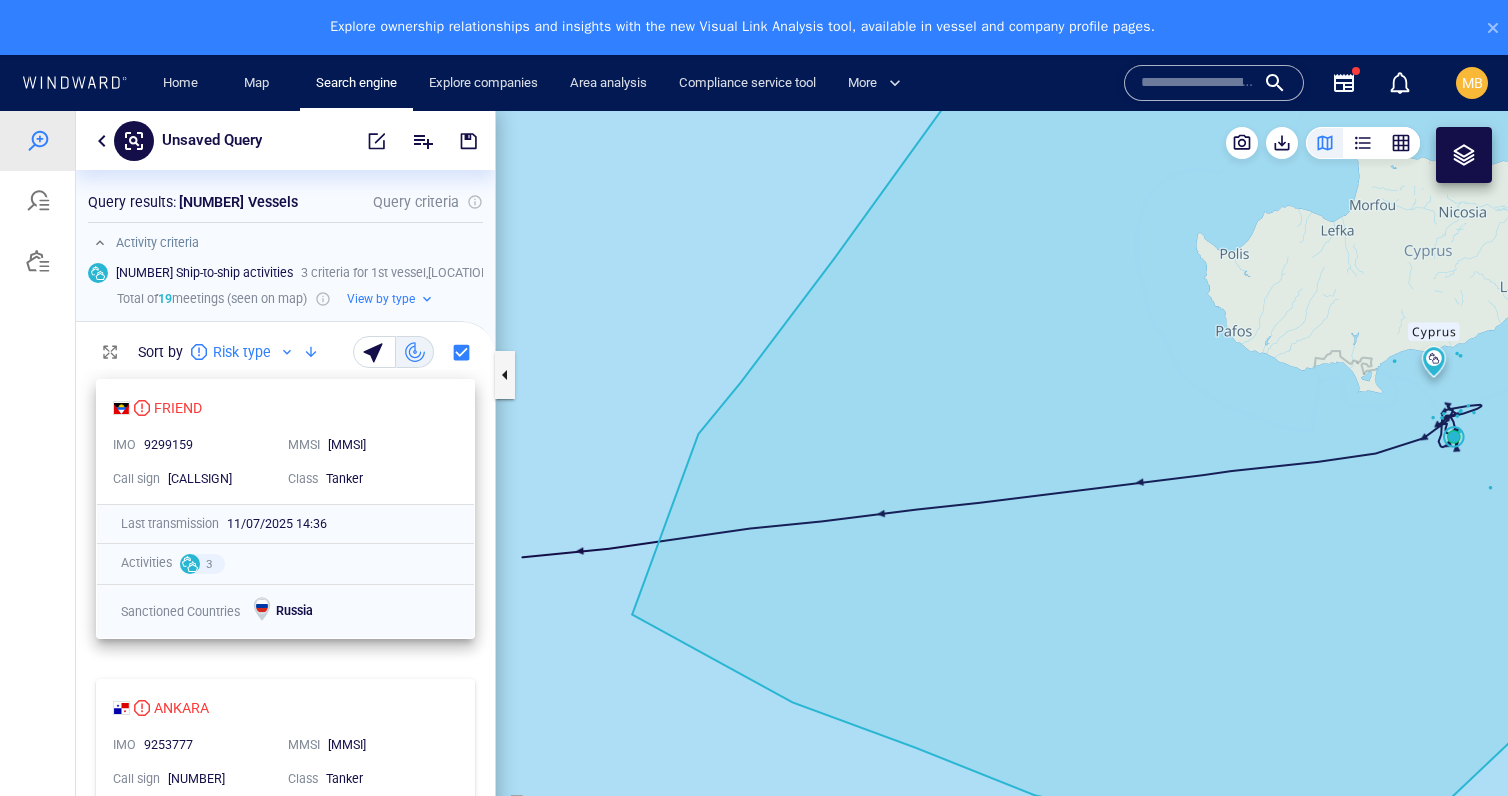 scroll, scrollTop: -1, scrollLeft: 0, axis: vertical 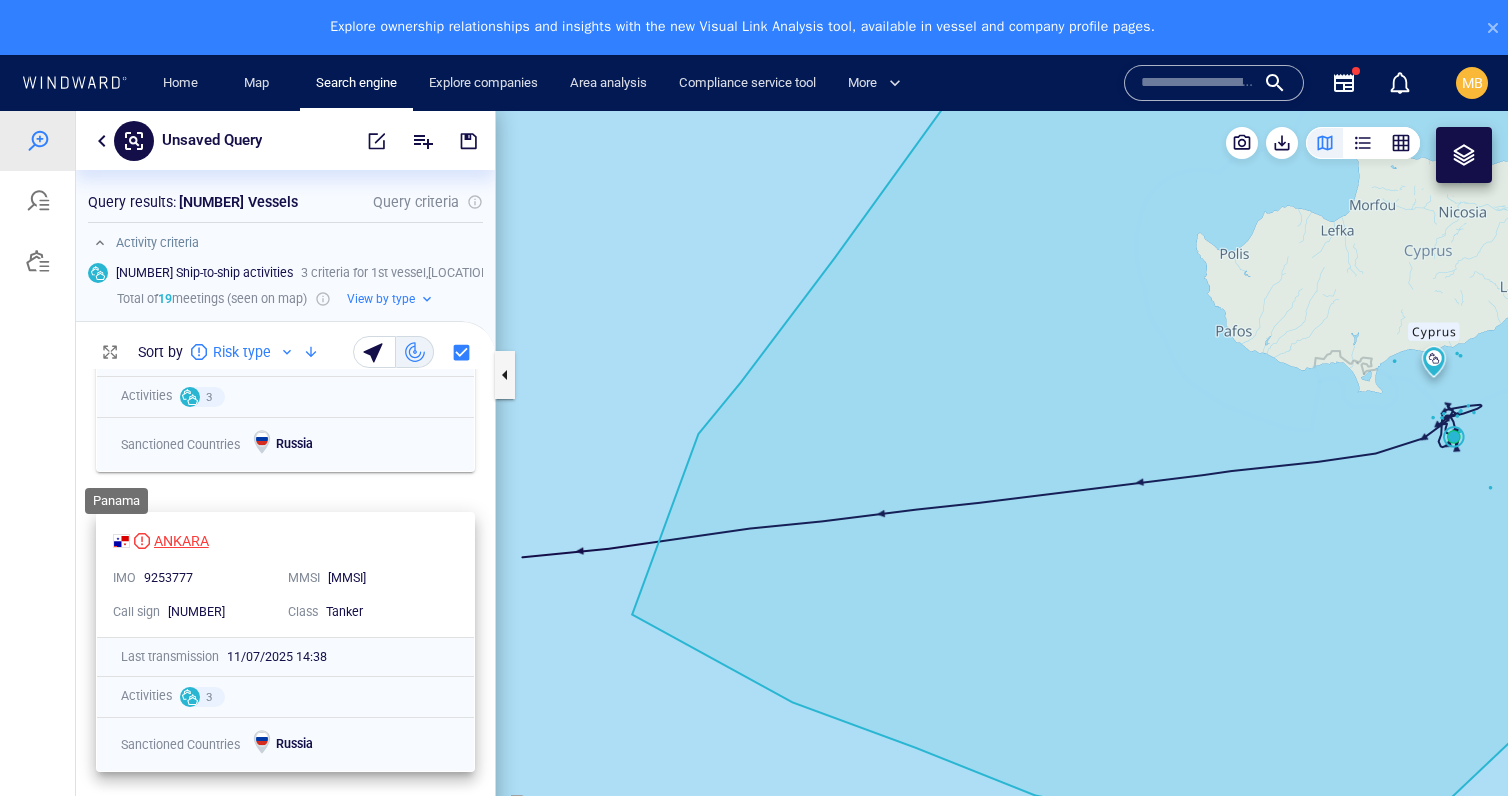 click at bounding box center (121, 541) 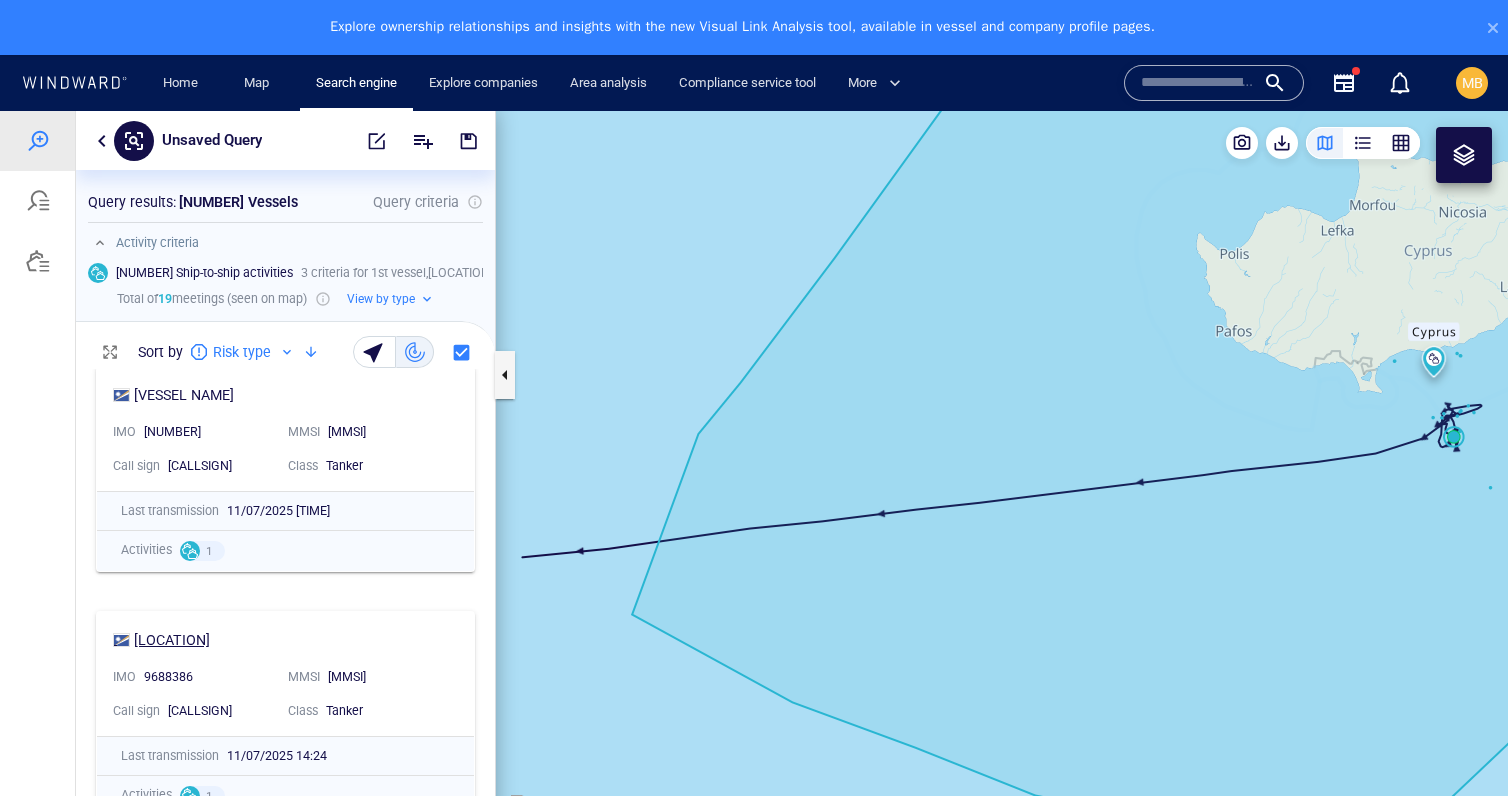 scroll, scrollTop: 2060, scrollLeft: 0, axis: vertical 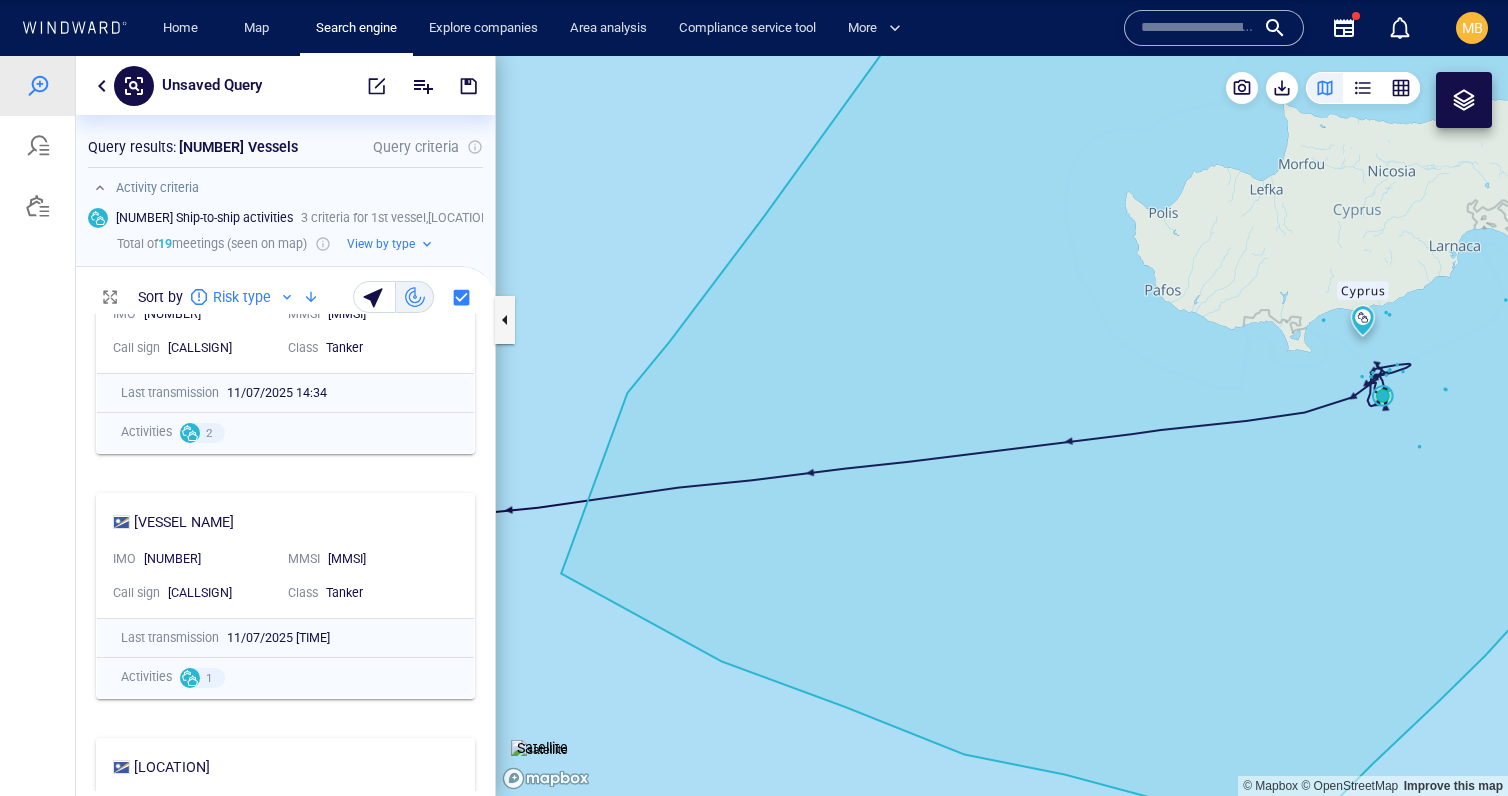 drag, startPoint x: 1286, startPoint y: 460, endPoint x: 1013, endPoint y: 532, distance: 282.3349 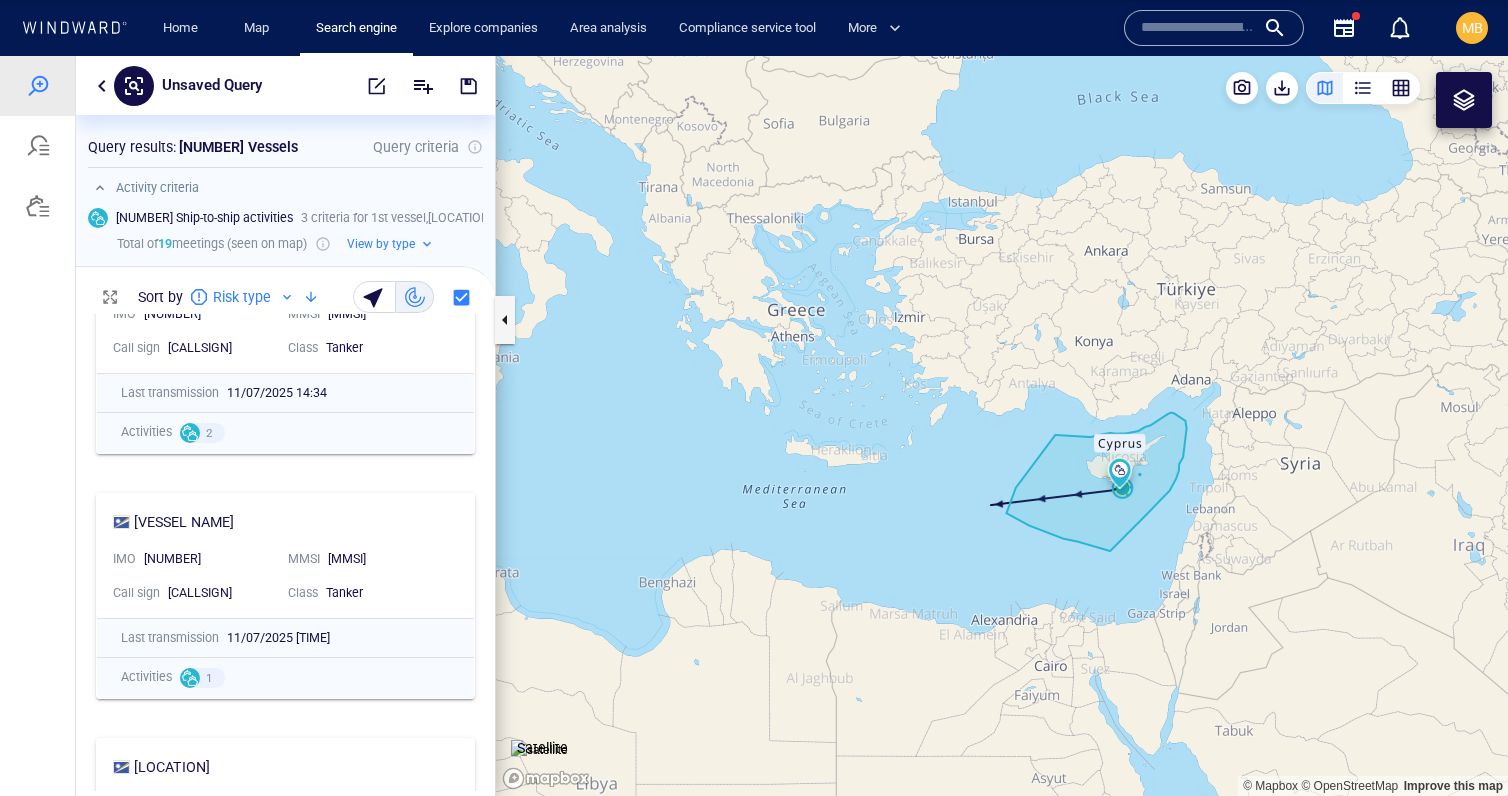 click at bounding box center (1002, 426) 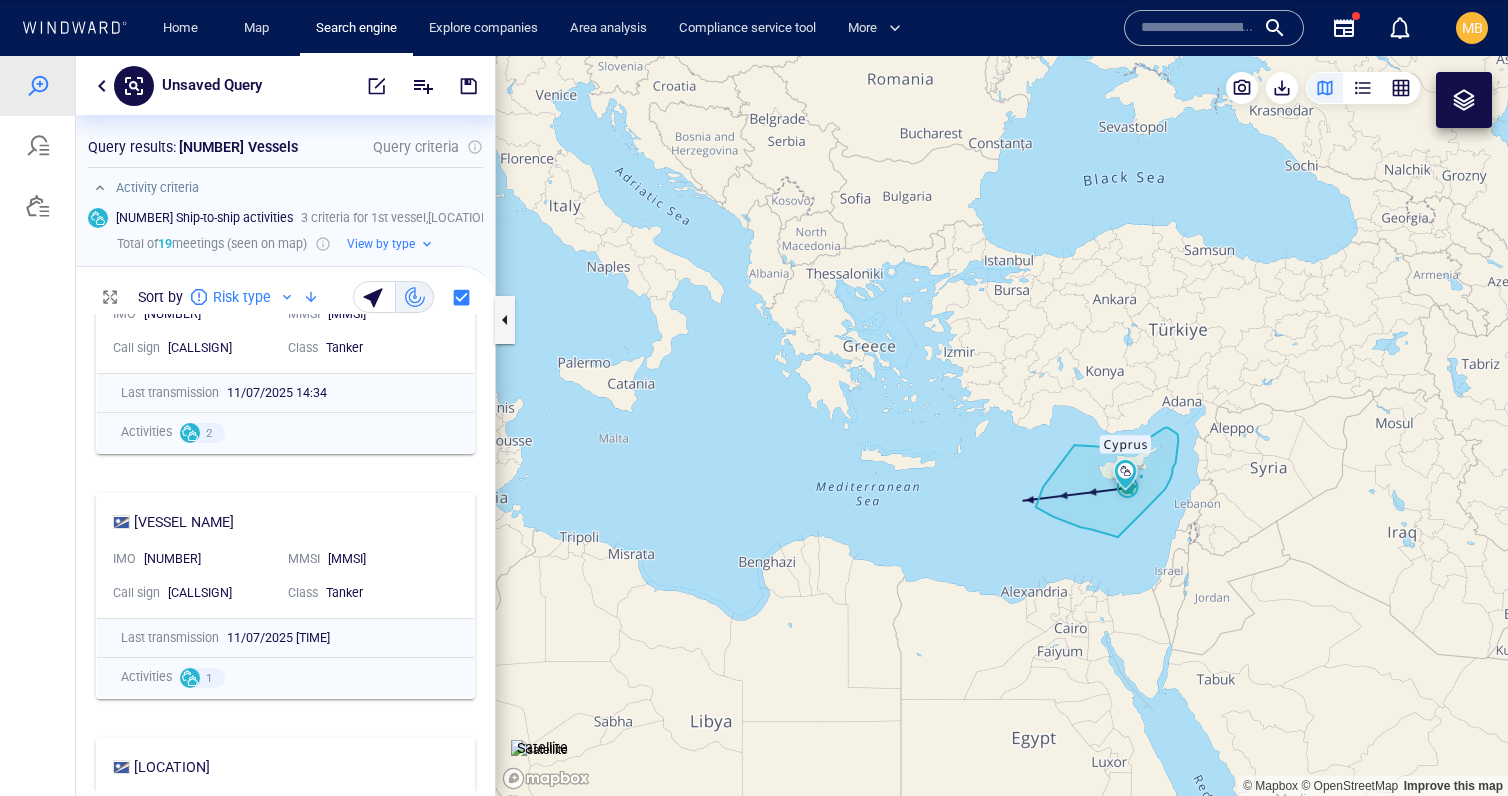 drag, startPoint x: 783, startPoint y: 483, endPoint x: 891, endPoint y: 495, distance: 108.66462 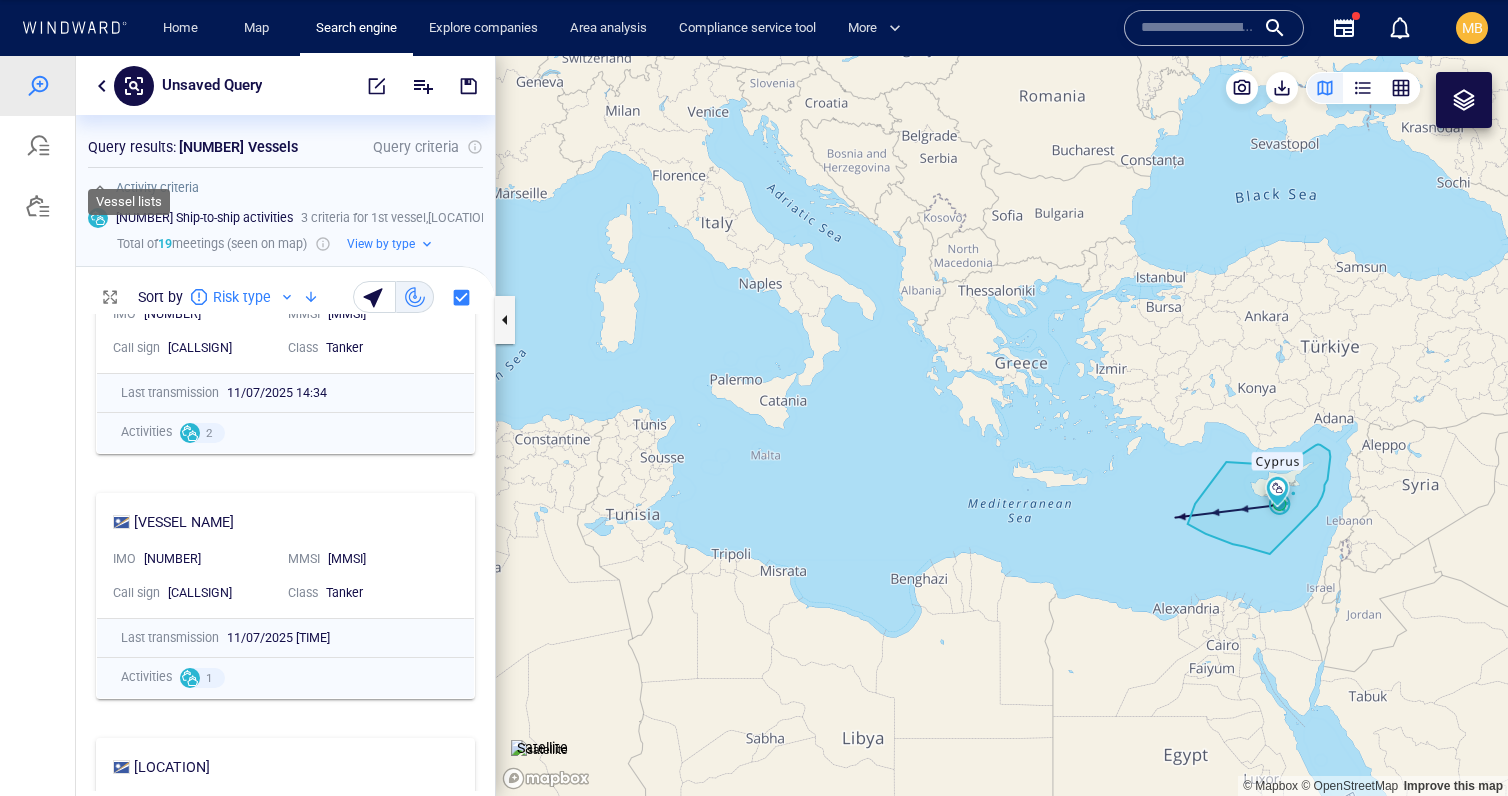 click at bounding box center [38, 206] 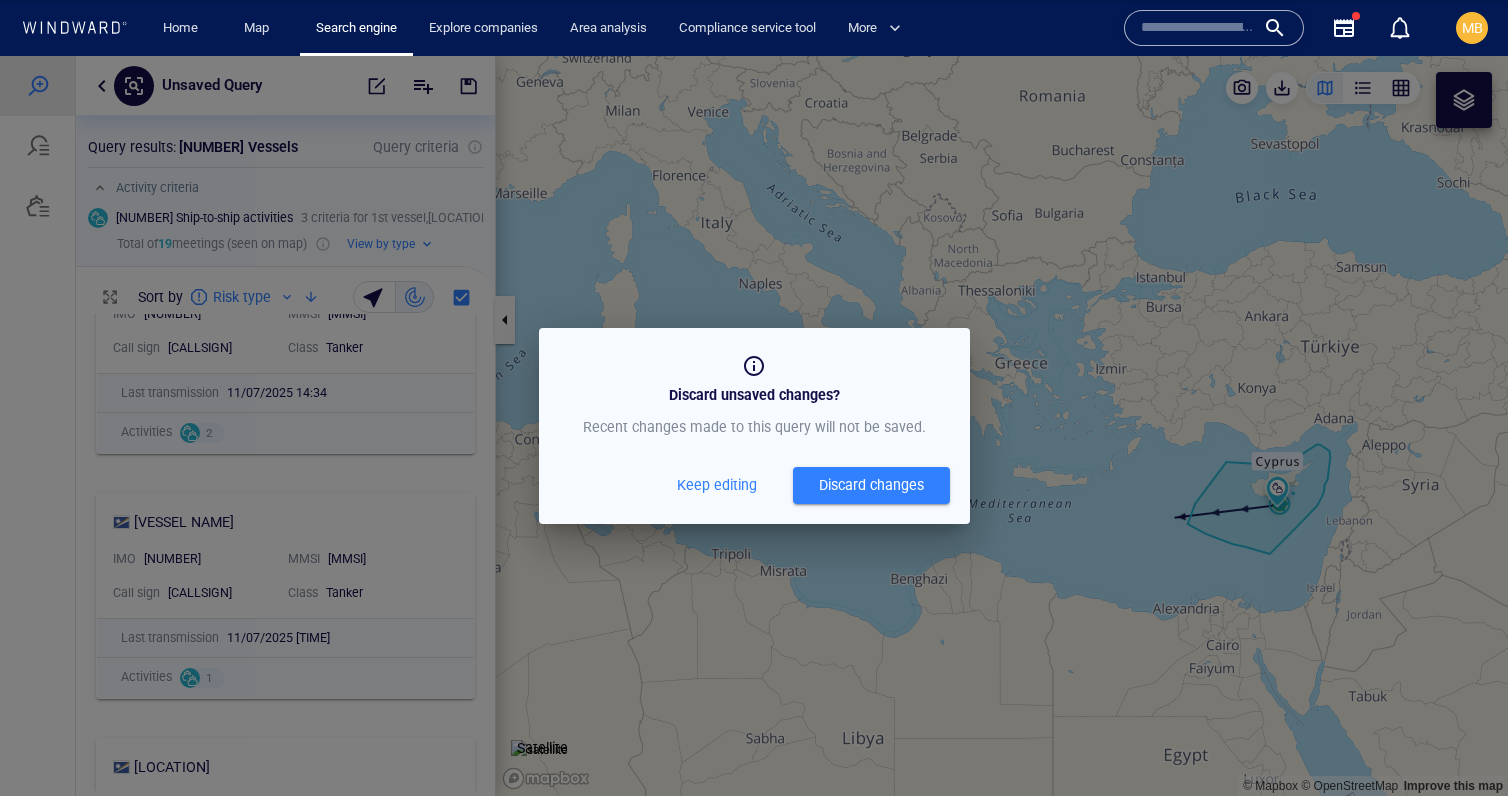 click on "Discard changes" at bounding box center (871, 485) 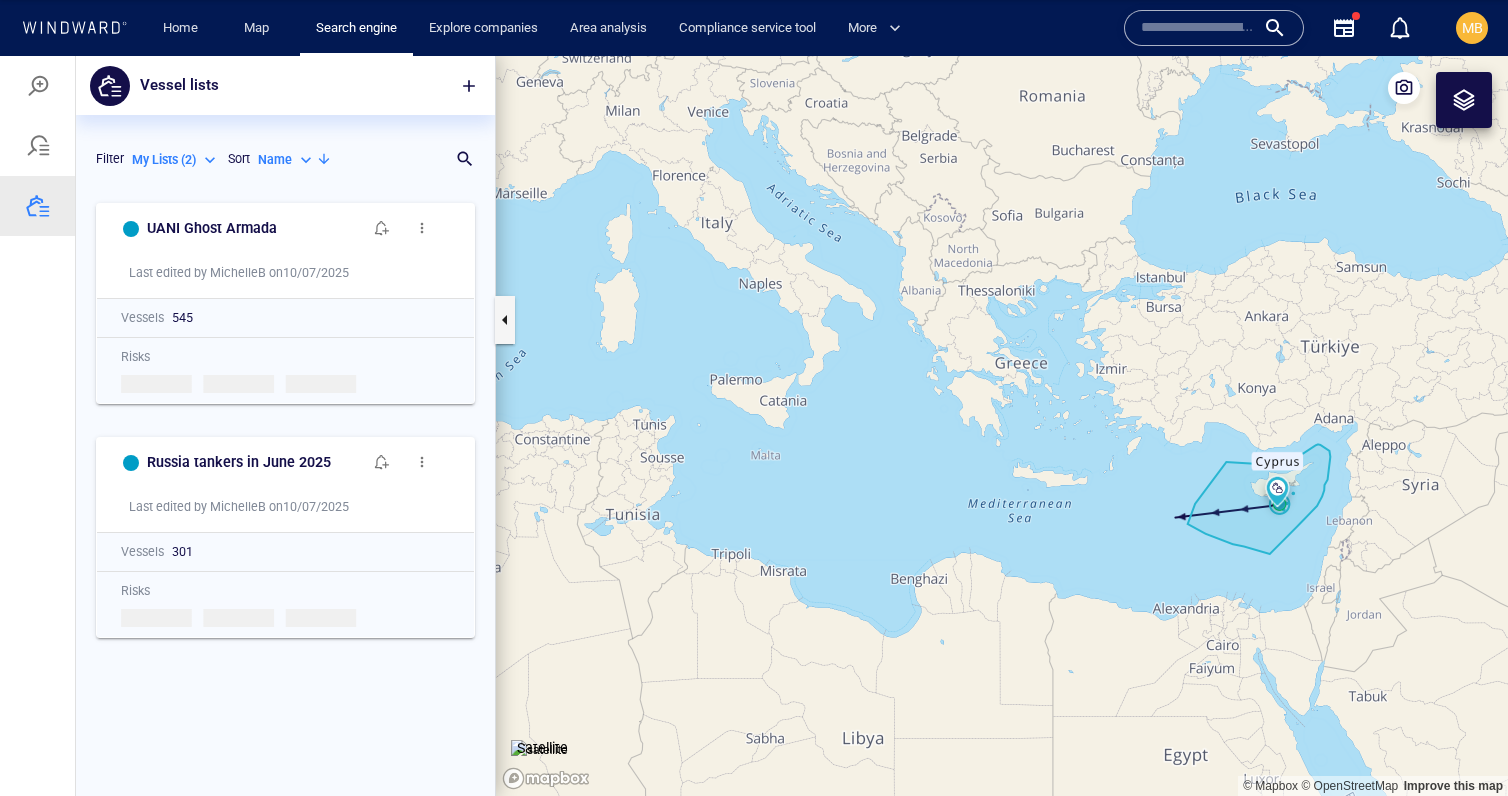 scroll, scrollTop: 1, scrollLeft: 1, axis: both 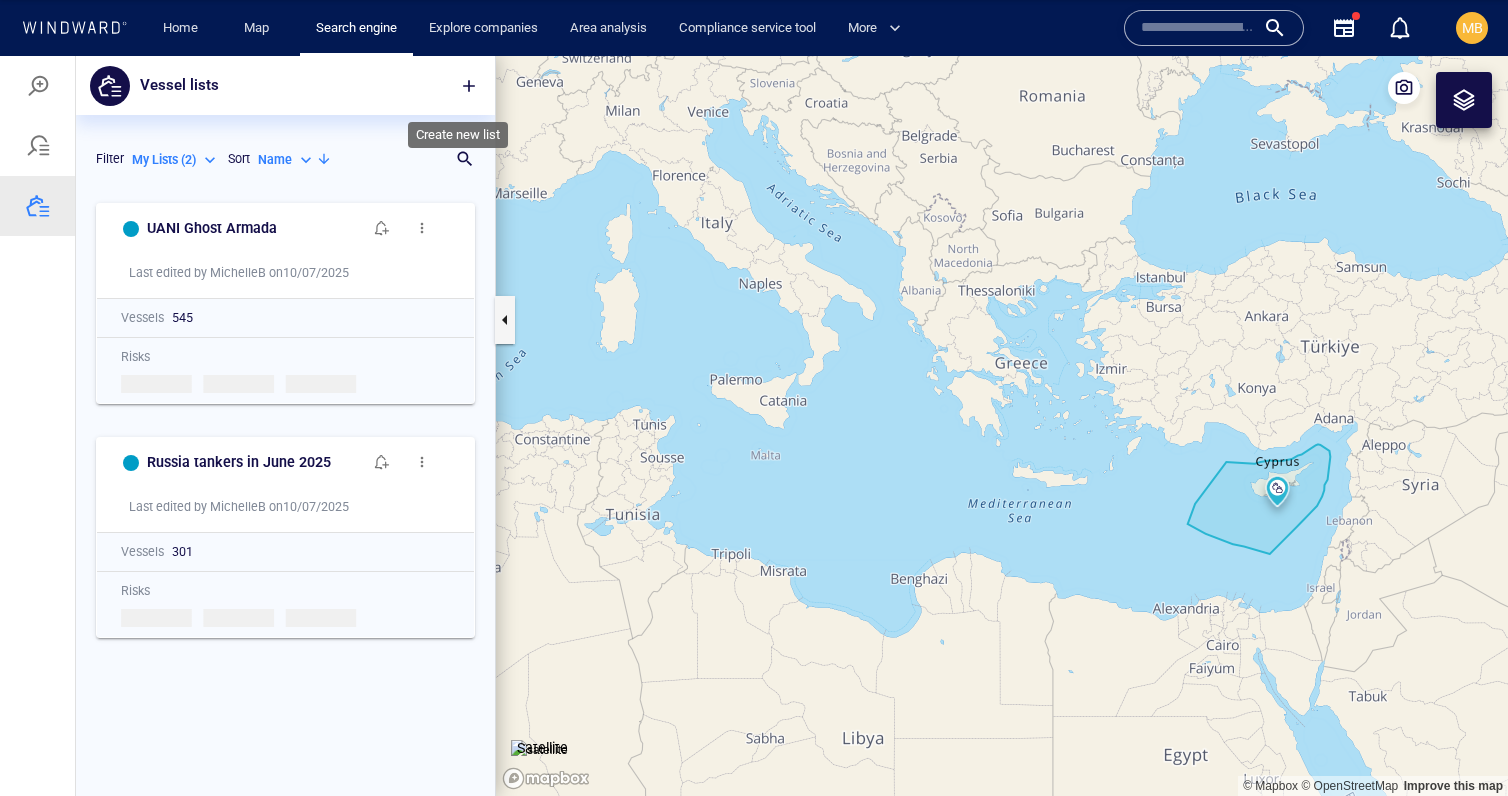click at bounding box center (469, 86) 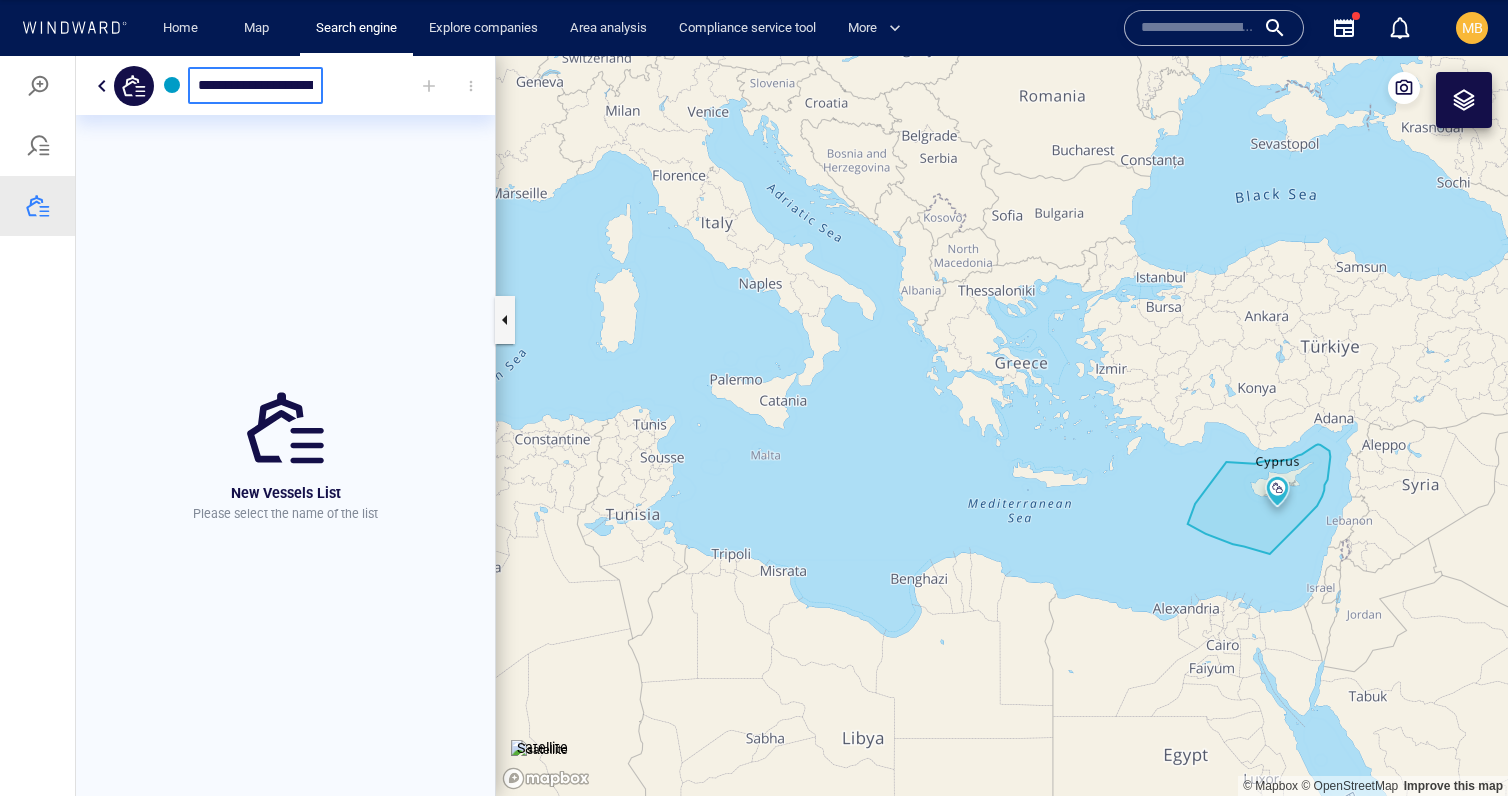 type on "**********" 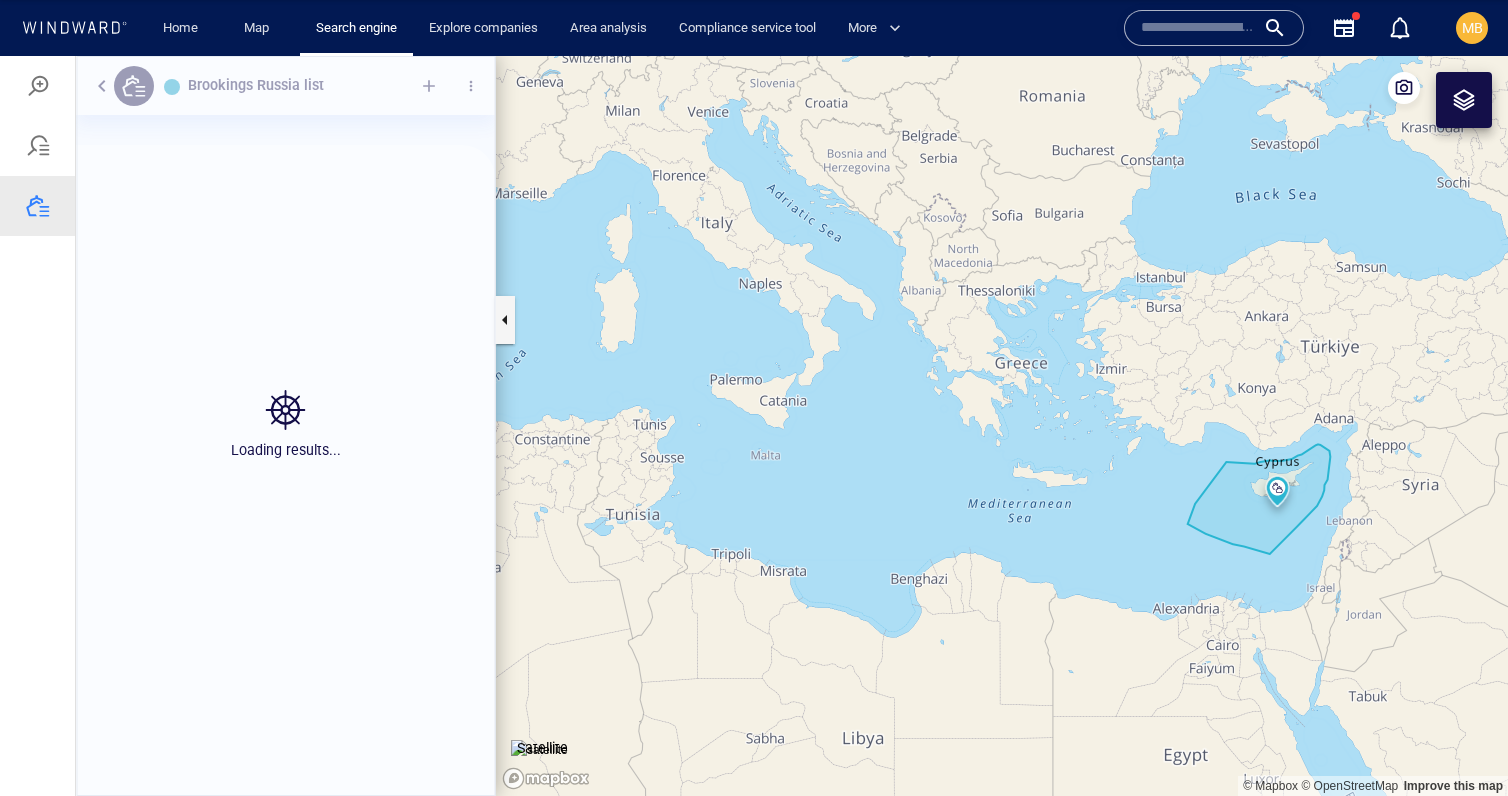 scroll, scrollTop: 1, scrollLeft: 1, axis: both 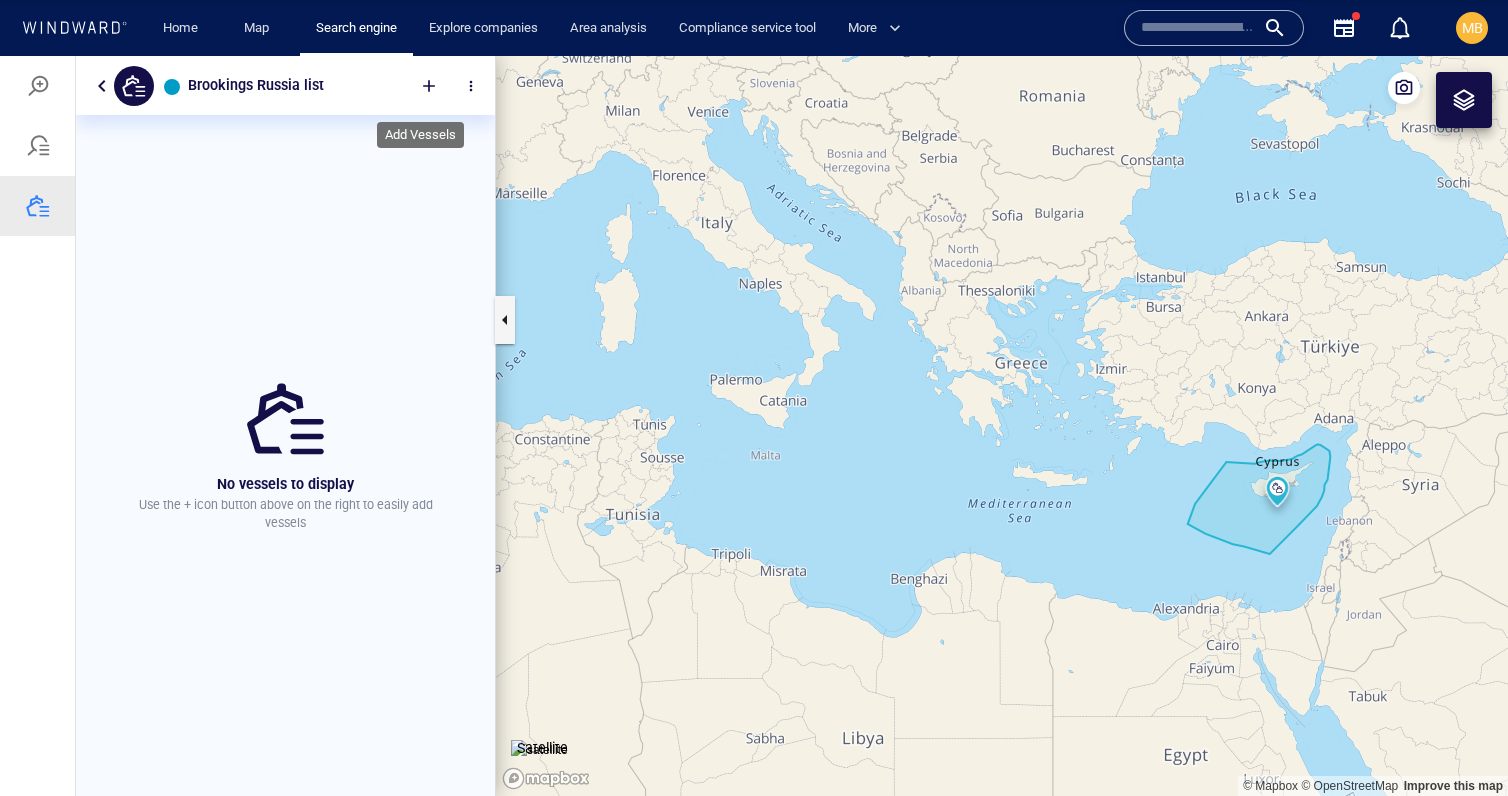 click at bounding box center (429, 86) 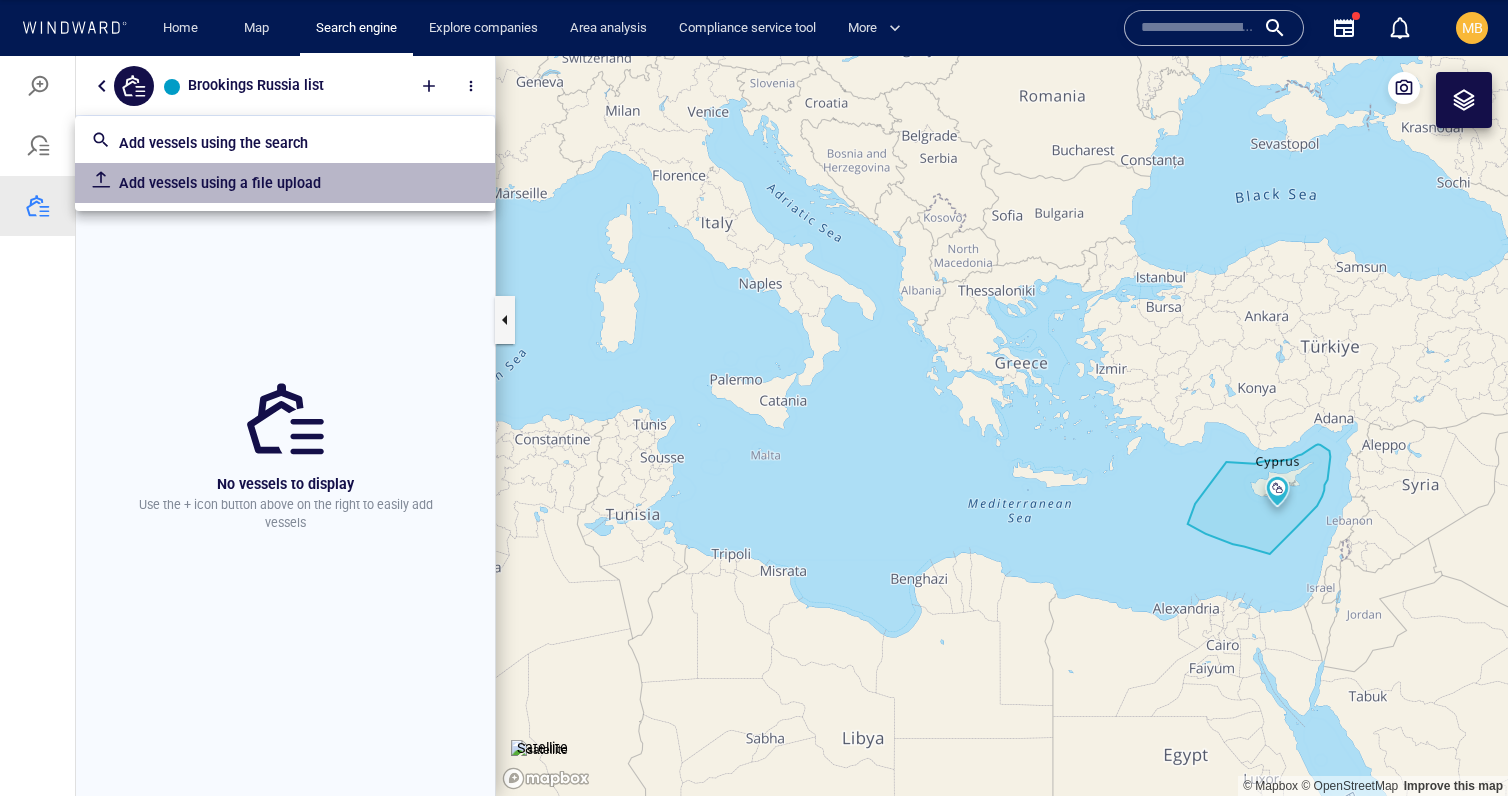 click on "Add vessels using a file upload" at bounding box center [299, 183] 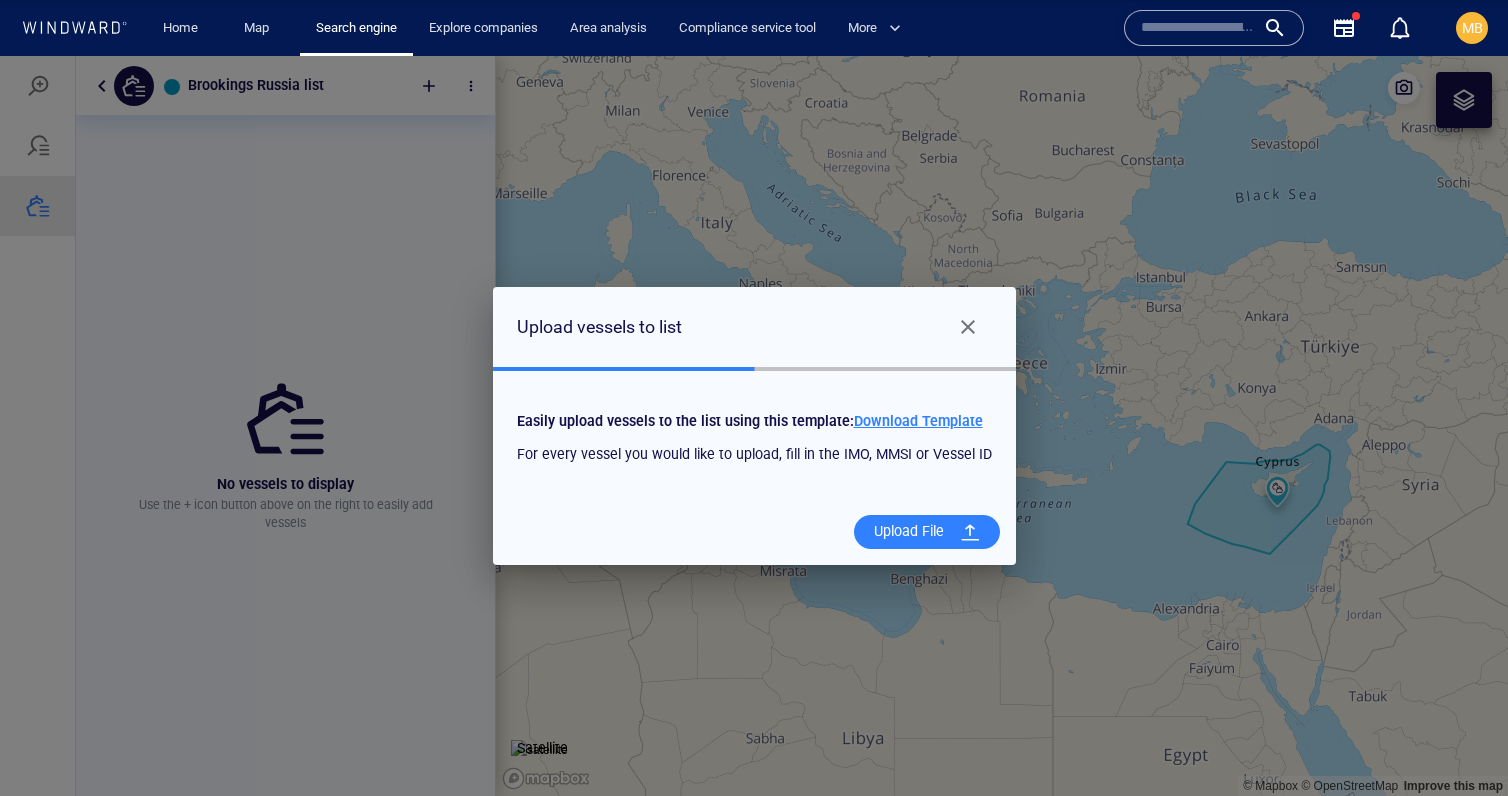 click on "Upload File" at bounding box center [909, 531] 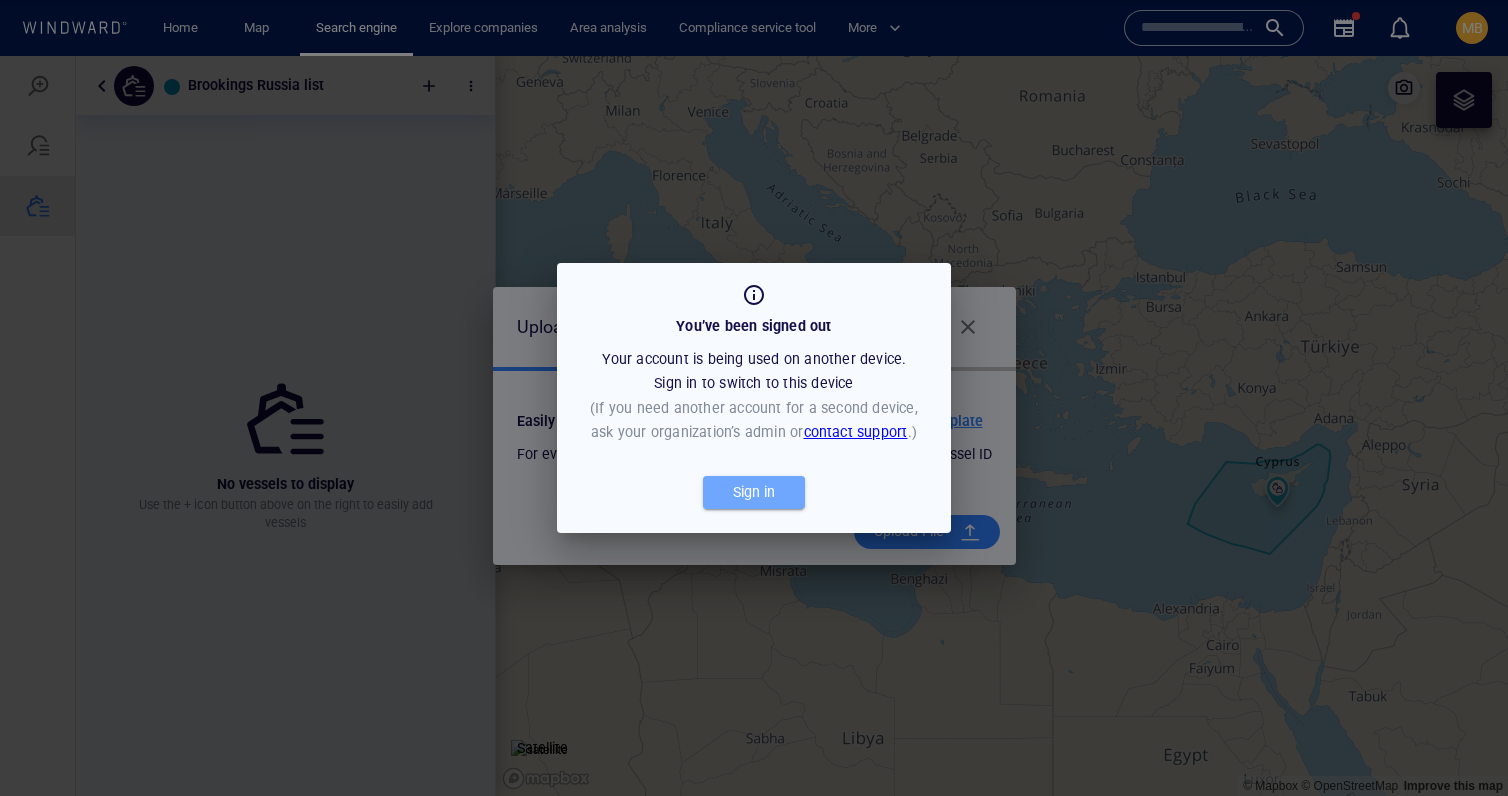 click on "Sign in" at bounding box center (754, 492) 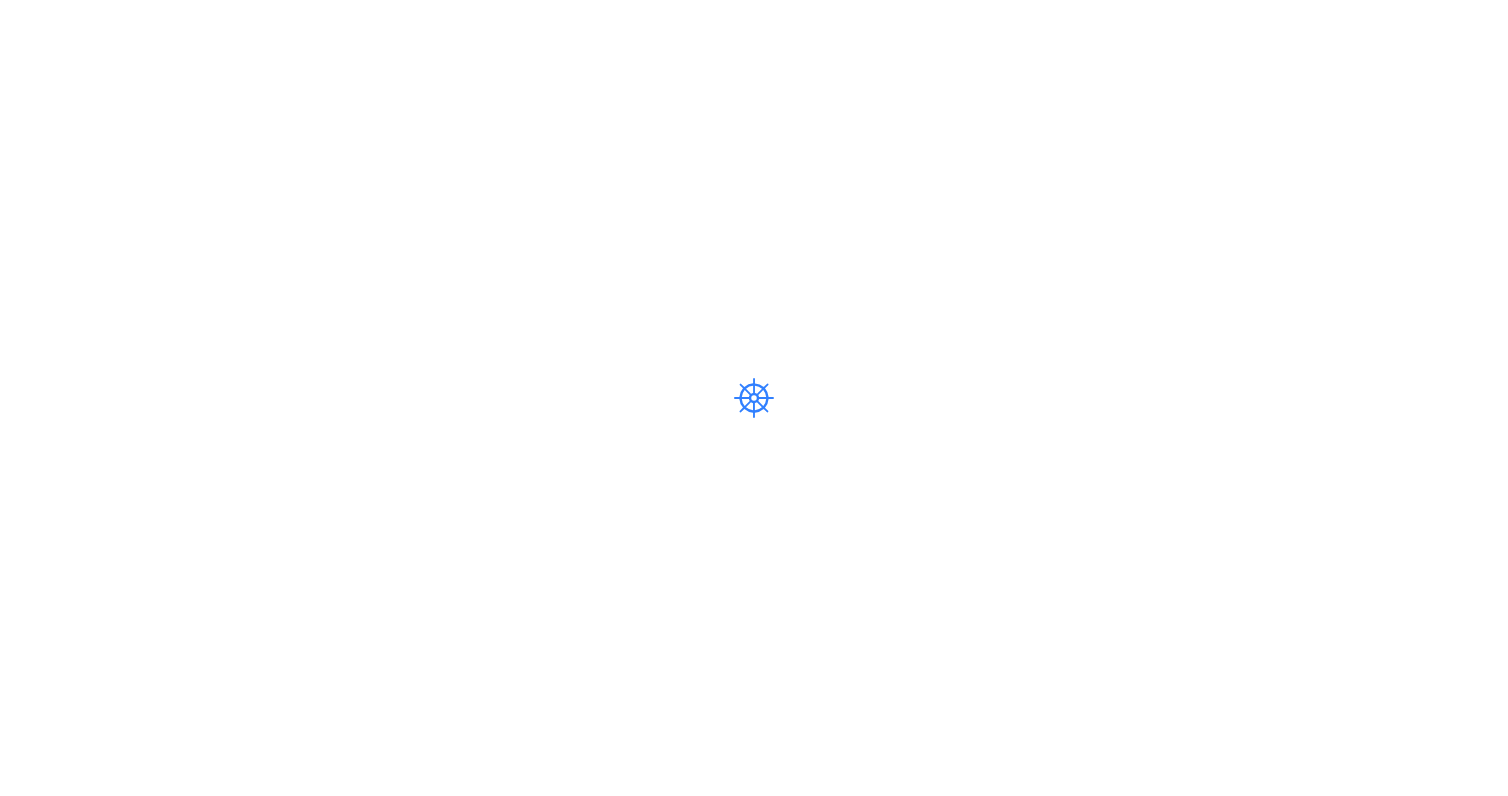 scroll, scrollTop: 0, scrollLeft: 0, axis: both 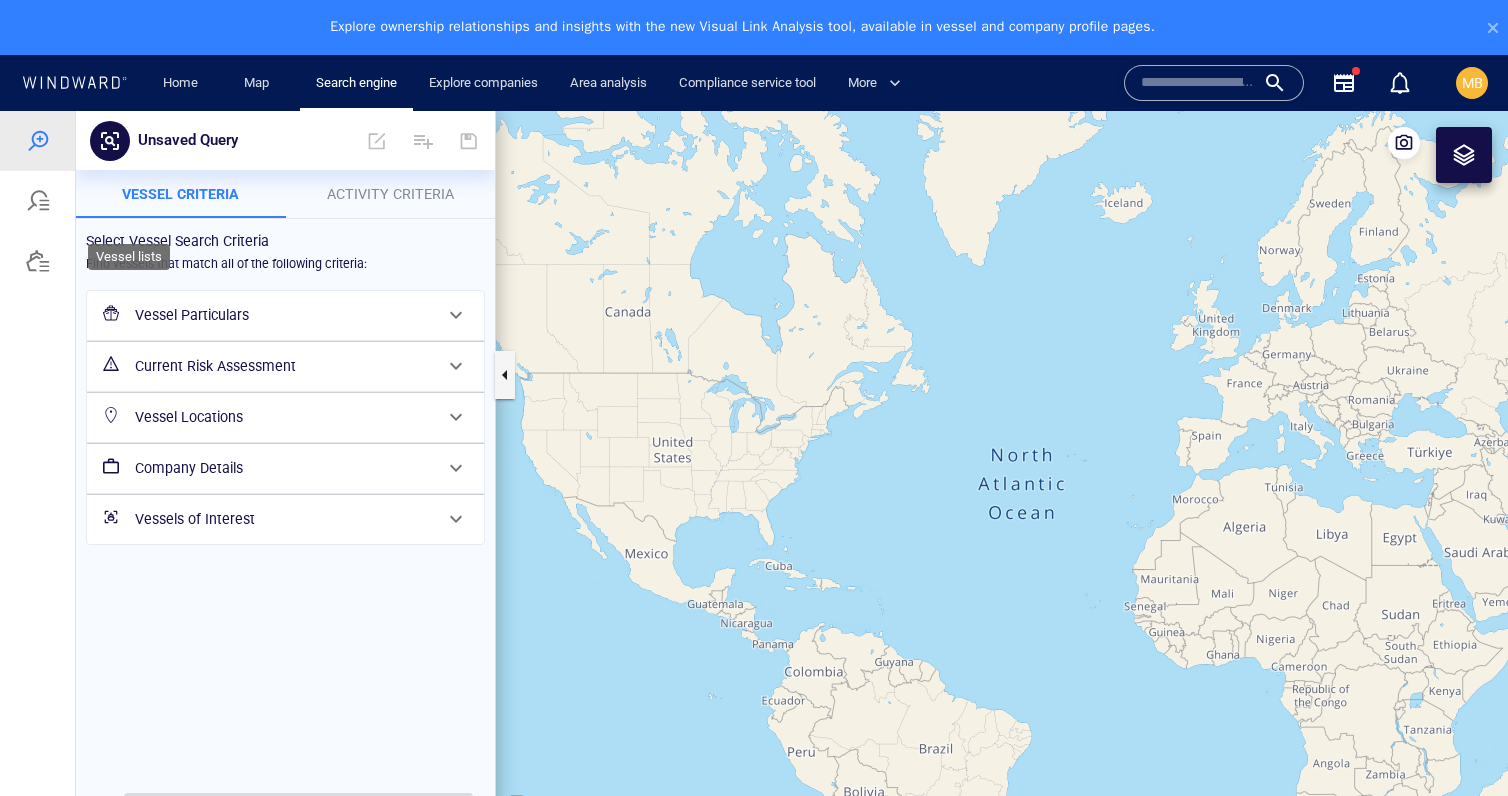 click at bounding box center [38, 261] 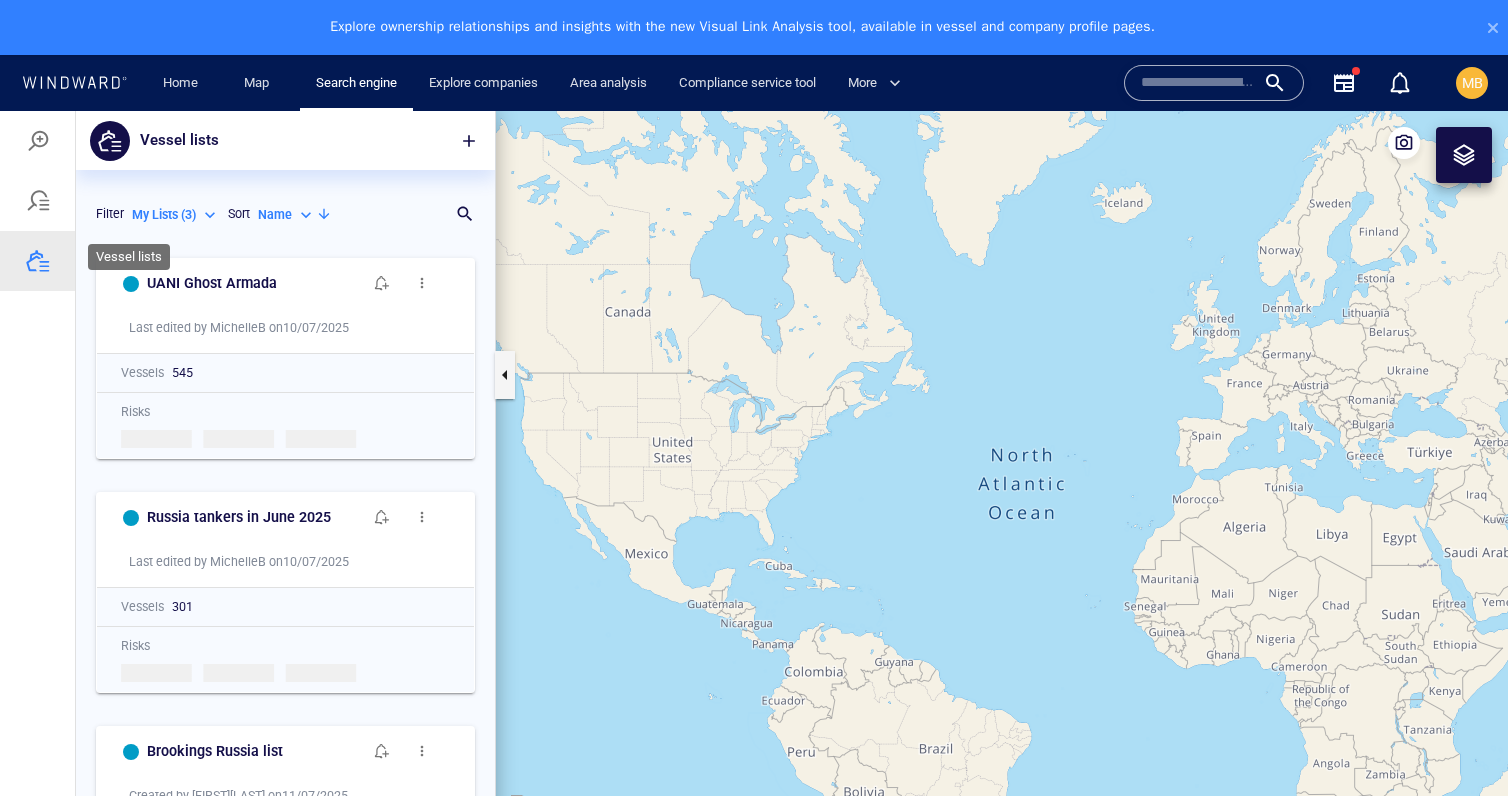 scroll, scrollTop: 603, scrollLeft: 419, axis: both 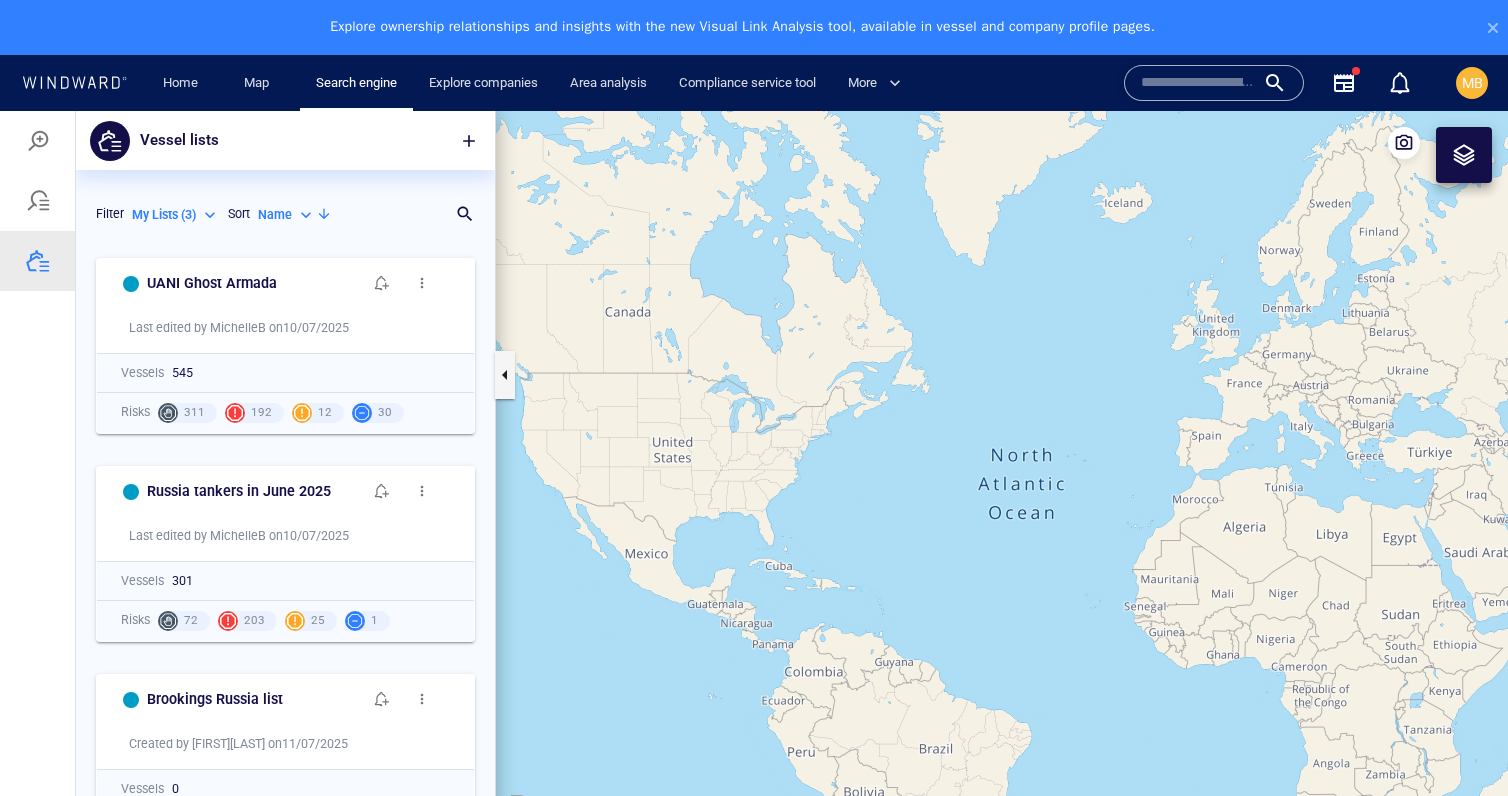 click on "MB" at bounding box center [1472, 83] 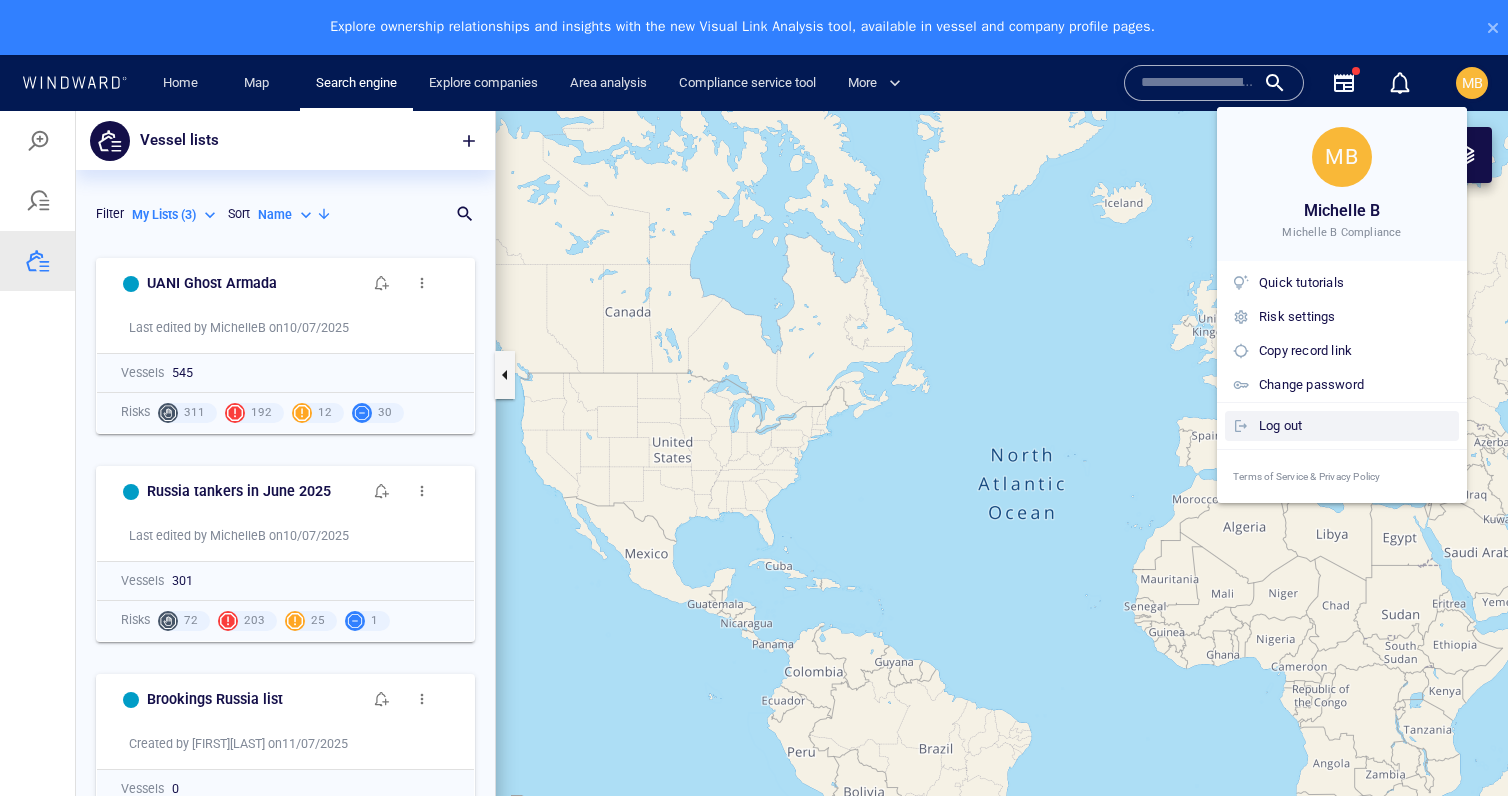 click on "Log out" at bounding box center [1355, 426] 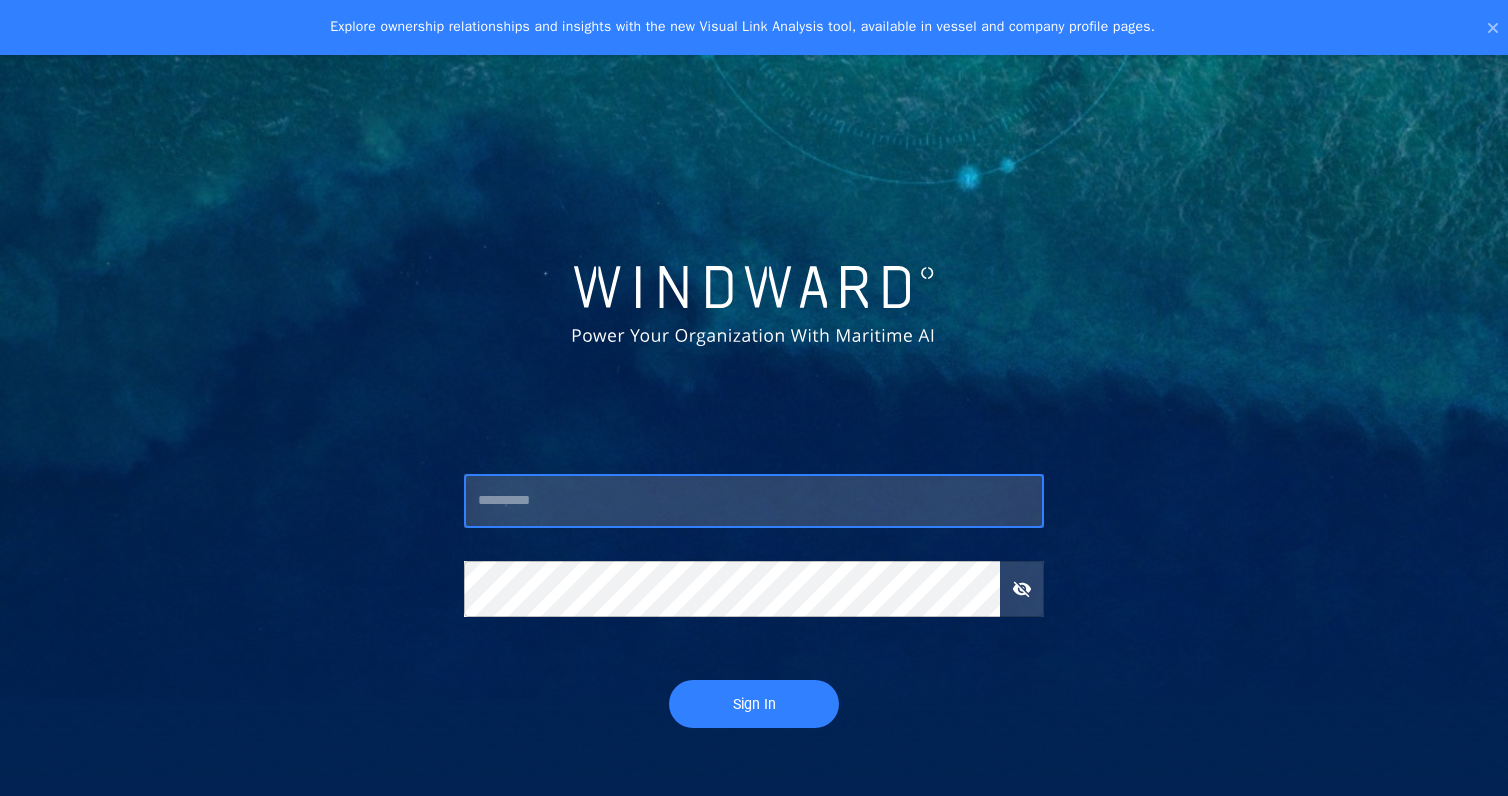 type on "*********" 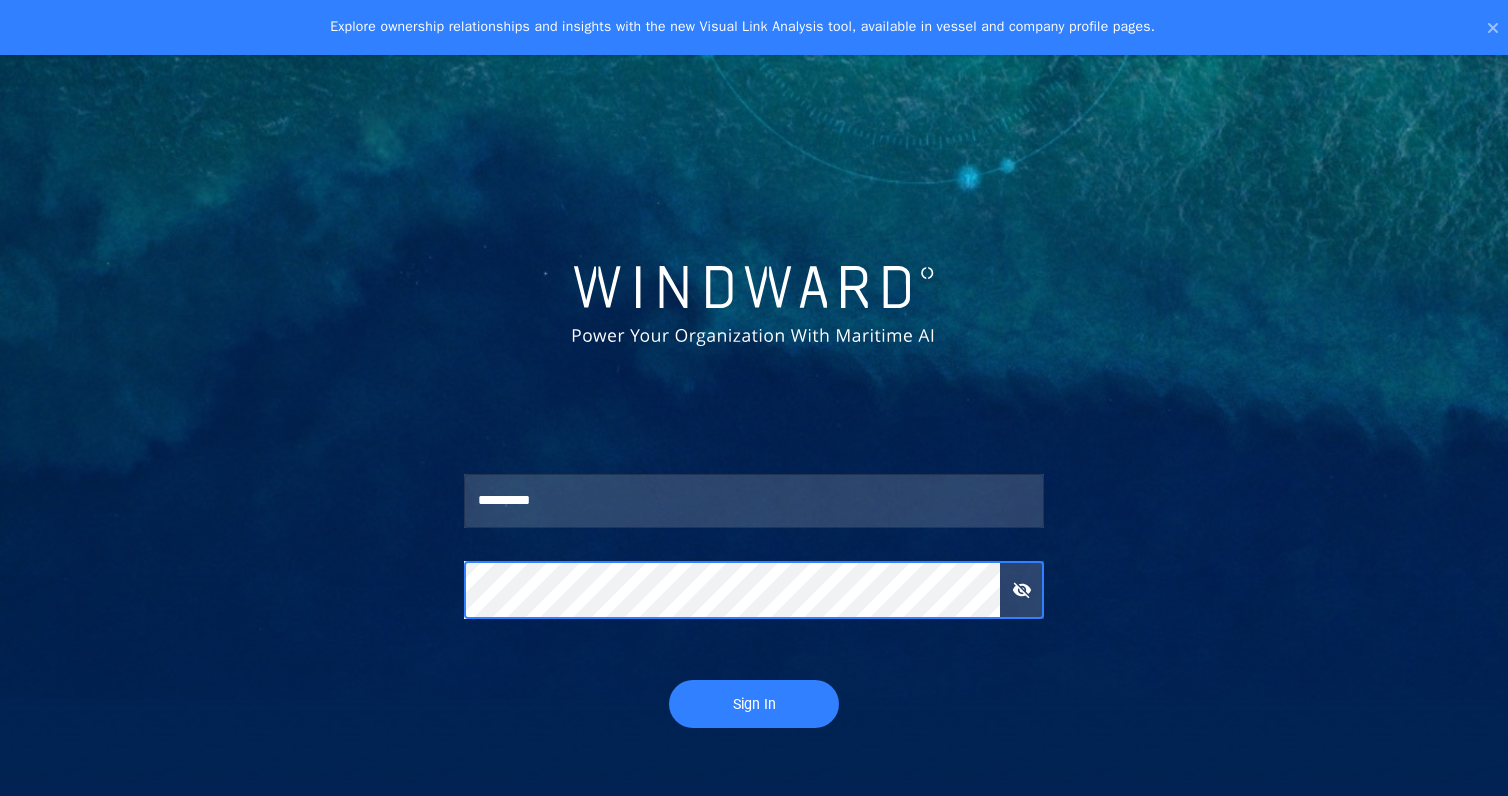 click on "Sign In" at bounding box center [754, 704] 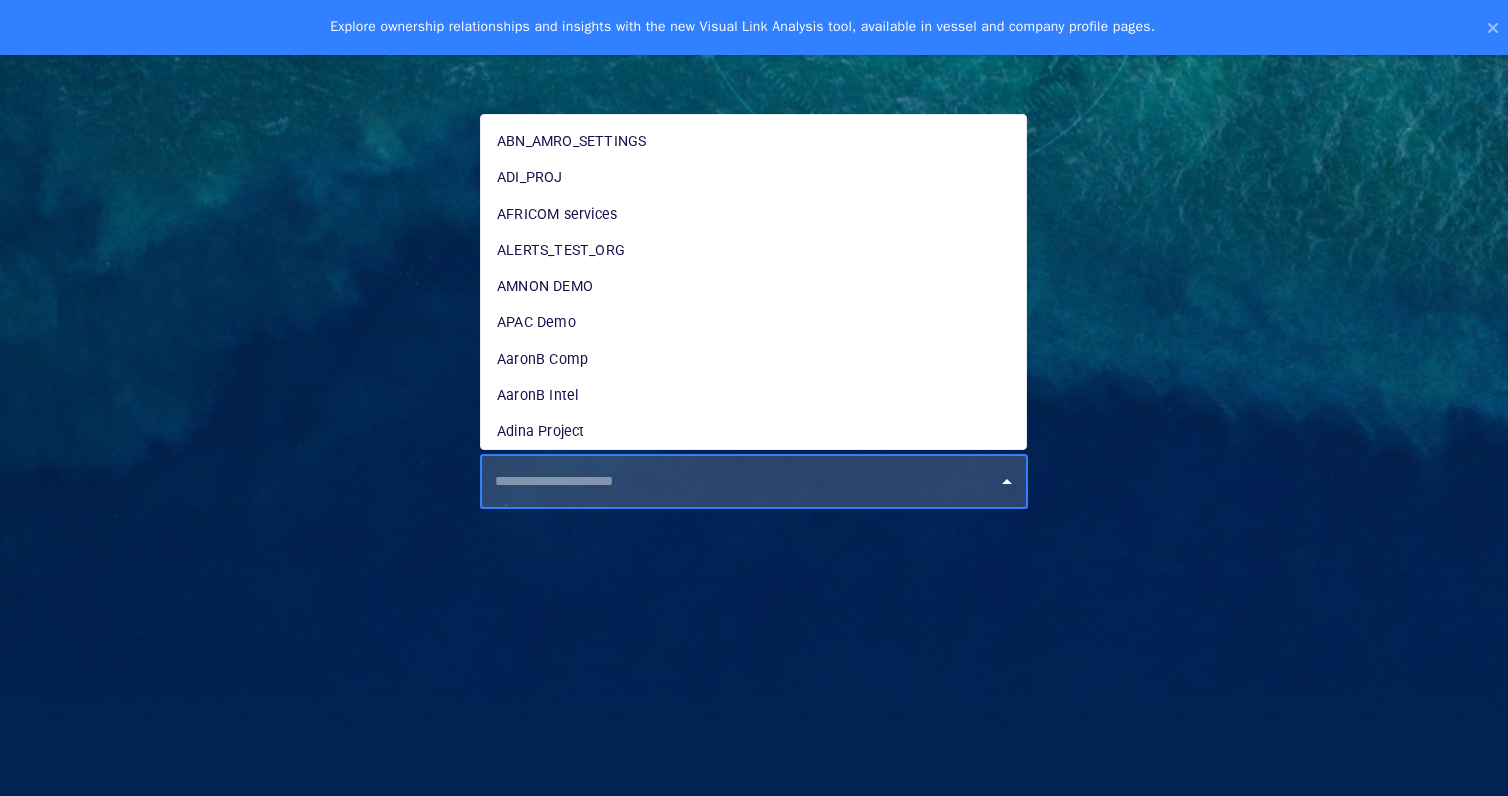 click at bounding box center [758, 482] 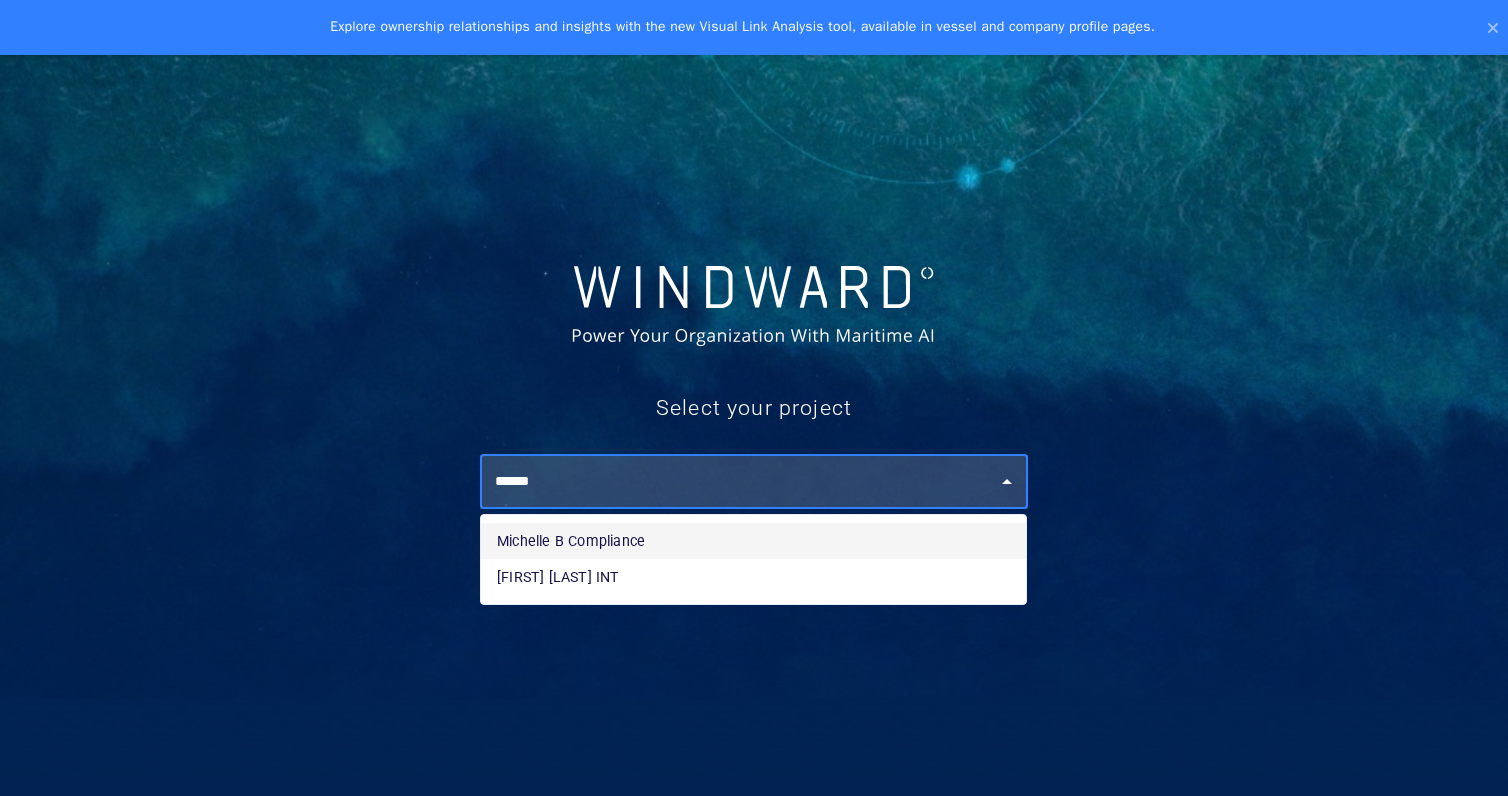 click on "Michelle B Compliance" at bounding box center (753, 541) 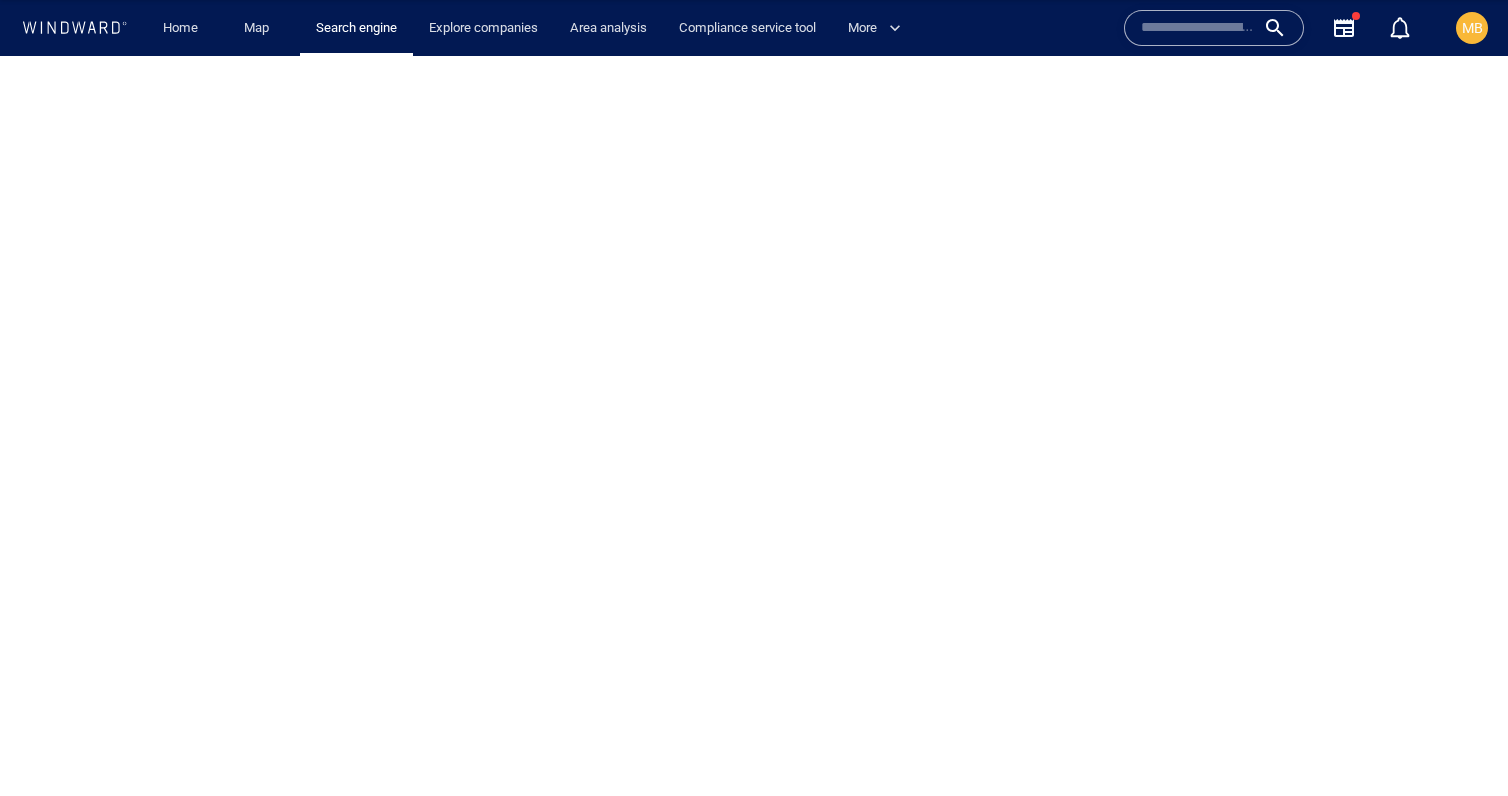 scroll, scrollTop: 0, scrollLeft: 0, axis: both 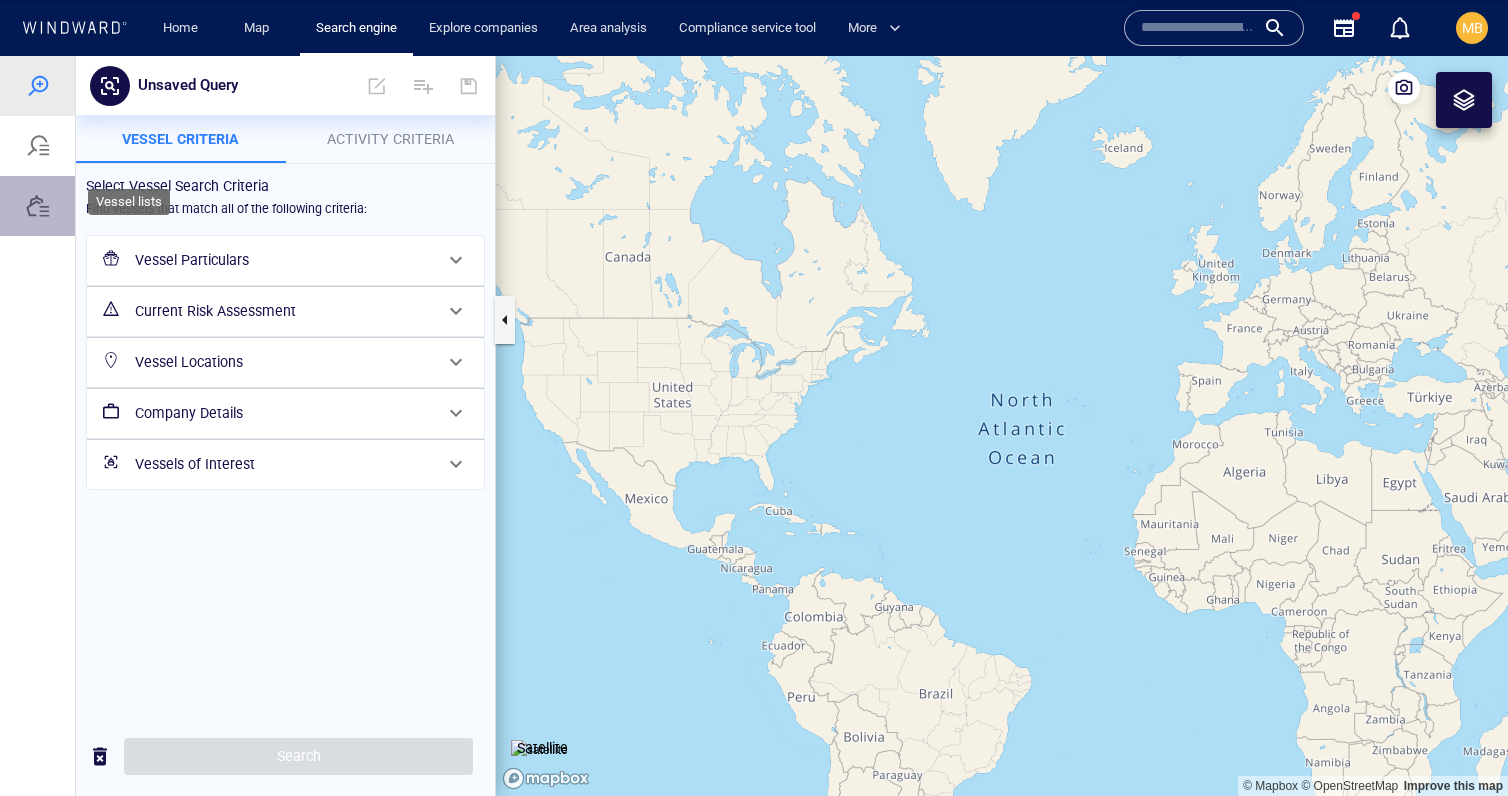 click at bounding box center (38, 206) 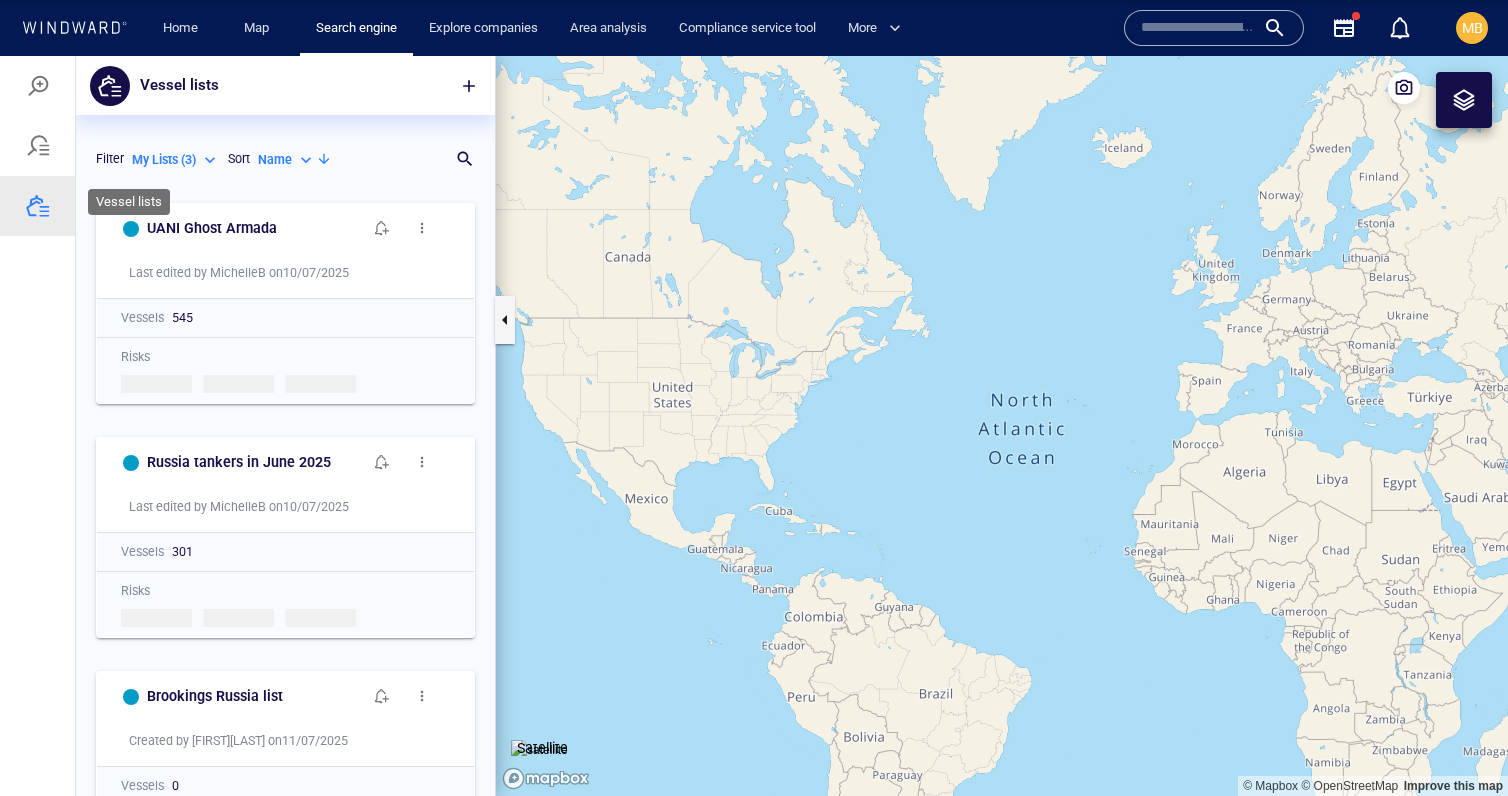 scroll, scrollTop: 603, scrollLeft: 419, axis: both 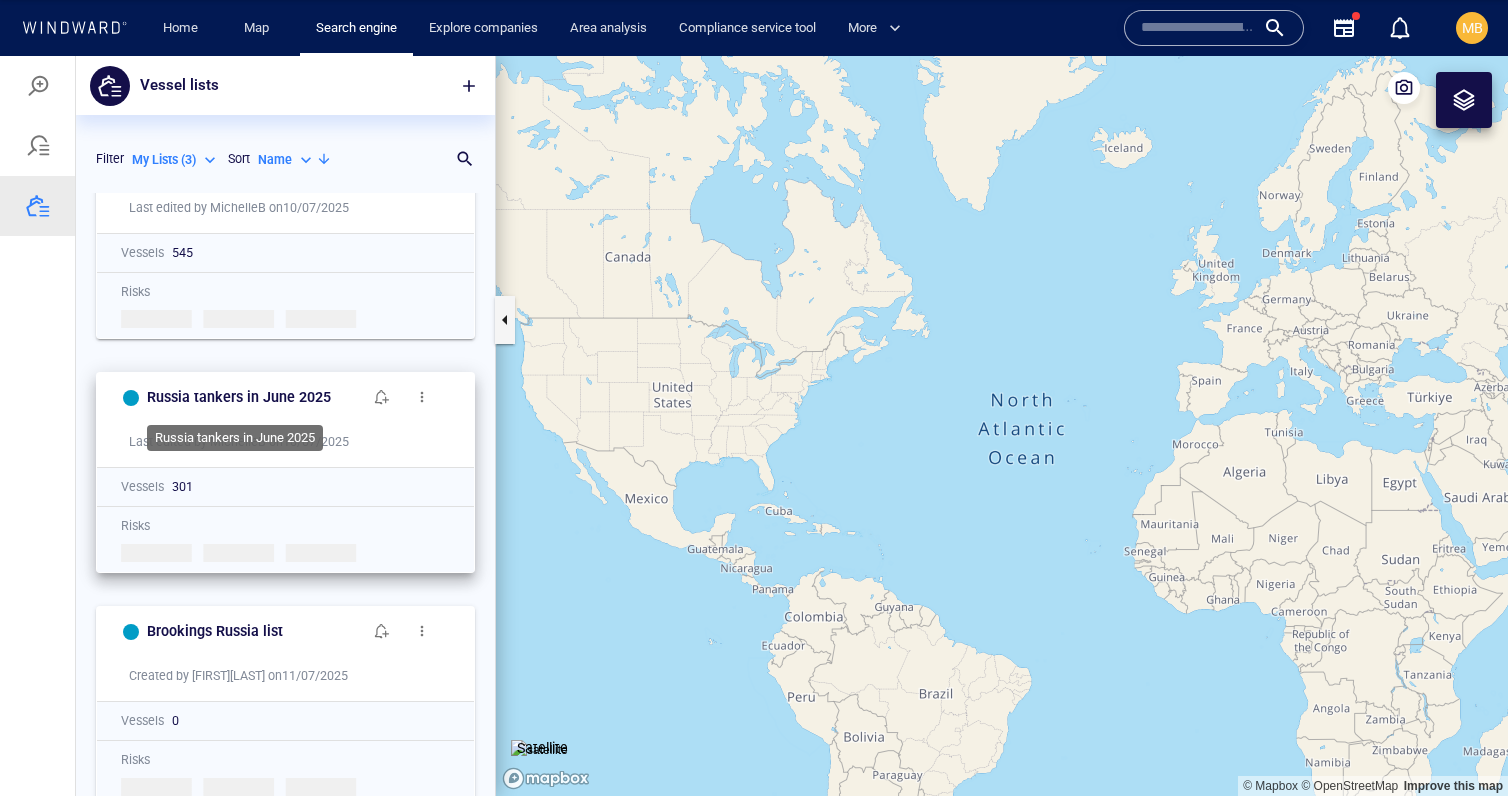 click on "Last edited by MichelleB on  10/07/2025" at bounding box center (293, 442) 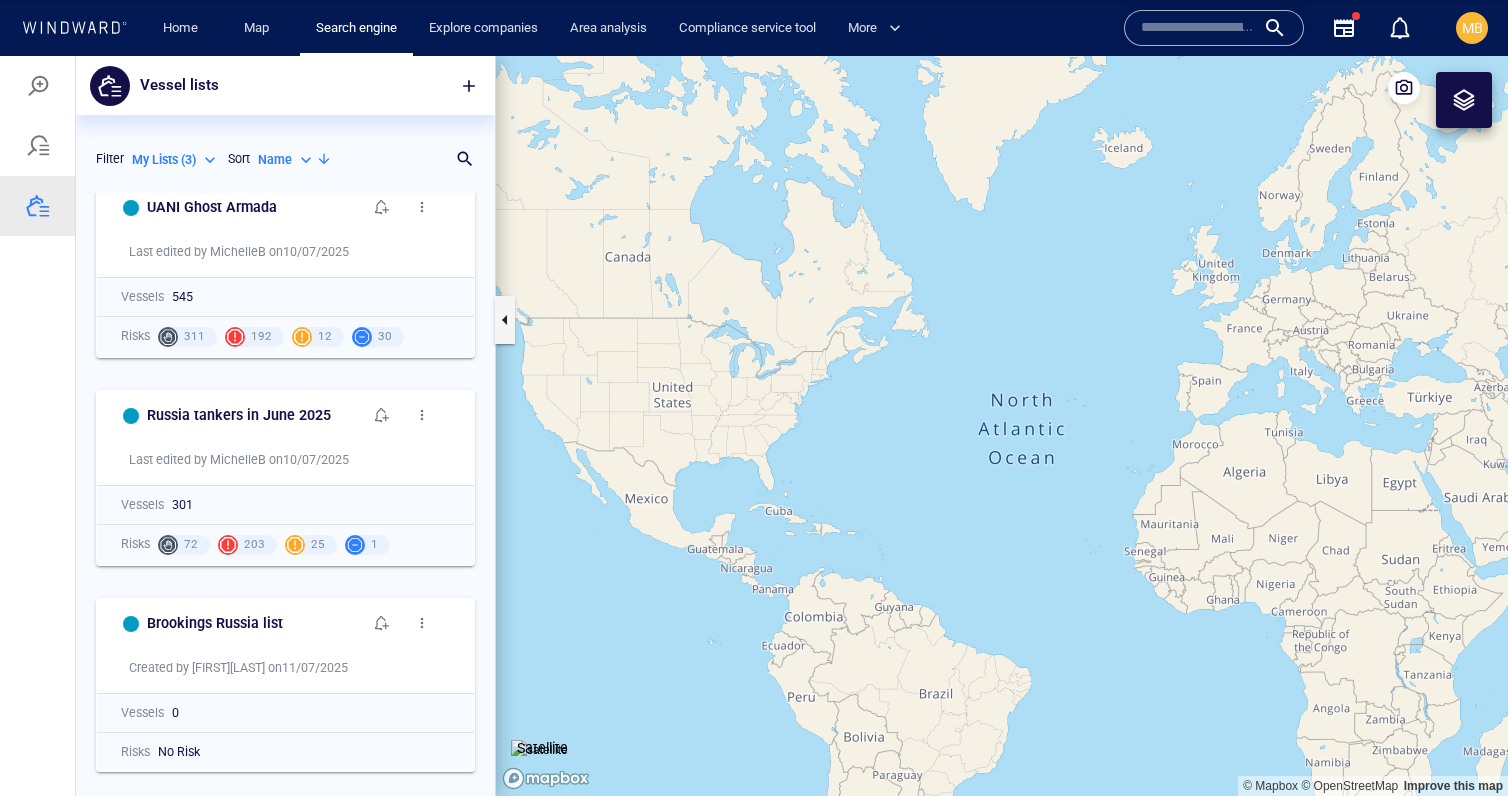 scroll, scrollTop: 21, scrollLeft: 0, axis: vertical 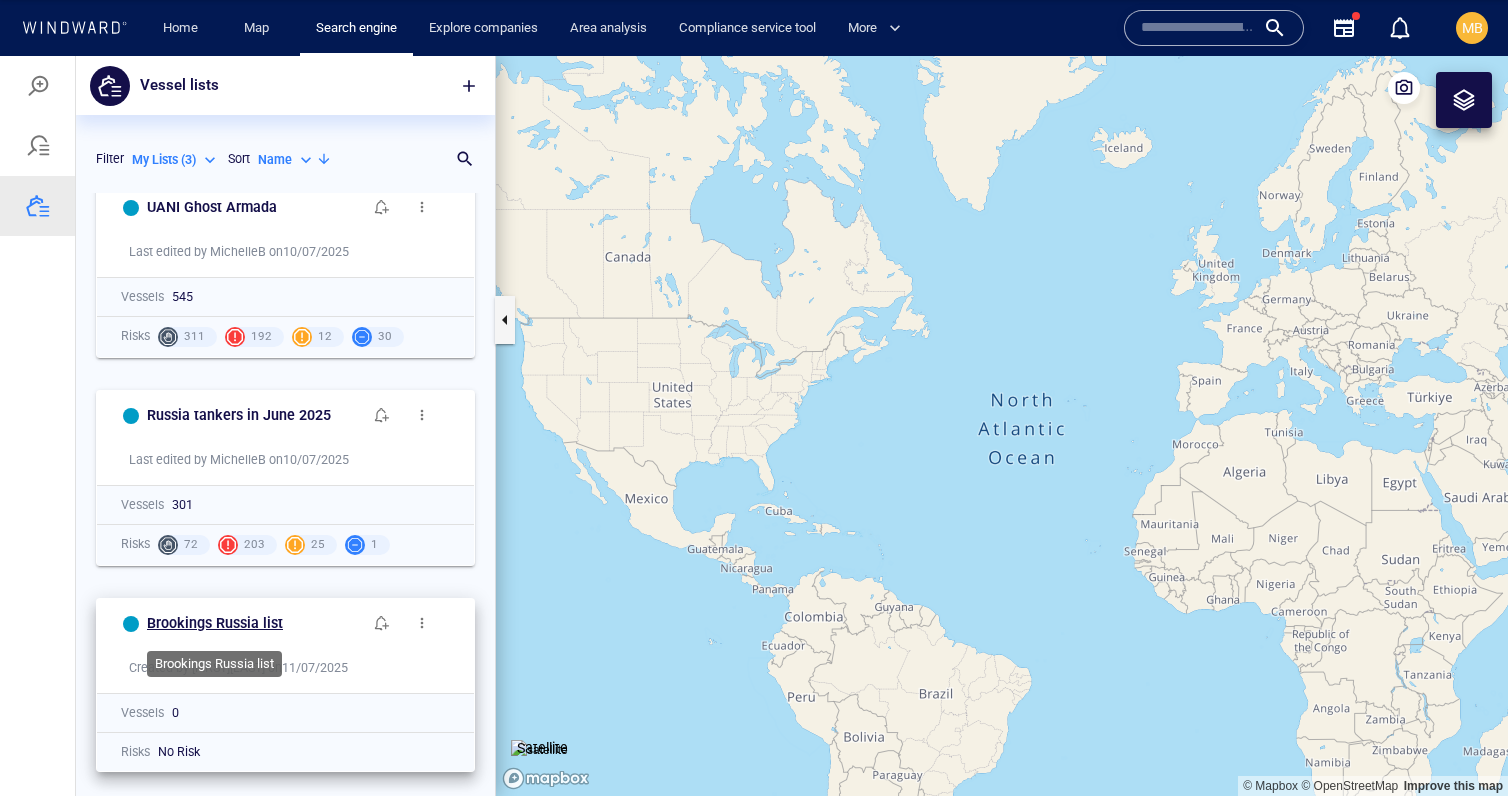 click on "Brookings Russia list" at bounding box center [215, 623] 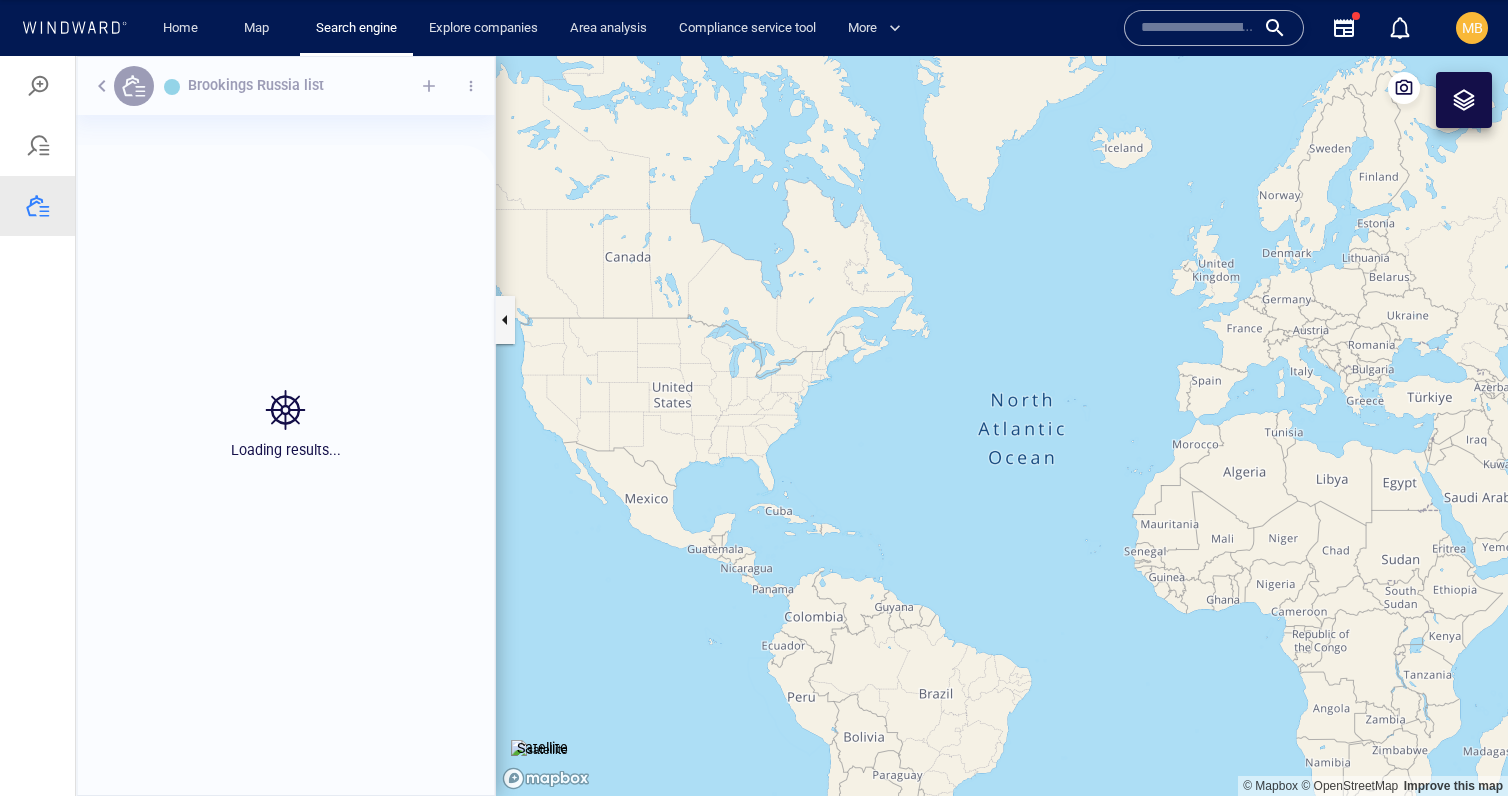scroll, scrollTop: 1, scrollLeft: 1, axis: both 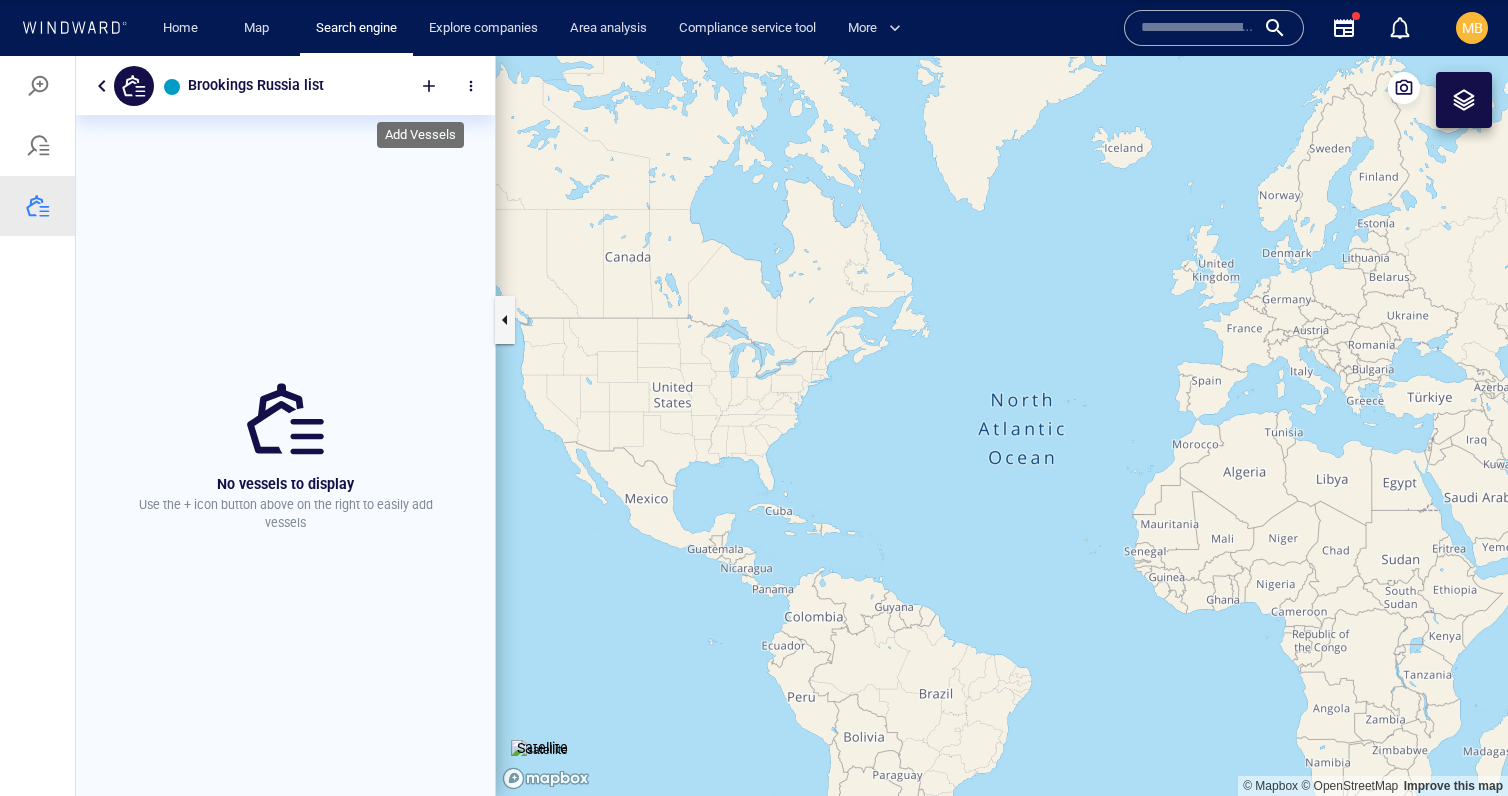 click at bounding box center [429, 86] 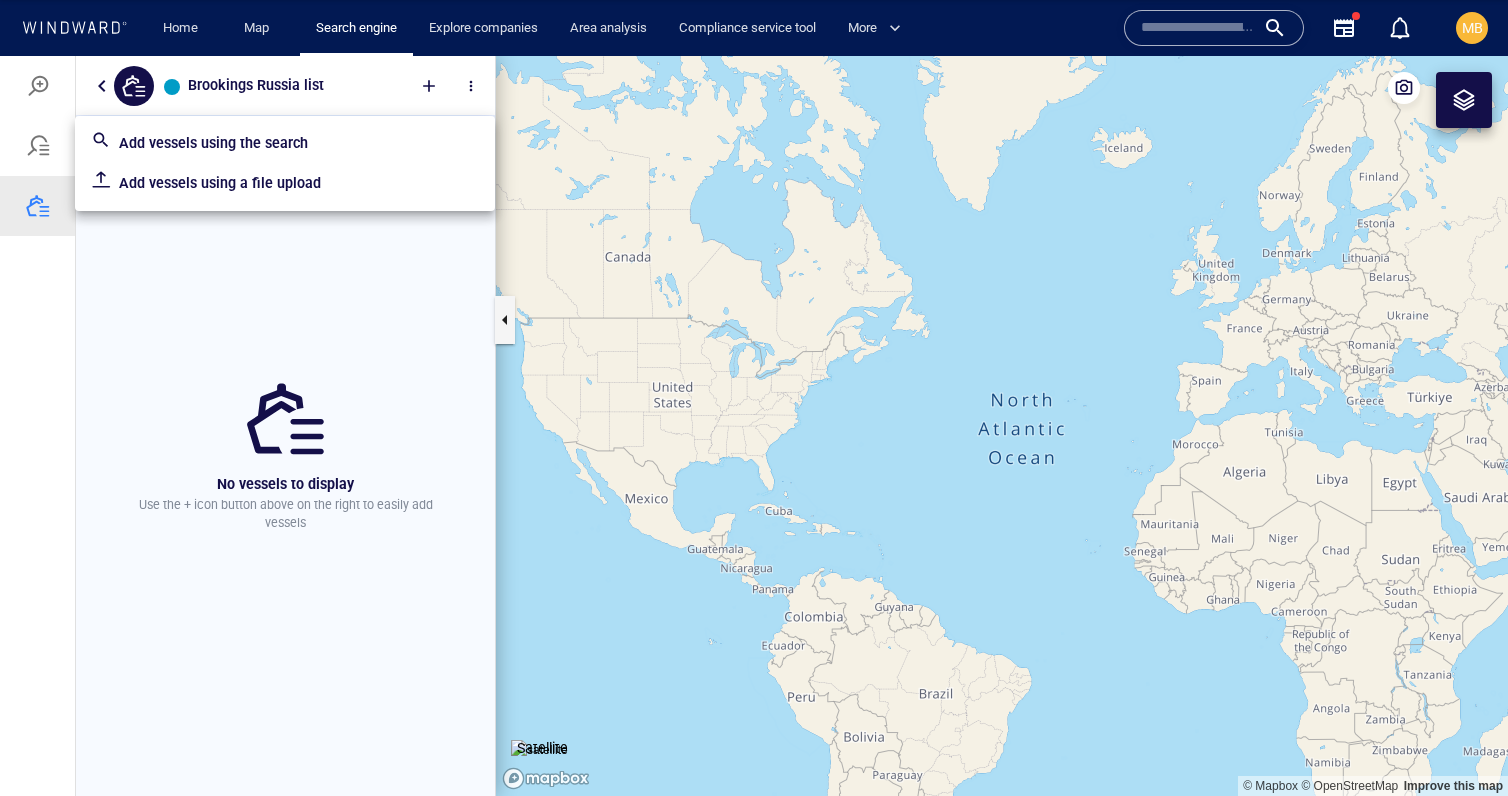 click on "Add vessels using a file upload" at bounding box center [299, 183] 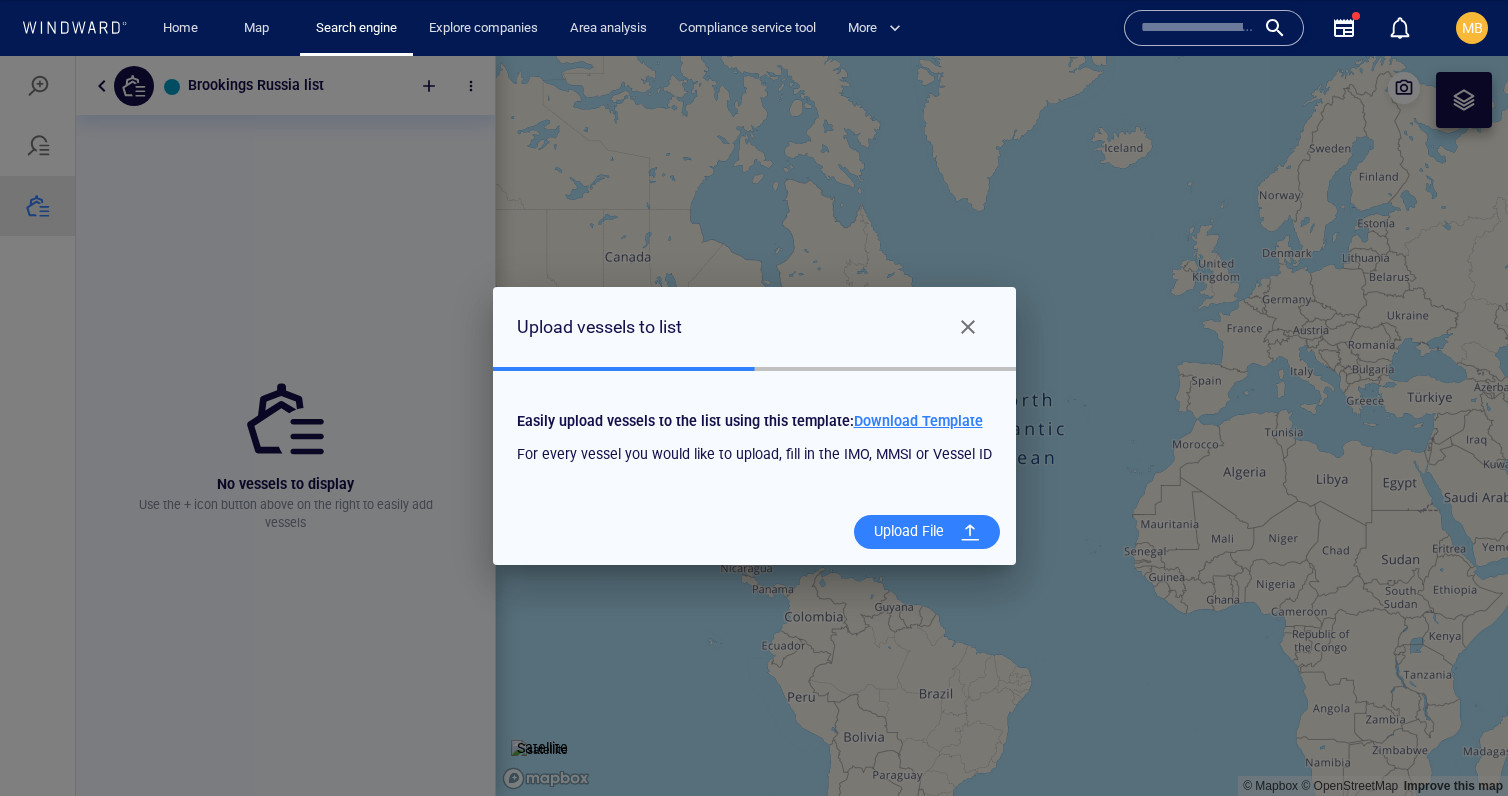 click on "Download Template" at bounding box center [918, 421] 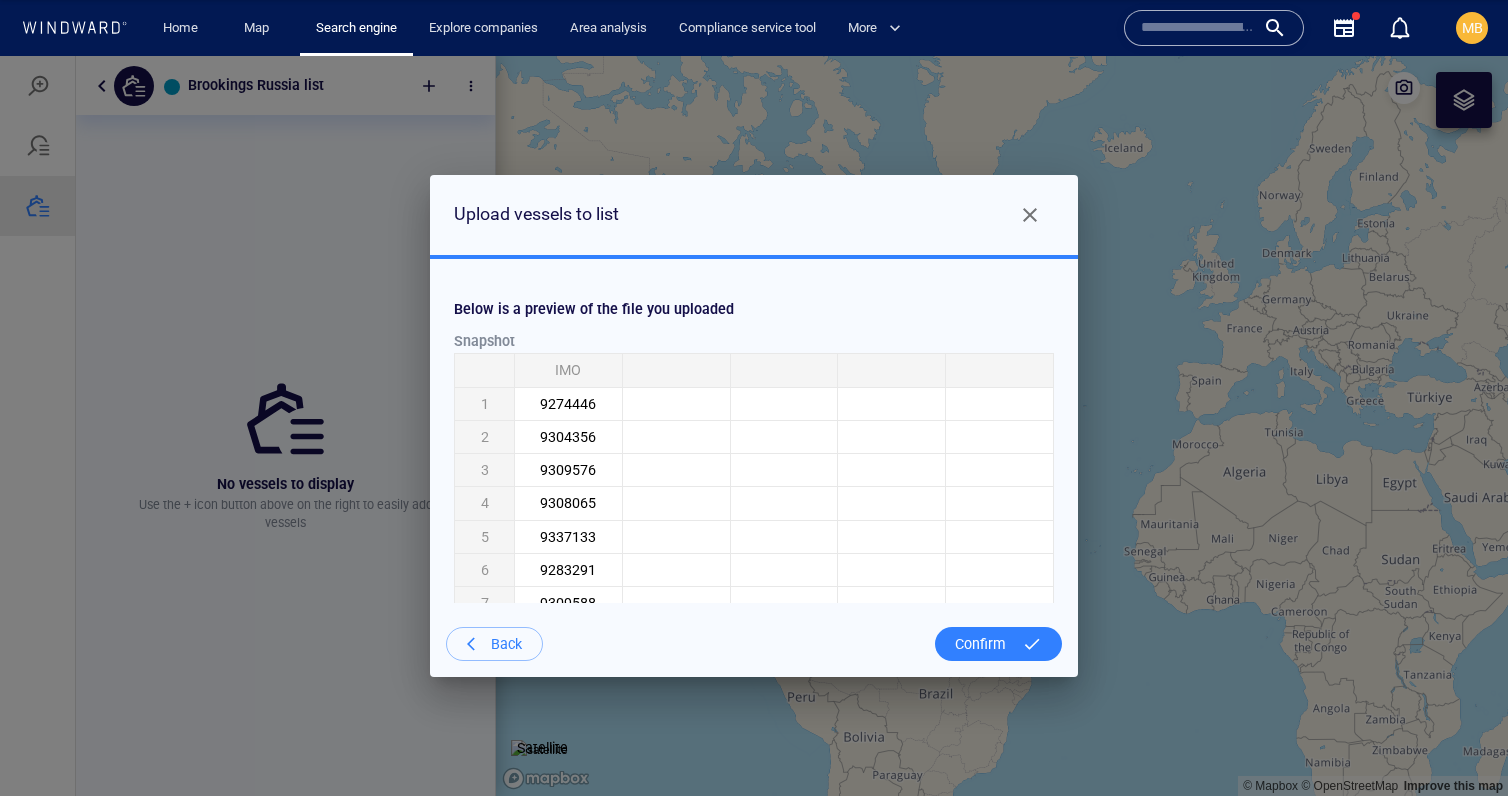 click on "Confirm" at bounding box center [980, 644] 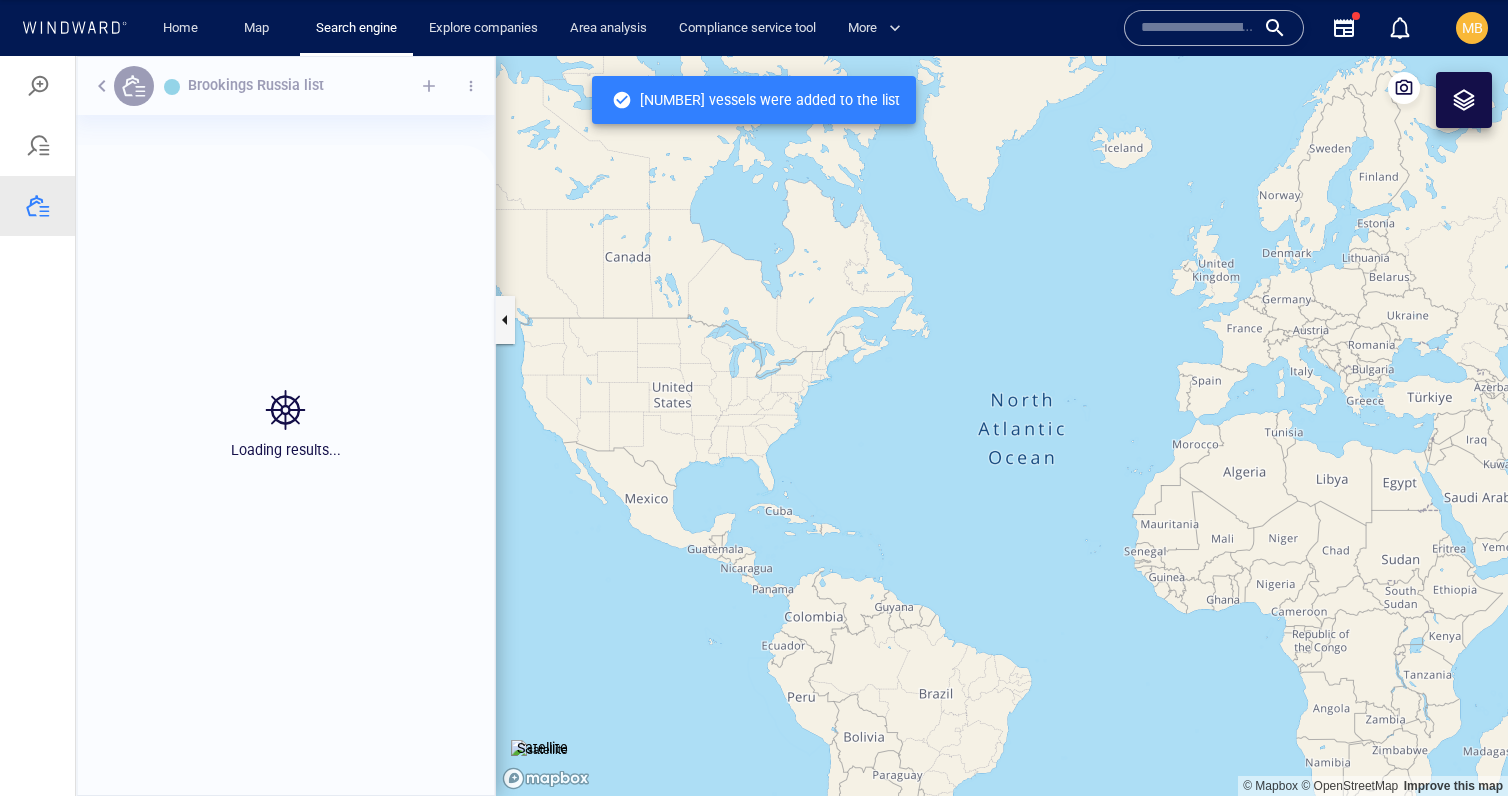 scroll, scrollTop: 1, scrollLeft: 1, axis: both 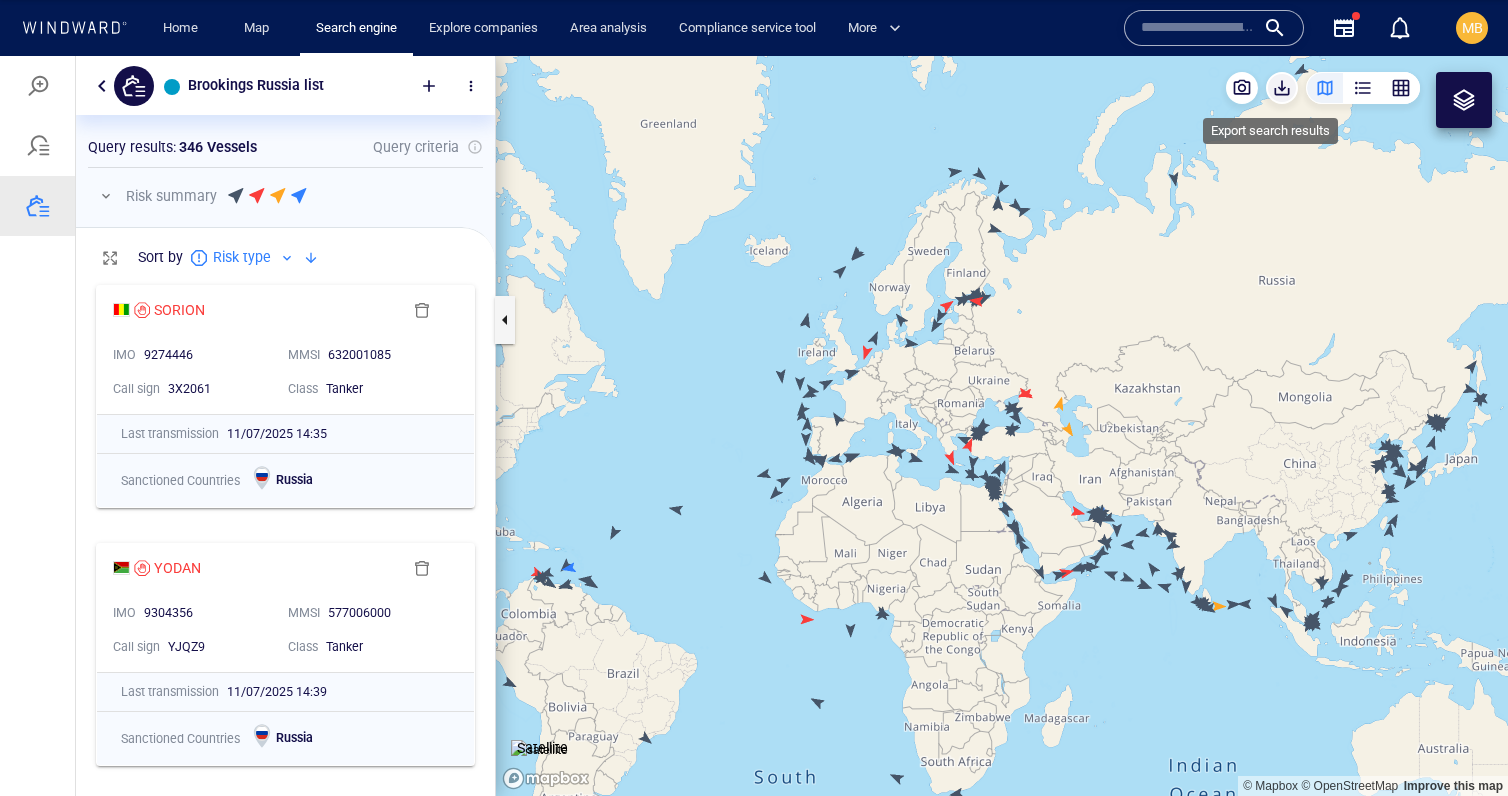 click at bounding box center [1282, 88] 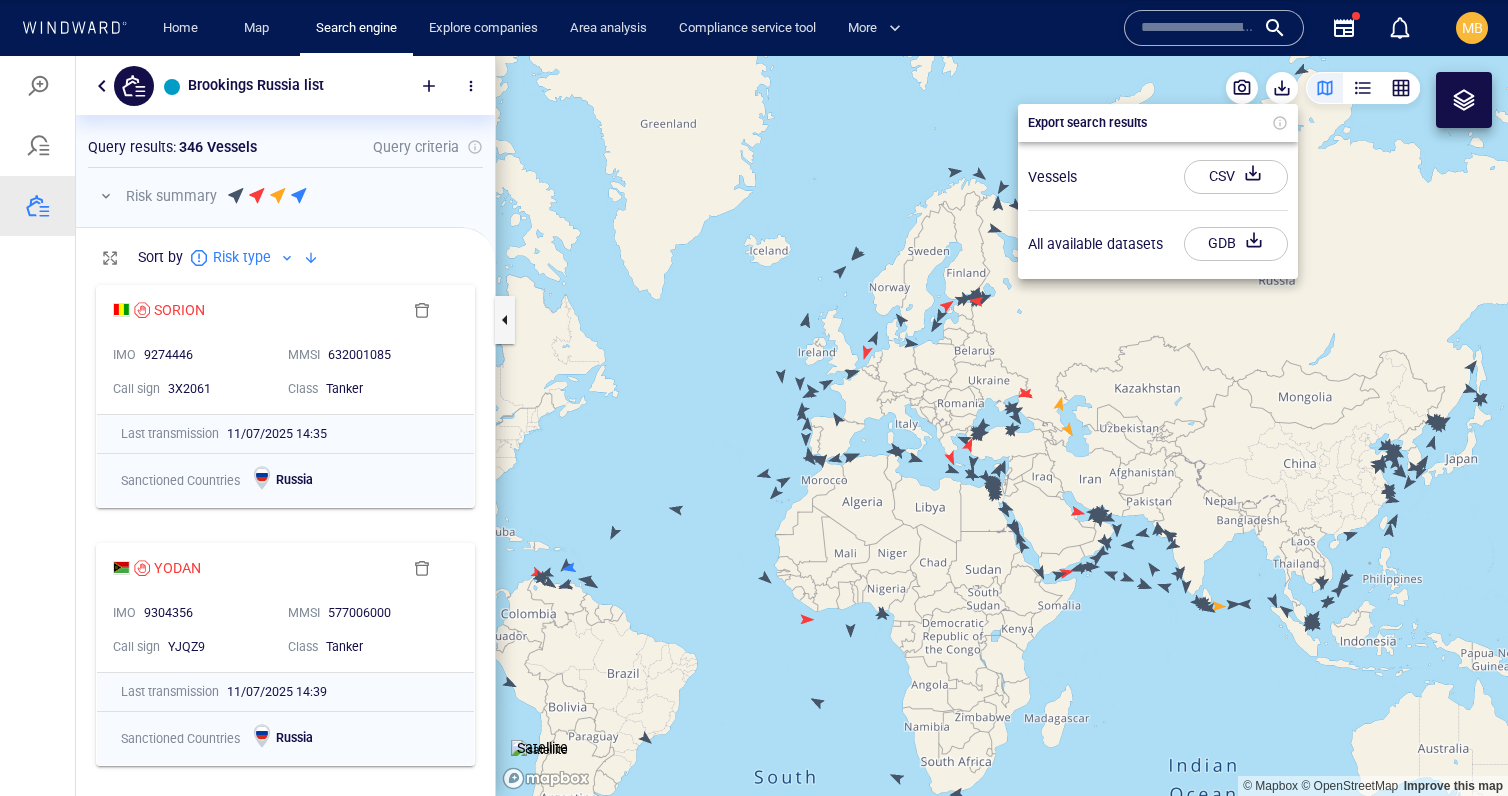 click on "CSV" at bounding box center (1222, 176) 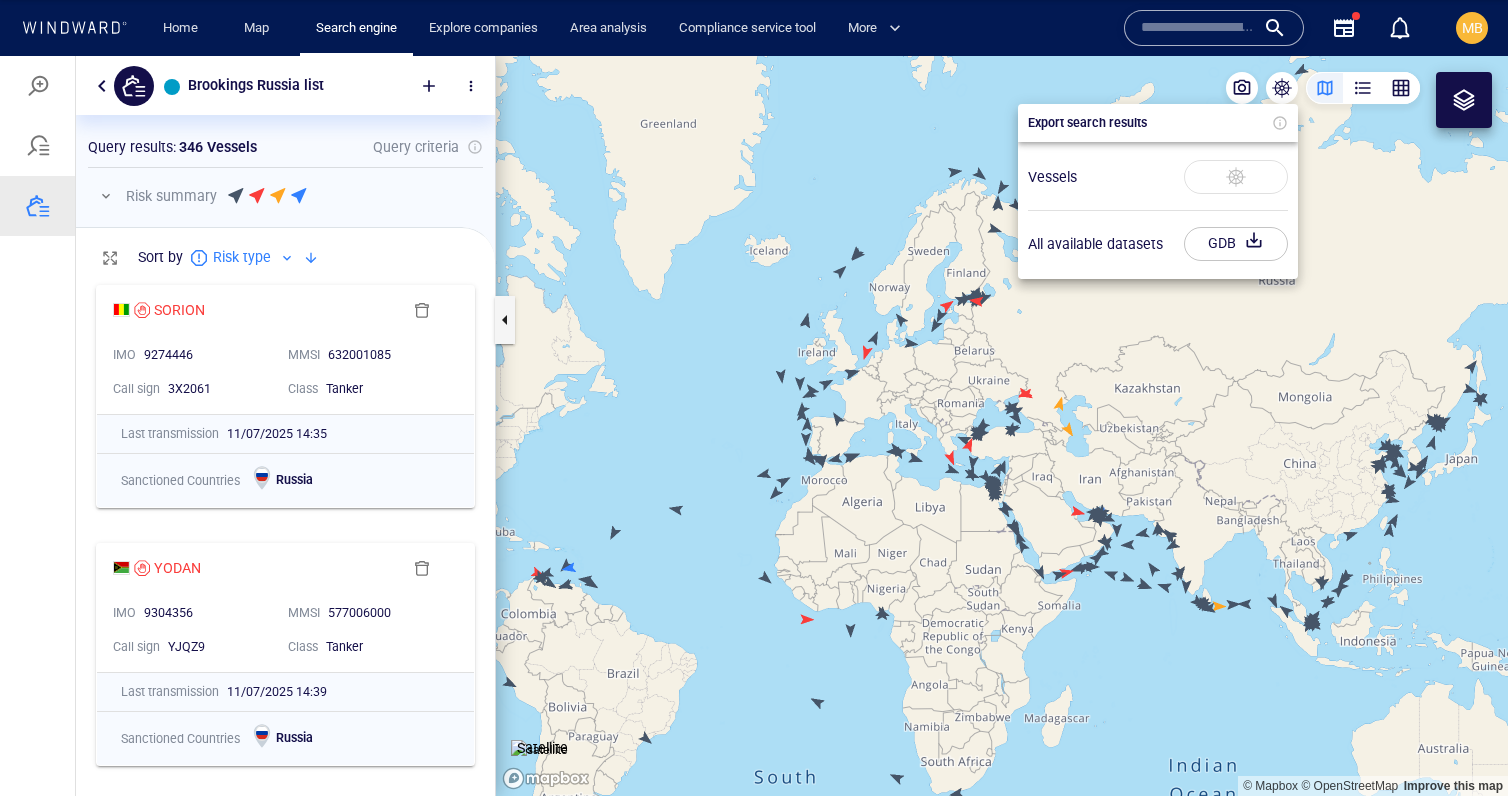 click at bounding box center [1236, 177] 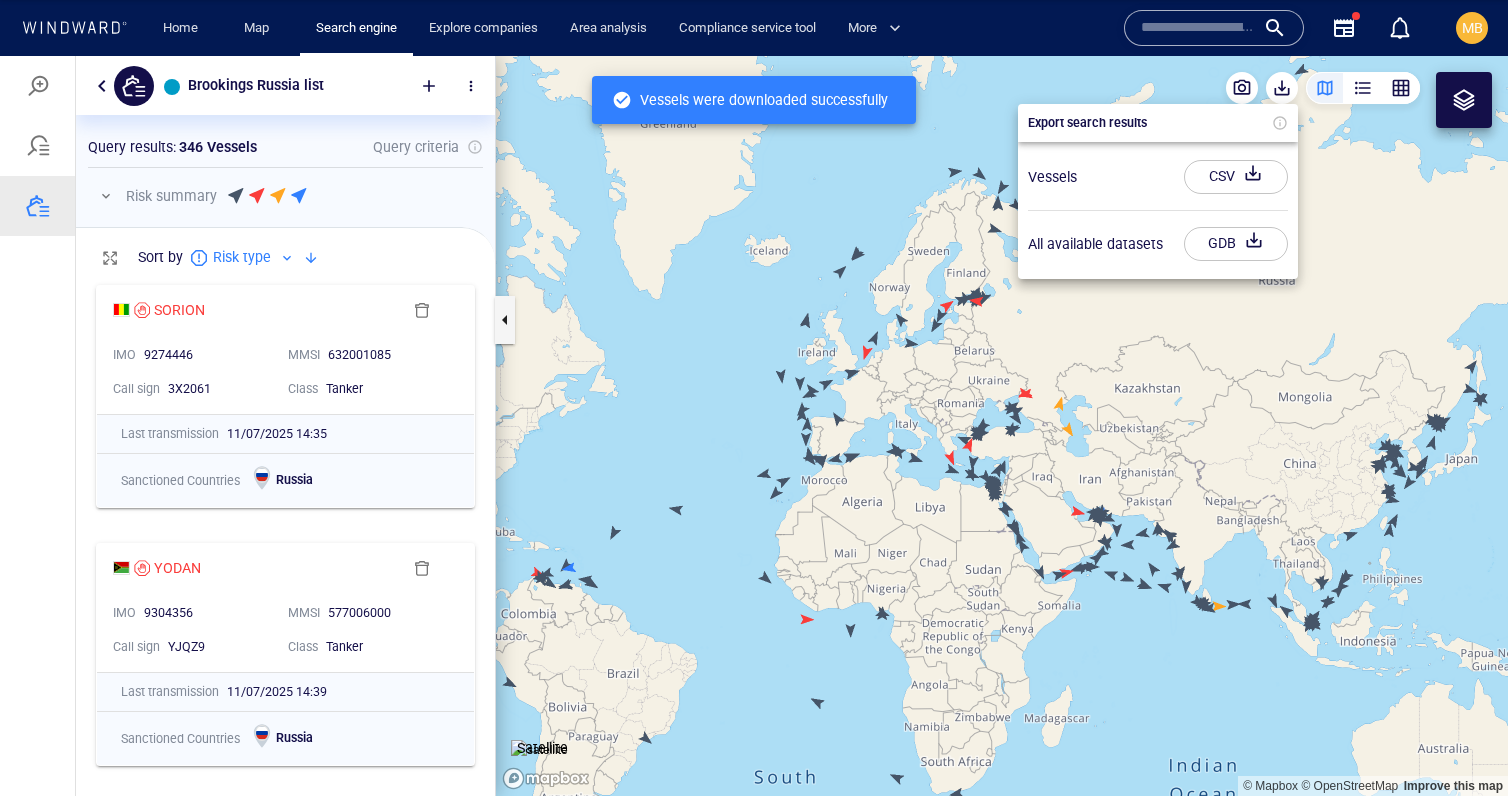 click at bounding box center (754, 426) 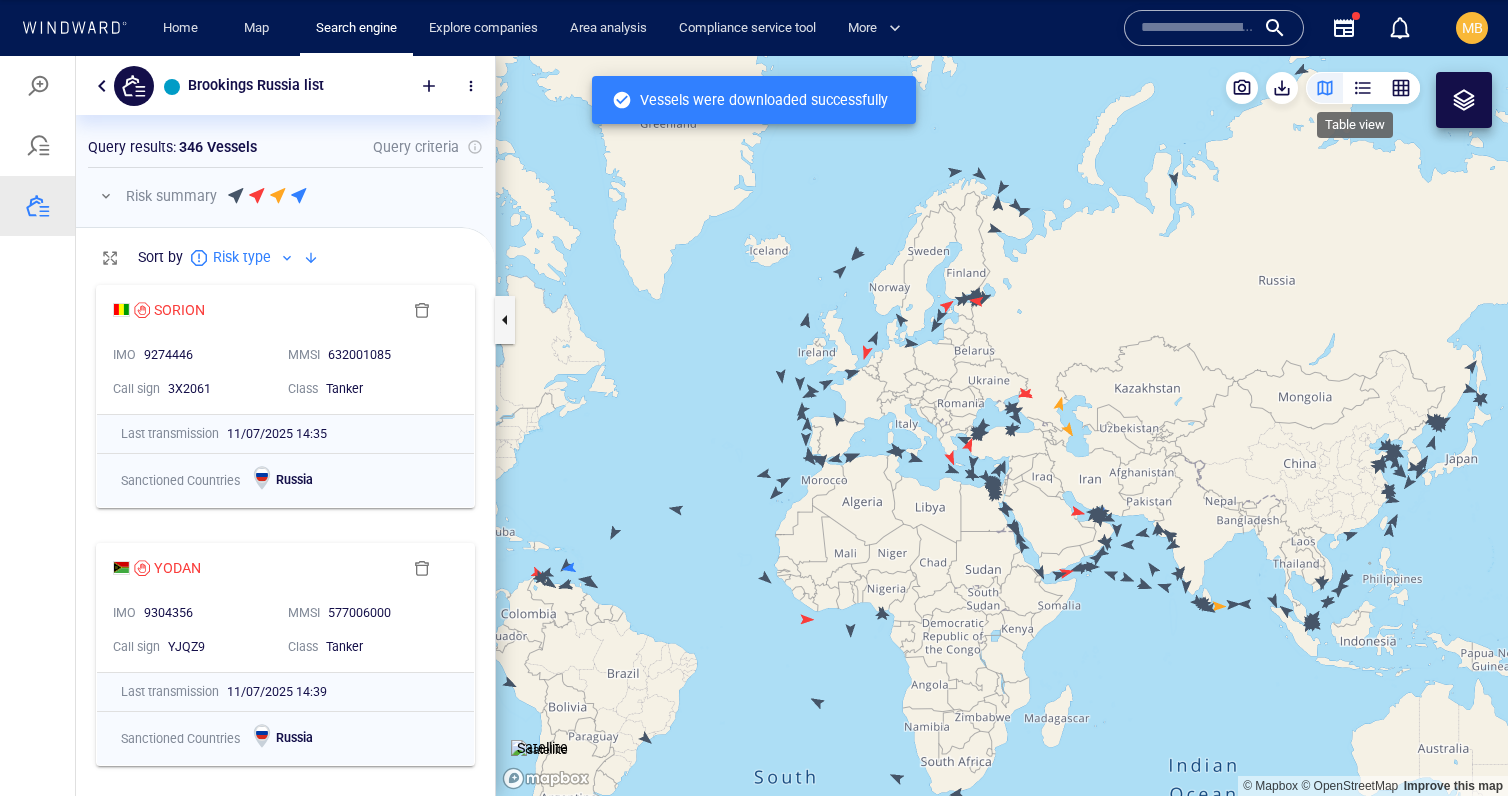 click at bounding box center (1363, 88) 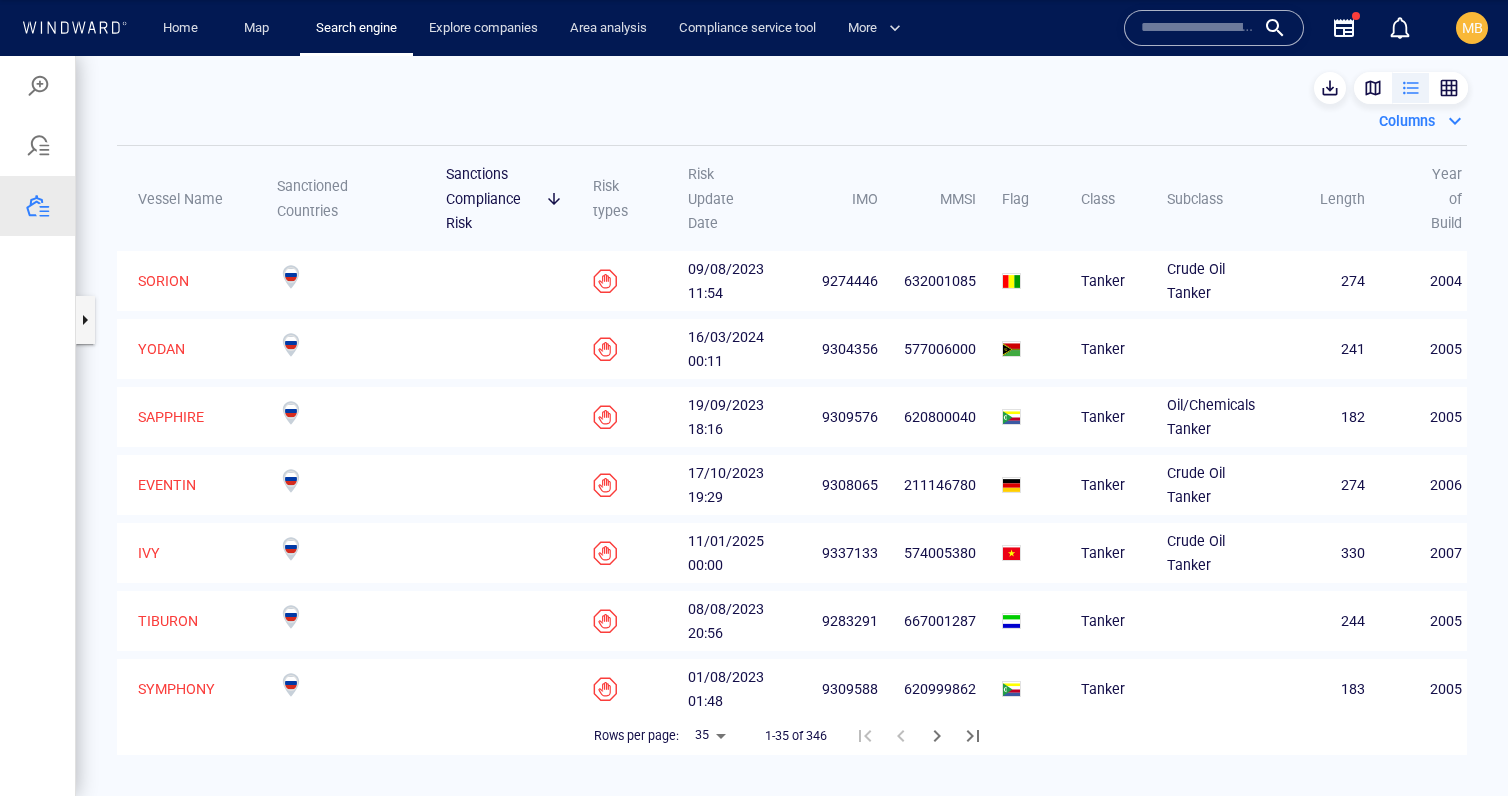 click on "Columns" at bounding box center (1407, 121) 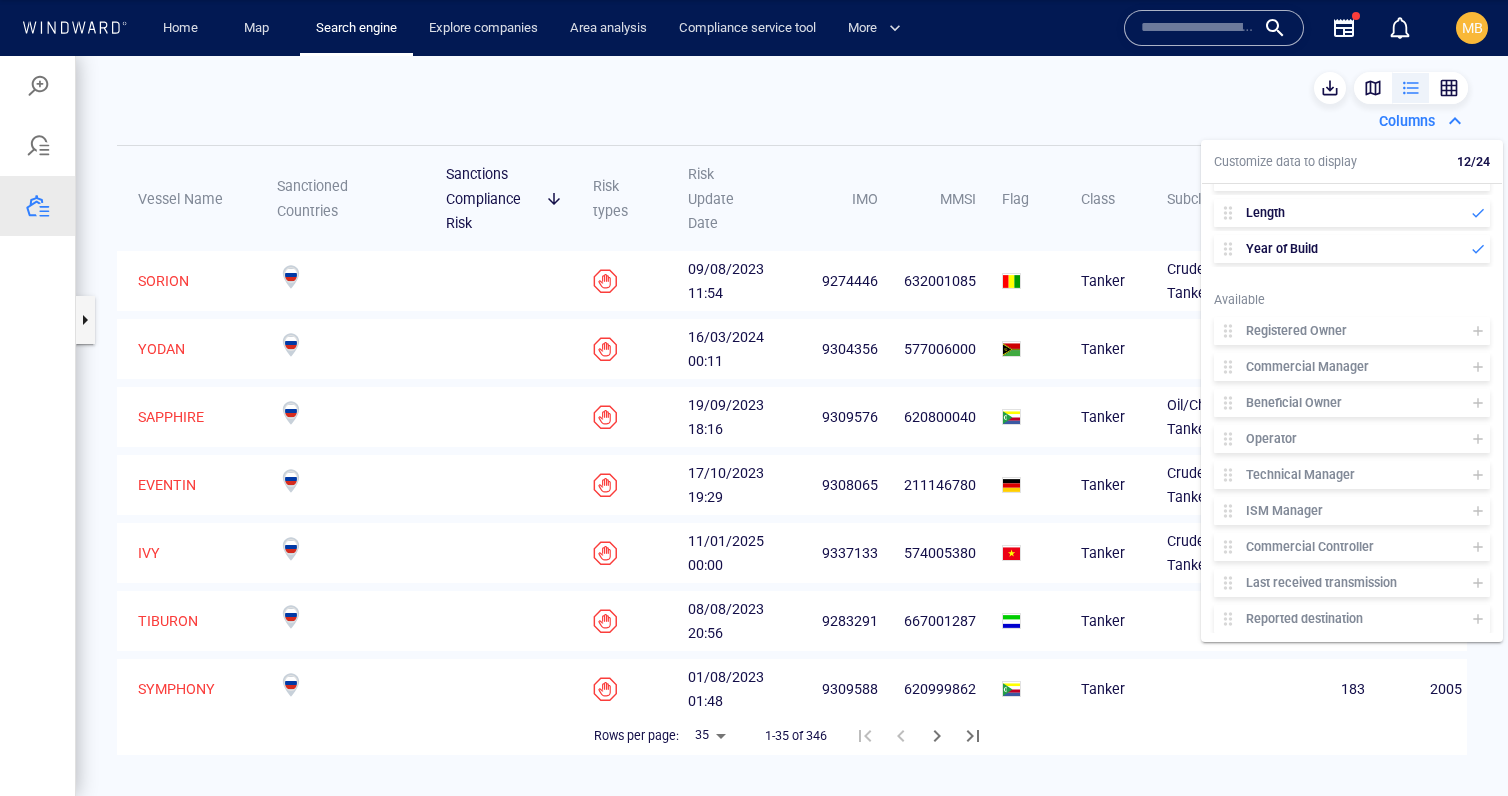 scroll, scrollTop: 404, scrollLeft: 0, axis: vertical 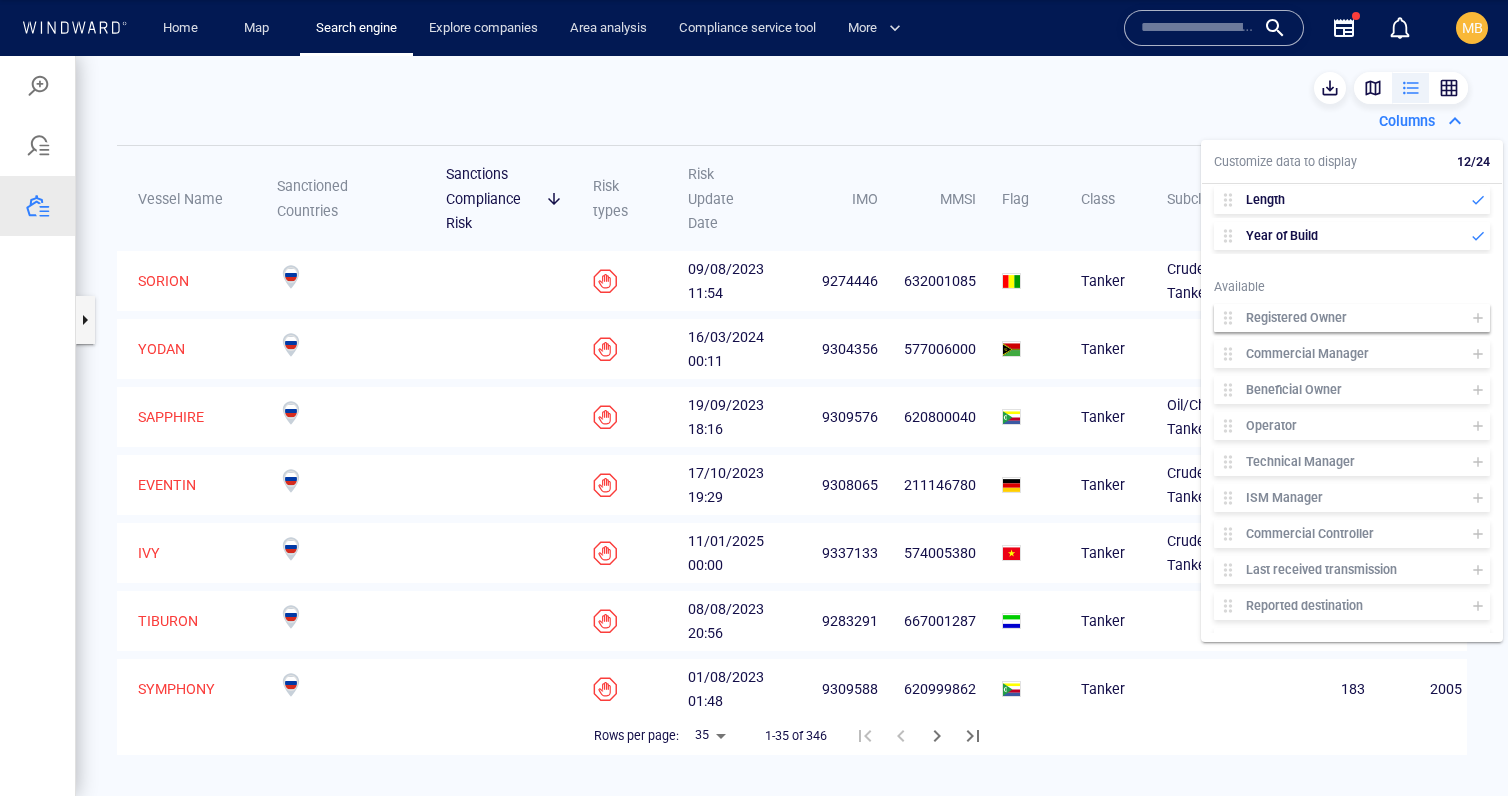 click 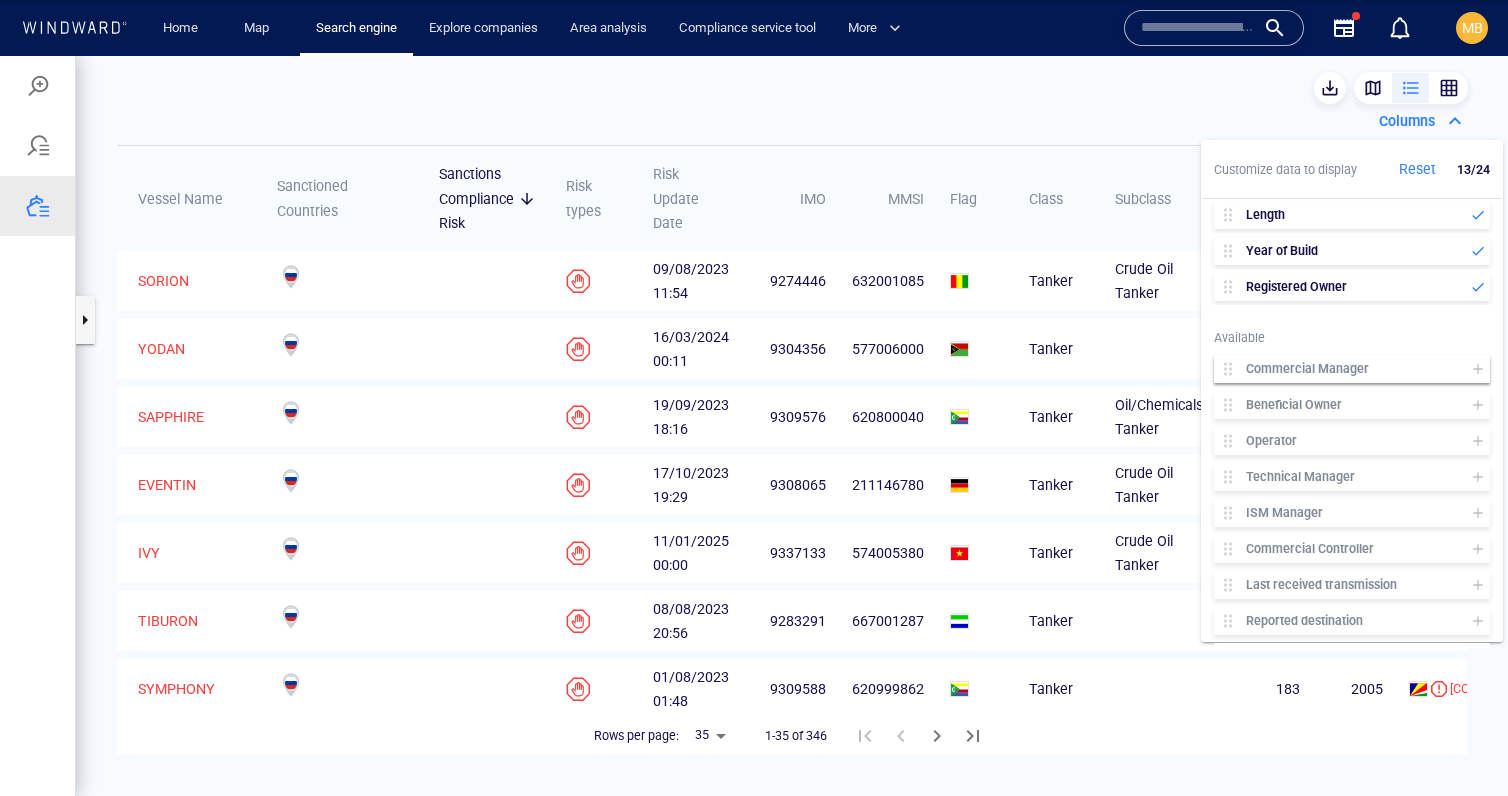 click 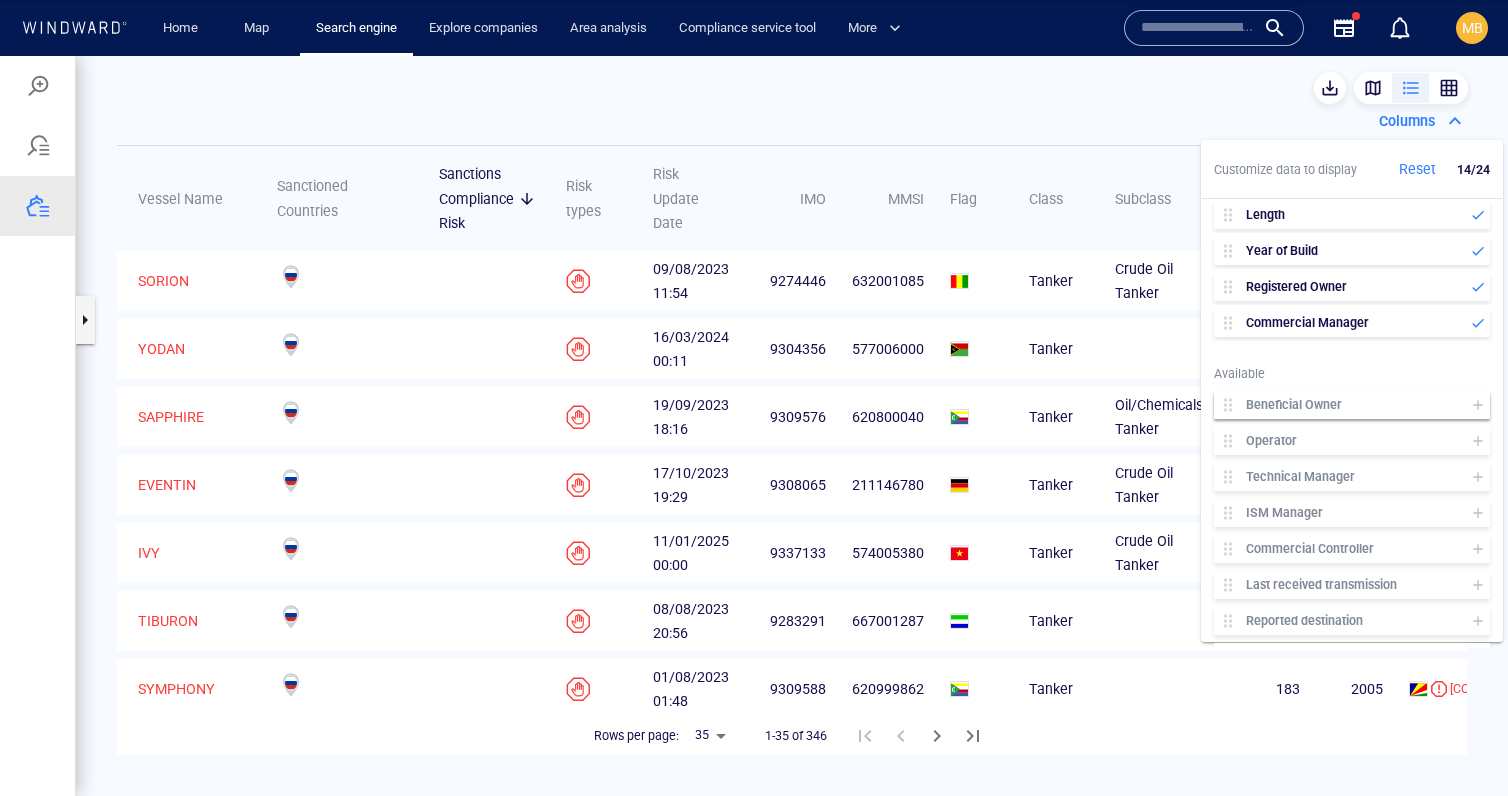 click 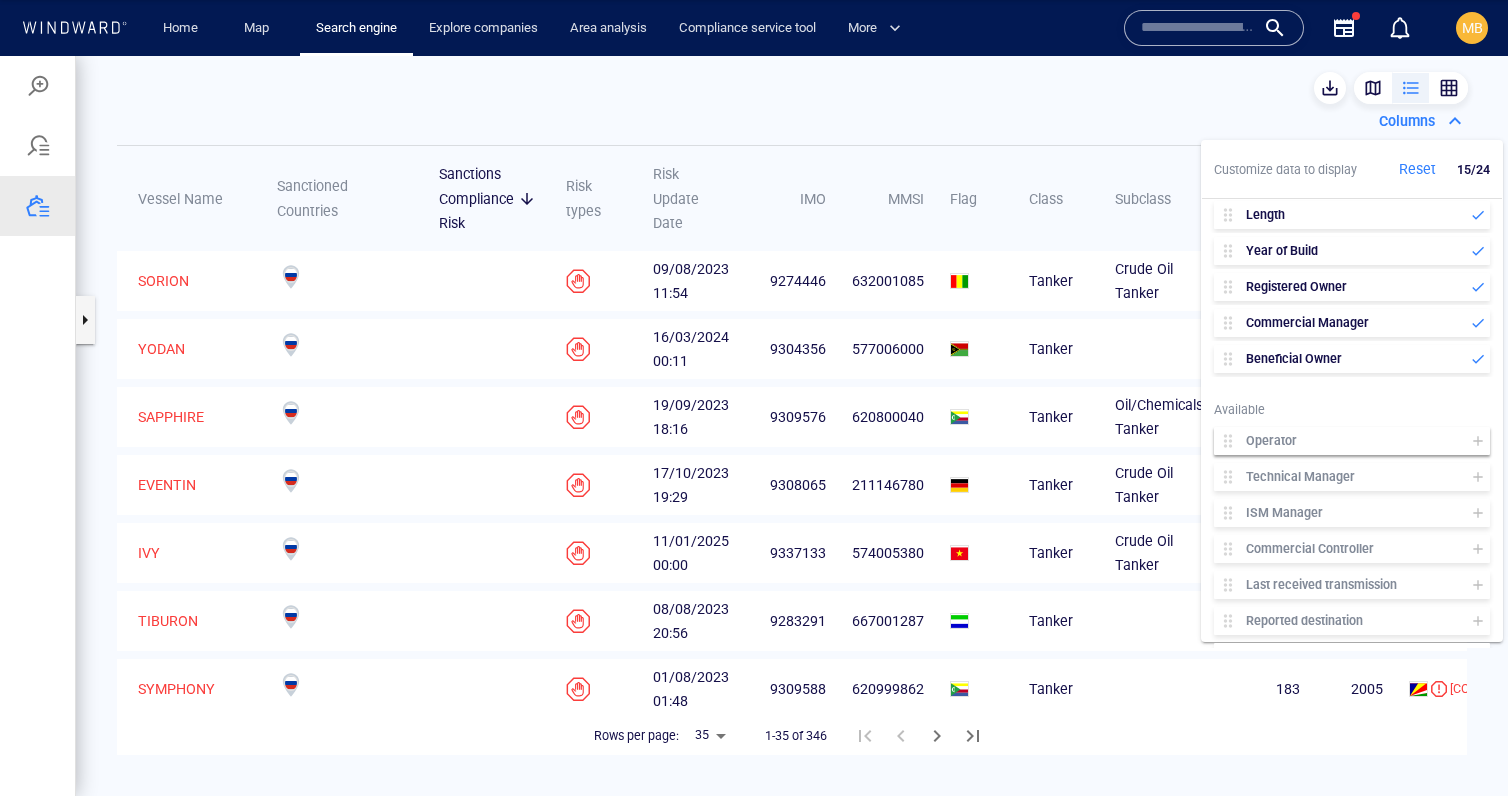 click 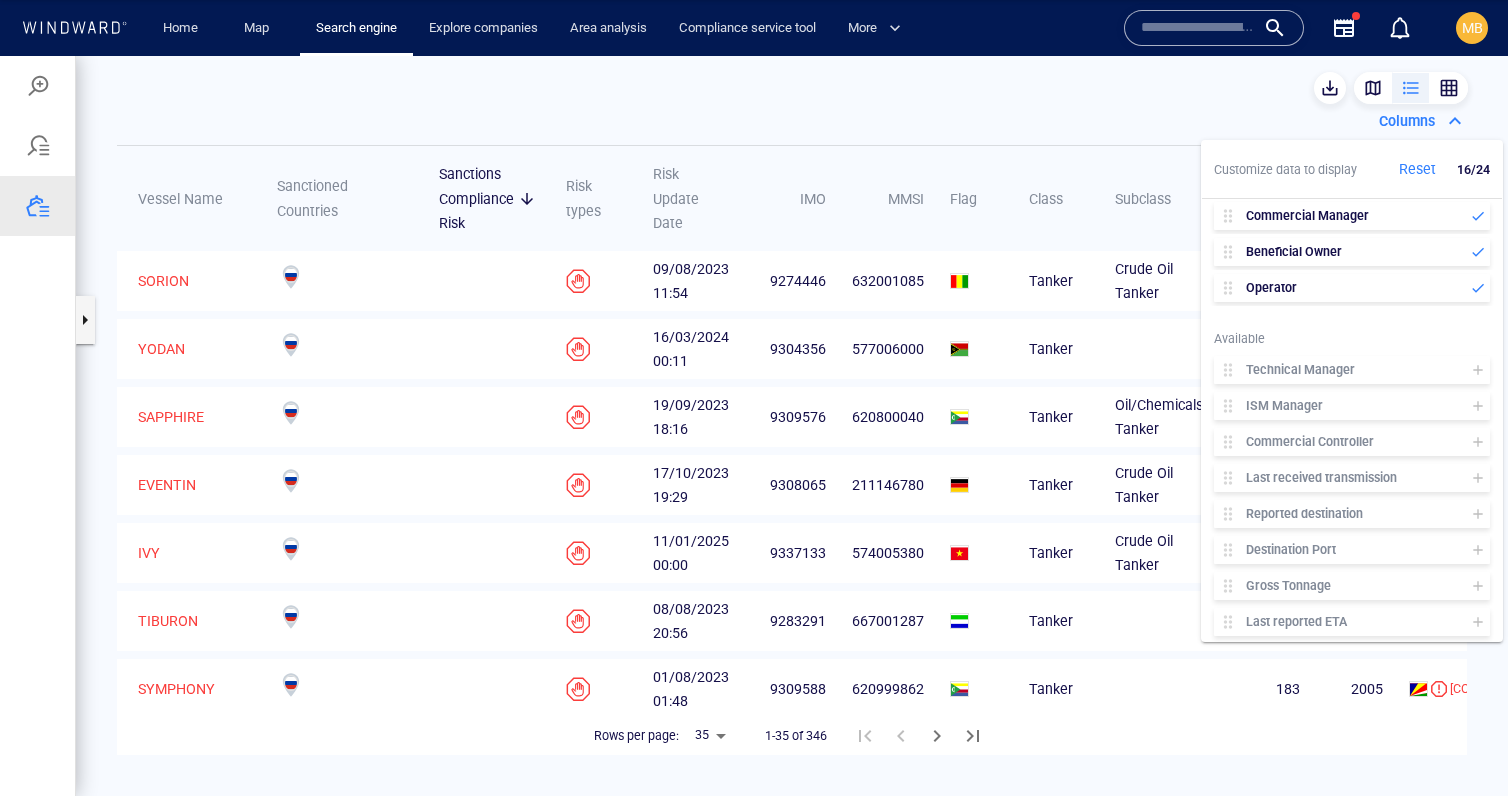 scroll, scrollTop: 533, scrollLeft: 0, axis: vertical 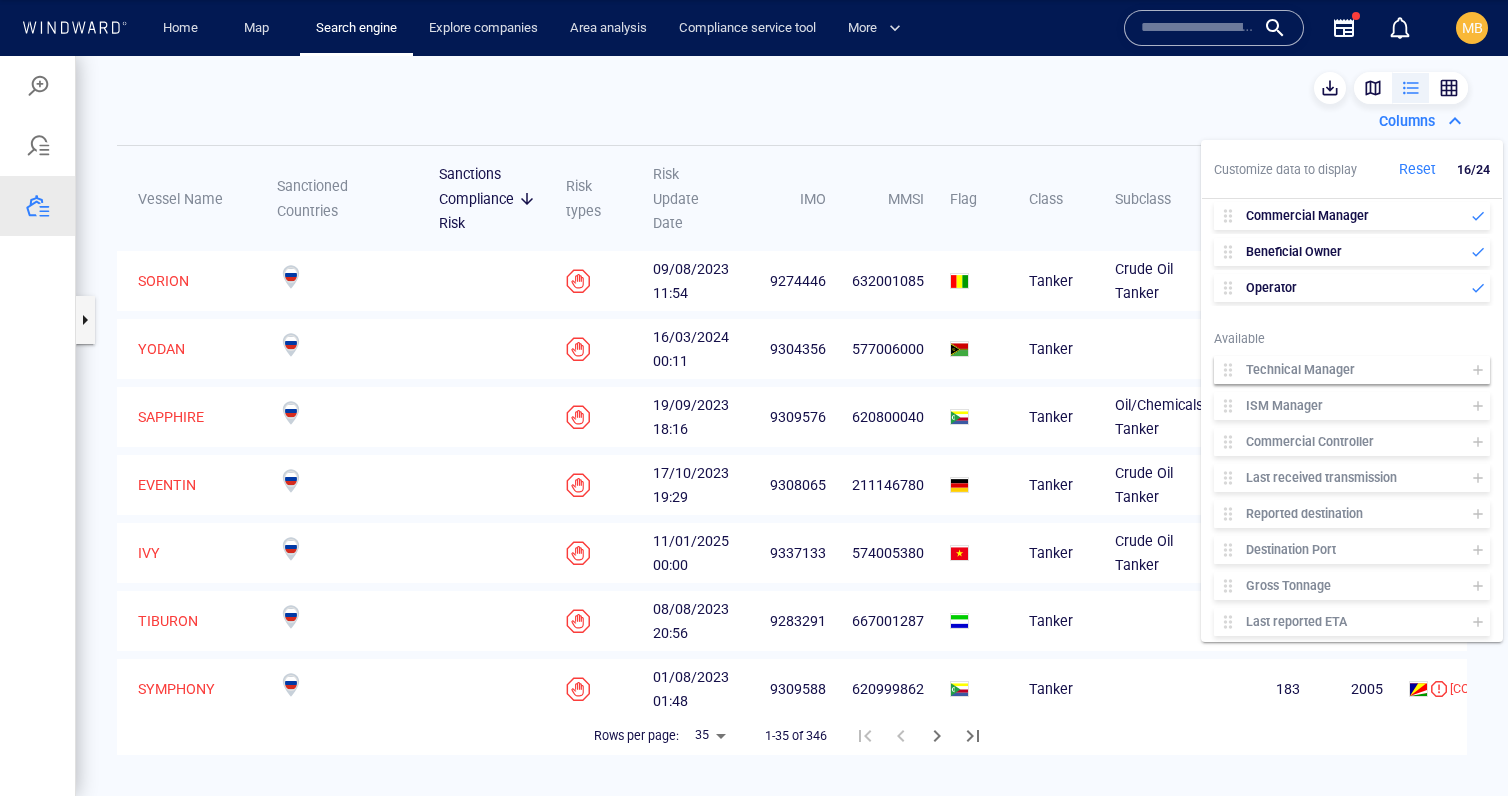 click 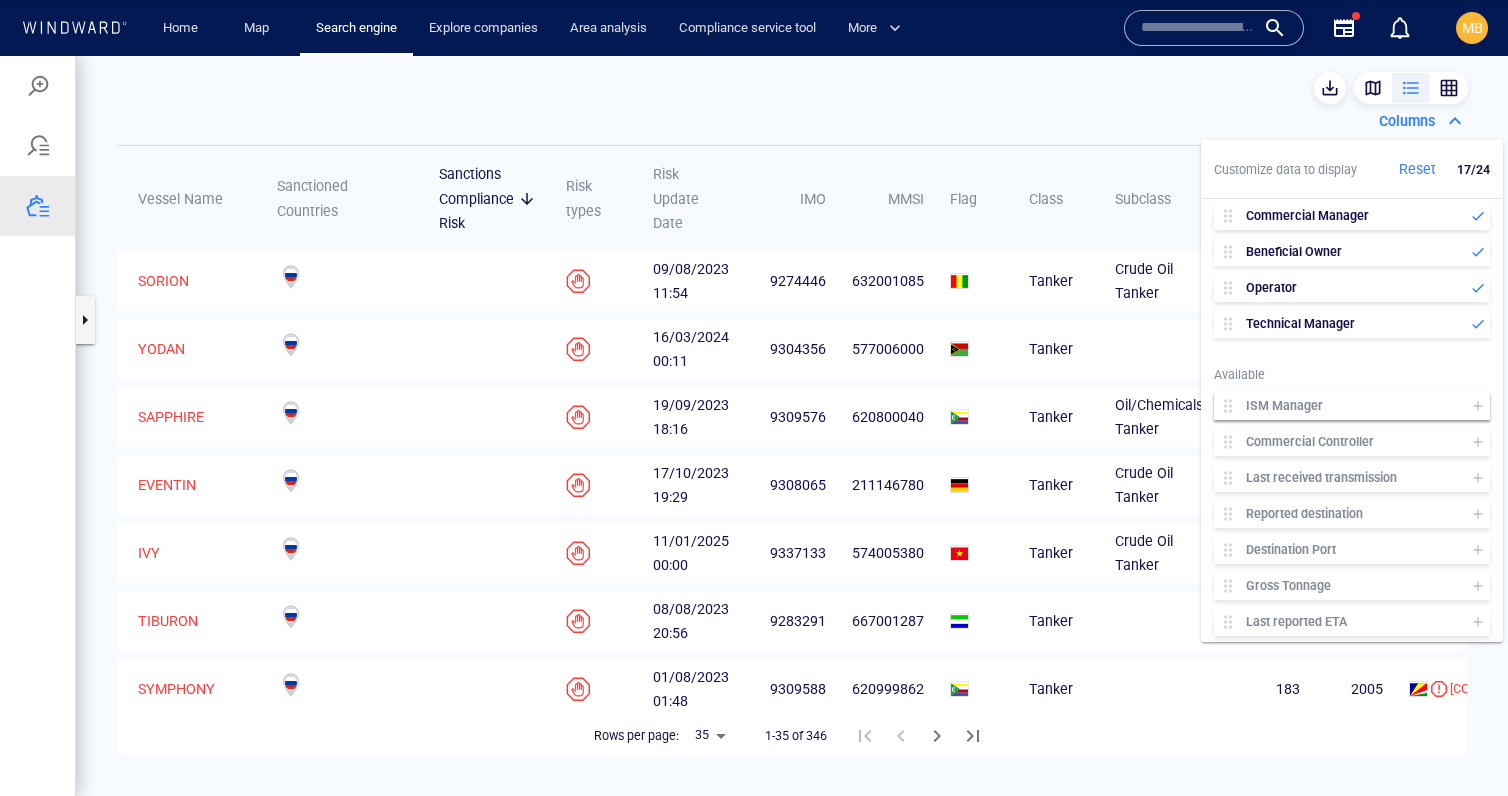 click 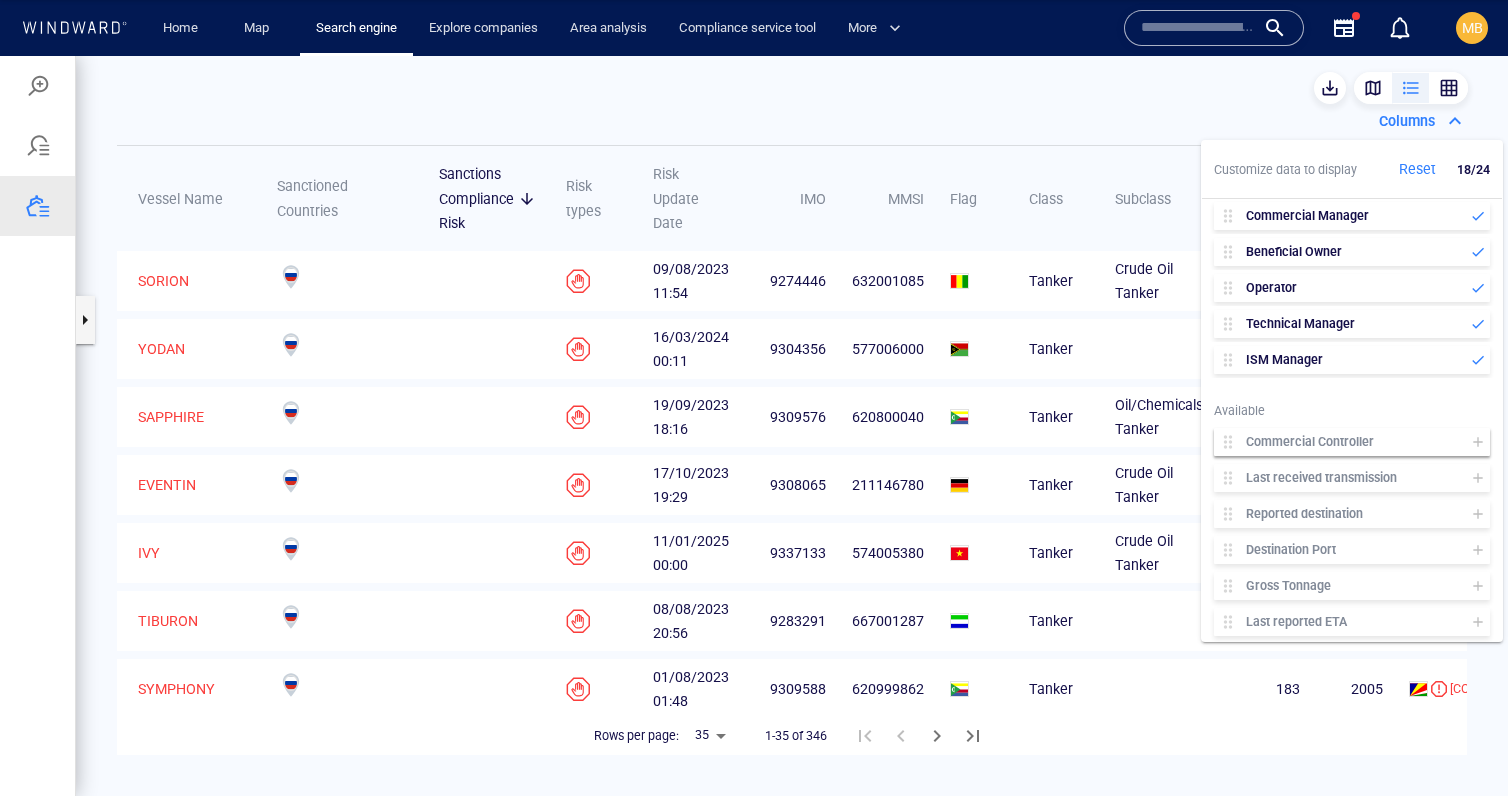 click 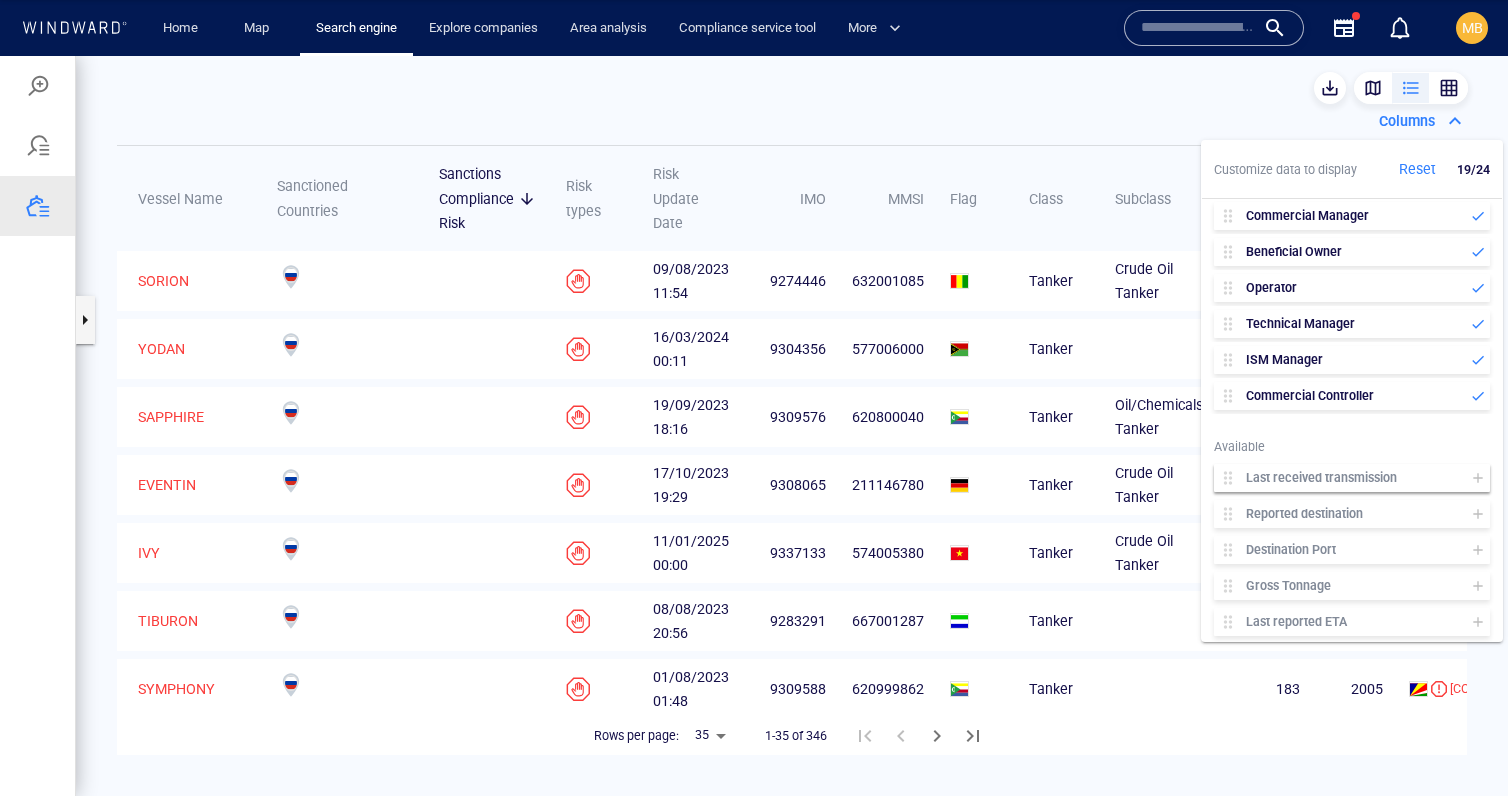 click 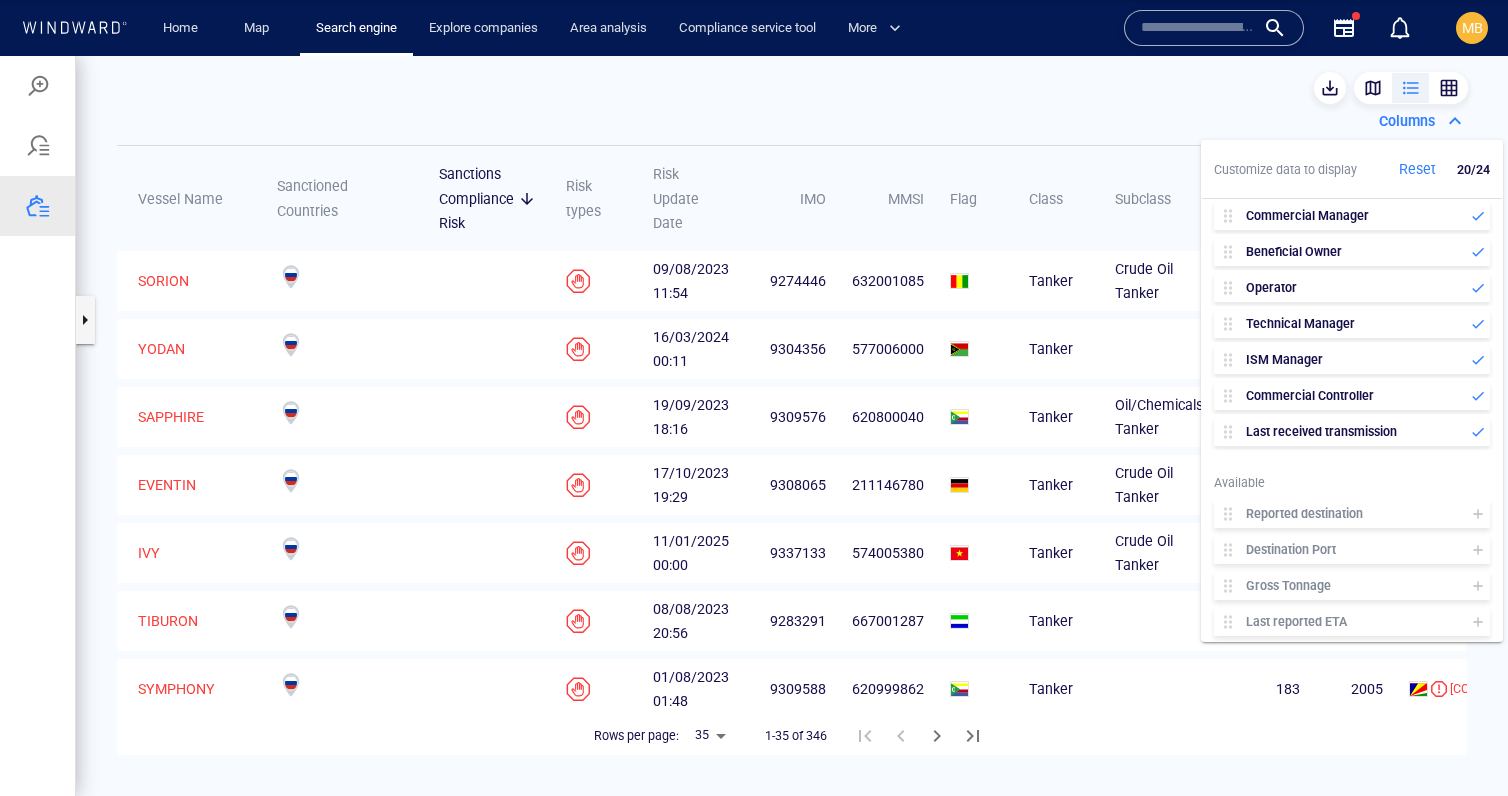 scroll, scrollTop: 567, scrollLeft: 0, axis: vertical 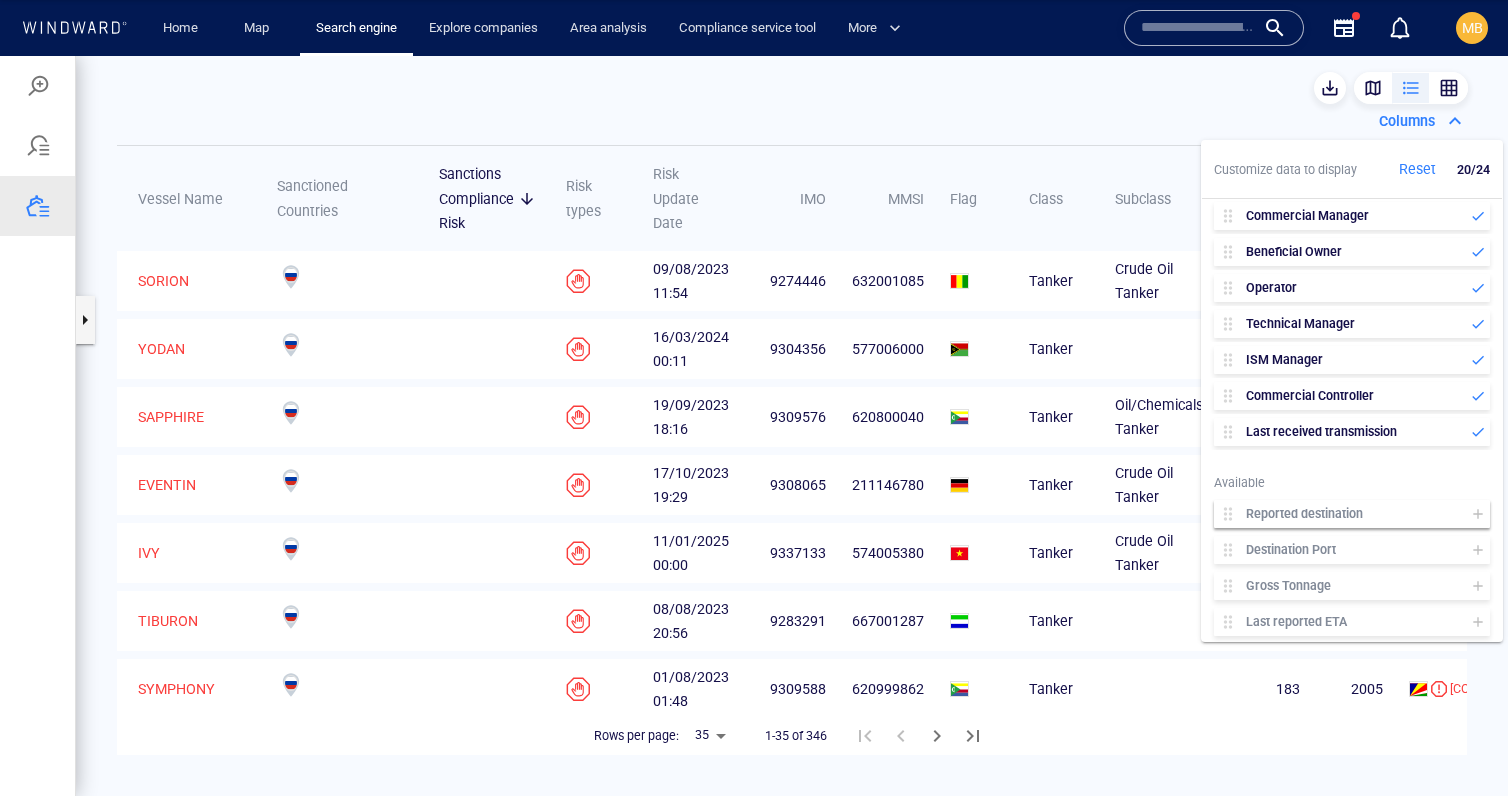 click 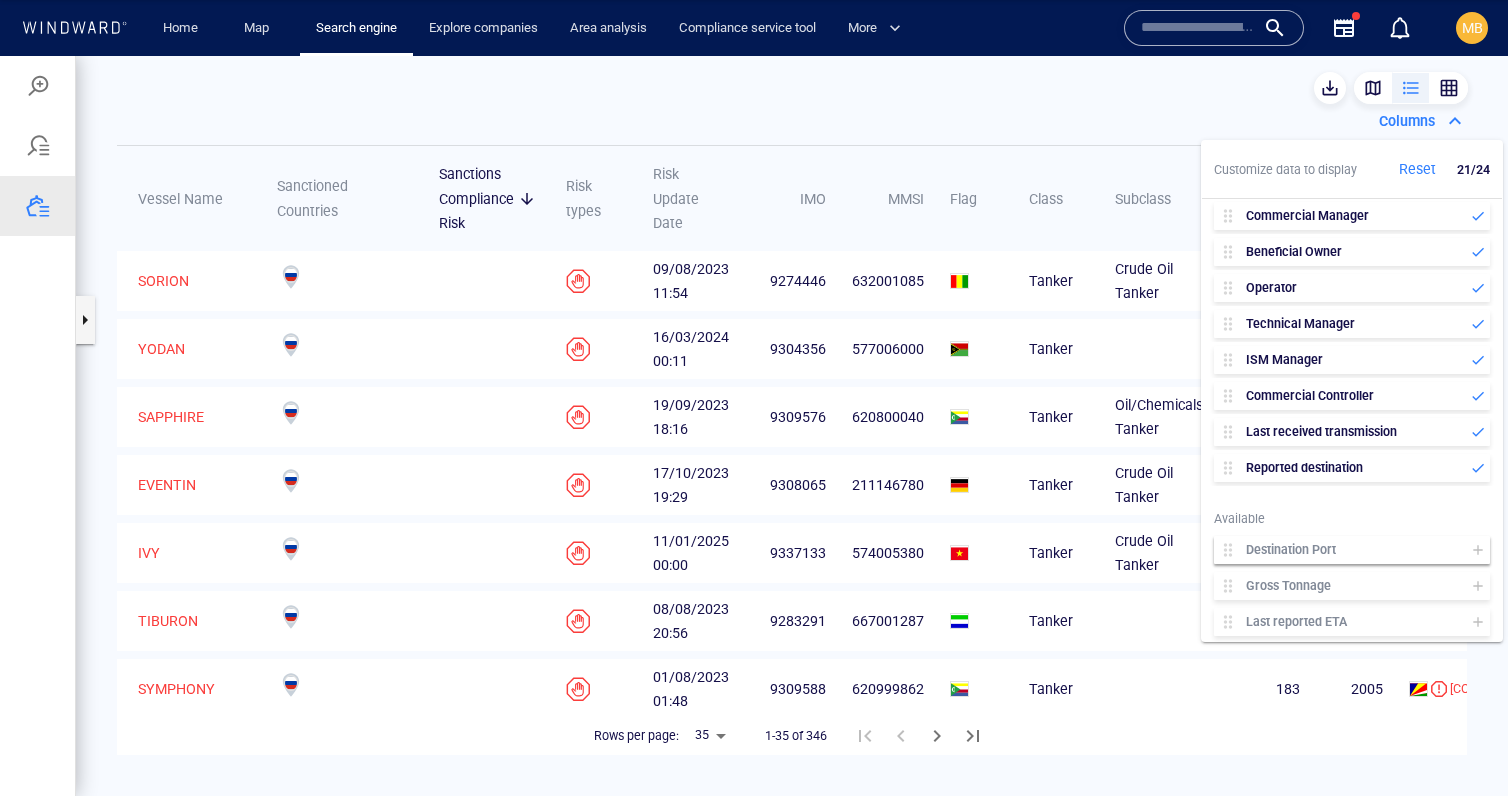 click 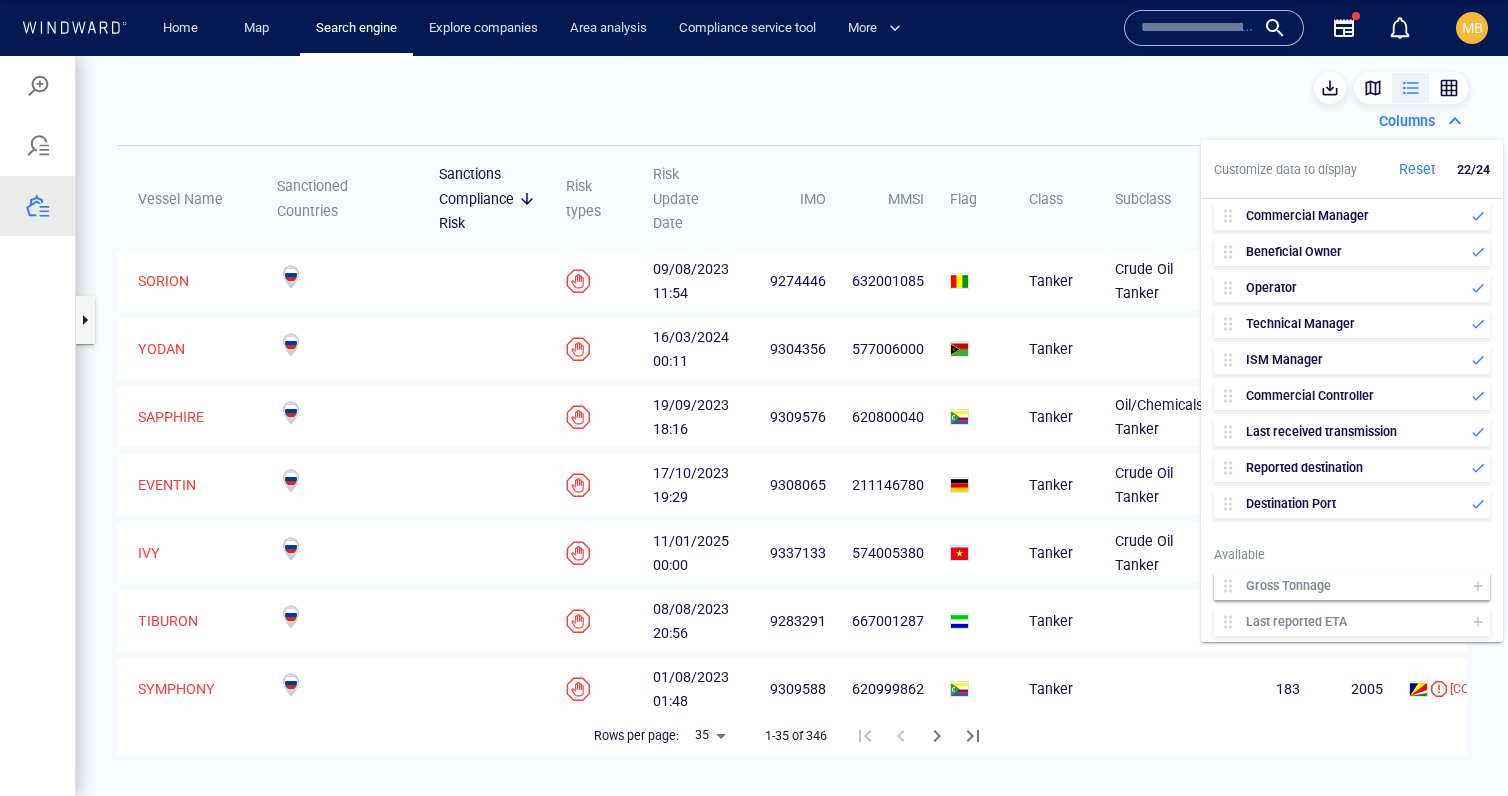 scroll, scrollTop: 55, scrollLeft: 0, axis: vertical 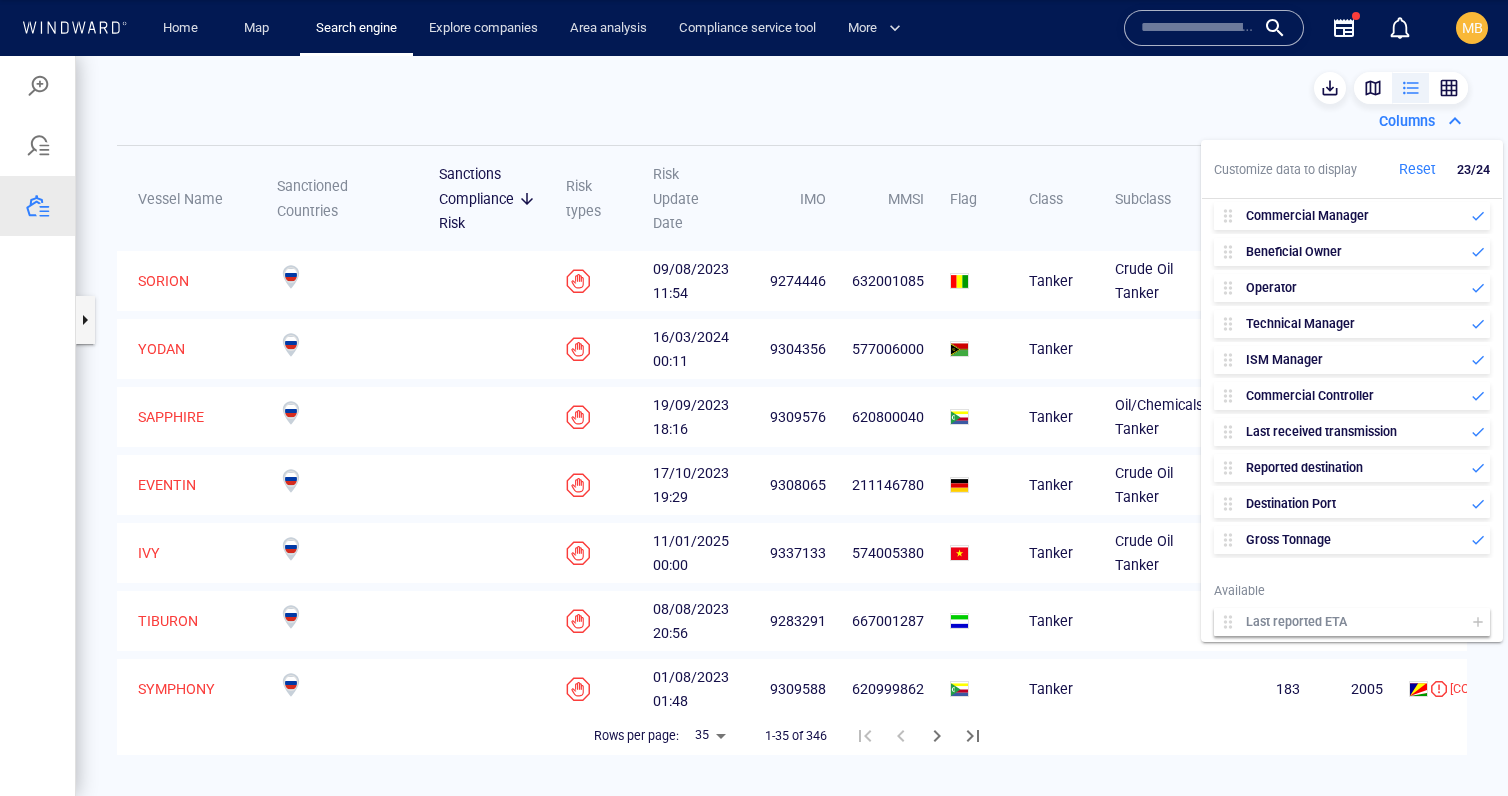 click 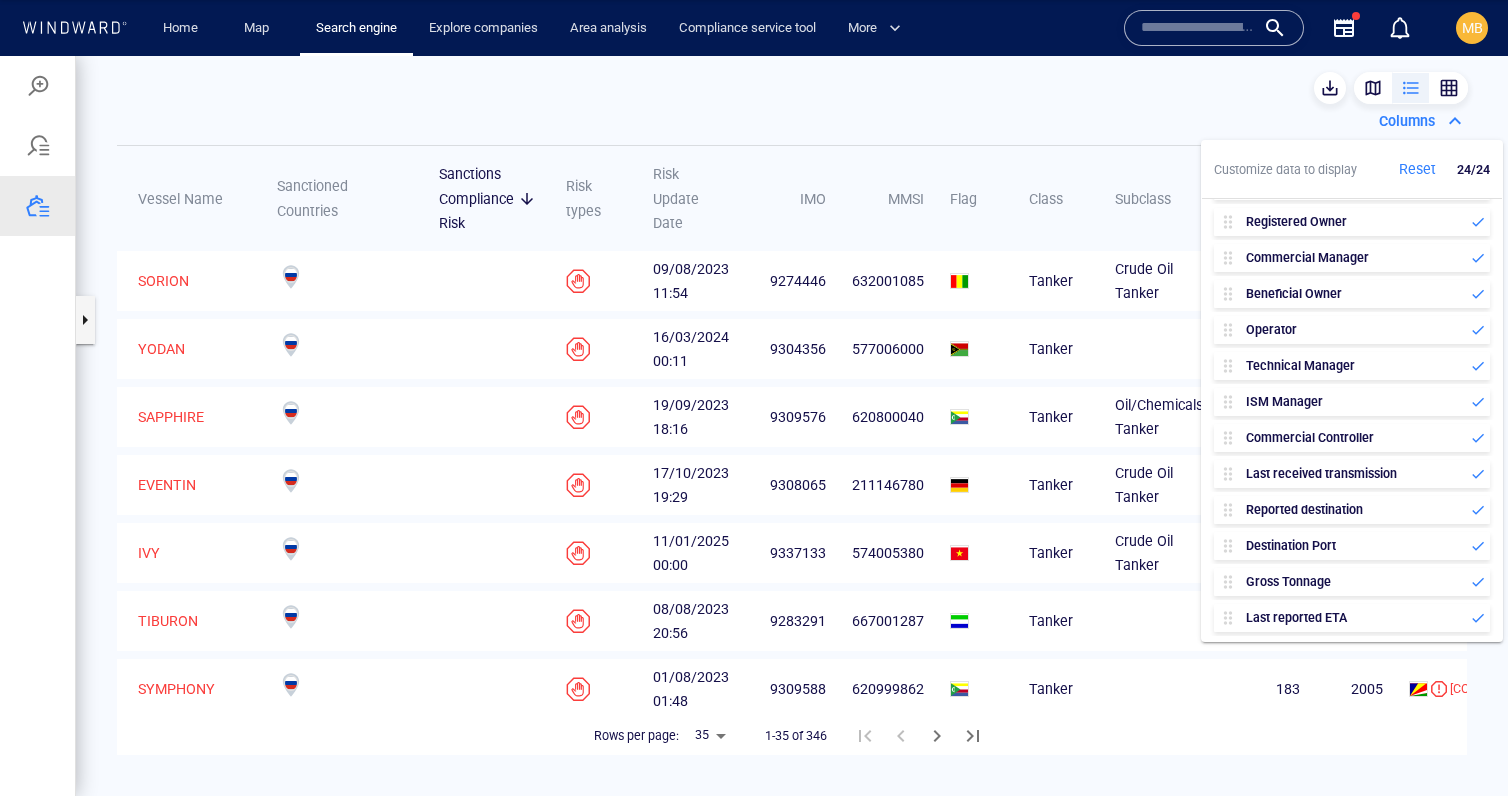 scroll, scrollTop: 521, scrollLeft: 0, axis: vertical 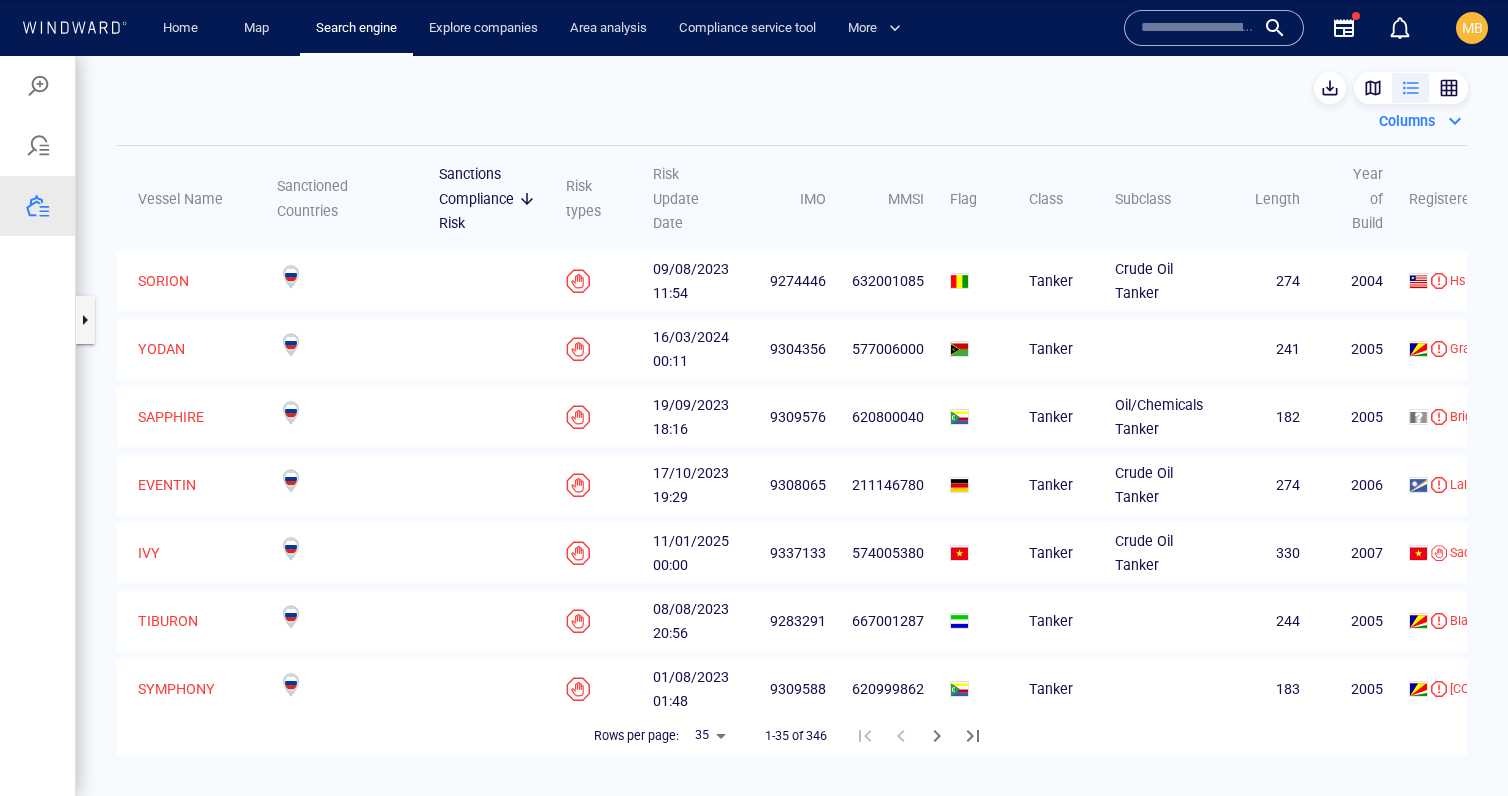 click on "Columns" at bounding box center (1407, 121) 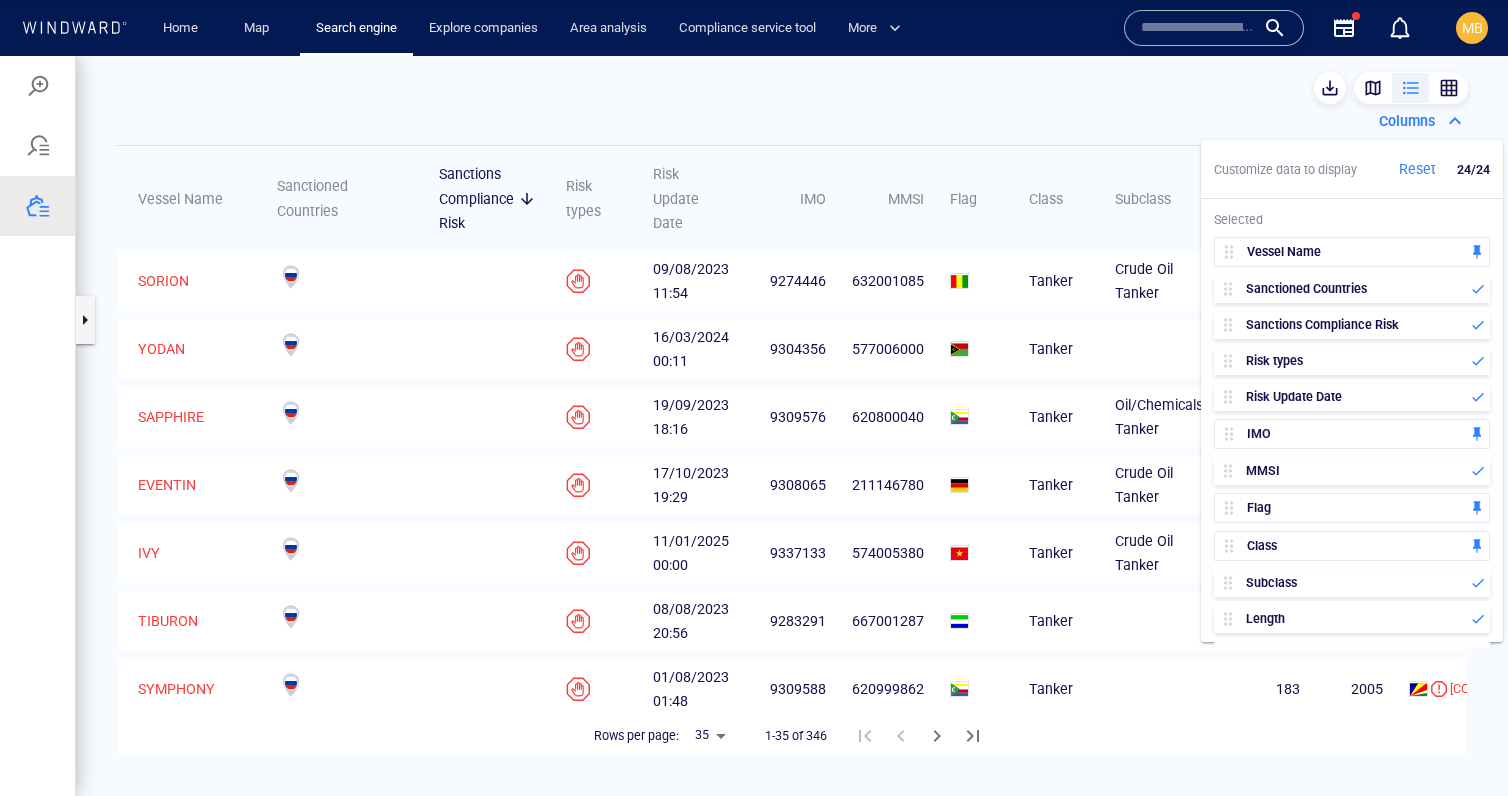 click on "Reset" at bounding box center (1417, 169) 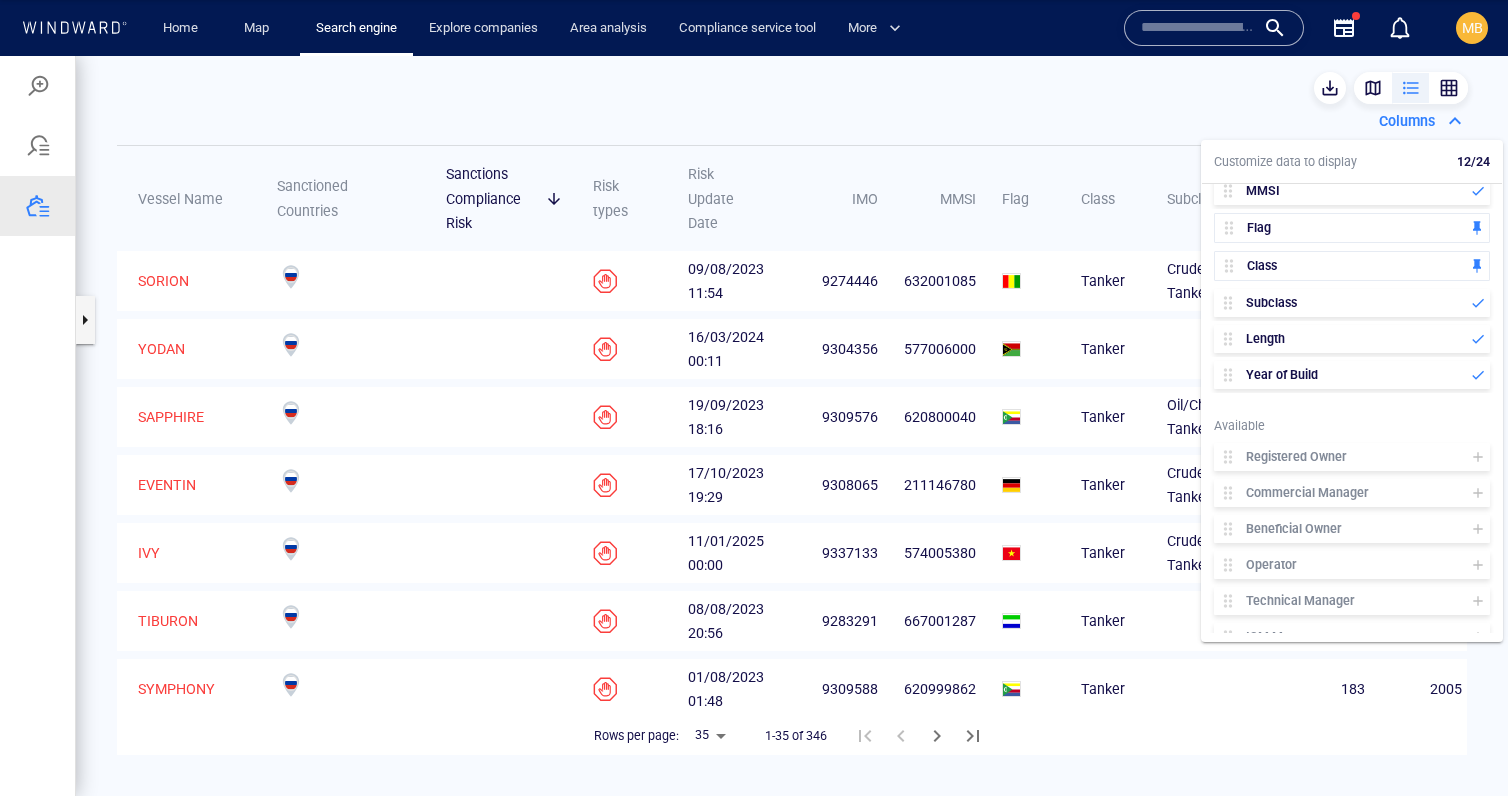 scroll, scrollTop: 289, scrollLeft: 0, axis: vertical 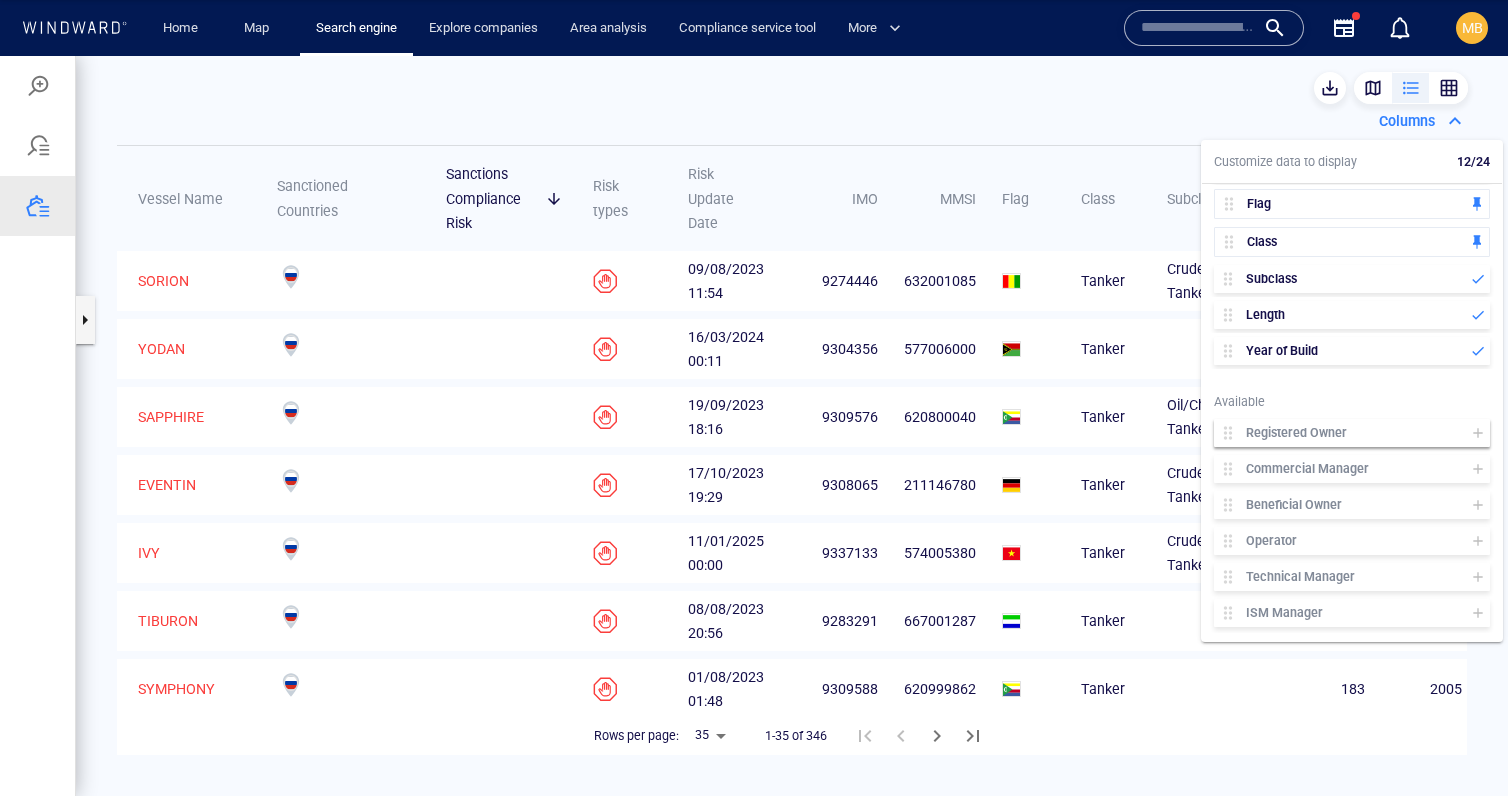 click 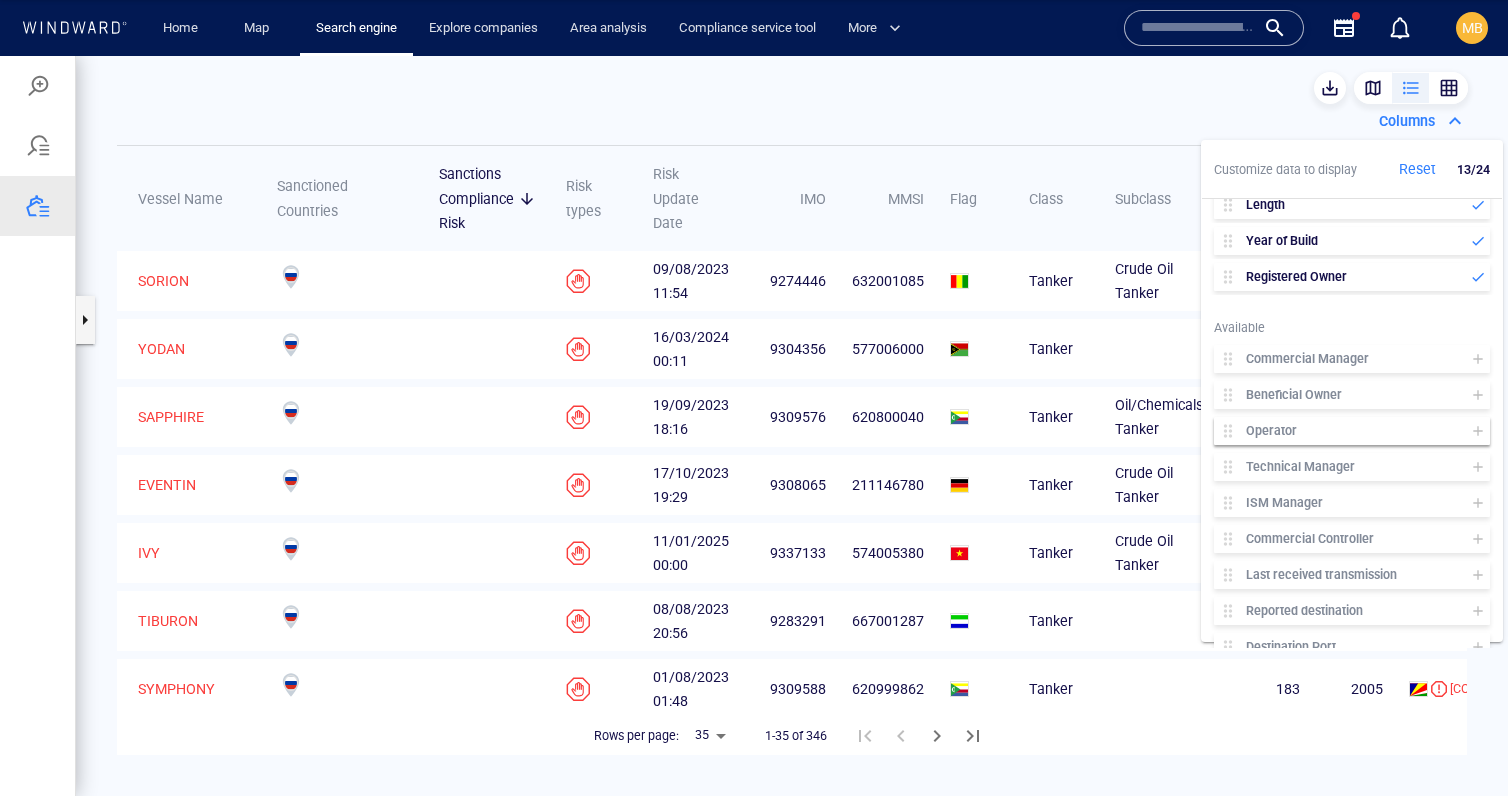 scroll, scrollTop: 422, scrollLeft: 0, axis: vertical 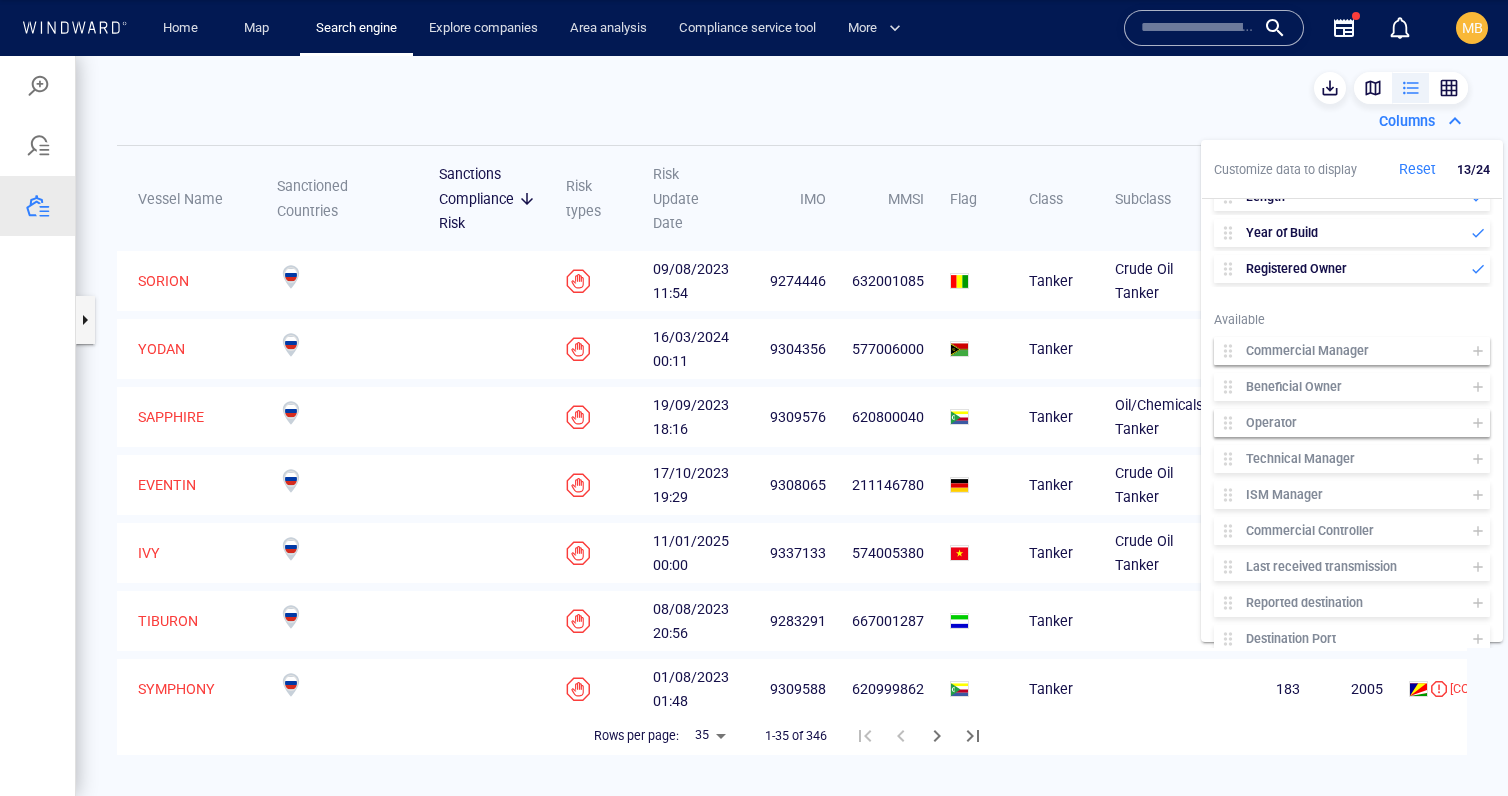 click 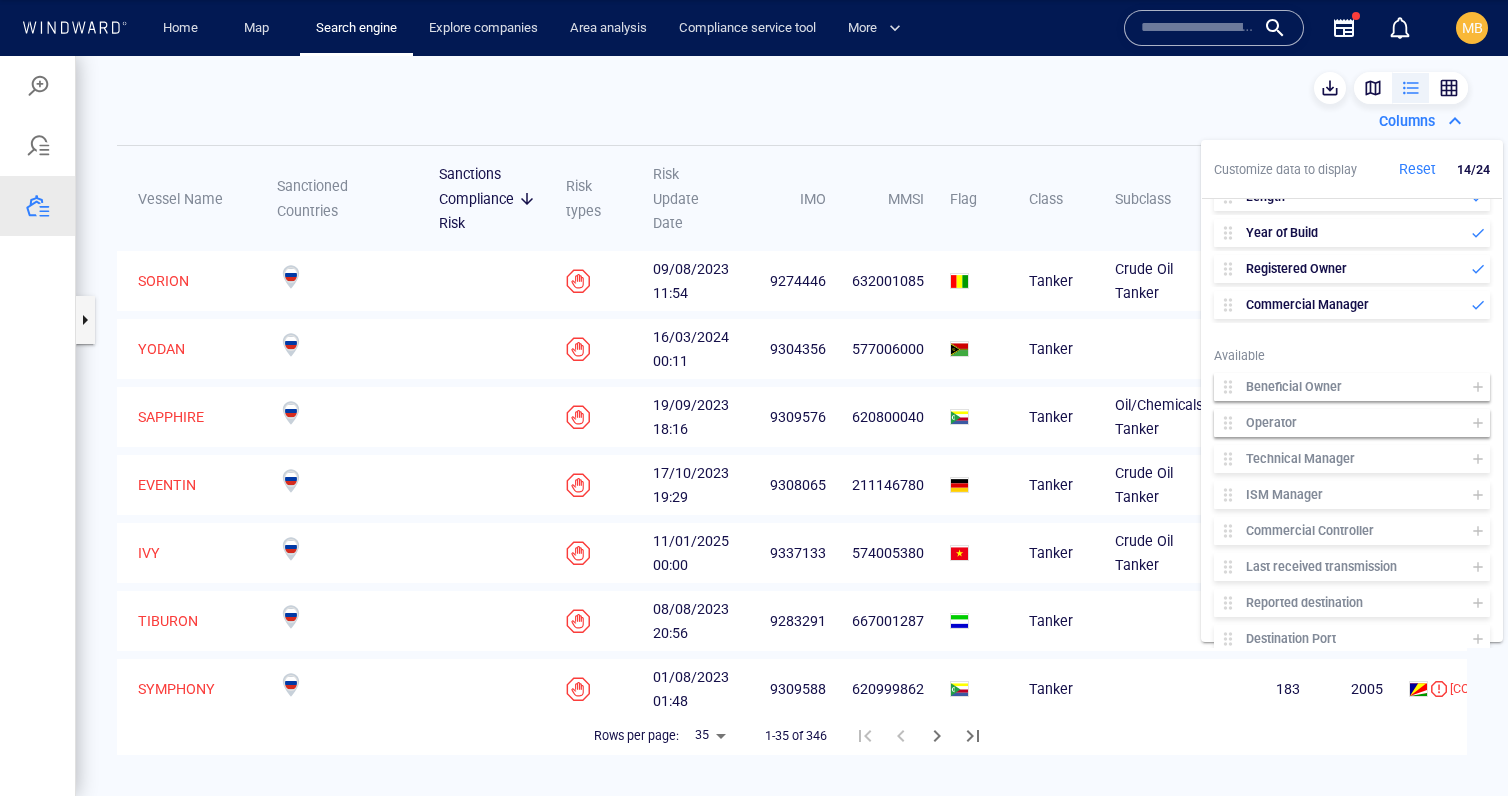 click 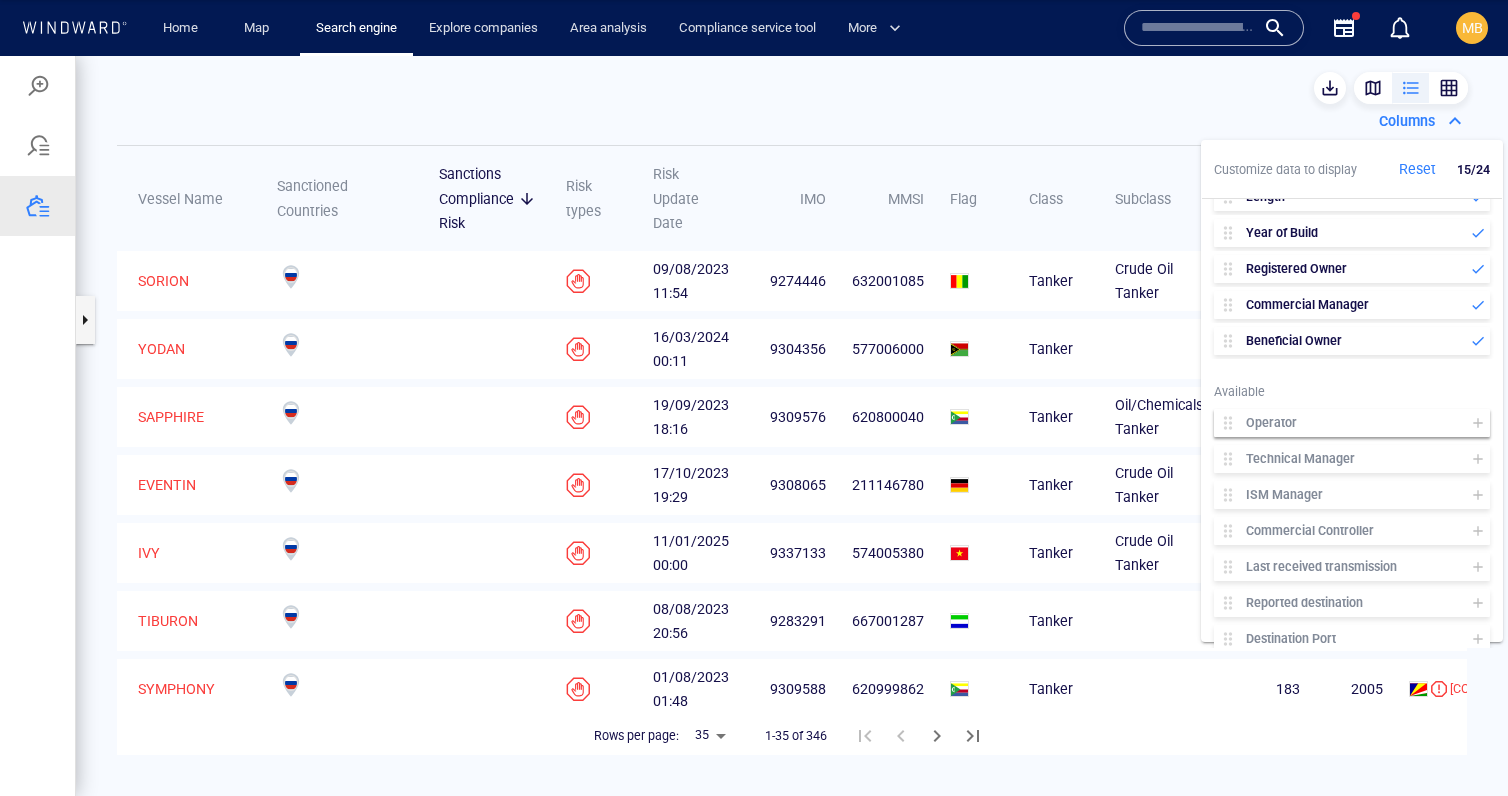 click 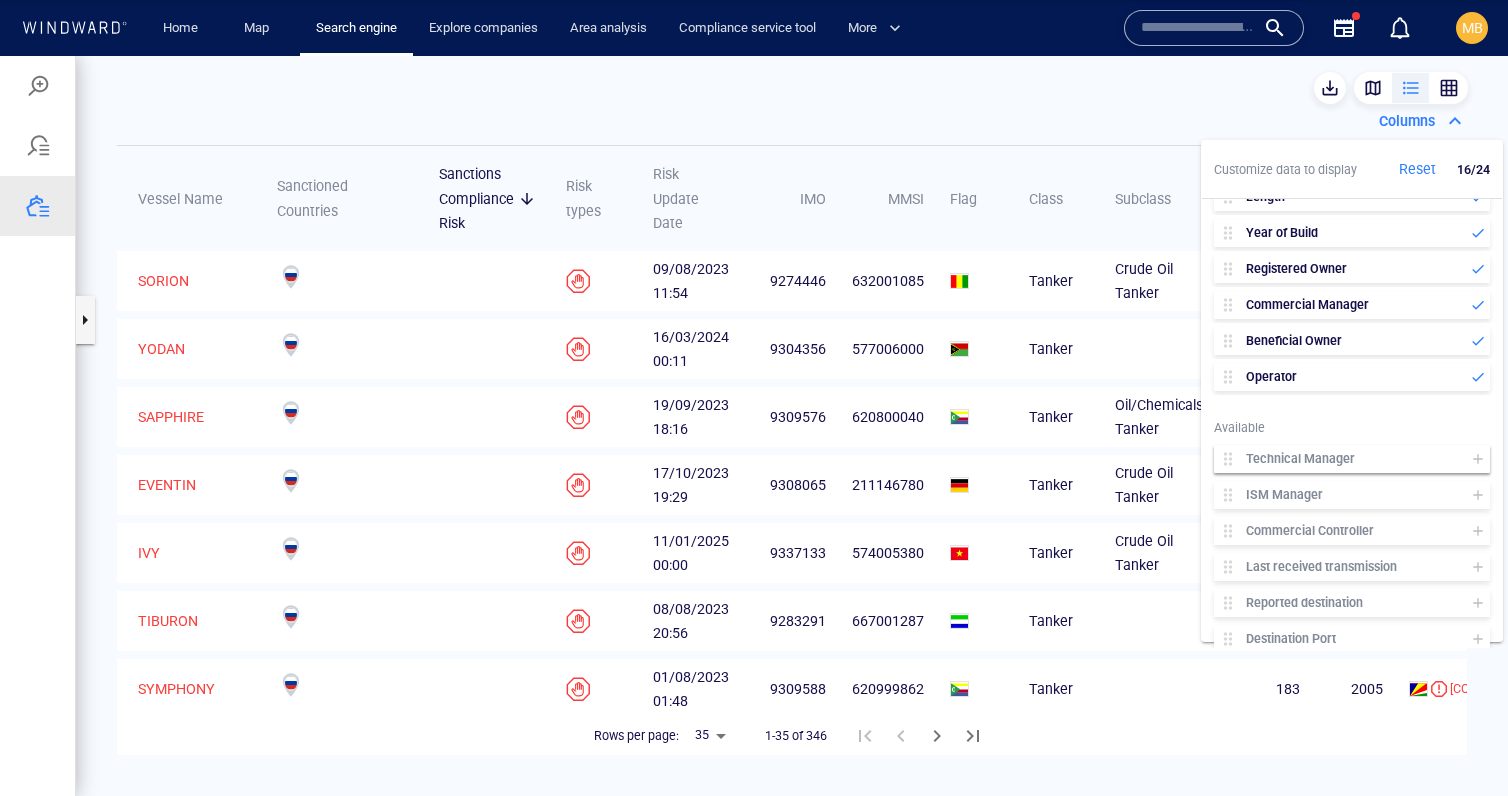 click 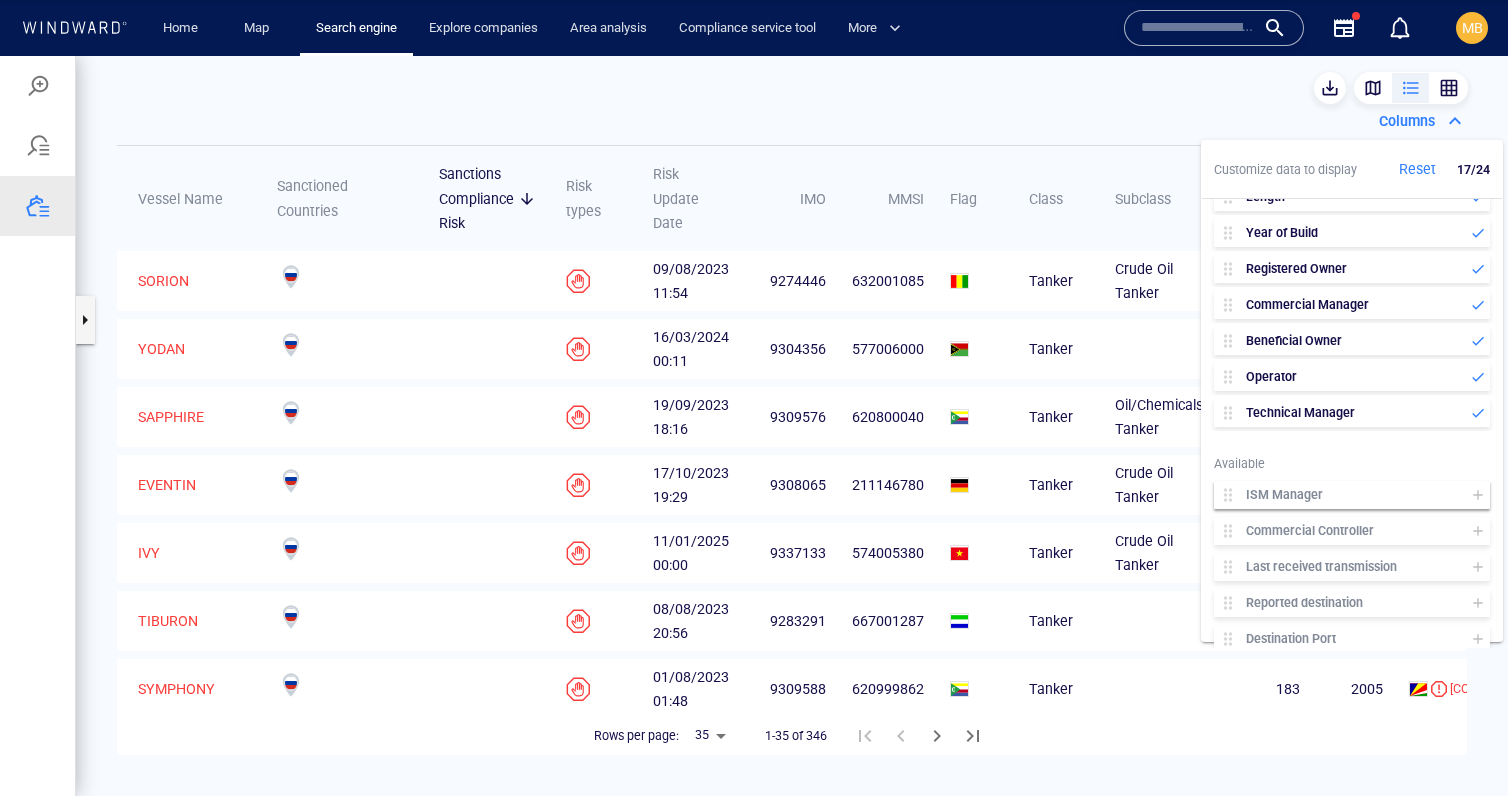 click 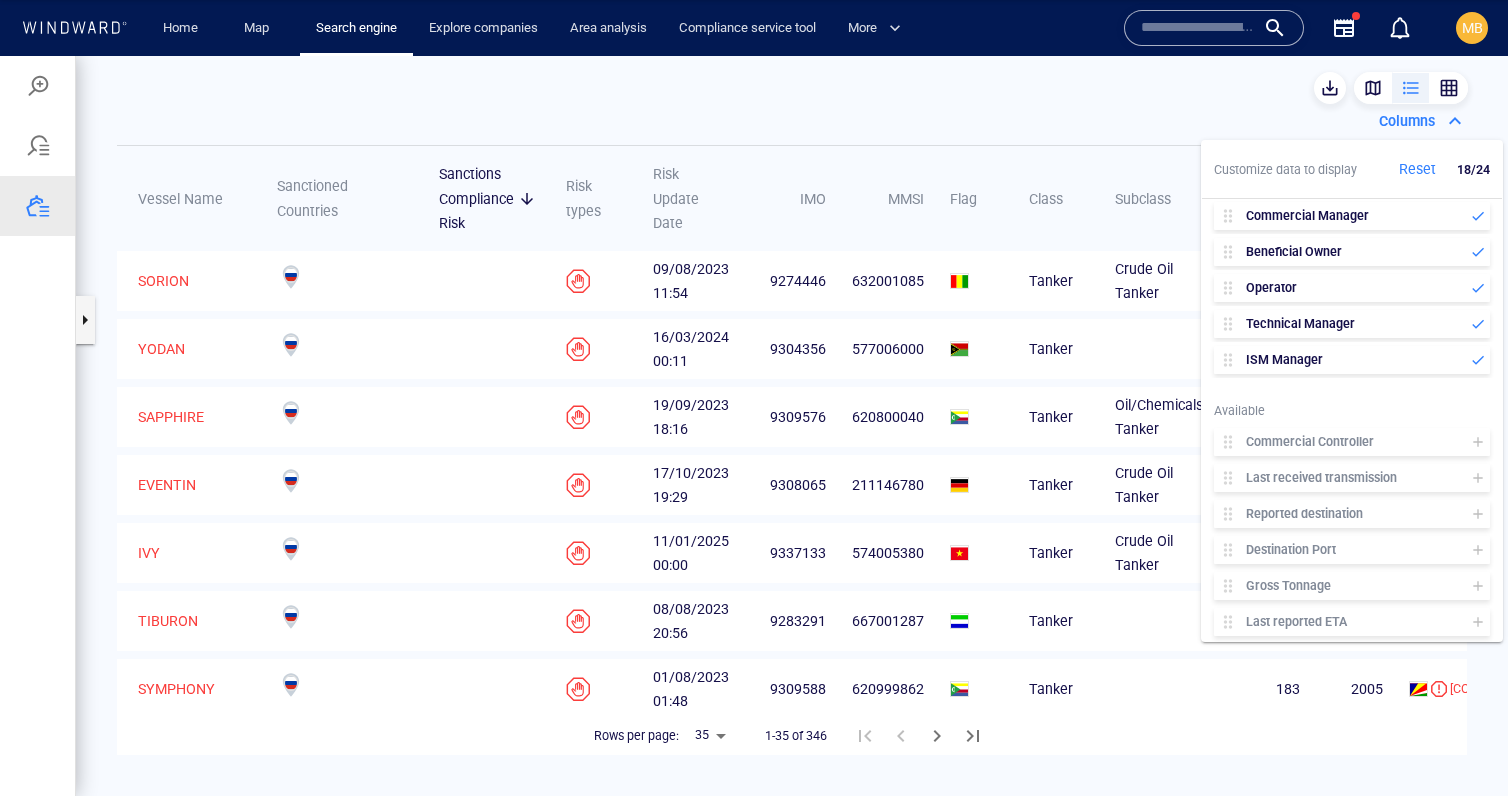 scroll, scrollTop: 567, scrollLeft: 0, axis: vertical 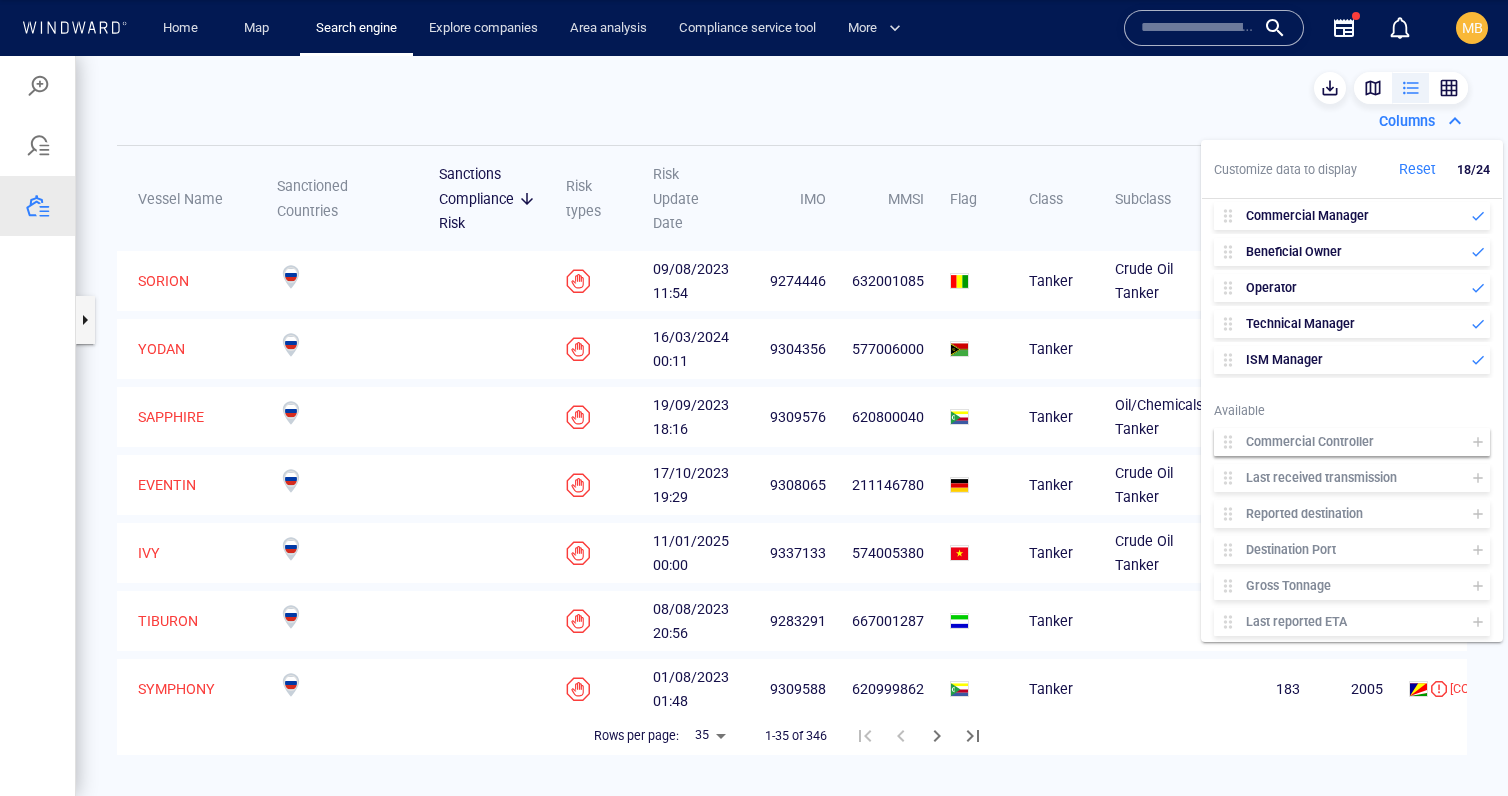 click 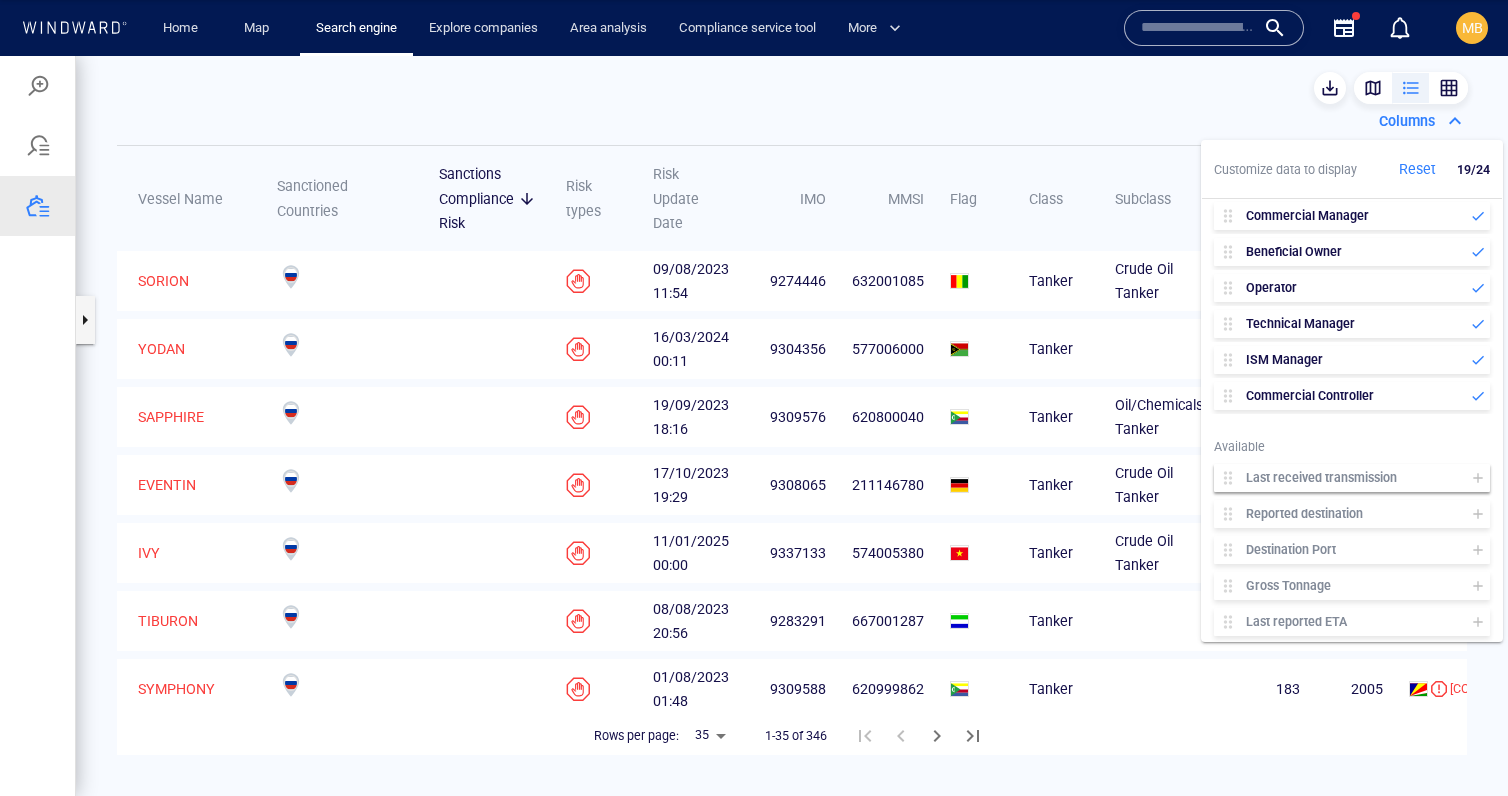 click 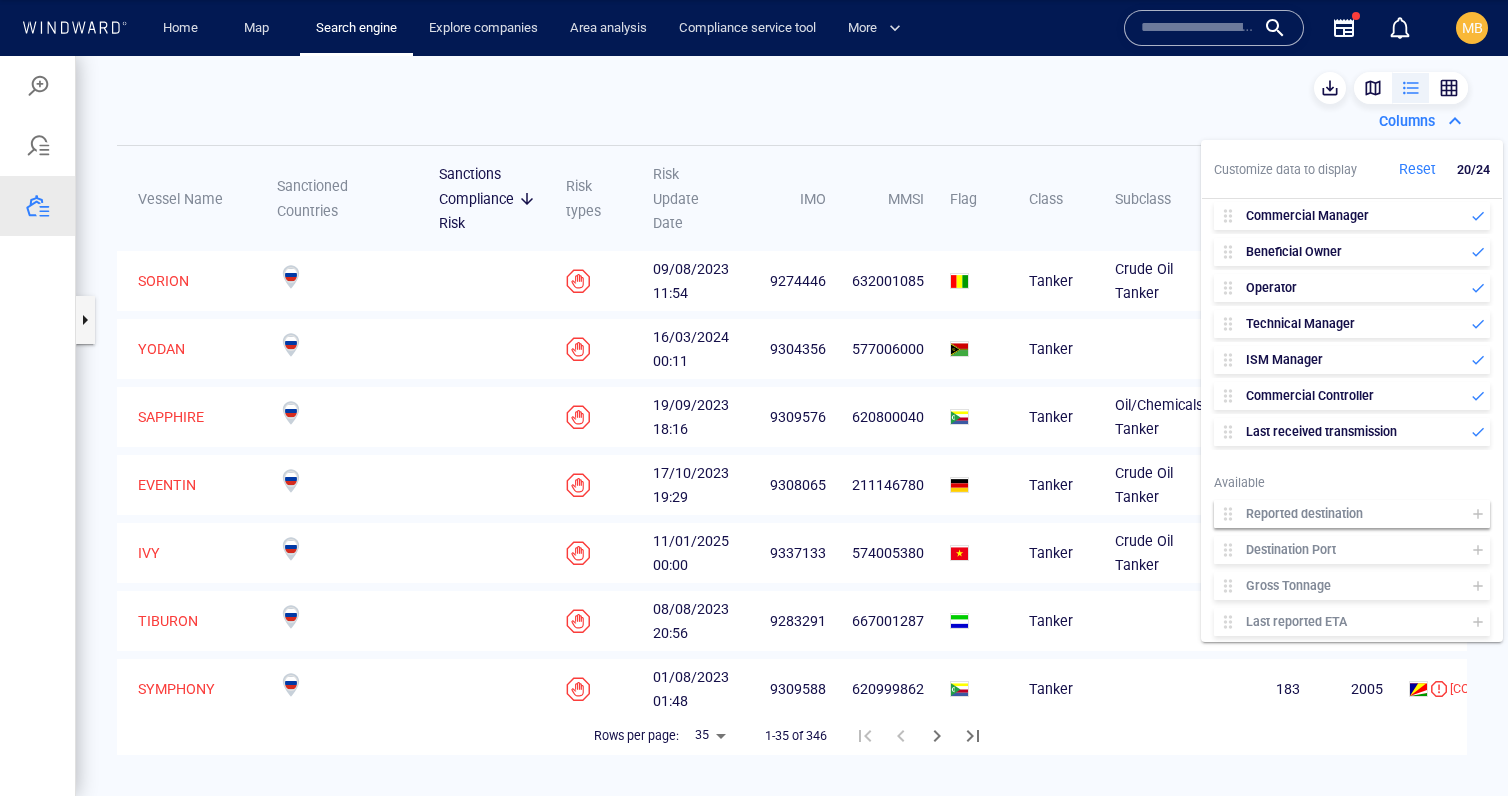click 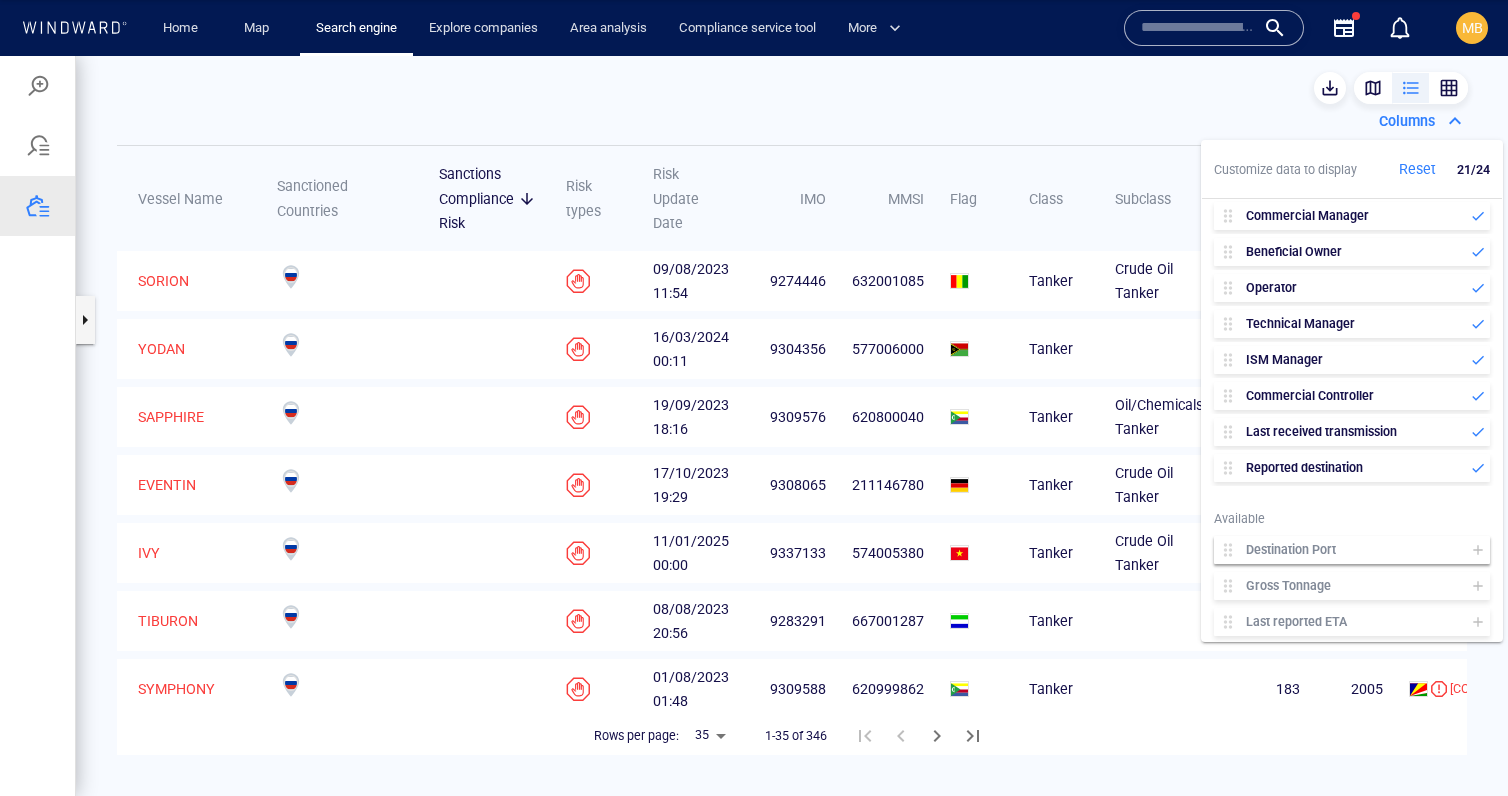 click 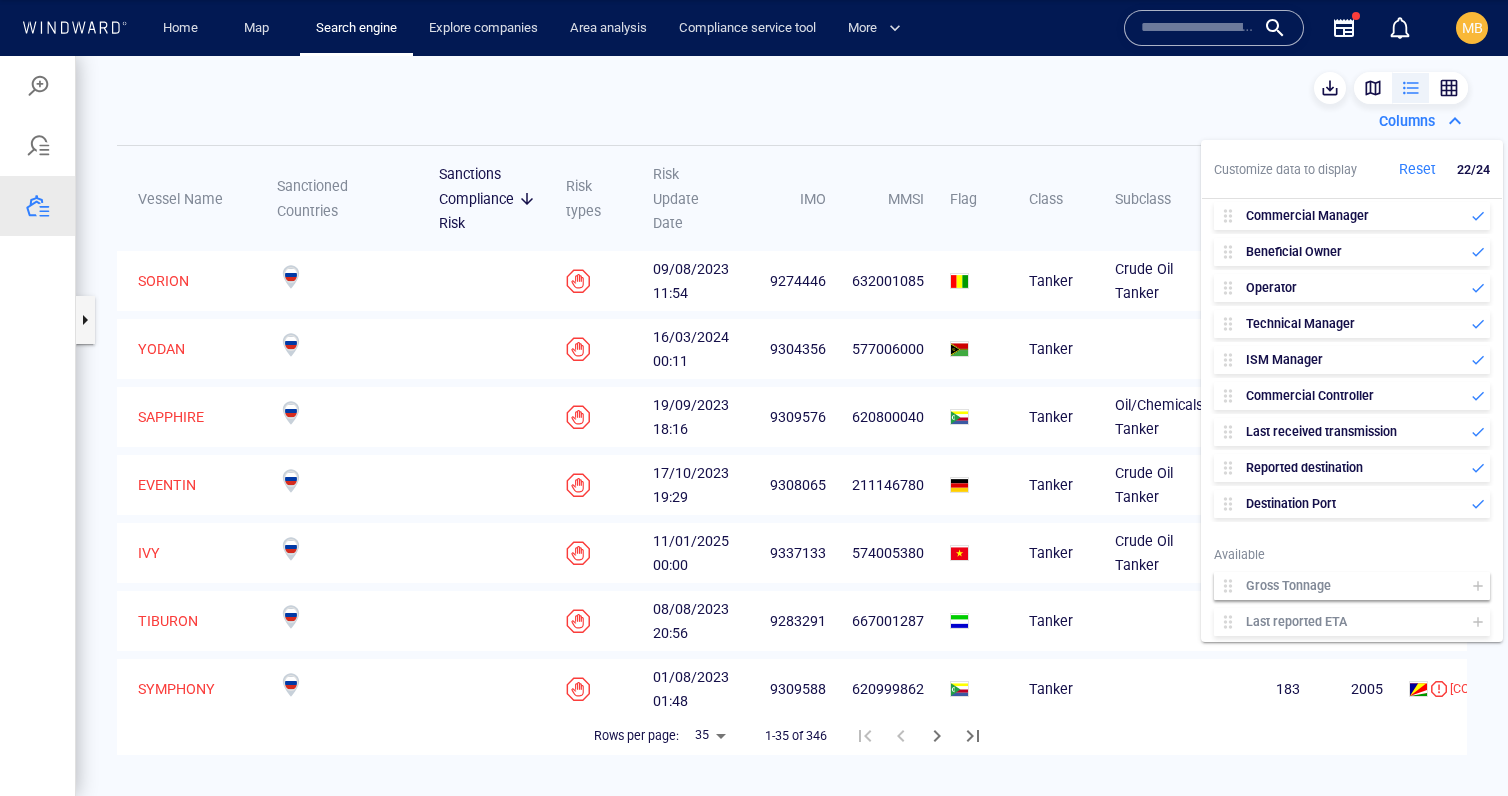 scroll, scrollTop: 55, scrollLeft: 0, axis: vertical 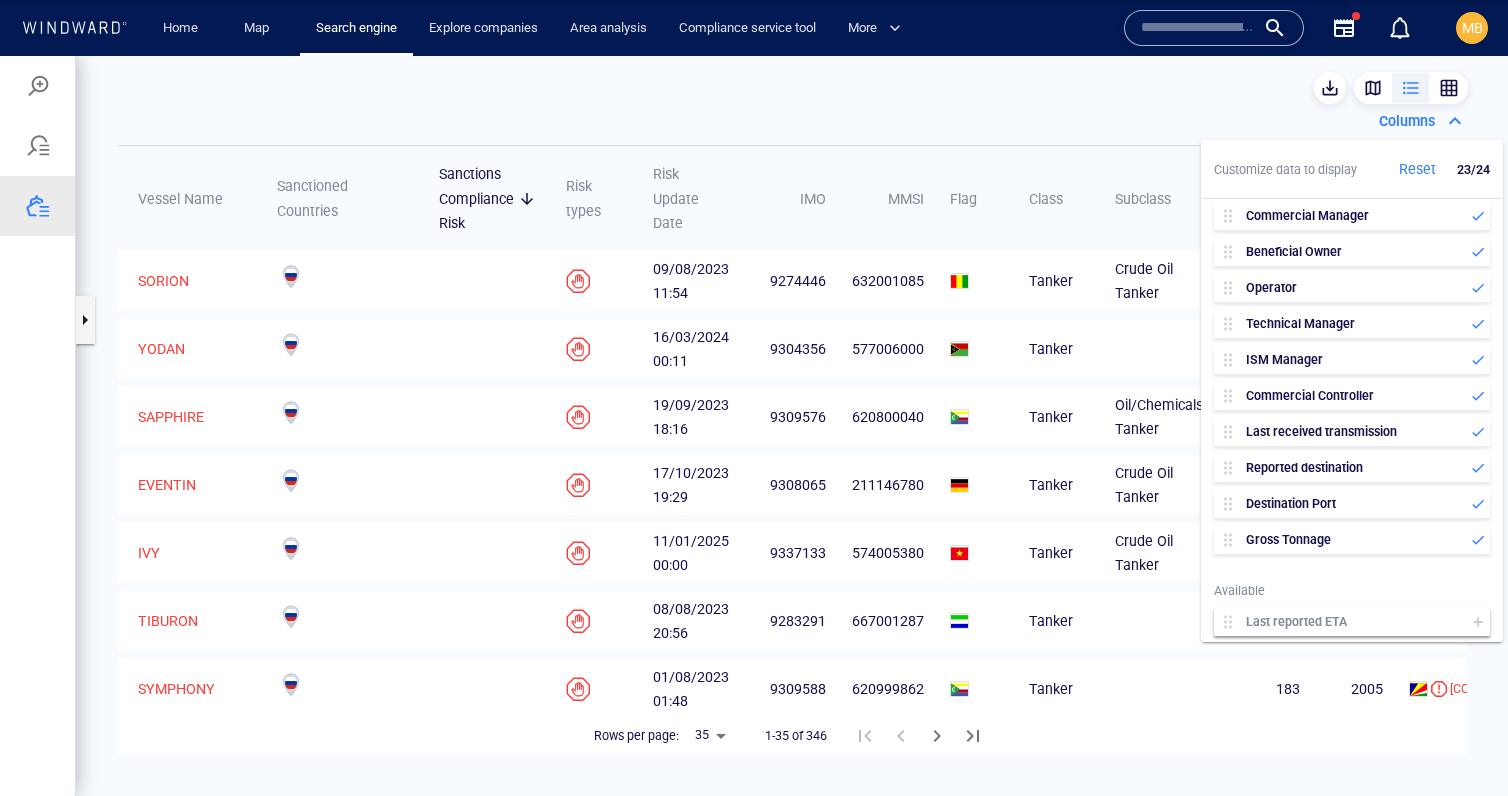 click 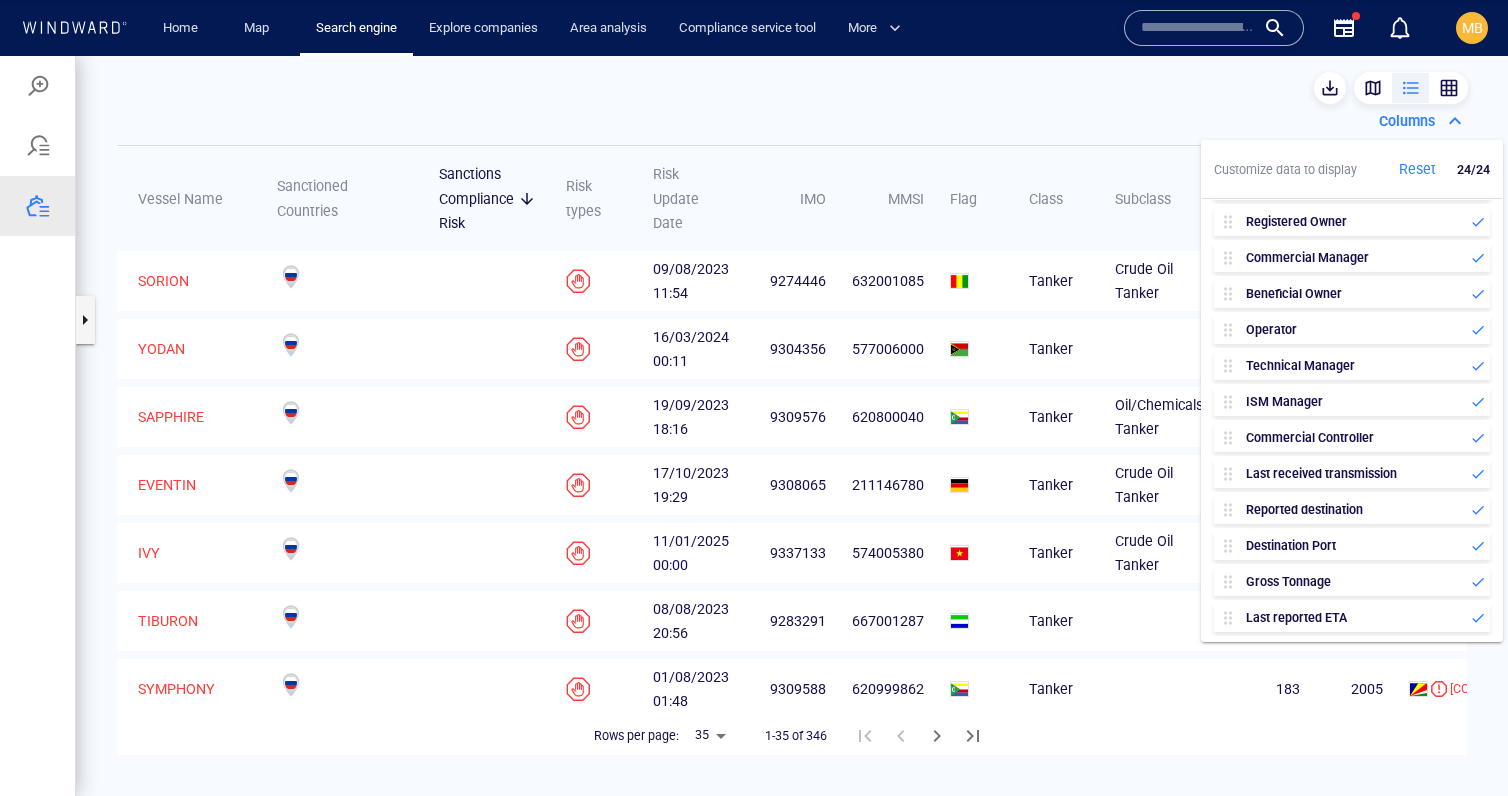 click on "Vessel Name Sanctioned Countries Sanctions Compliance Risk Risk types Risk Update Date IMO MMSI Flag Class Subclass Length Year of Build Registered Owner Commercial Manager Beneficial Owner Operator Technical Manager ISM Manager Commercial Controller Last received transmission Reported destination Destination Port Gross Tonnage Last reported ETA SORION 09/08/2023   11:54 9274446 632001085 Tanker Crude Oil Tanker 274 2004 Hs Star Ltd.   (1) Hs Star Ltd.   (1) Hennesea Holdings Ltd.   (12) Hs Star Ltd.   (1) N/A N/A Hennesea Holdings Ltd.   (12) 11/07/2025   14:35 FOR ORDERS FOR ORDERS 81328 07/07/2025   17:30 YODAN 16/03/2024   00:11 9304356 577006000 Tanker 241 2005 Grannus Shipholding Ltd   (1) Grannus Shipholding Ltd   (1) N/A Grannus Shipholding Ltd   (1) N/A Marine Guardian Shipmanagement   (3) N/A 11/07/2025   14:39 IN SIK Jamnagar- Sikka (India) 22/07/2025   08:00 SAPPHIRE 19/09/2023   18:16 9309576 620800040 Tanker Oil/Chemicals Tanker 182 2005 Brigantine Shipping Inc.   (1)   (13) N/A" at bounding box center [2142, 1407] 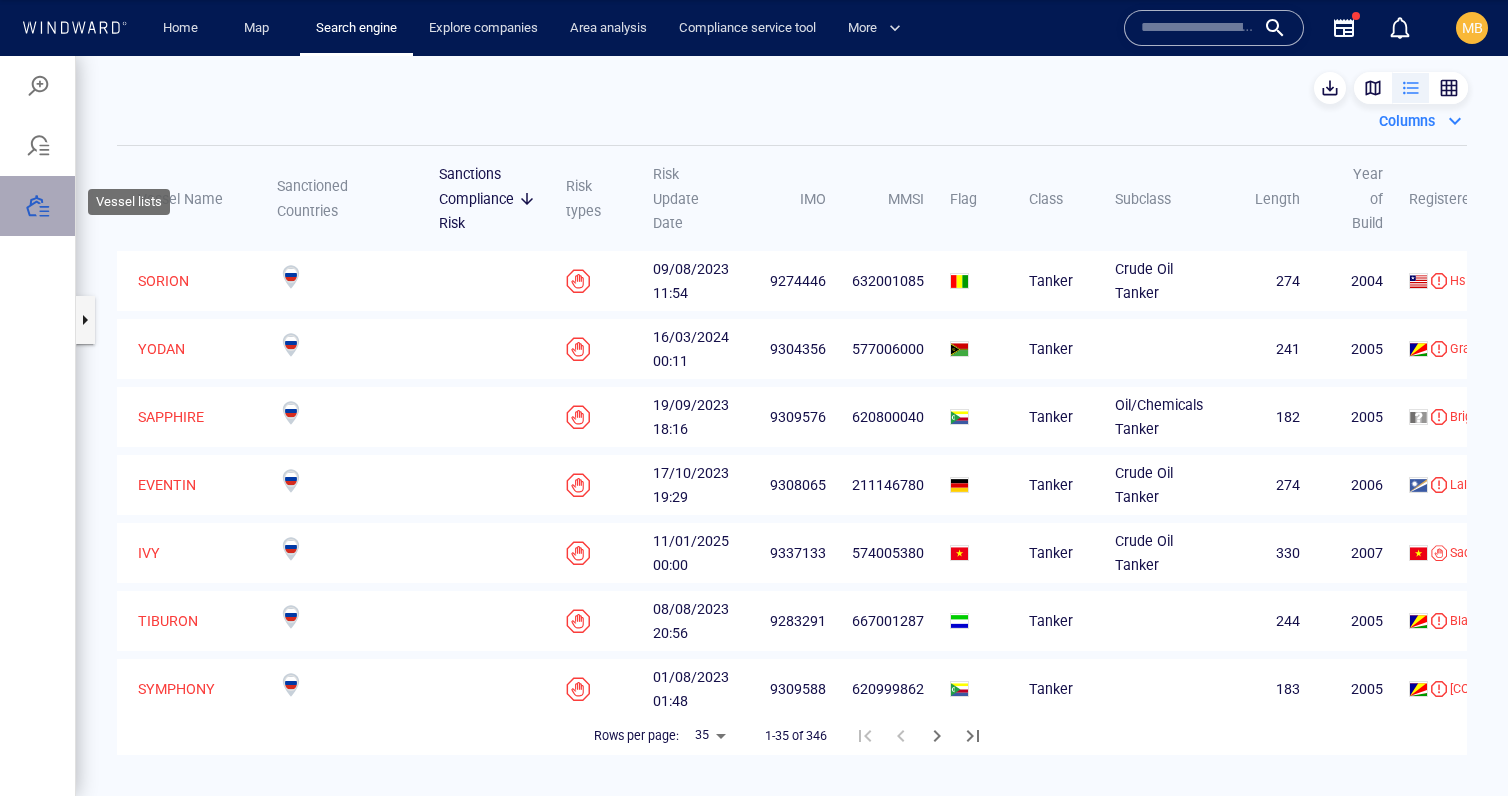 click at bounding box center [38, 206] 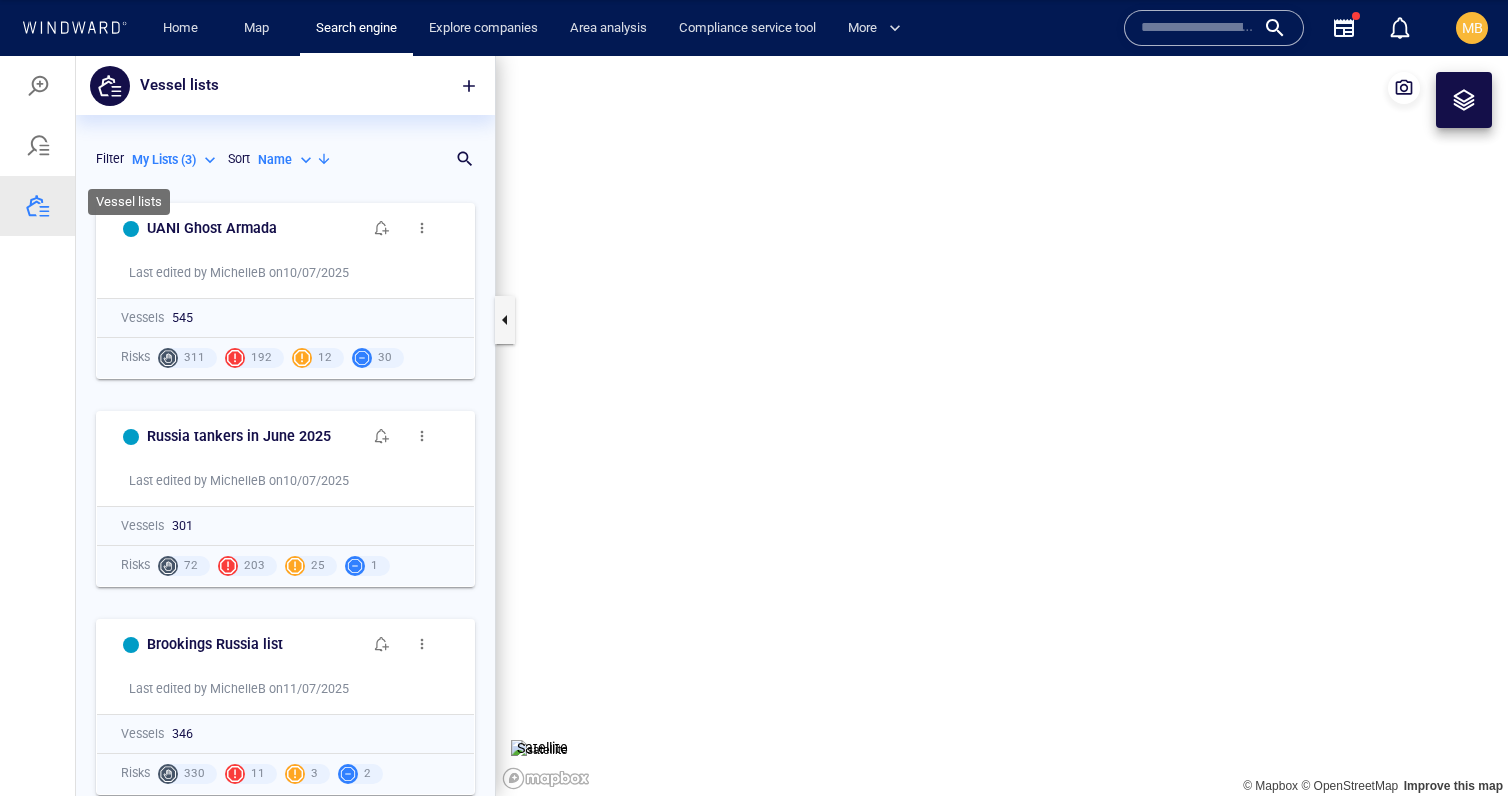 scroll, scrollTop: 603, scrollLeft: 419, axis: both 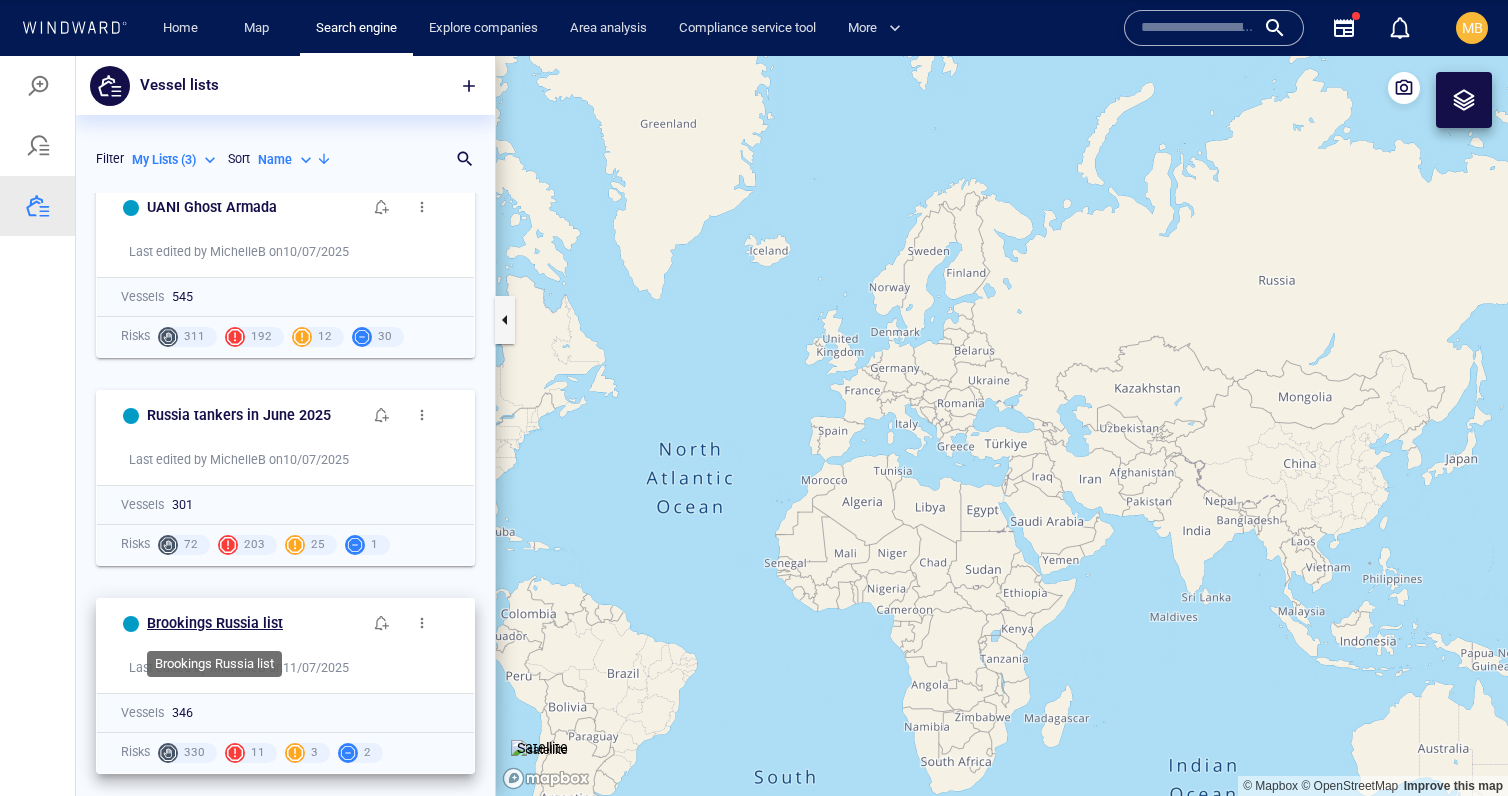 click on "Brookings Russia list" at bounding box center [215, 623] 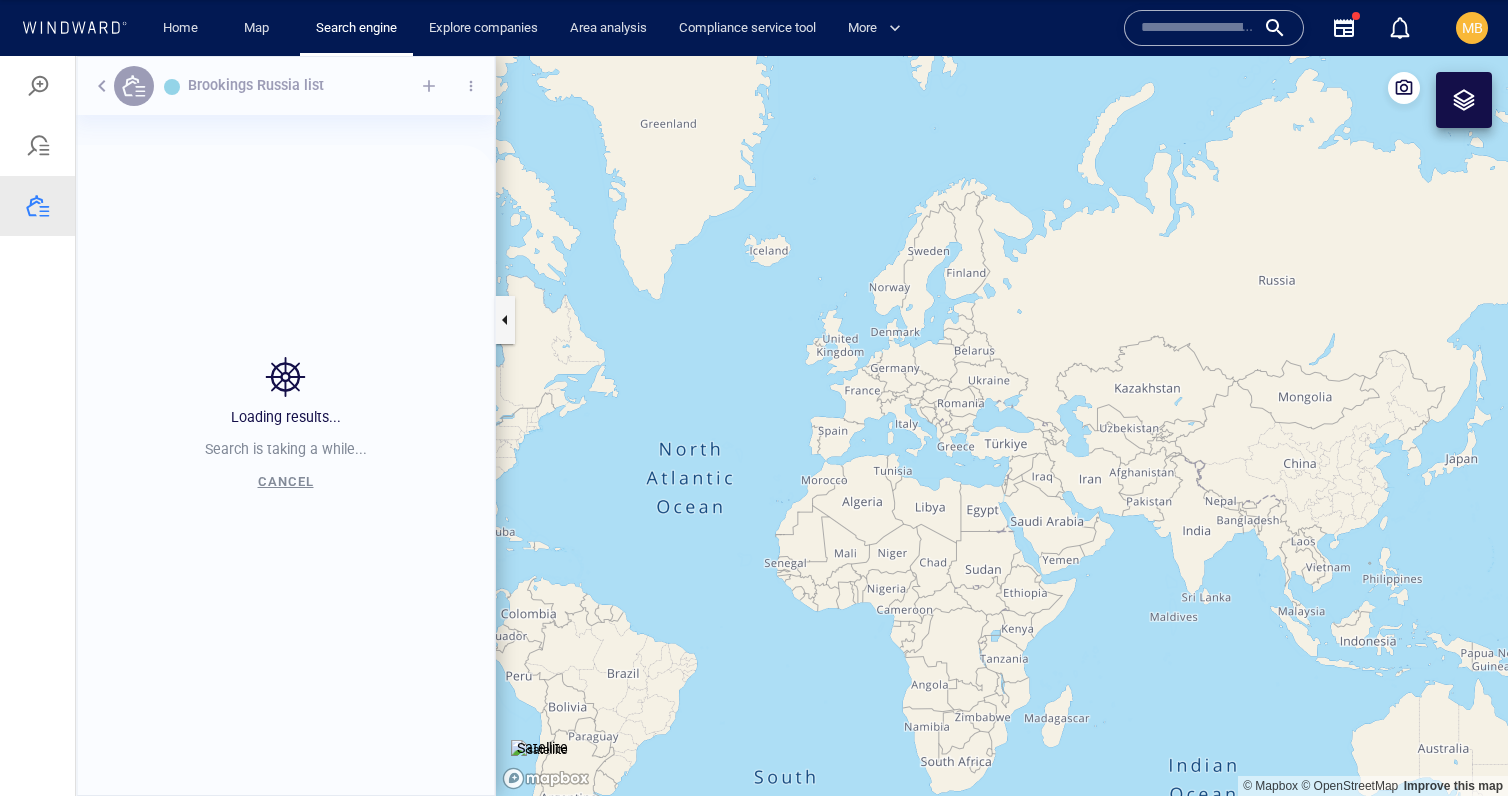 scroll, scrollTop: 1, scrollLeft: 1, axis: both 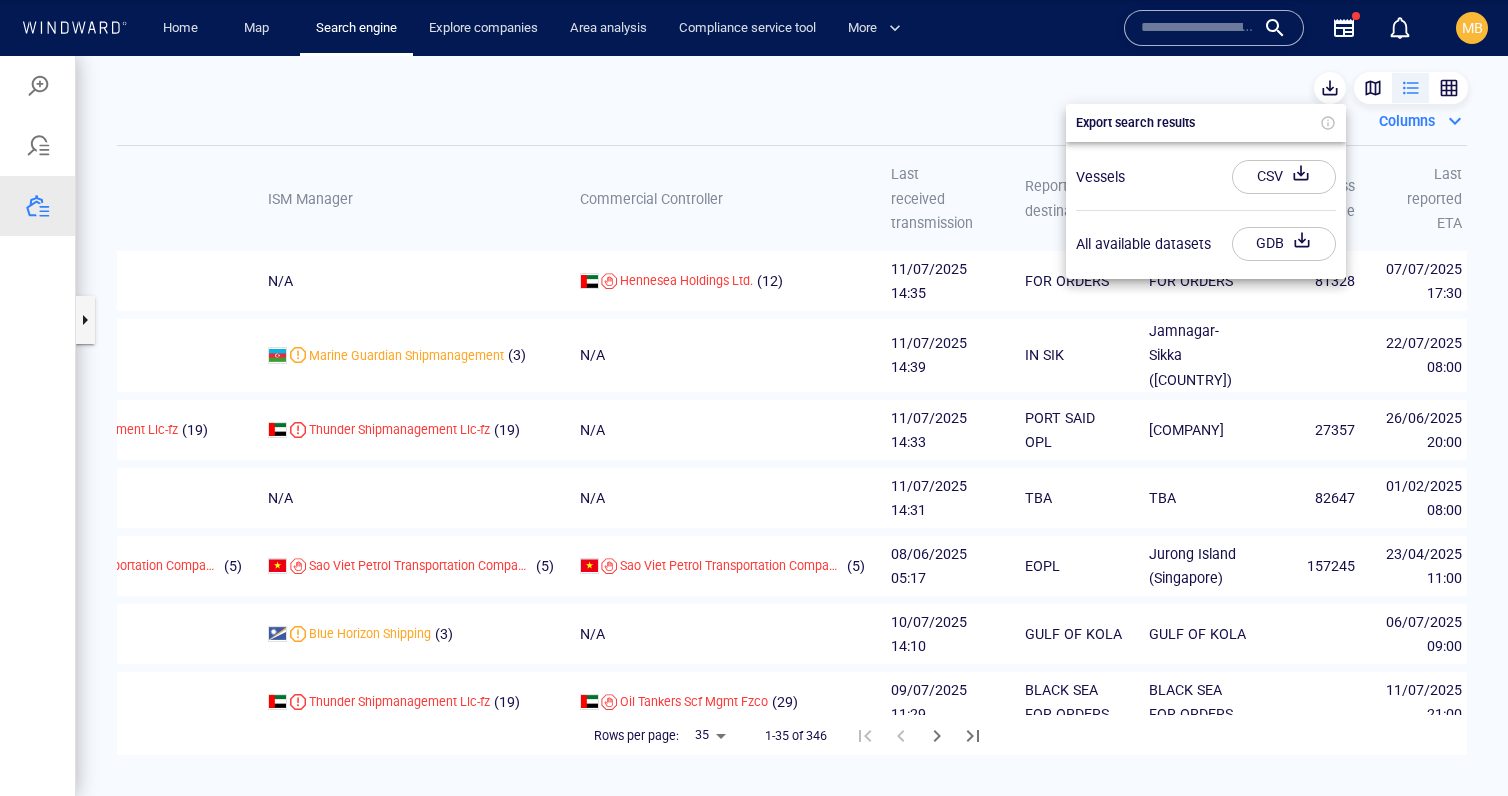 click at bounding box center (754, 426) 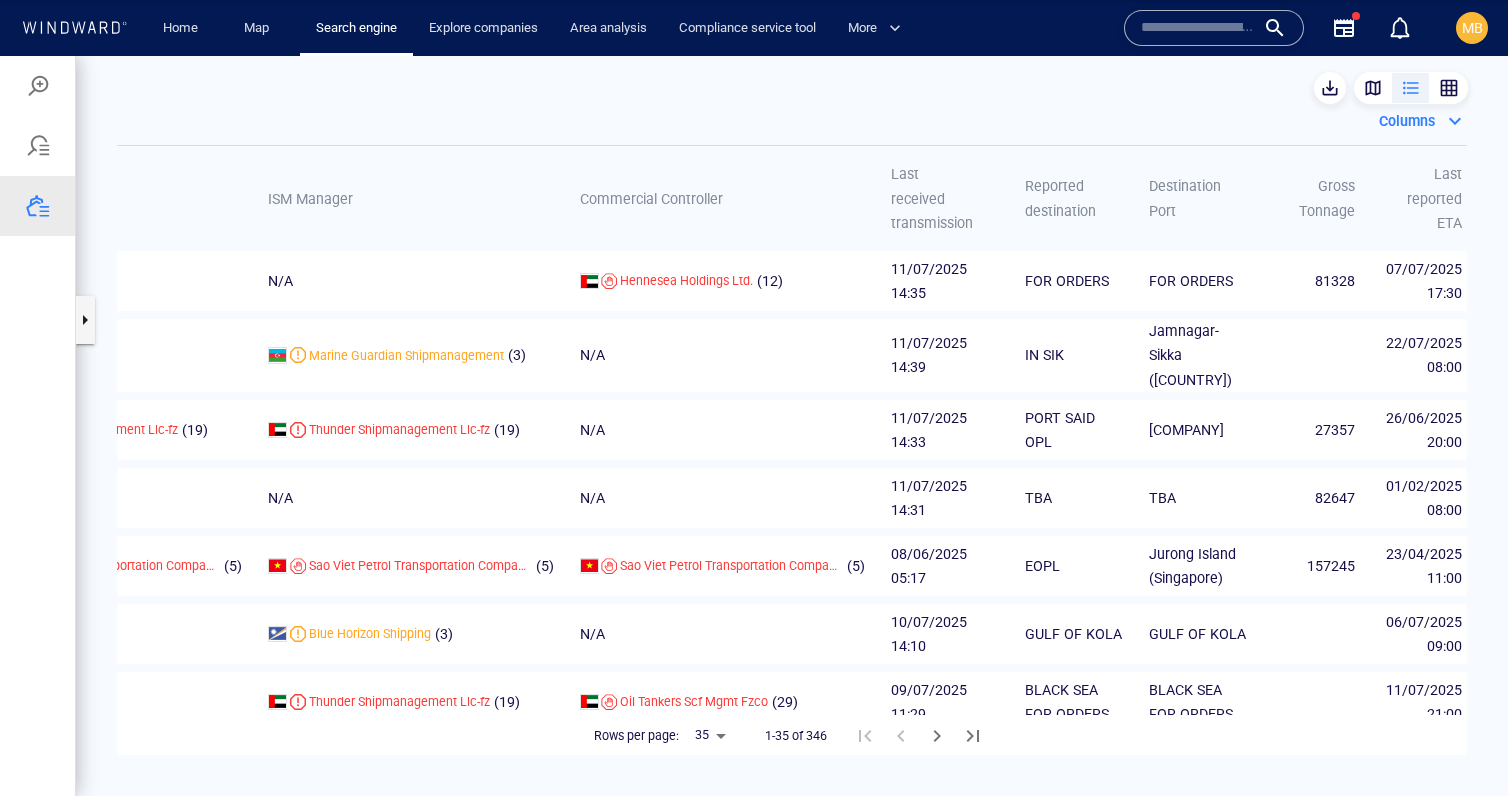 click at bounding box center [38, 206] 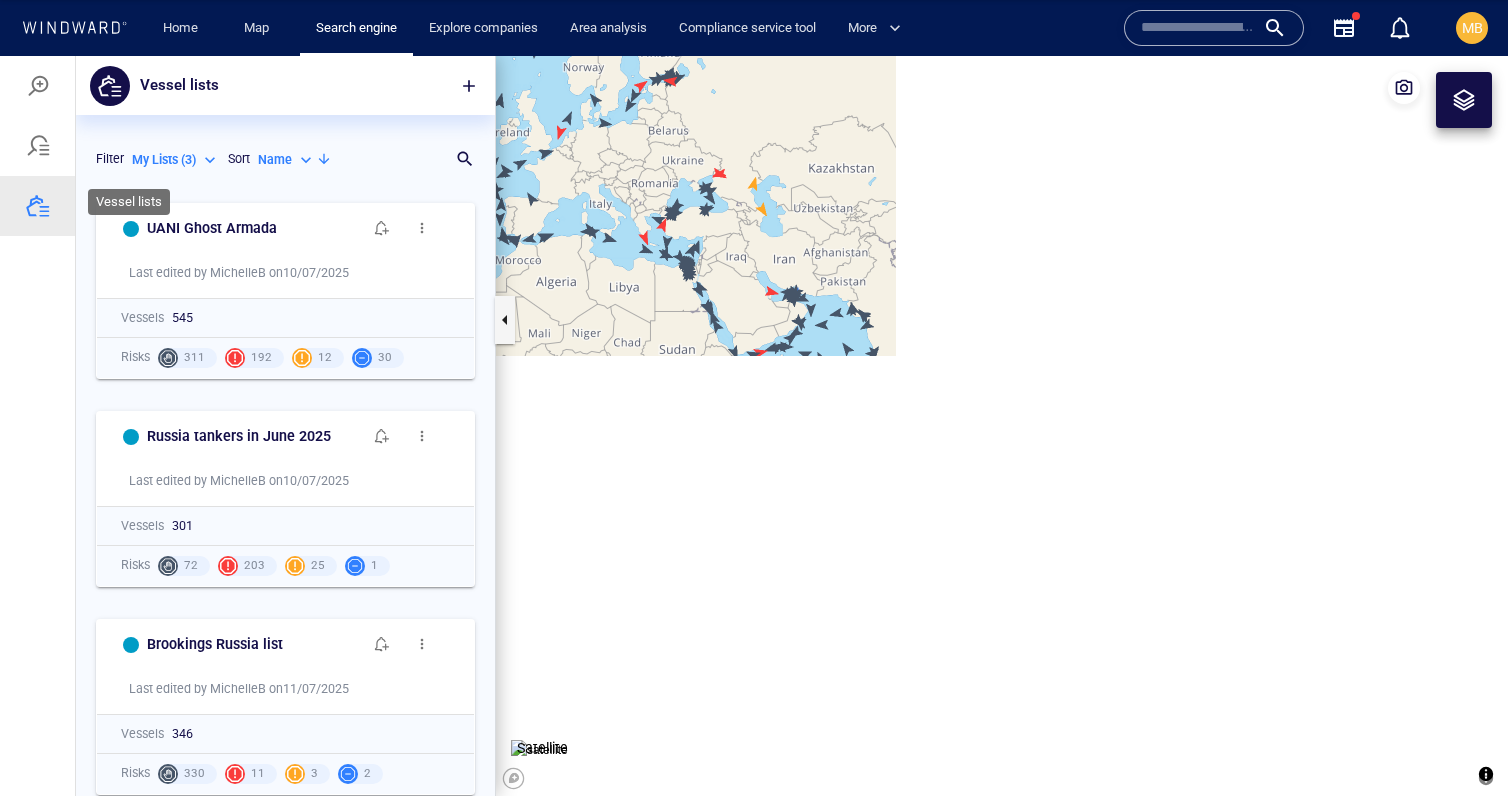 scroll, scrollTop: 603, scrollLeft: 419, axis: both 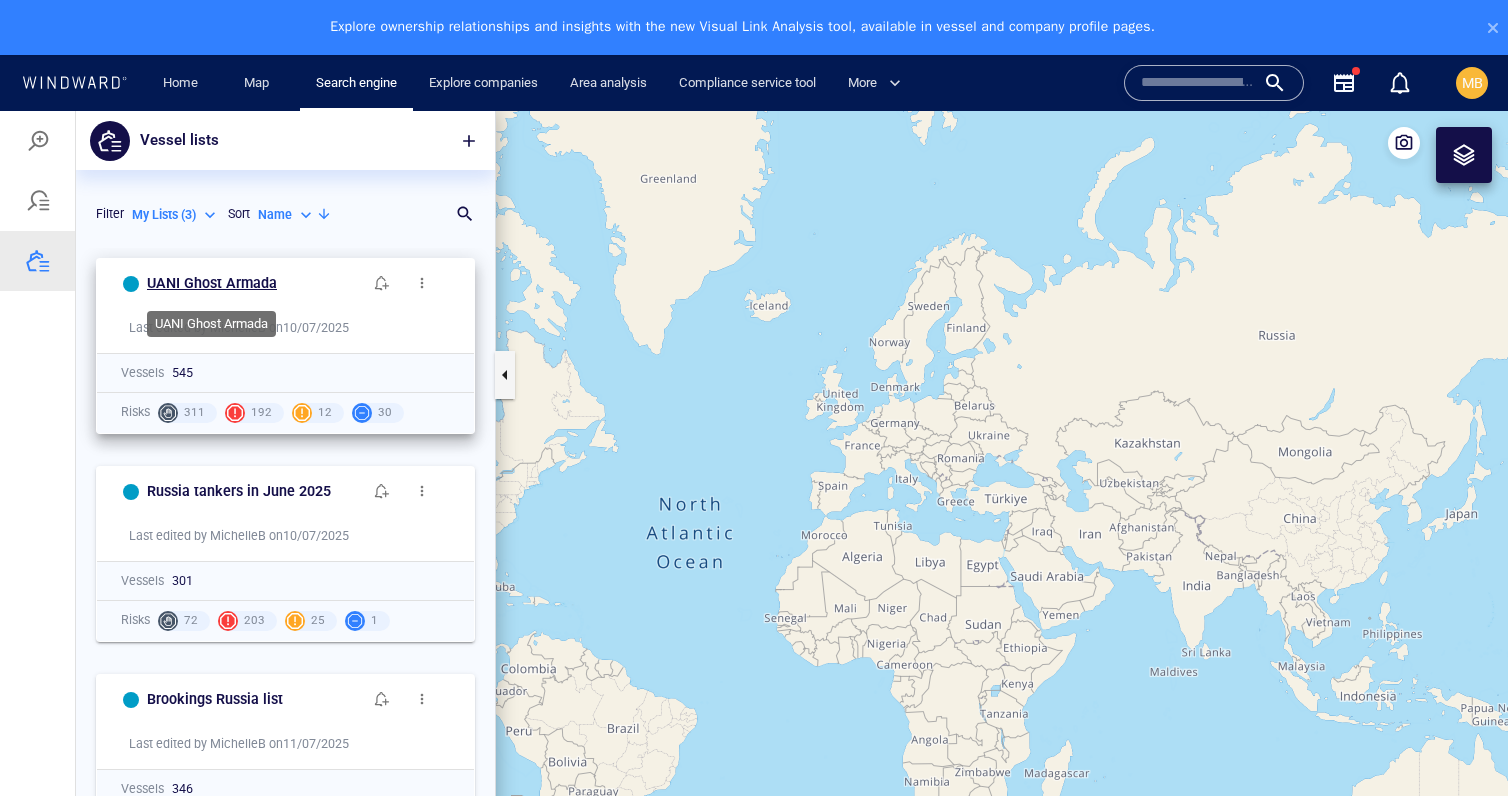 click on "UANI Ghost Armada" at bounding box center [212, 283] 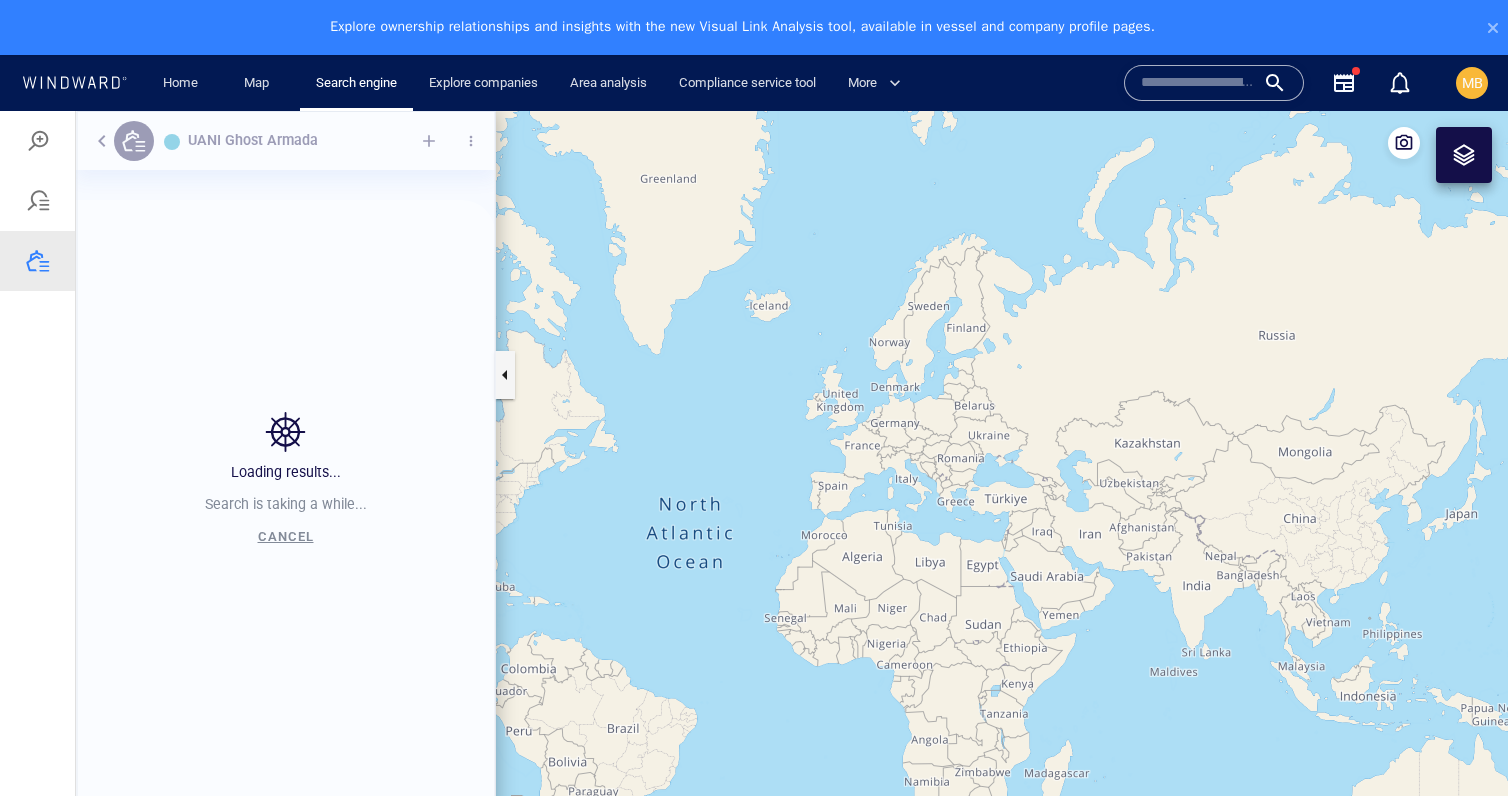 scroll, scrollTop: 1, scrollLeft: 1, axis: both 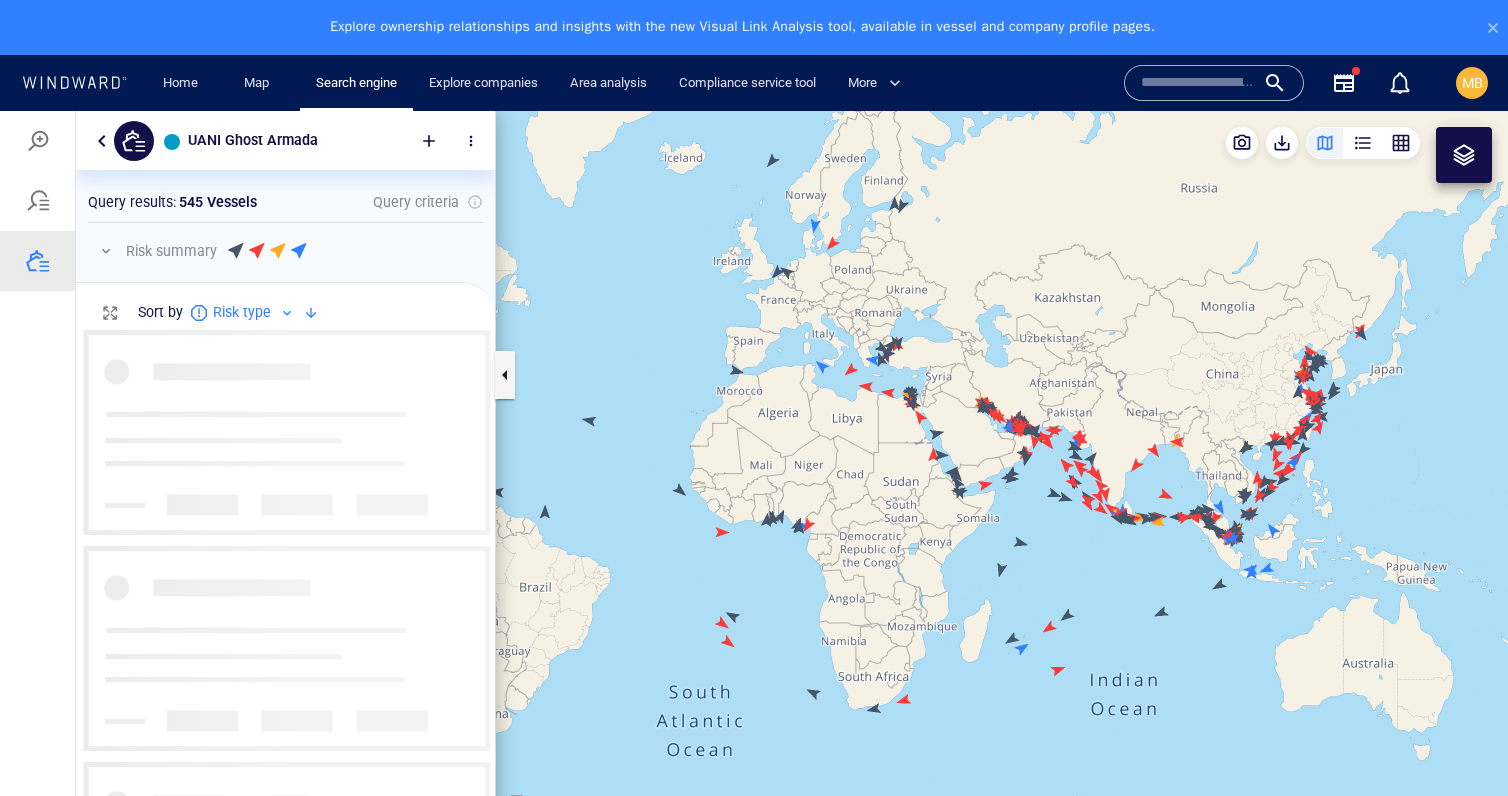 drag, startPoint x: 1296, startPoint y: 491, endPoint x: 1140, endPoint y: 436, distance: 165.4116 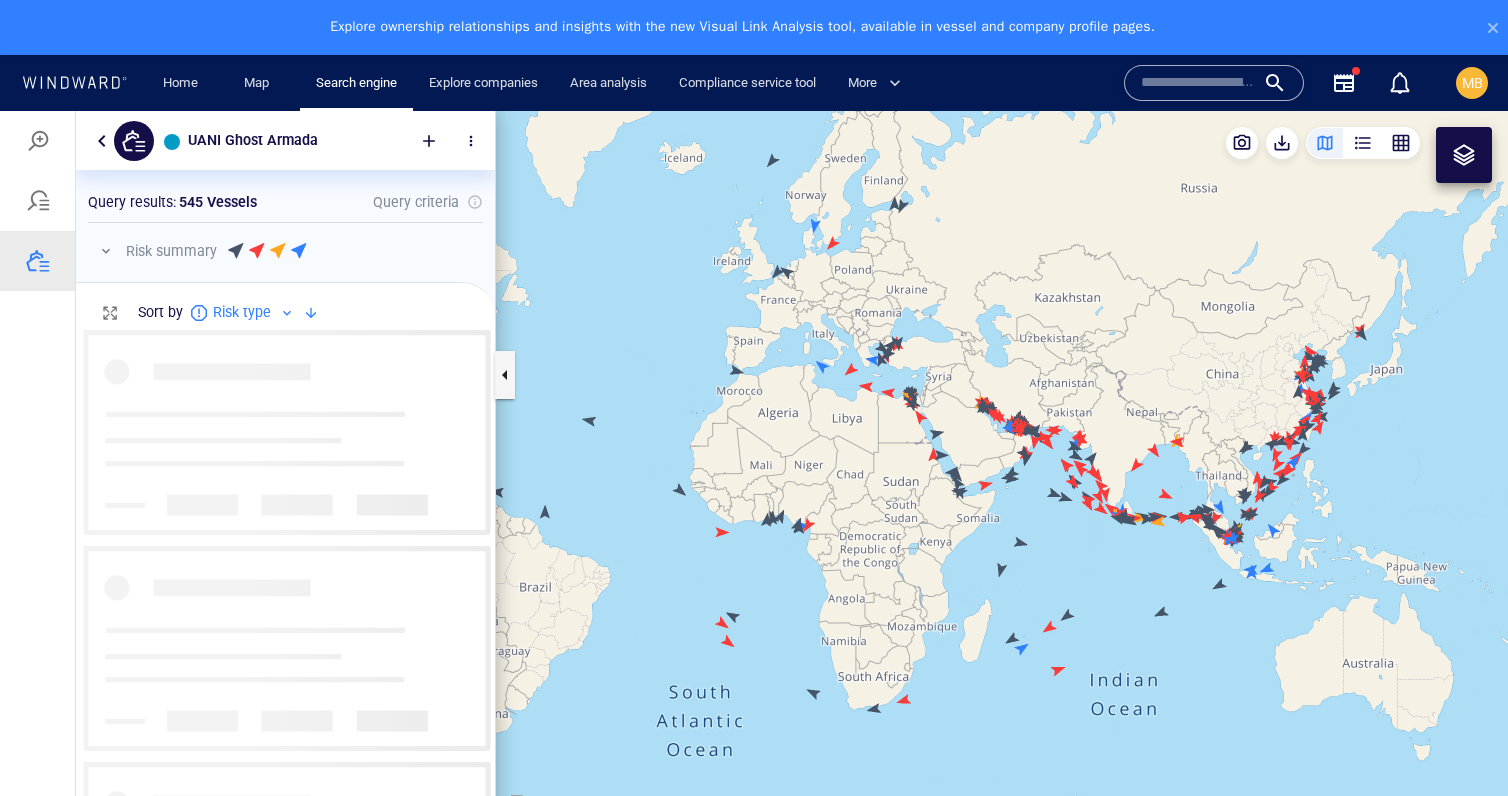 click at bounding box center (1002, 481) 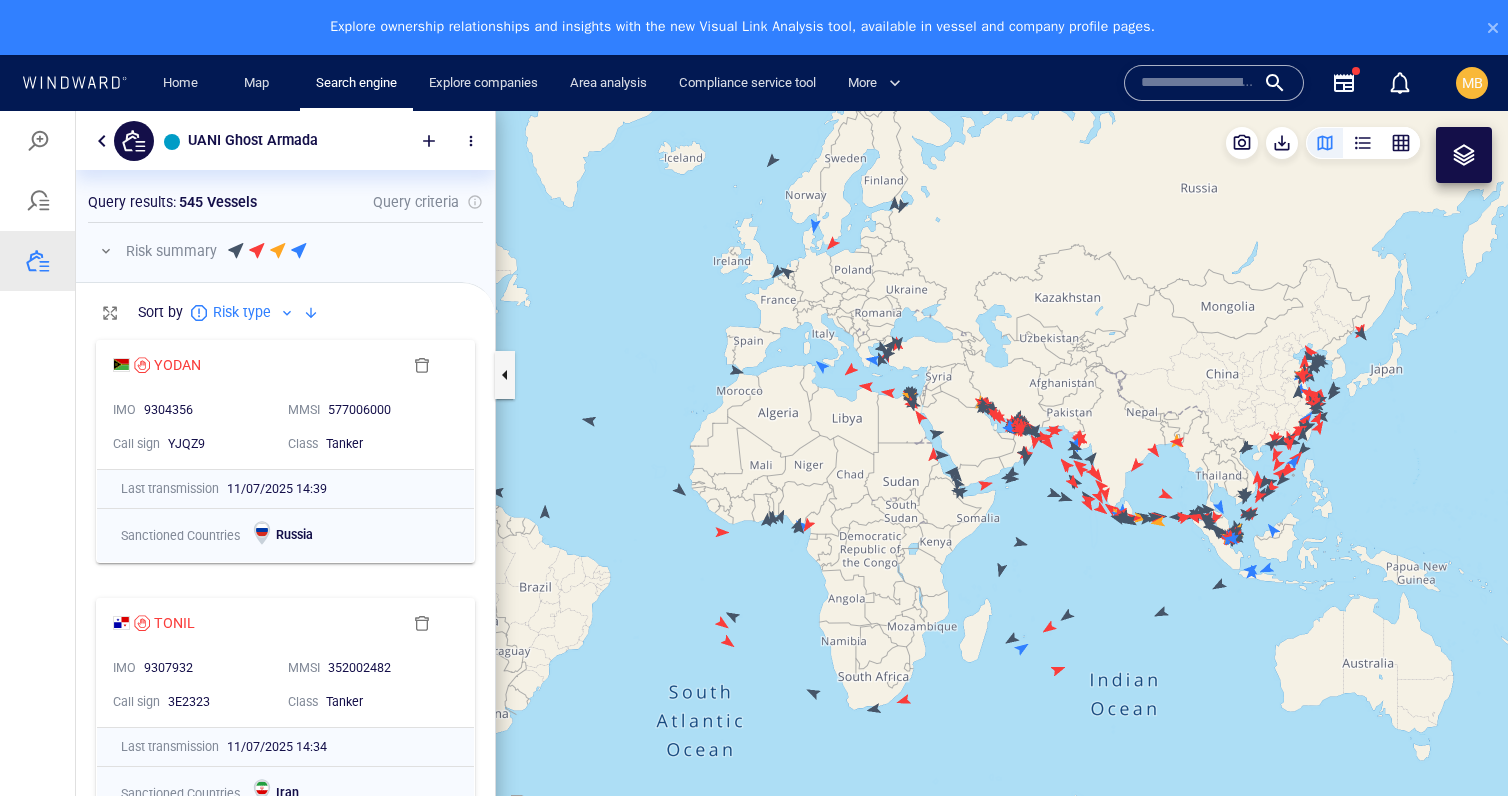 click at bounding box center (1002, 481) 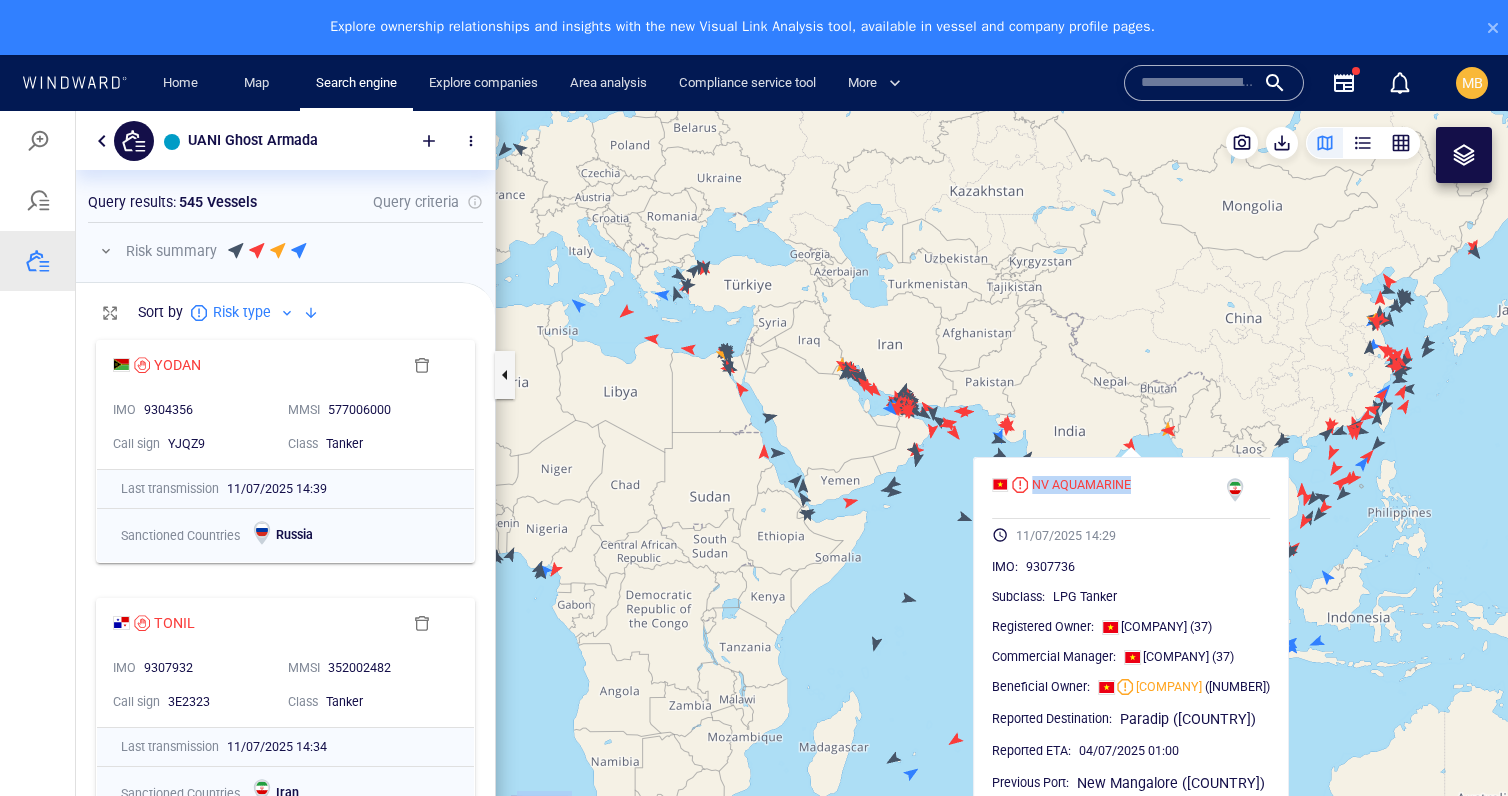 drag, startPoint x: 1140, startPoint y: 436, endPoint x: 1115, endPoint y: 440, distance: 25.317978 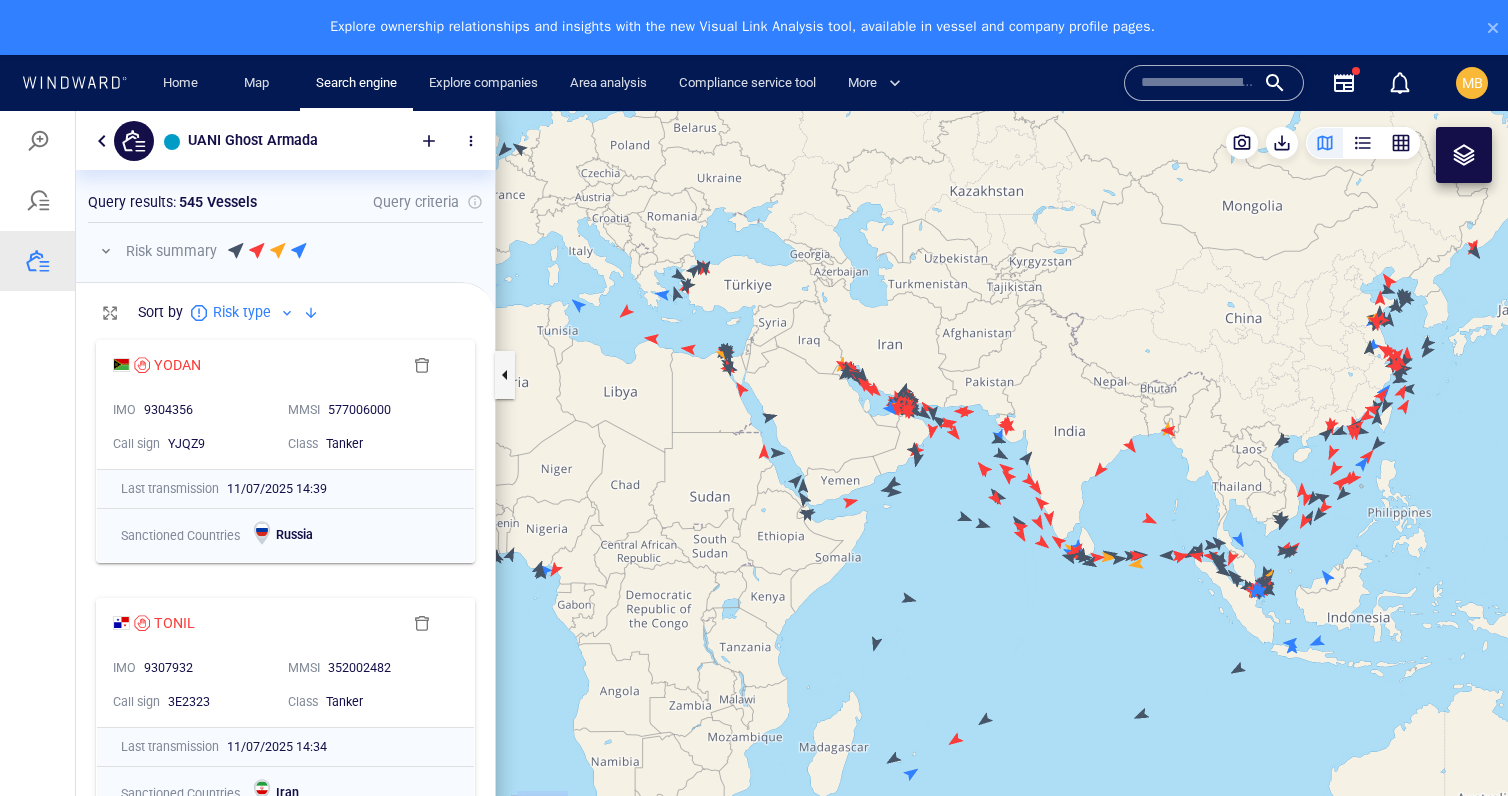 drag, startPoint x: 1237, startPoint y: 393, endPoint x: 1046, endPoint y: 346, distance: 196.69774 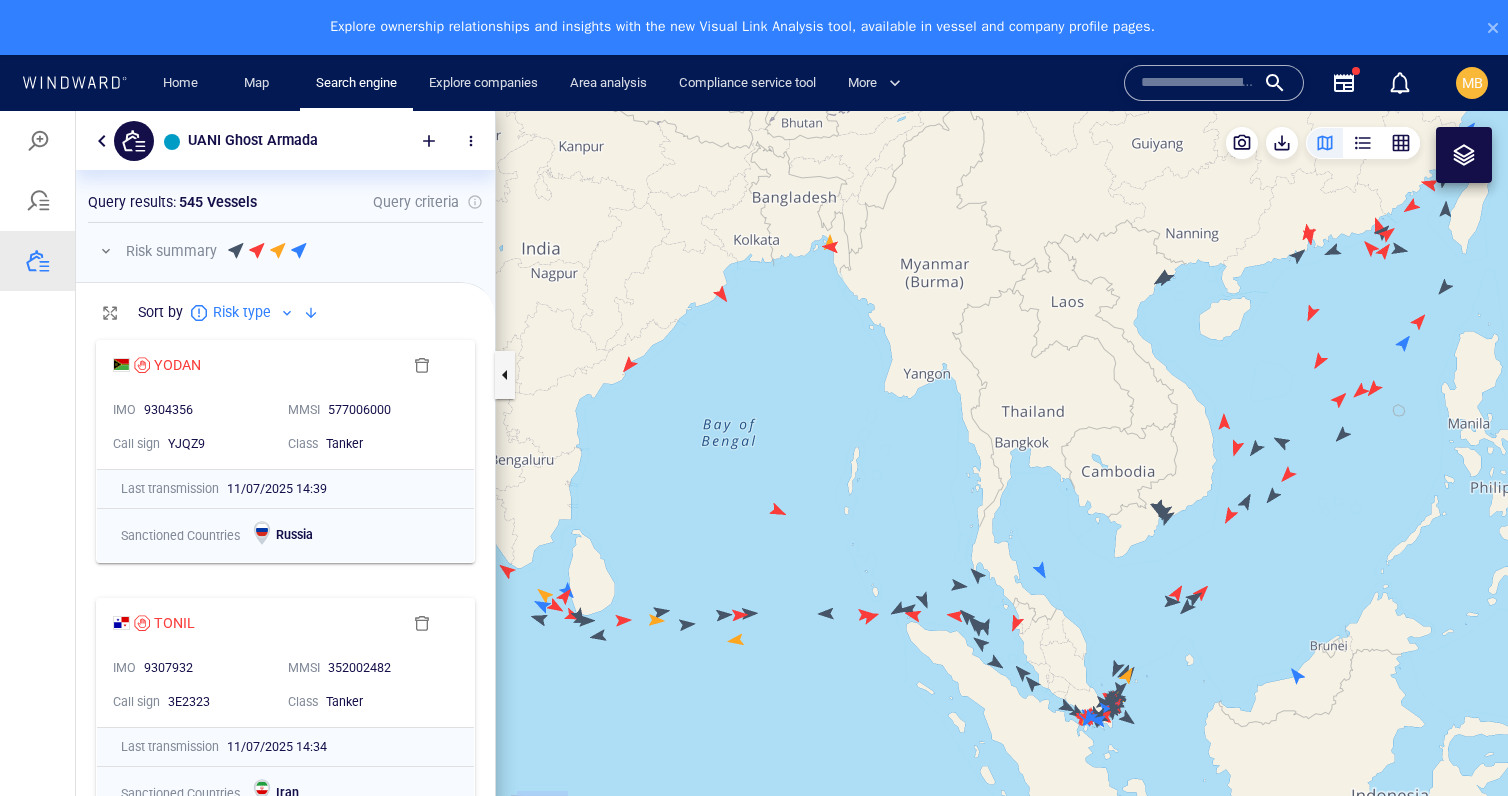 drag, startPoint x: 1079, startPoint y: 515, endPoint x: 1103, endPoint y: 295, distance: 221.30522 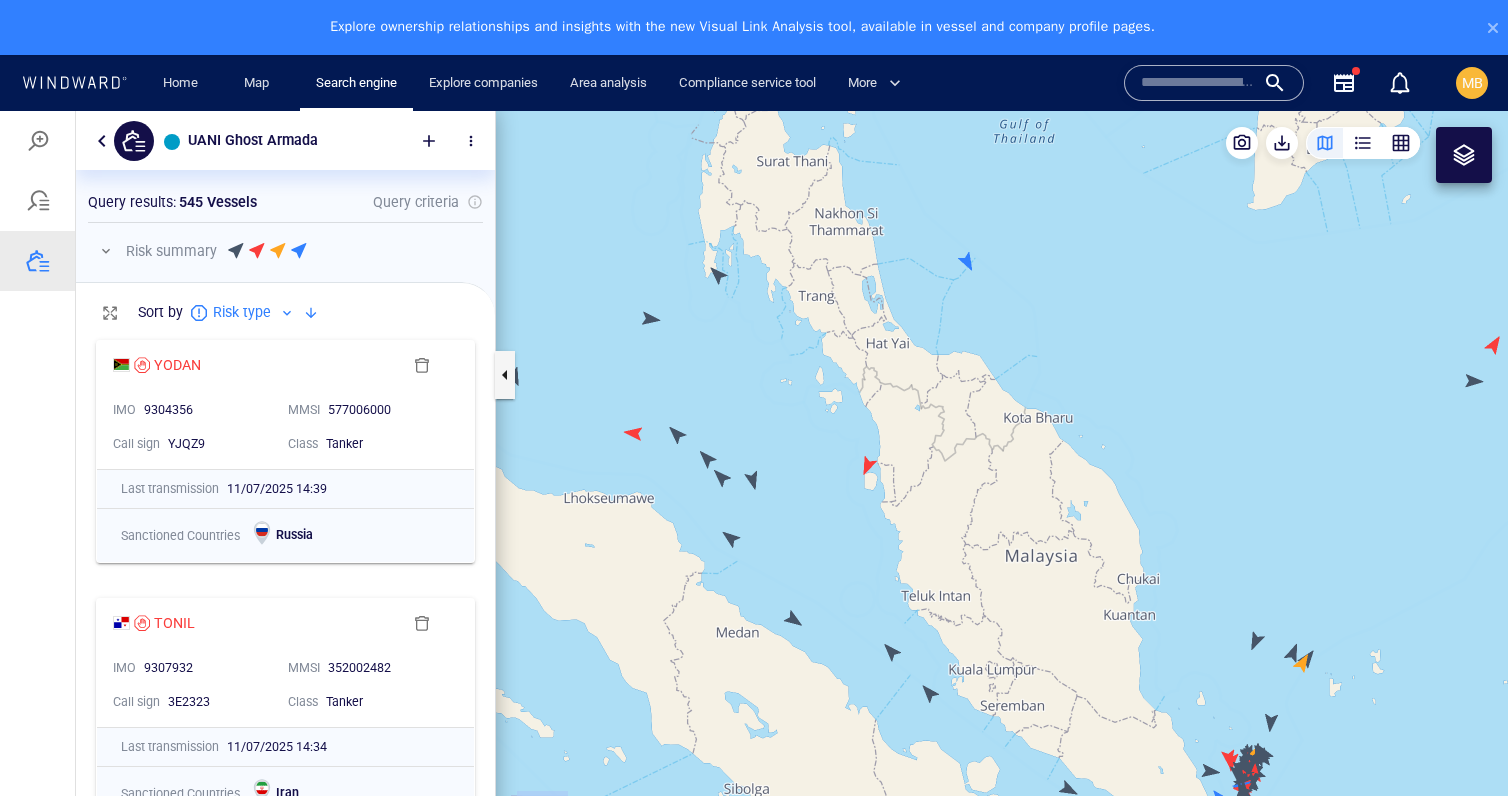 click at bounding box center [1002, 481] 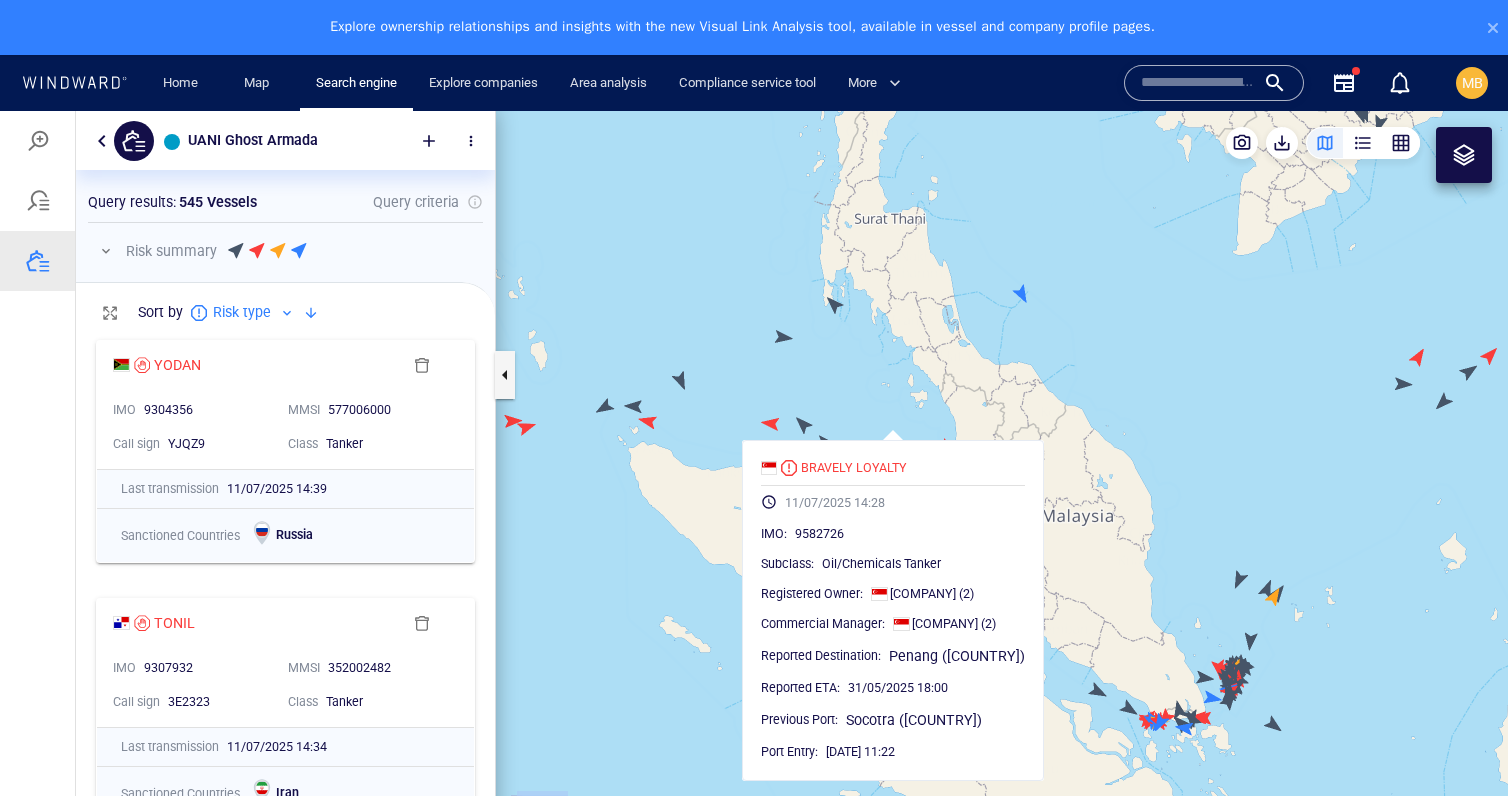 drag, startPoint x: 1188, startPoint y: 412, endPoint x: 1134, endPoint y: 383, distance: 61.294373 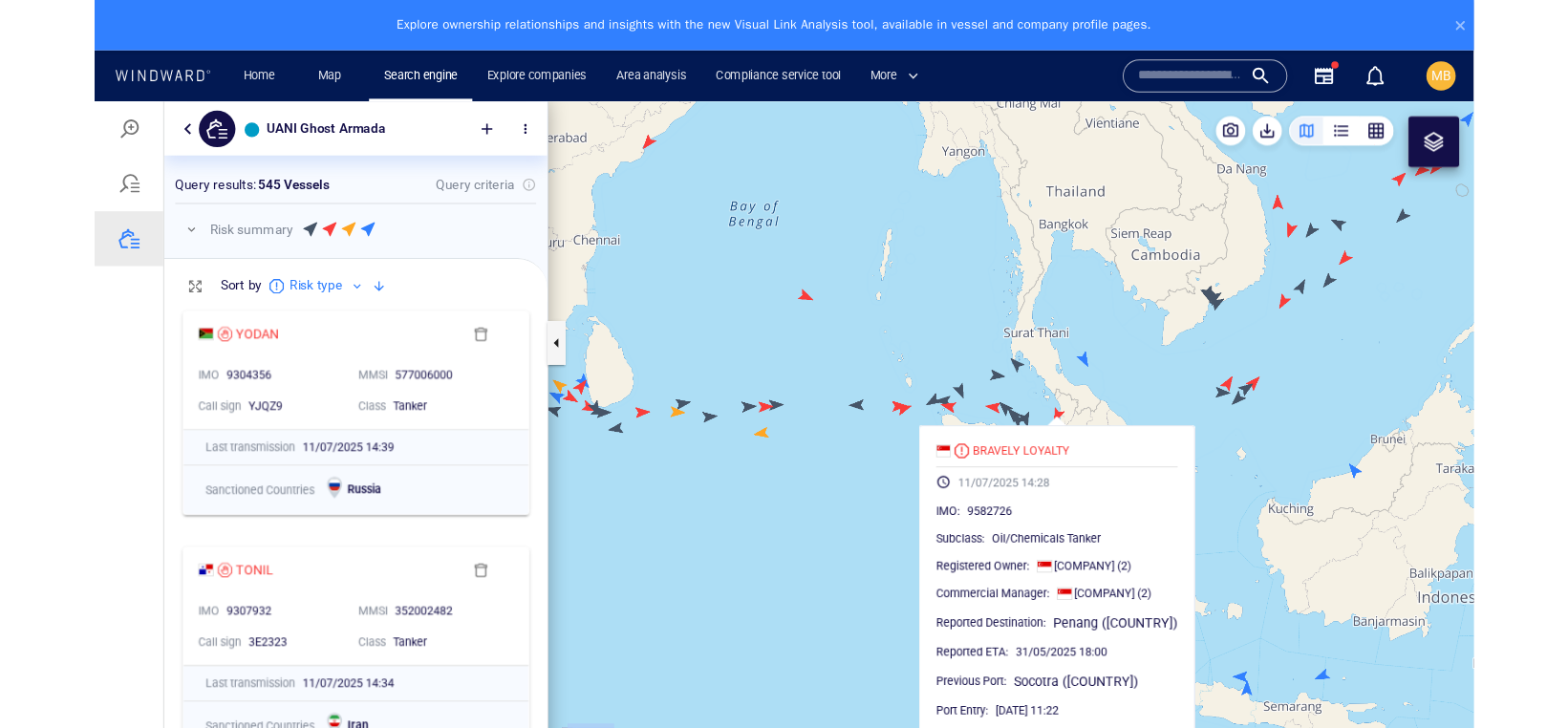 scroll, scrollTop: 0, scrollLeft: 0, axis: both 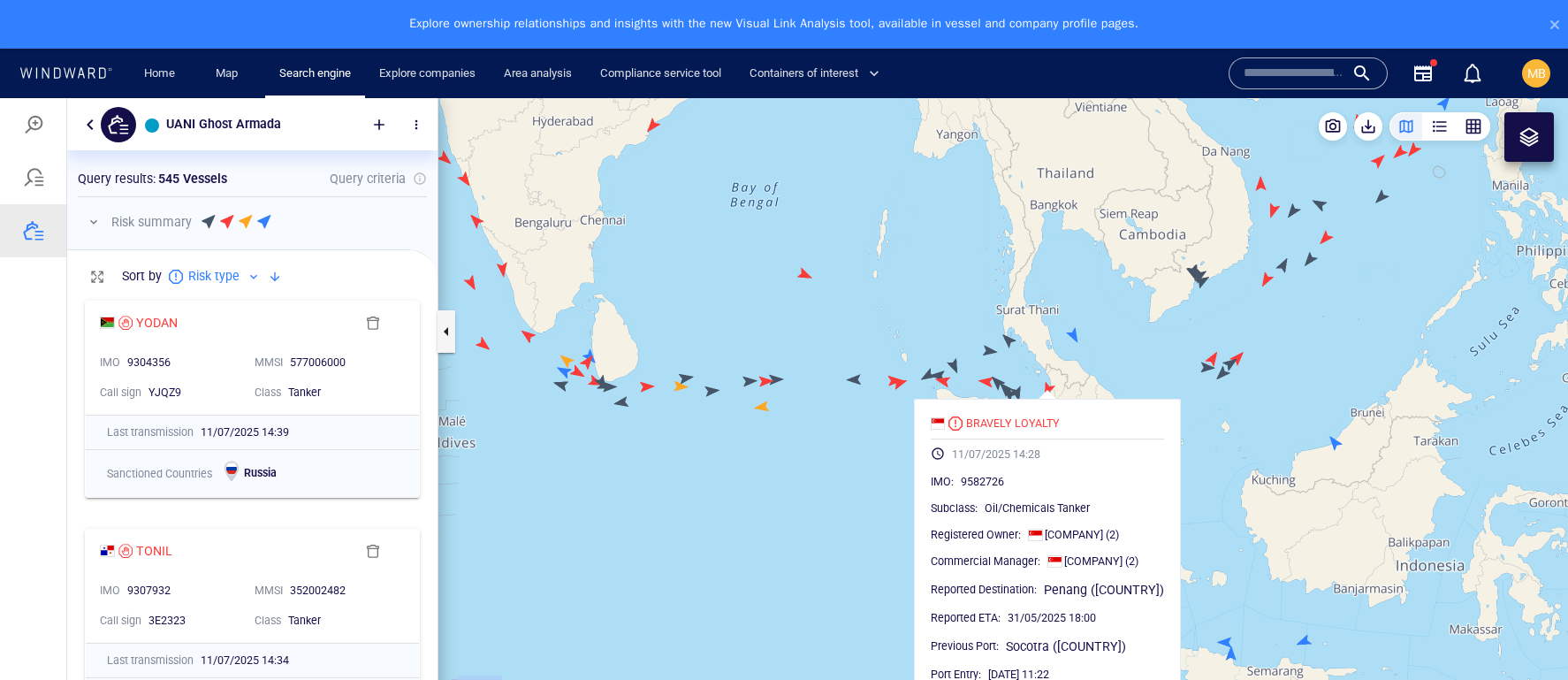 click at bounding box center (1003, 413) 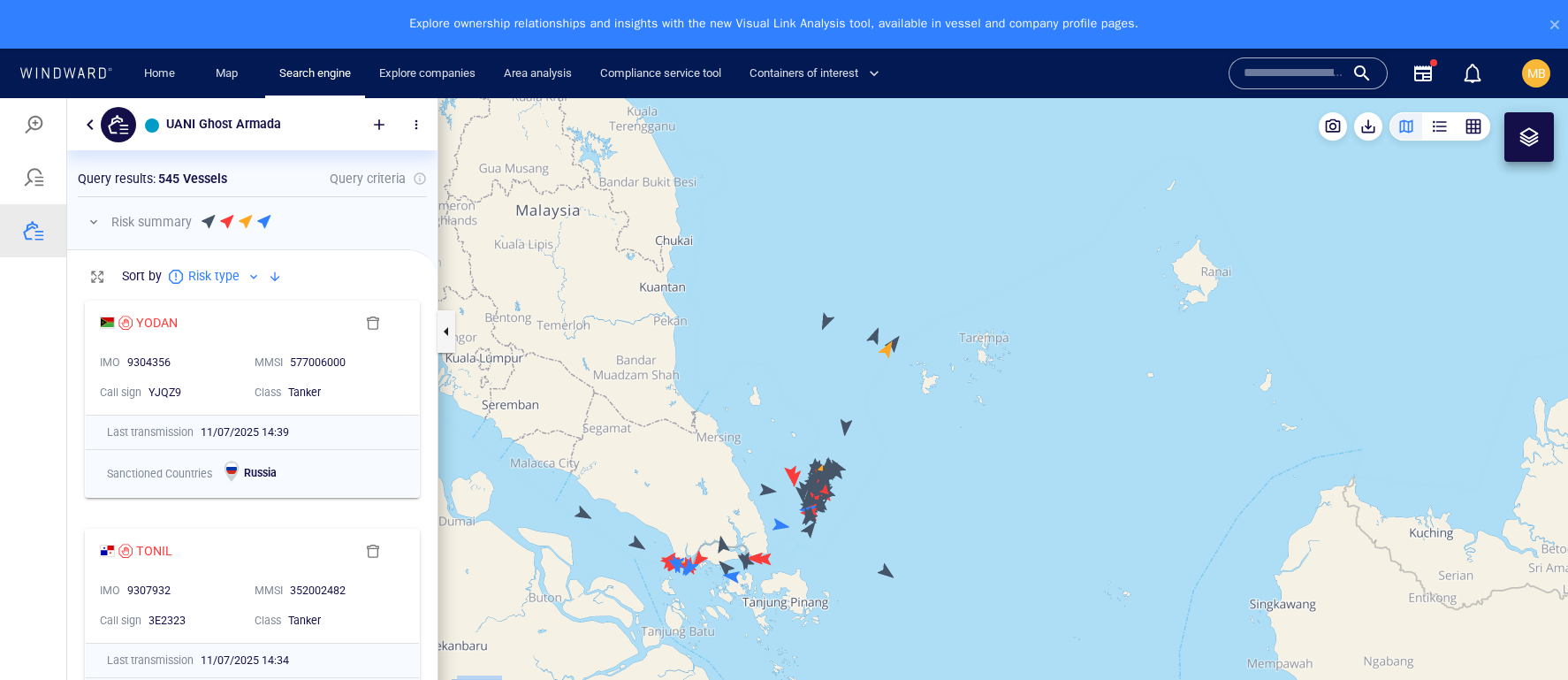 drag, startPoint x: 1024, startPoint y: 464, endPoint x: 1230, endPoint y: 407, distance: 213.7405 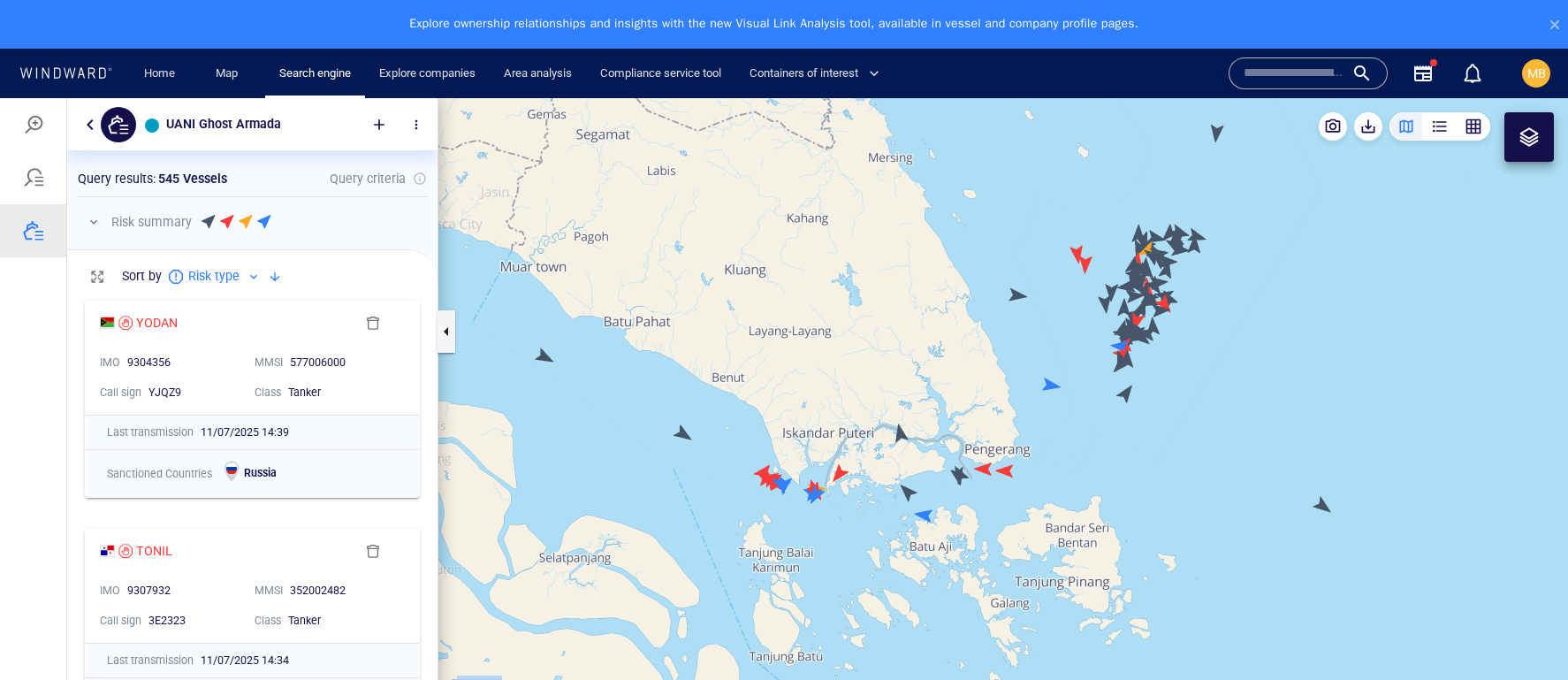 drag, startPoint x: 880, startPoint y: 519, endPoint x: 1093, endPoint y: 370, distance: 259.9423 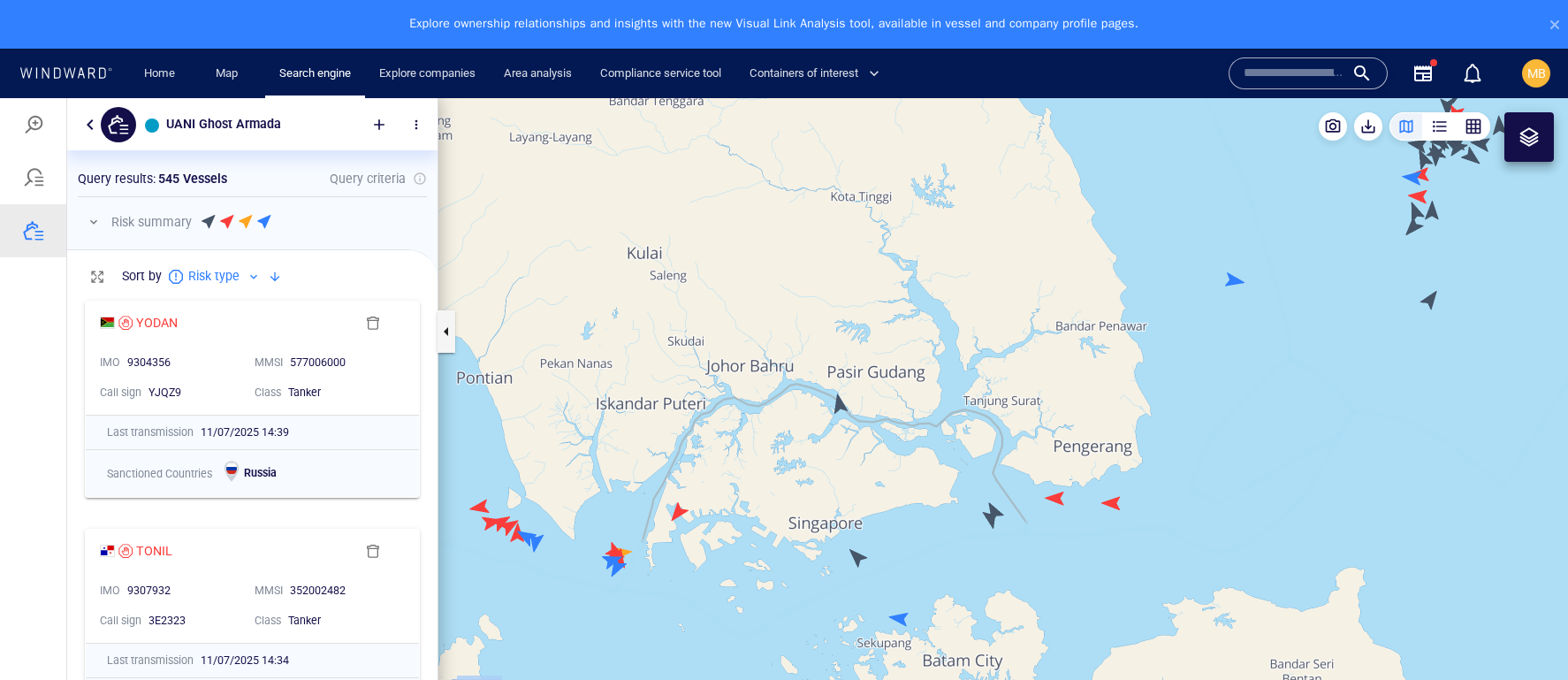 click at bounding box center [1003, 413] 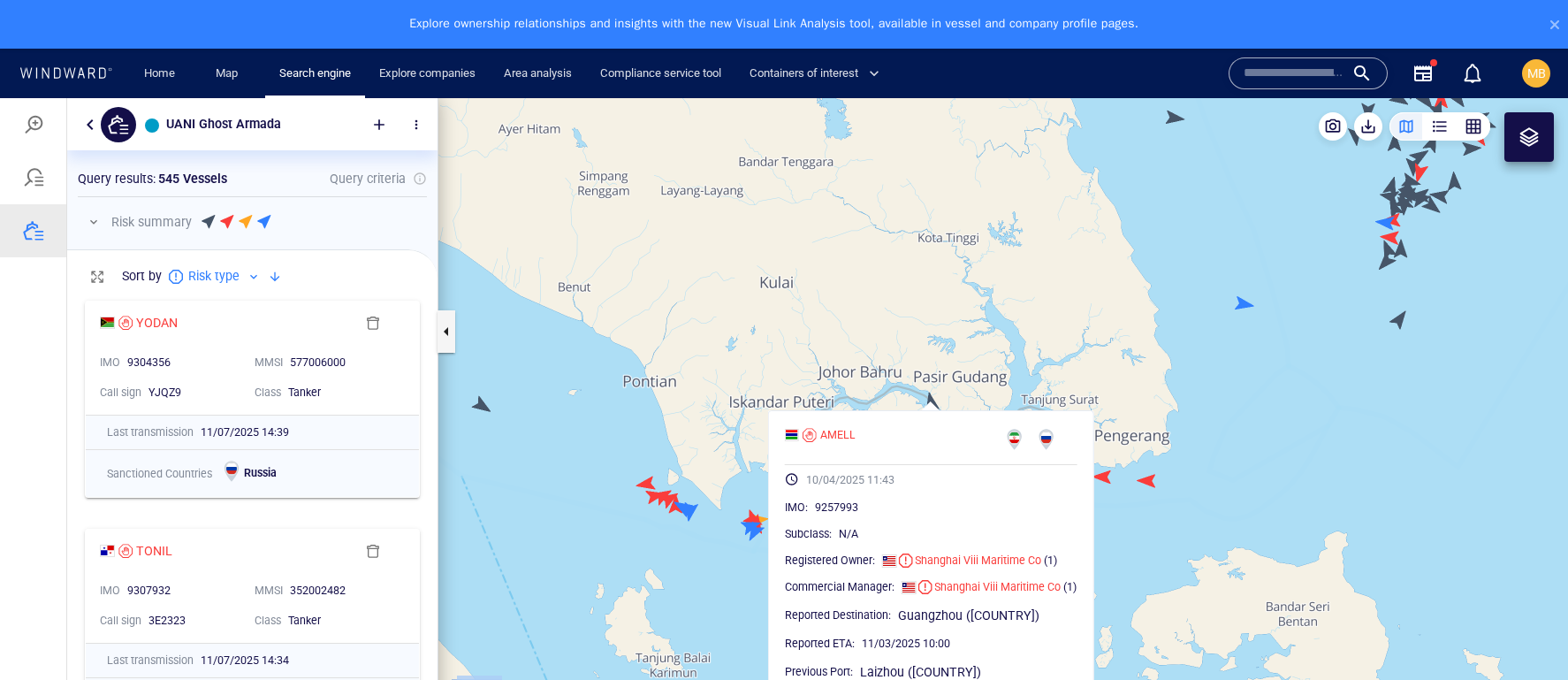 click at bounding box center (1003, 413) 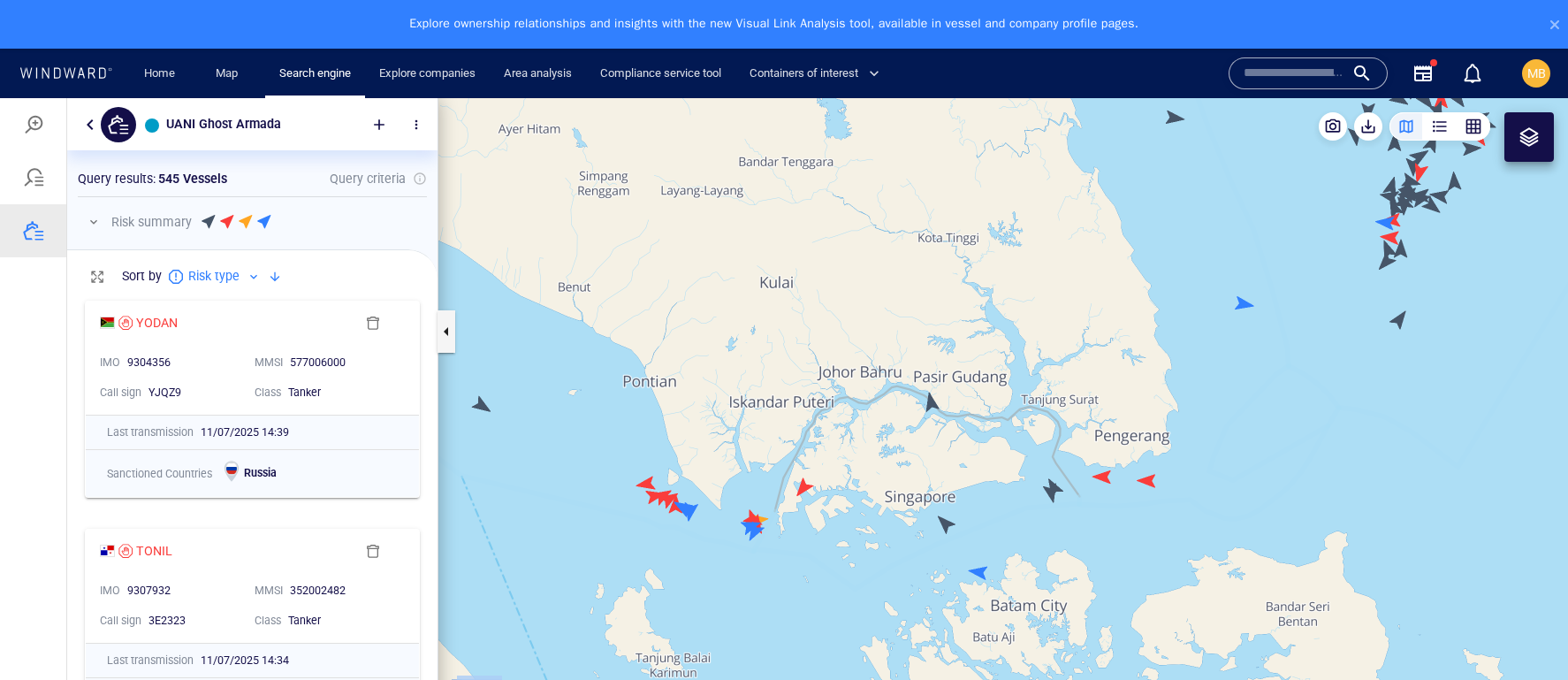 click at bounding box center (1003, 413) 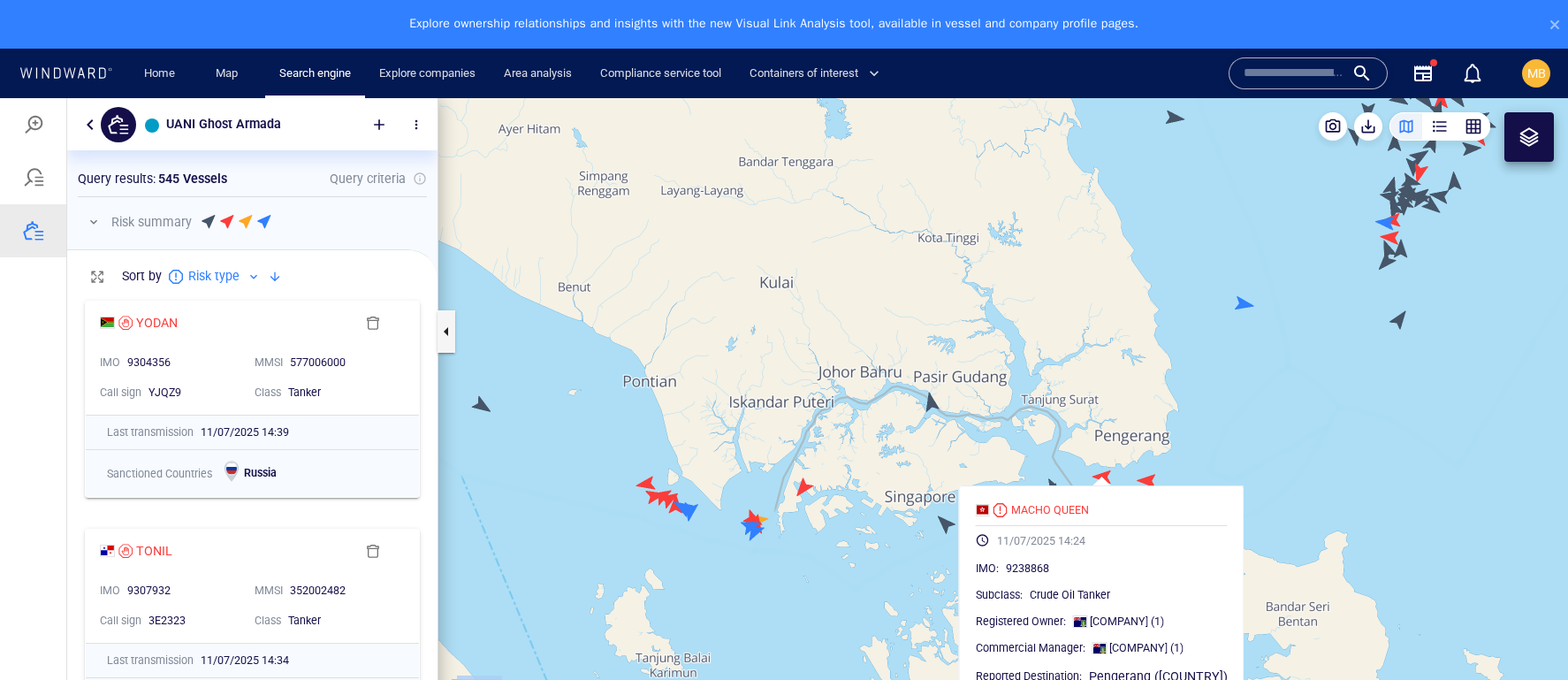 click at bounding box center [1003, 413] 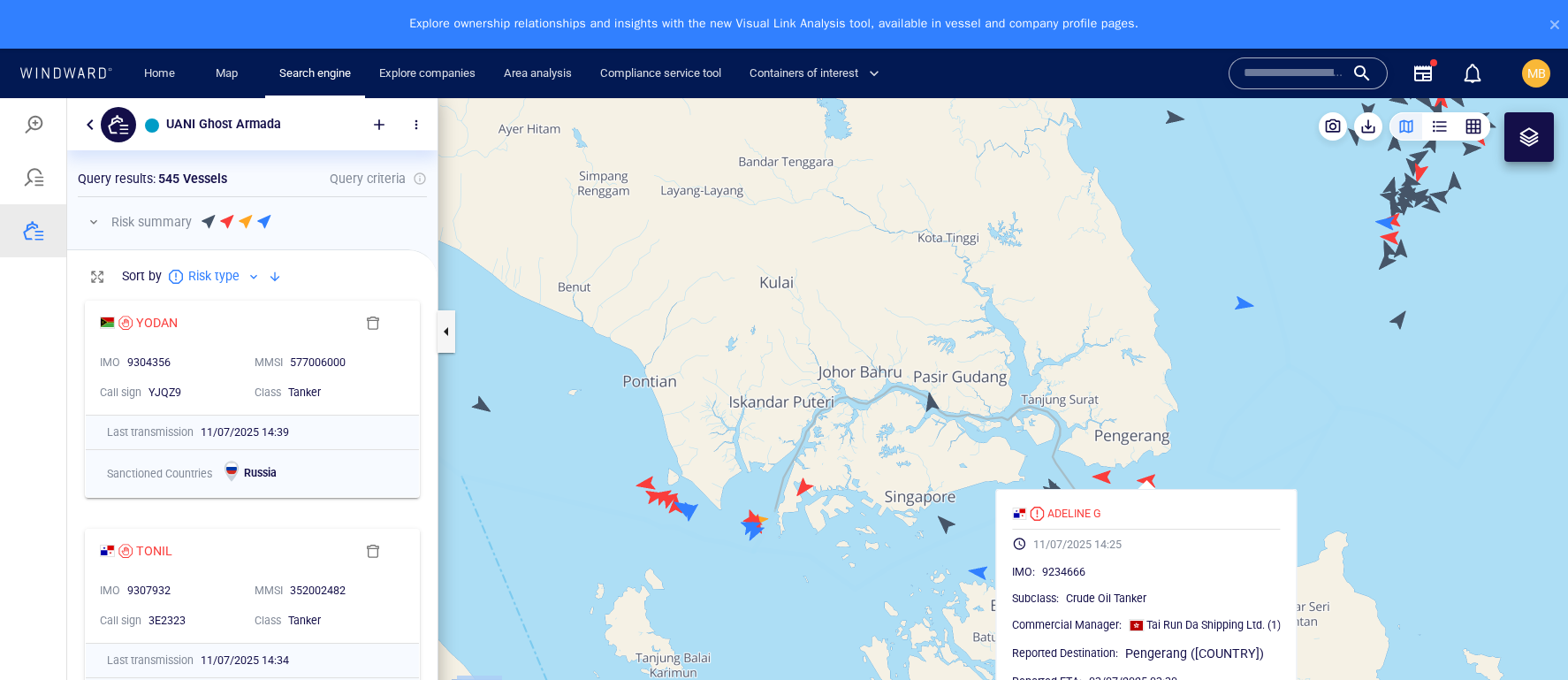click at bounding box center (1003, 413) 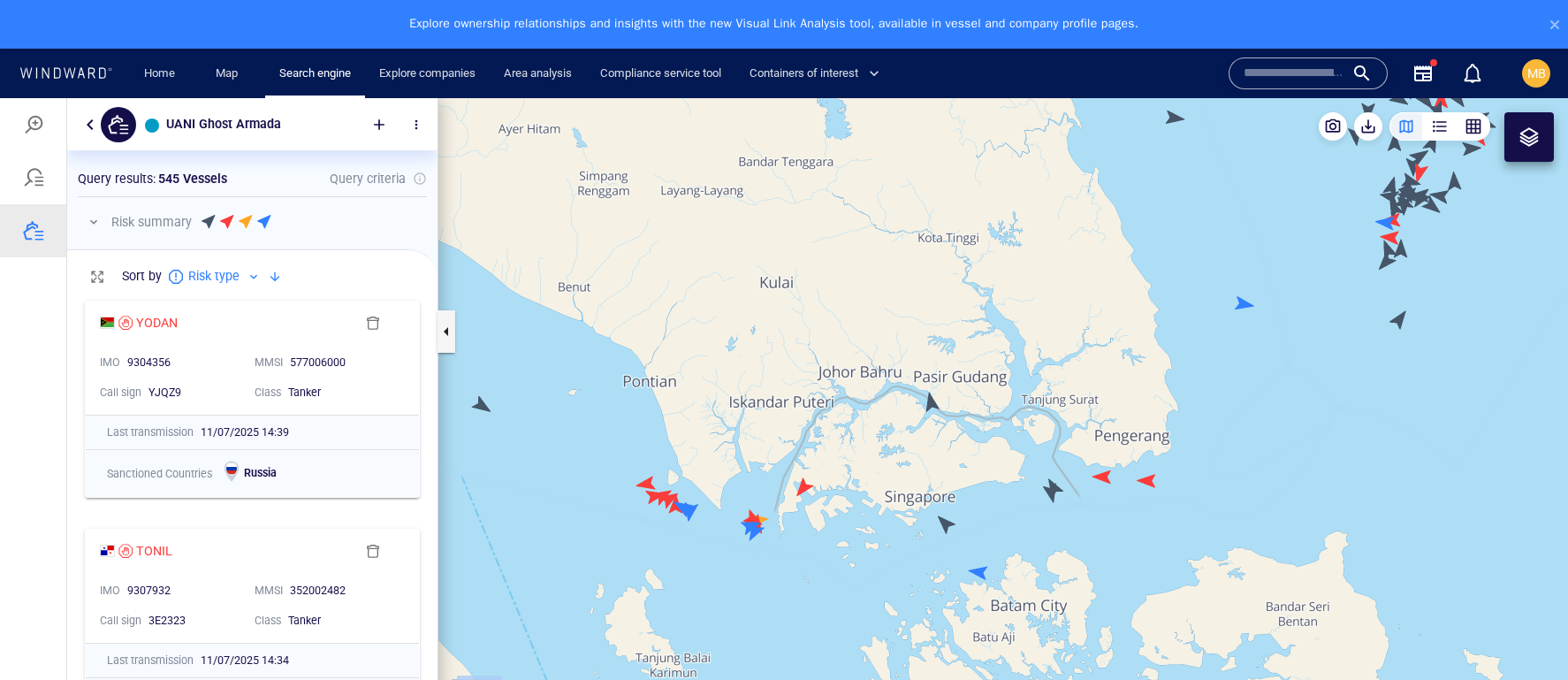 click at bounding box center (1003, 413) 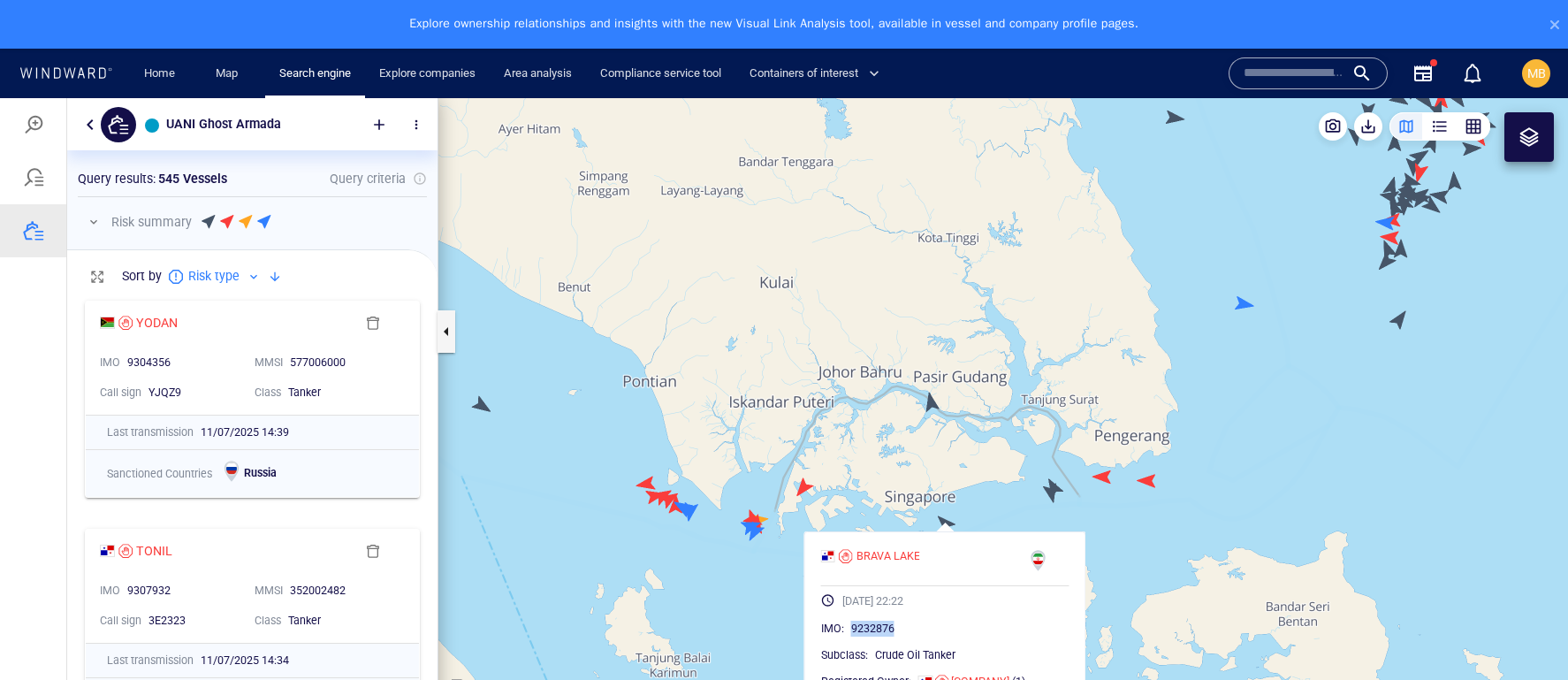 drag, startPoint x: 890, startPoint y: 639, endPoint x: 826, endPoint y: 639, distance: 64 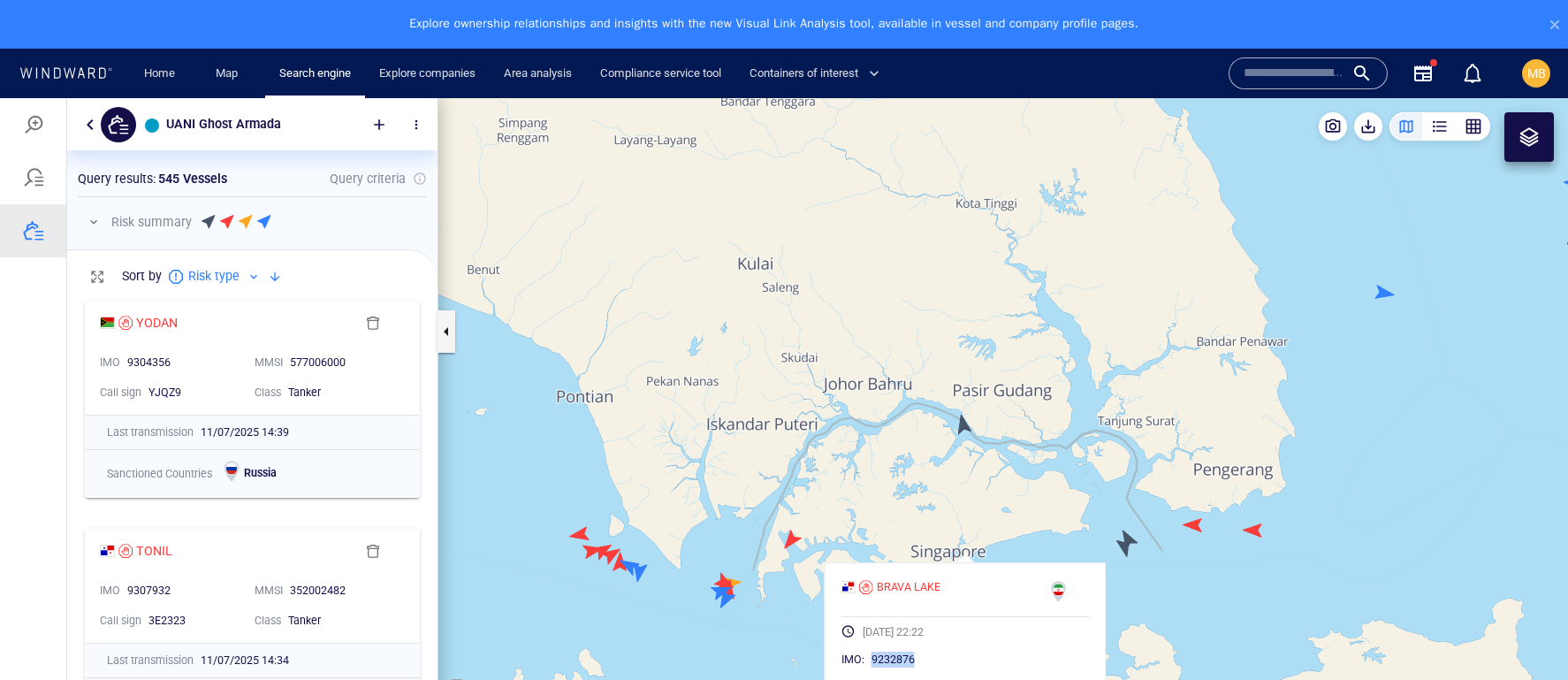 drag, startPoint x: 838, startPoint y: 337, endPoint x: 796, endPoint y: 285, distance: 66.8431 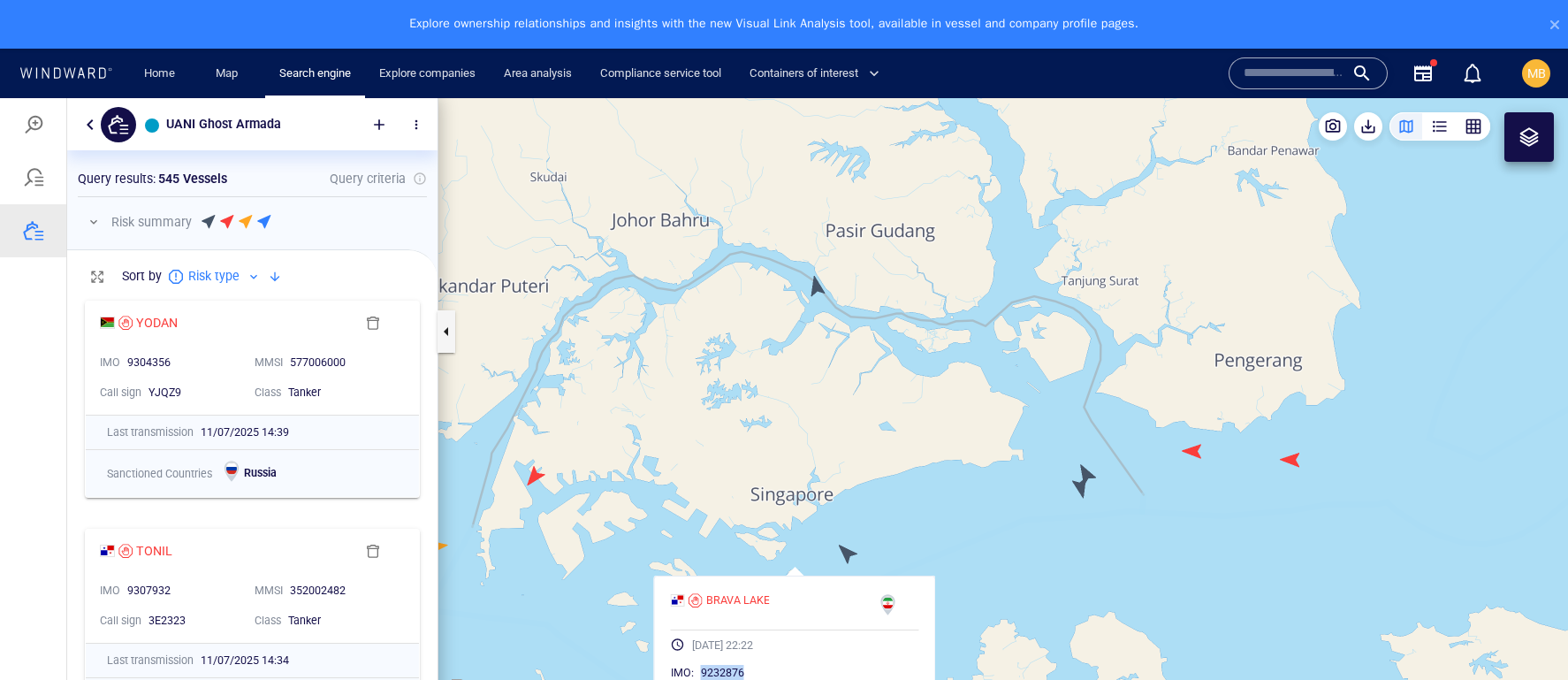 click at bounding box center (1003, 413) 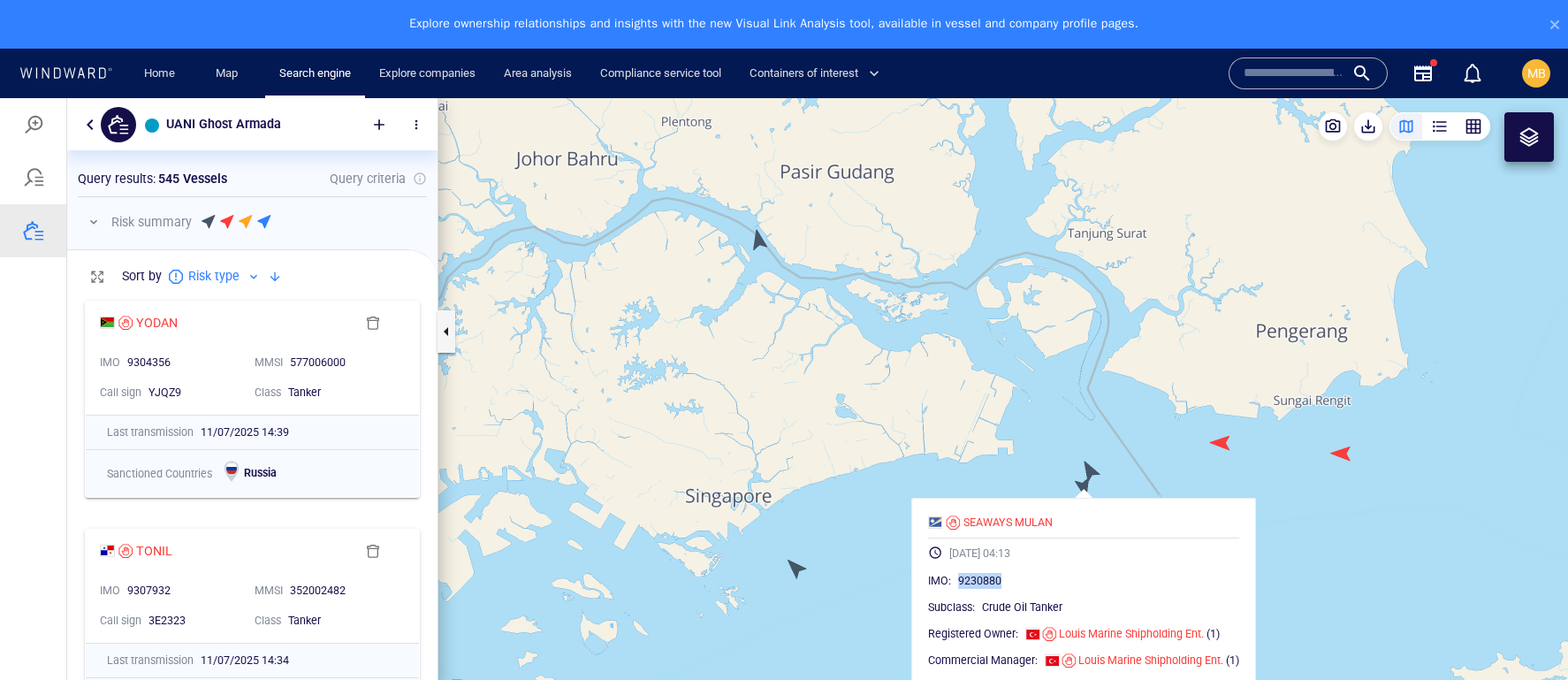 drag, startPoint x: 1024, startPoint y: 593, endPoint x: 963, endPoint y: 596, distance: 61.073726 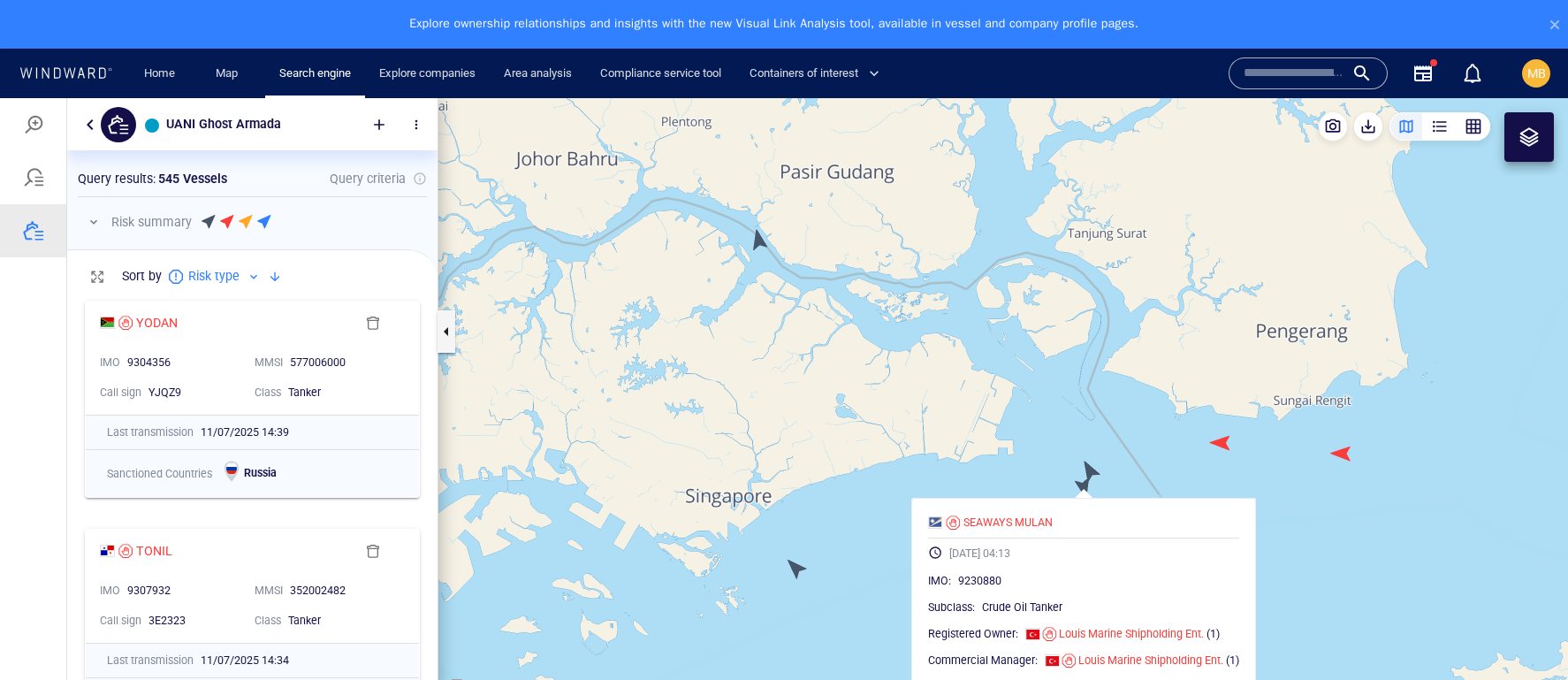 click on "SEAWAYS MULAN 04/12/2020   04:13 IMO : 9230880 Subclass : Crude Oil Tanker Registered Owner : Louis Marine Shipholding Ent.   (1) Commercial Manager : Louis Marine Shipholding Ent.   (1) Reported Destination : Sembawang (Singapore) Reported ETA : 28/11/2020   05:45 Previous Port : Qingdao (China) Port Entry : 06/12/2022   07:12" at bounding box center (1084, 648) 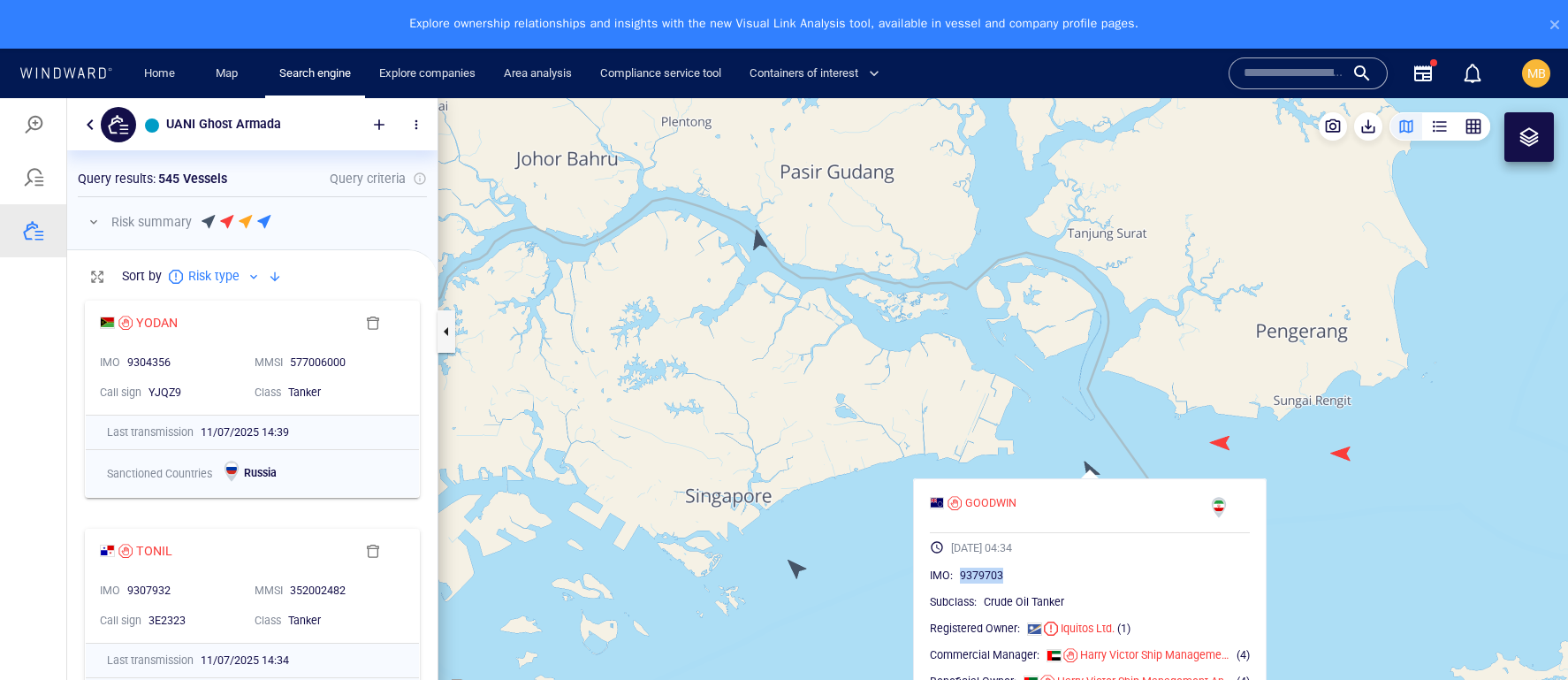 drag, startPoint x: 1029, startPoint y: 584, endPoint x: 971, endPoint y: 584, distance: 58 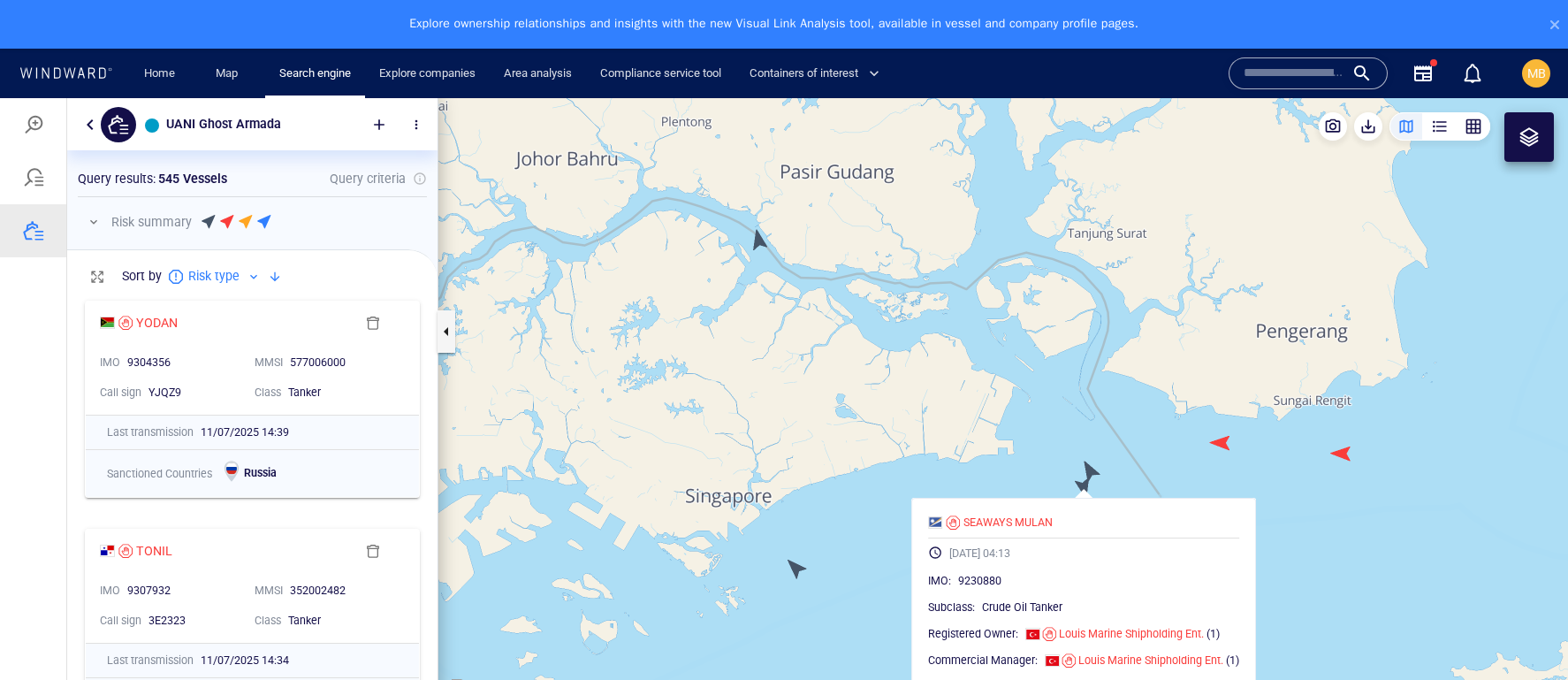 click at bounding box center [1003, 413] 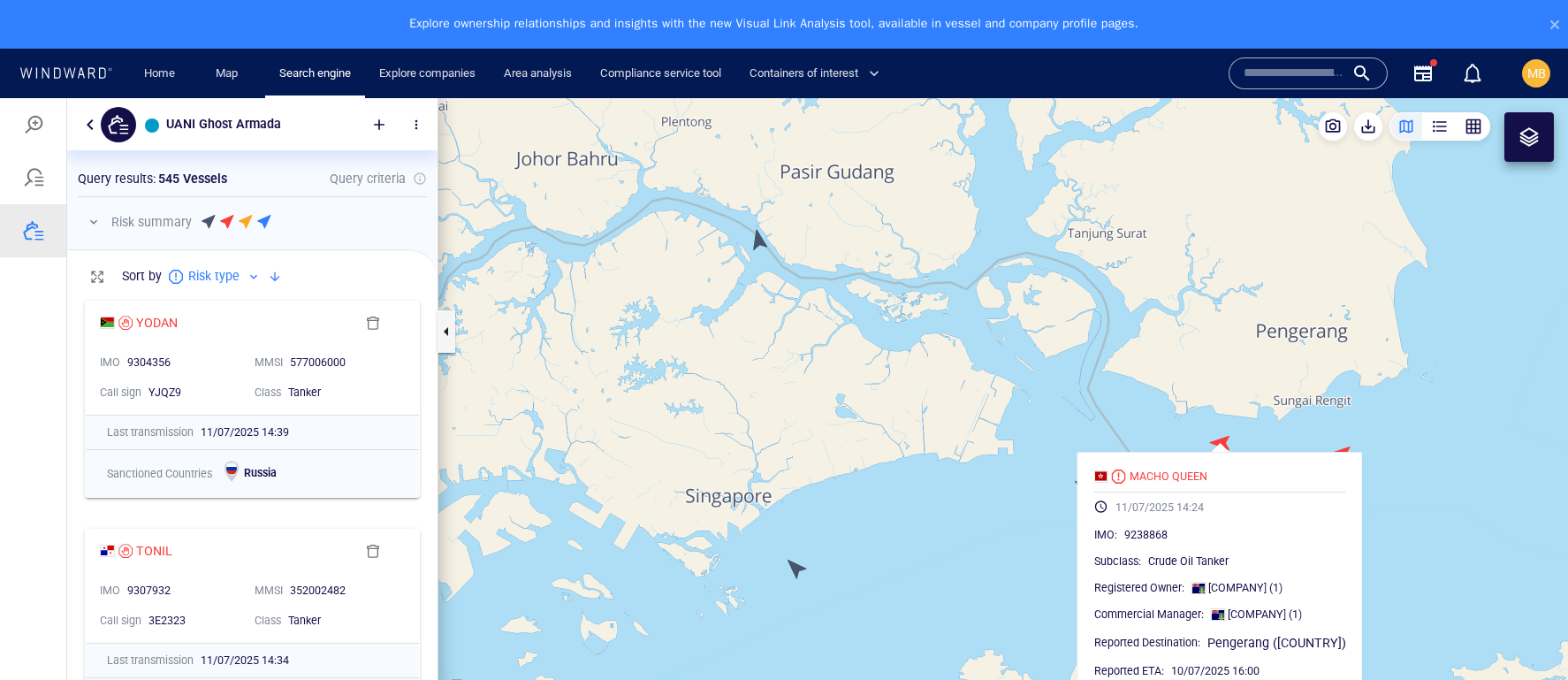 click at bounding box center [1003, 413] 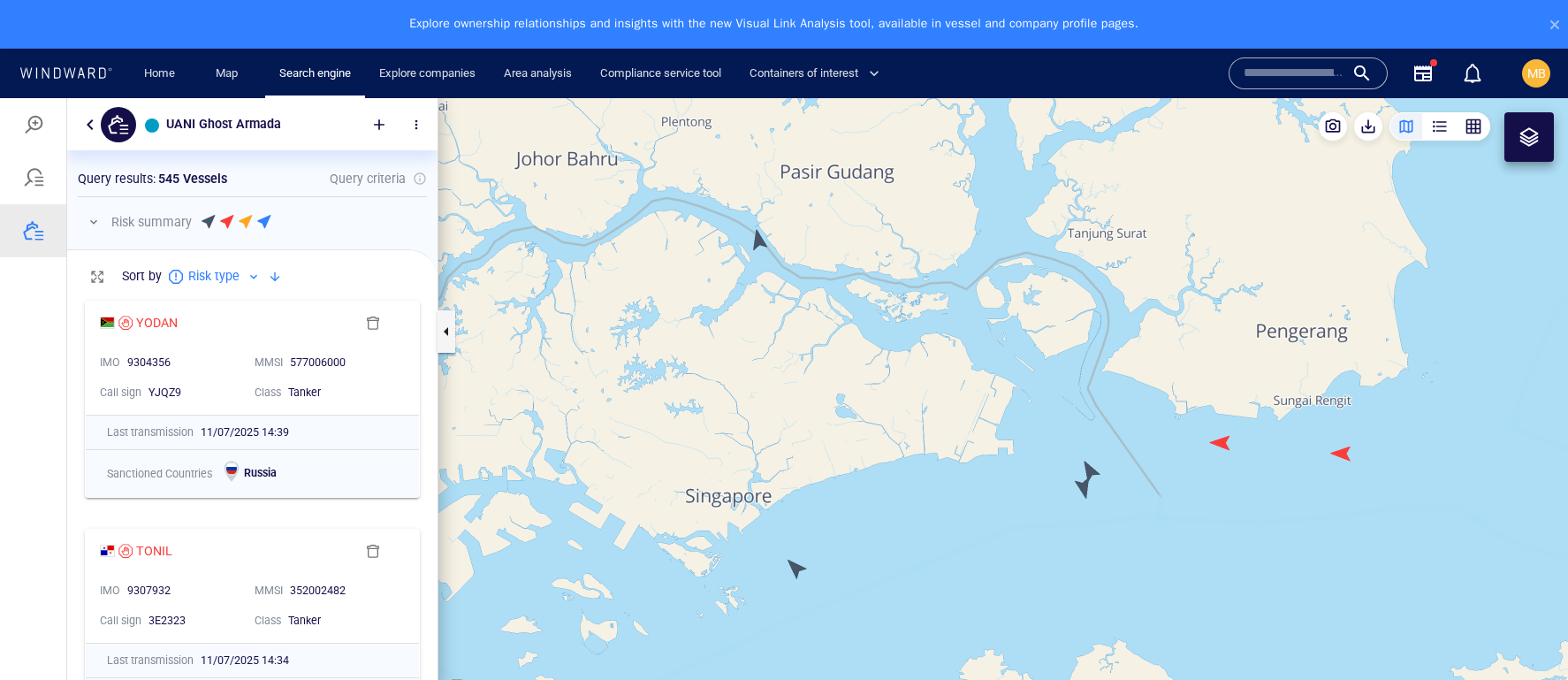 click at bounding box center [1003, 413] 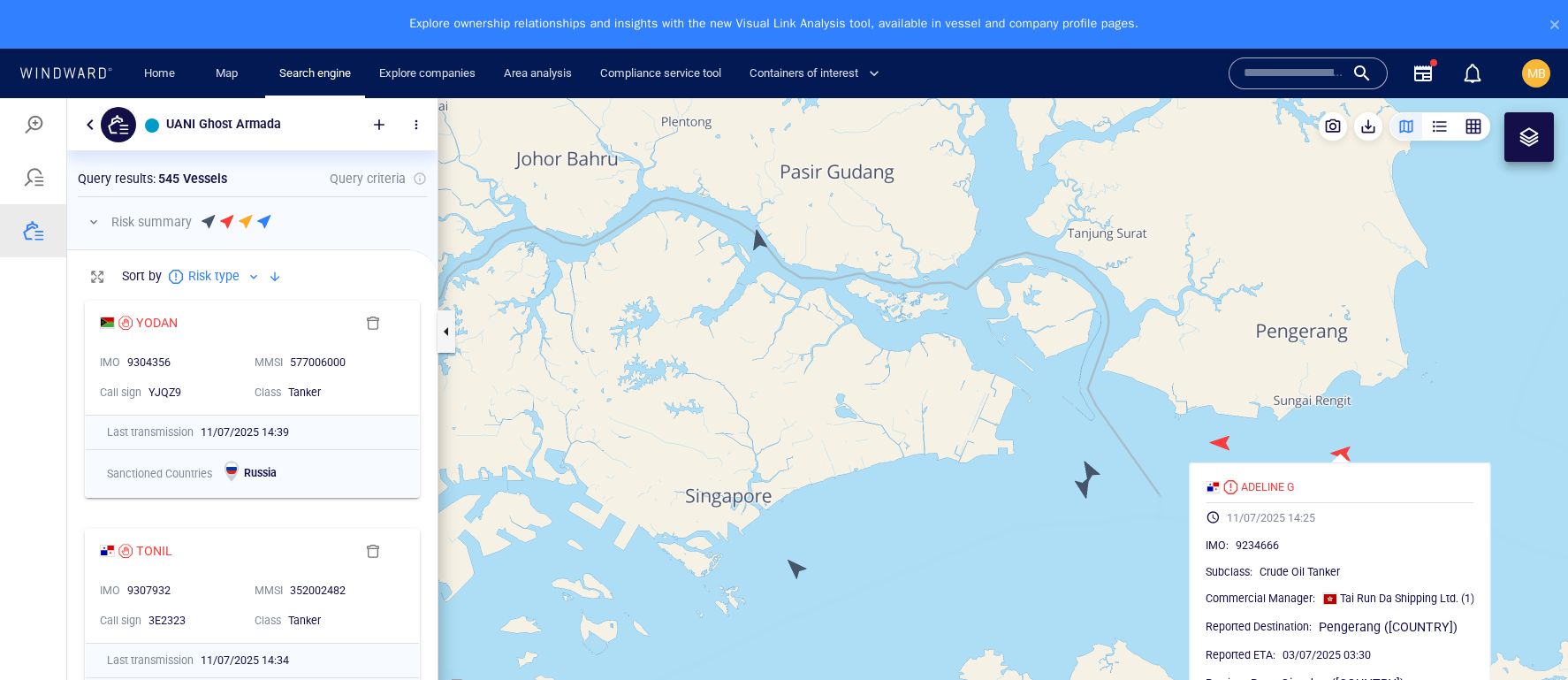 click at bounding box center [1003, 413] 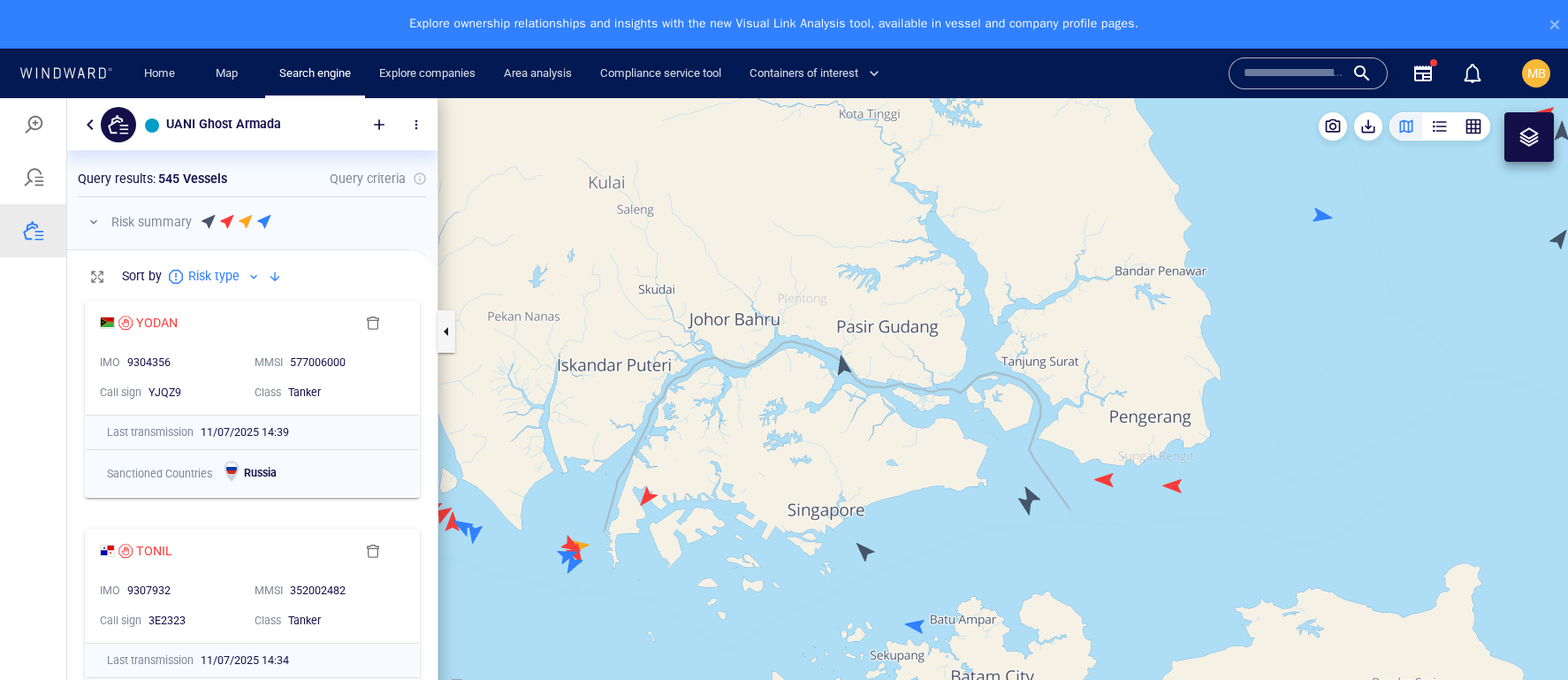 click at bounding box center (1003, 413) 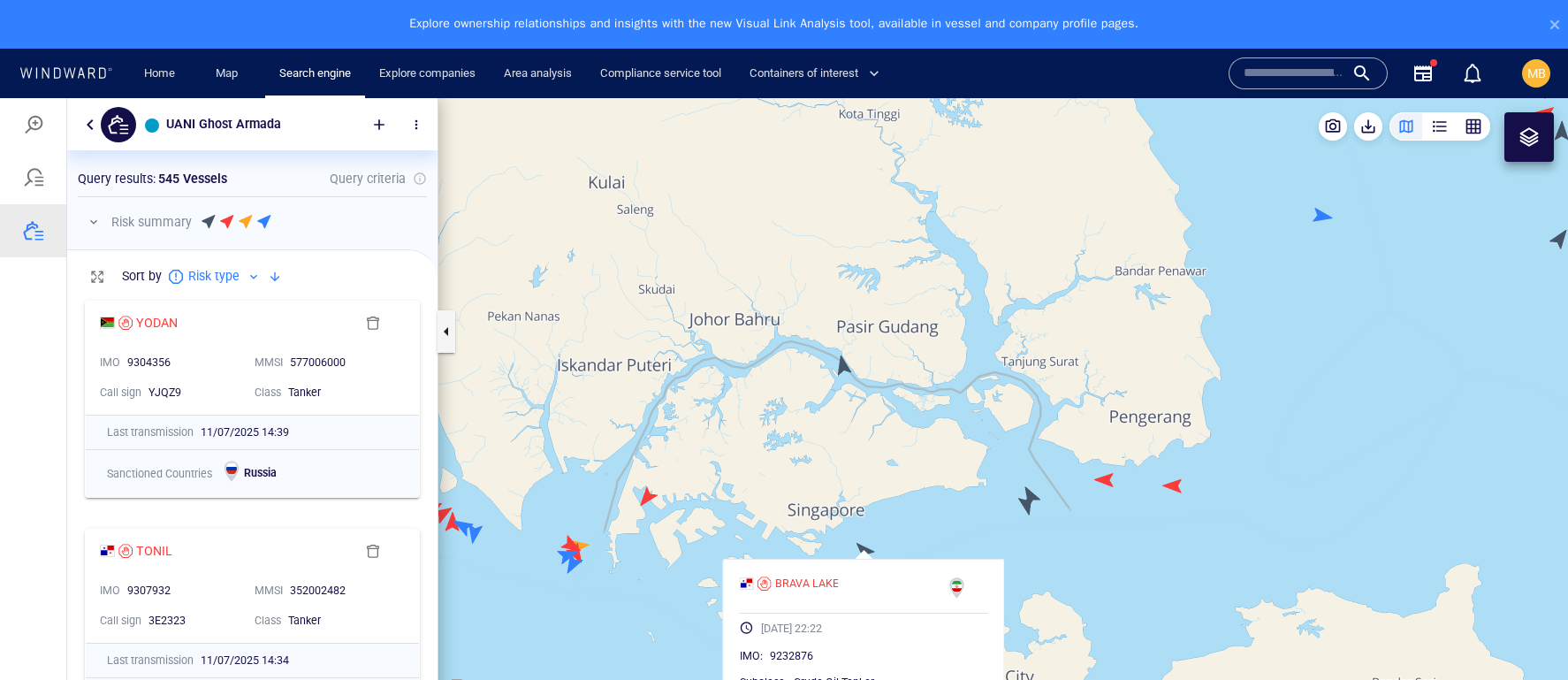 click at bounding box center [1003, 413] 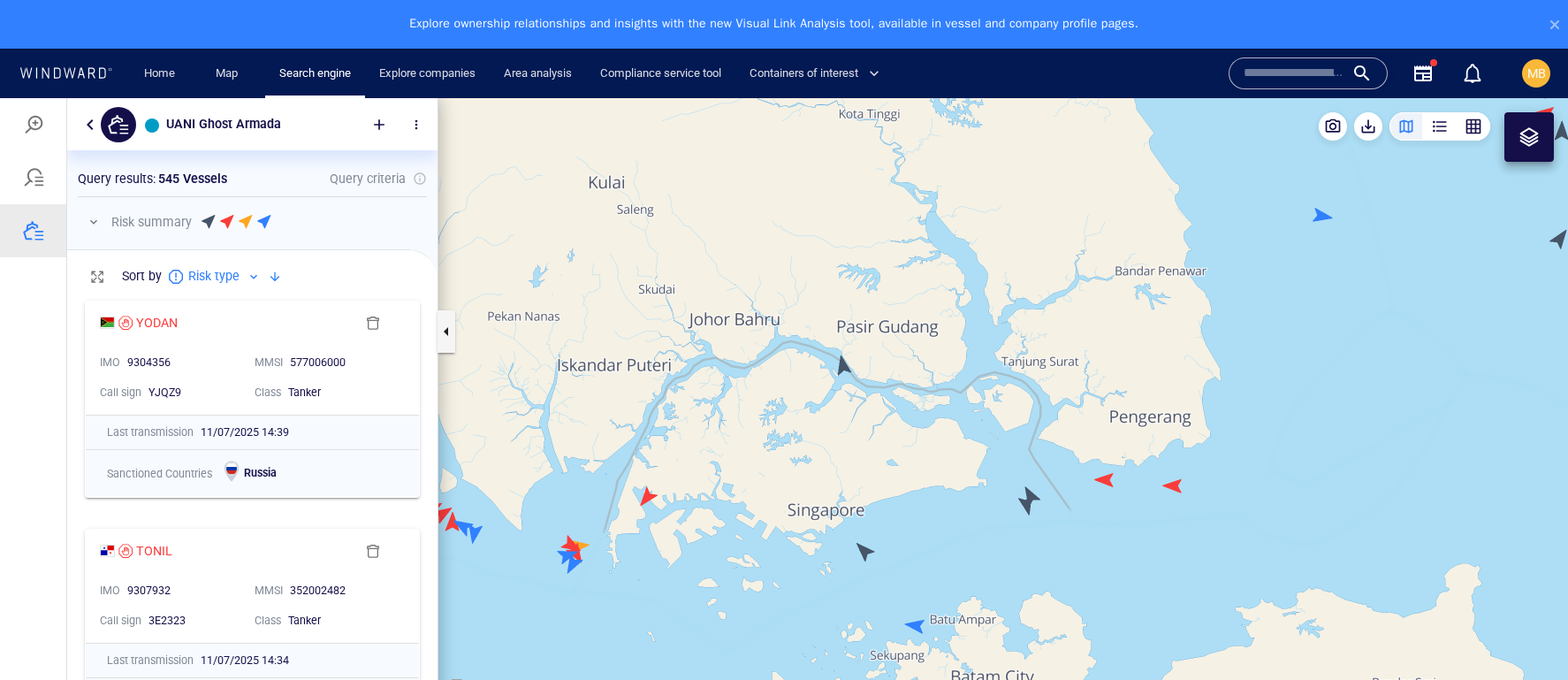 click at bounding box center [1003, 413] 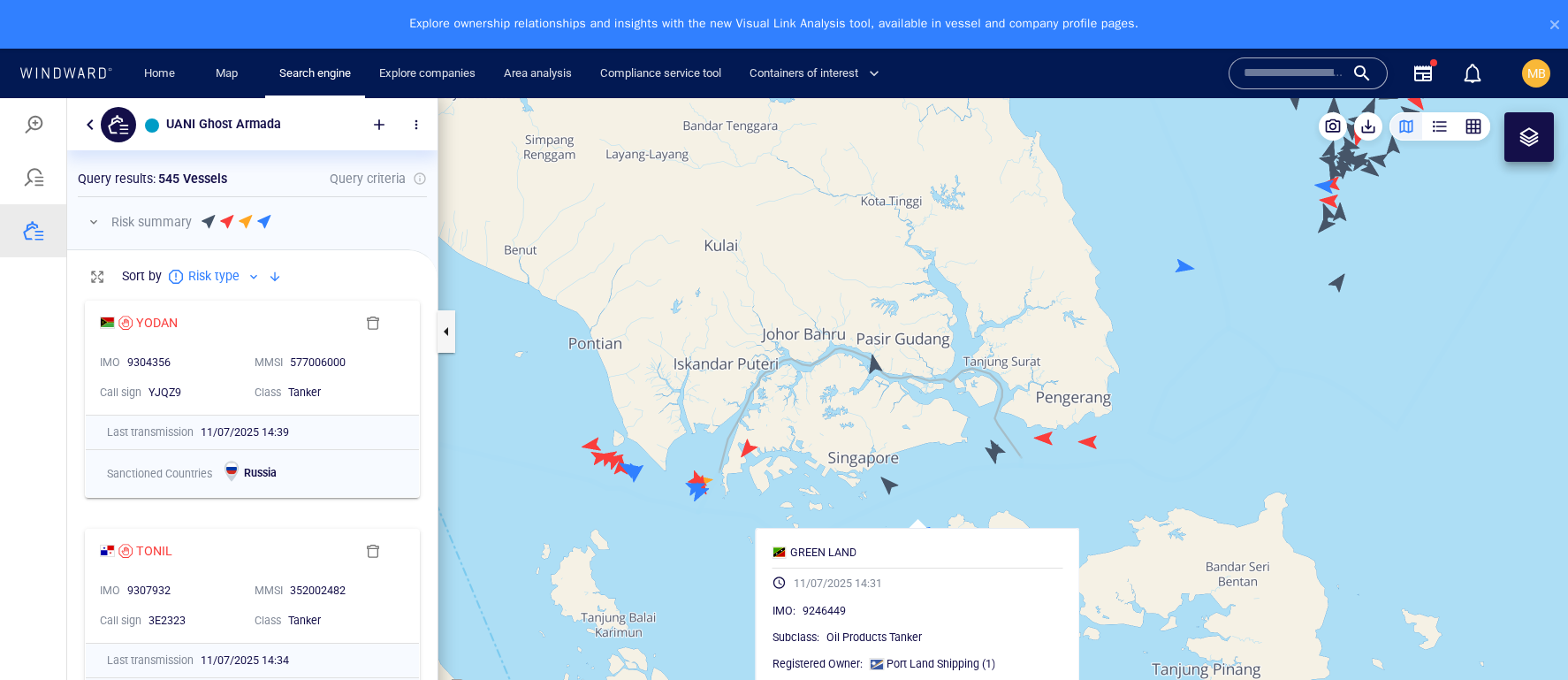 drag, startPoint x: 1115, startPoint y: 577, endPoint x: 1112, endPoint y: 472, distance: 105.04285 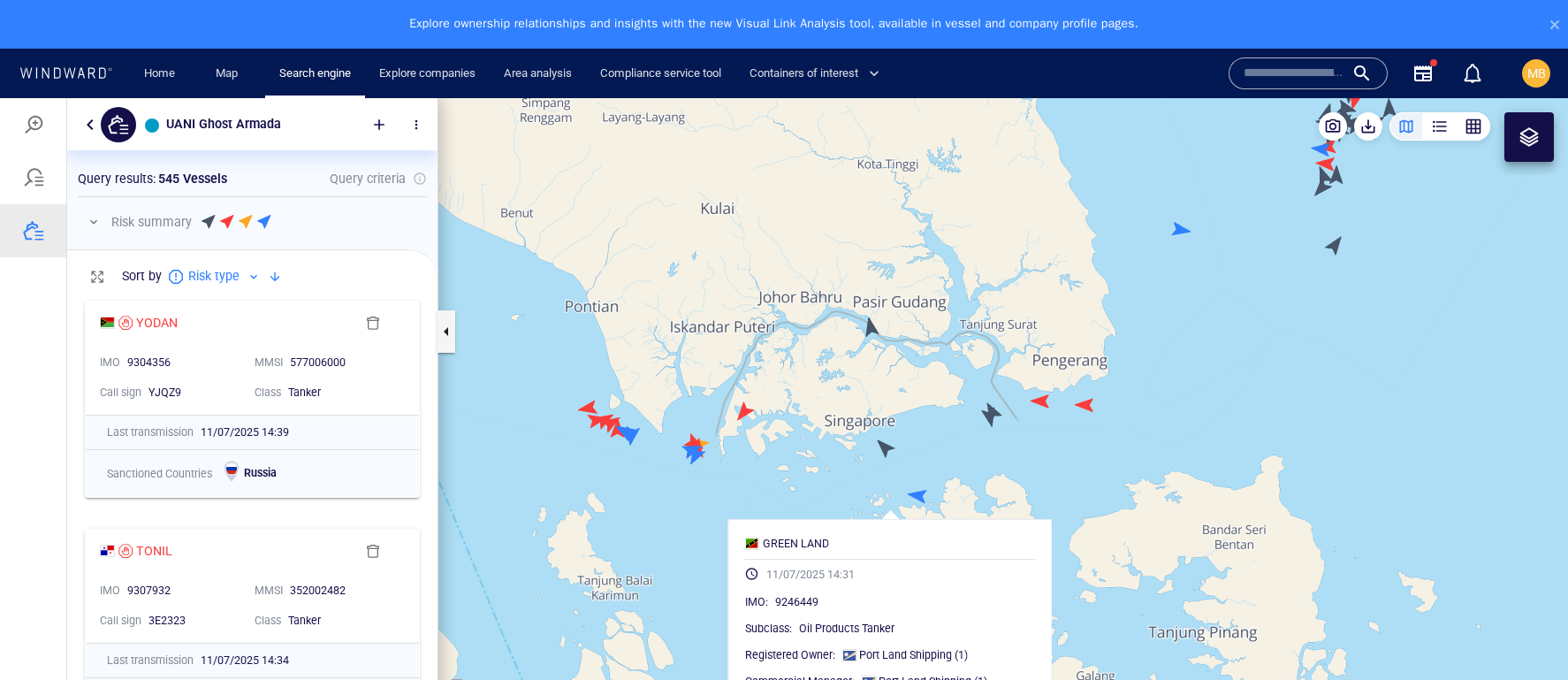 drag, startPoint x: 1267, startPoint y: 417, endPoint x: 1120, endPoint y: 520, distance: 179.49373 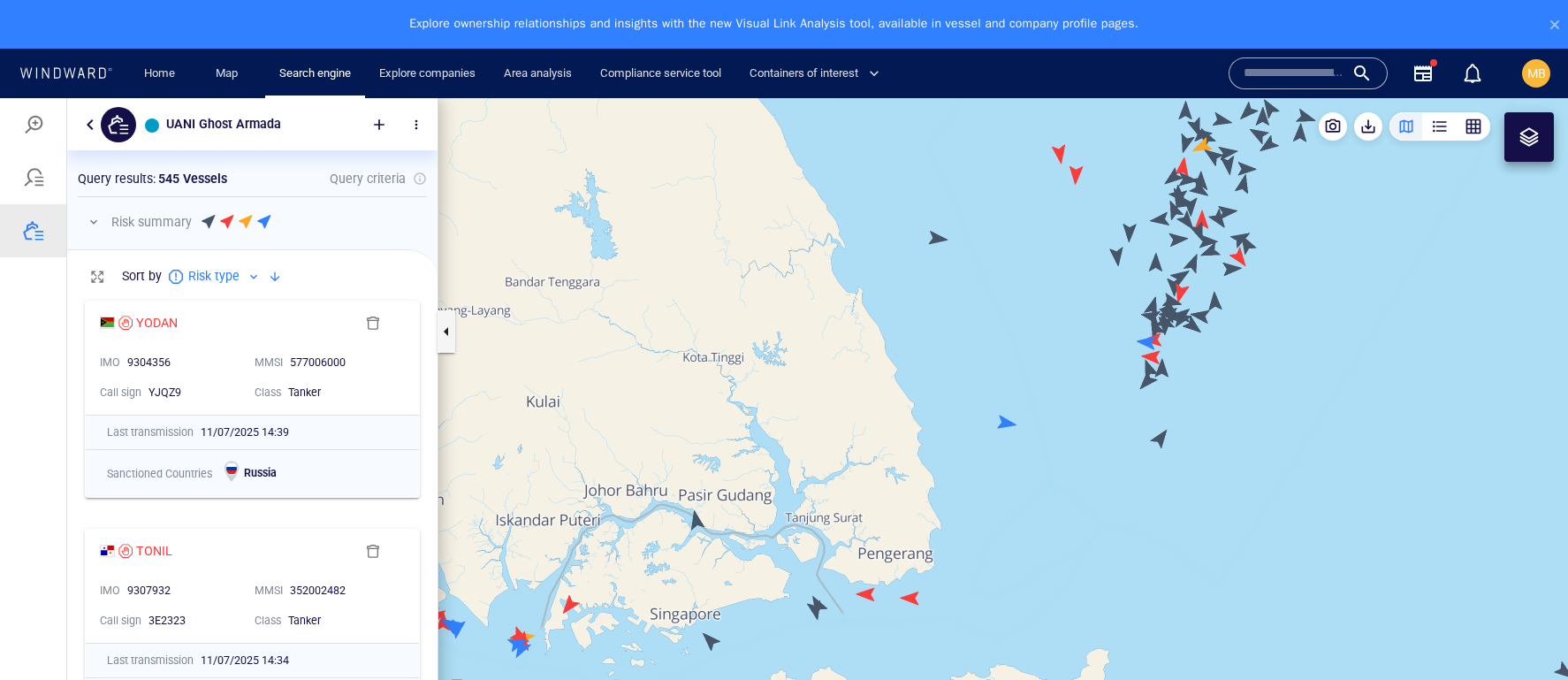 drag, startPoint x: 1181, startPoint y: 432, endPoint x: 999, endPoint y: 462, distance: 184.45596 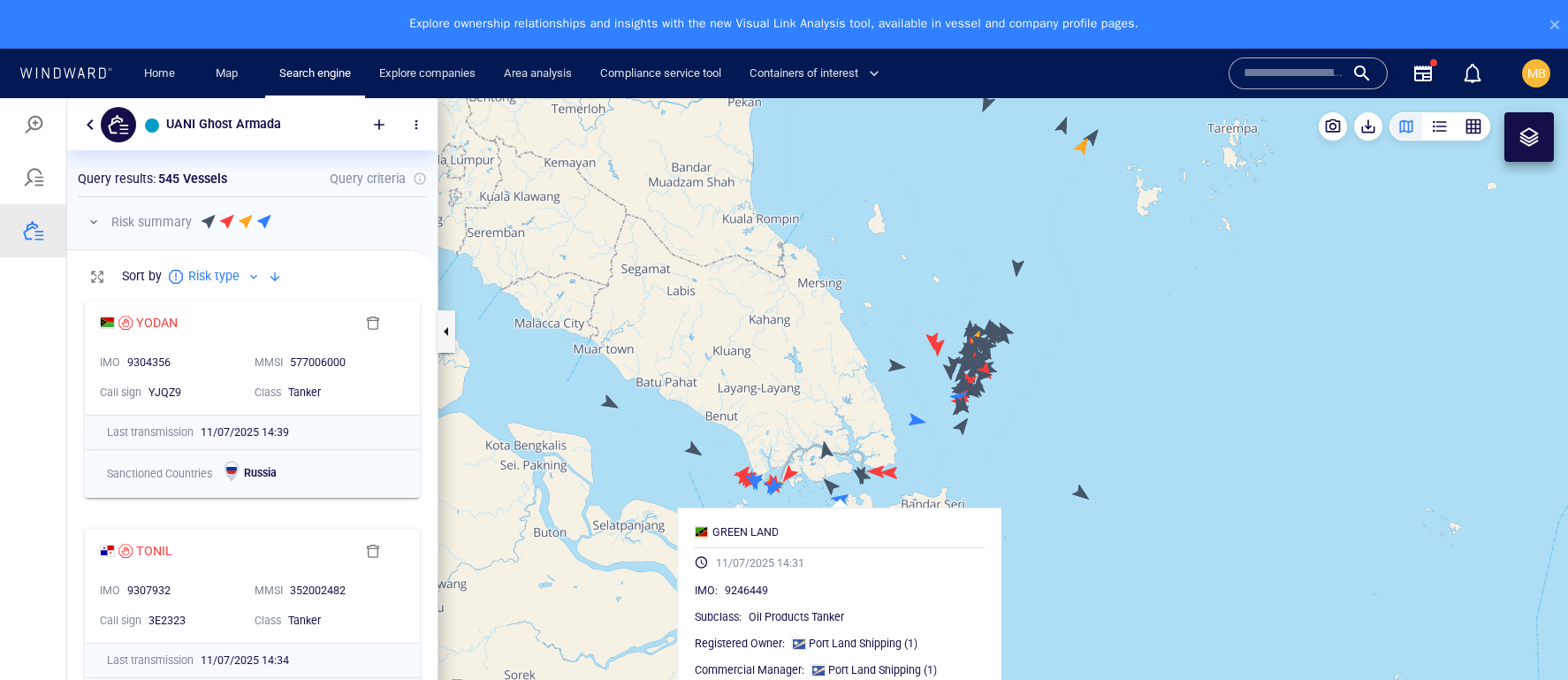 click at bounding box center [1003, 413] 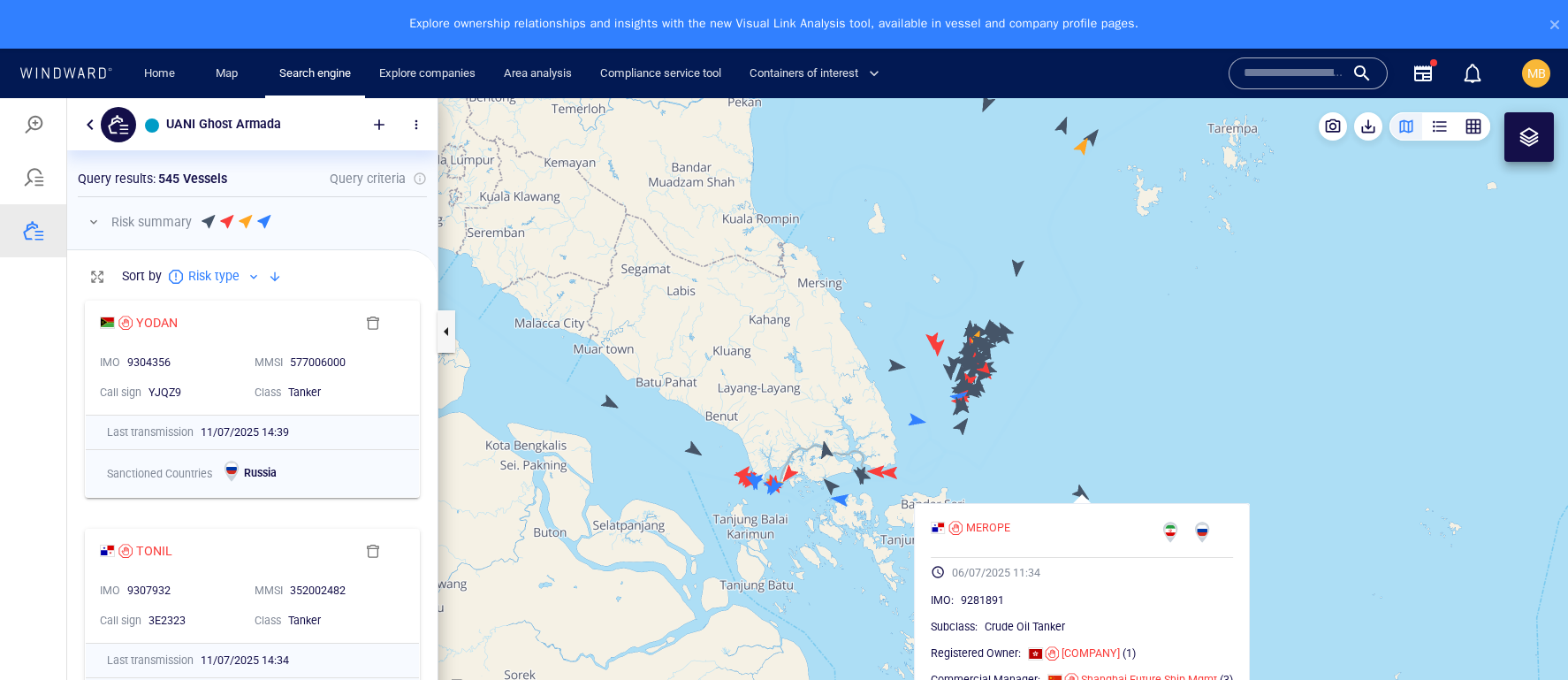 click at bounding box center [1003, 413] 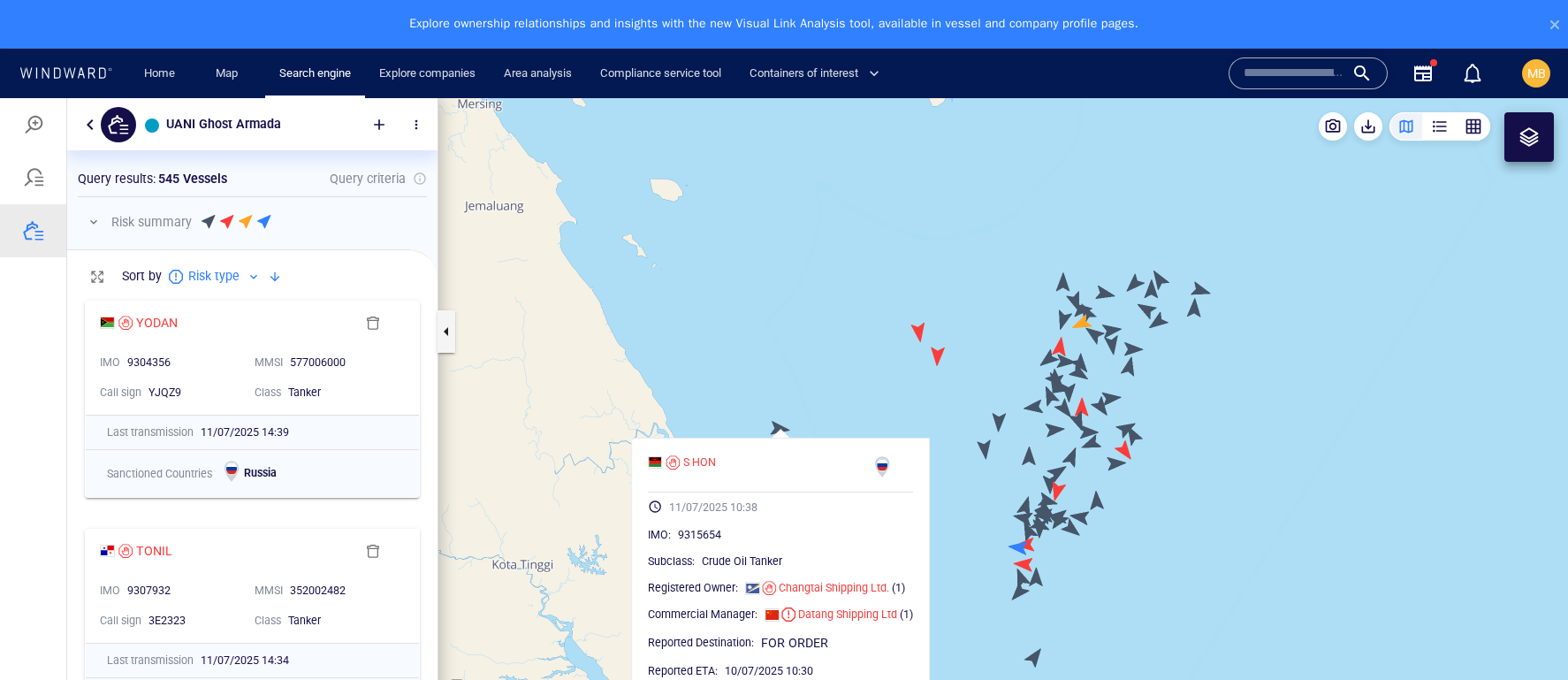 click at bounding box center (1003, 413) 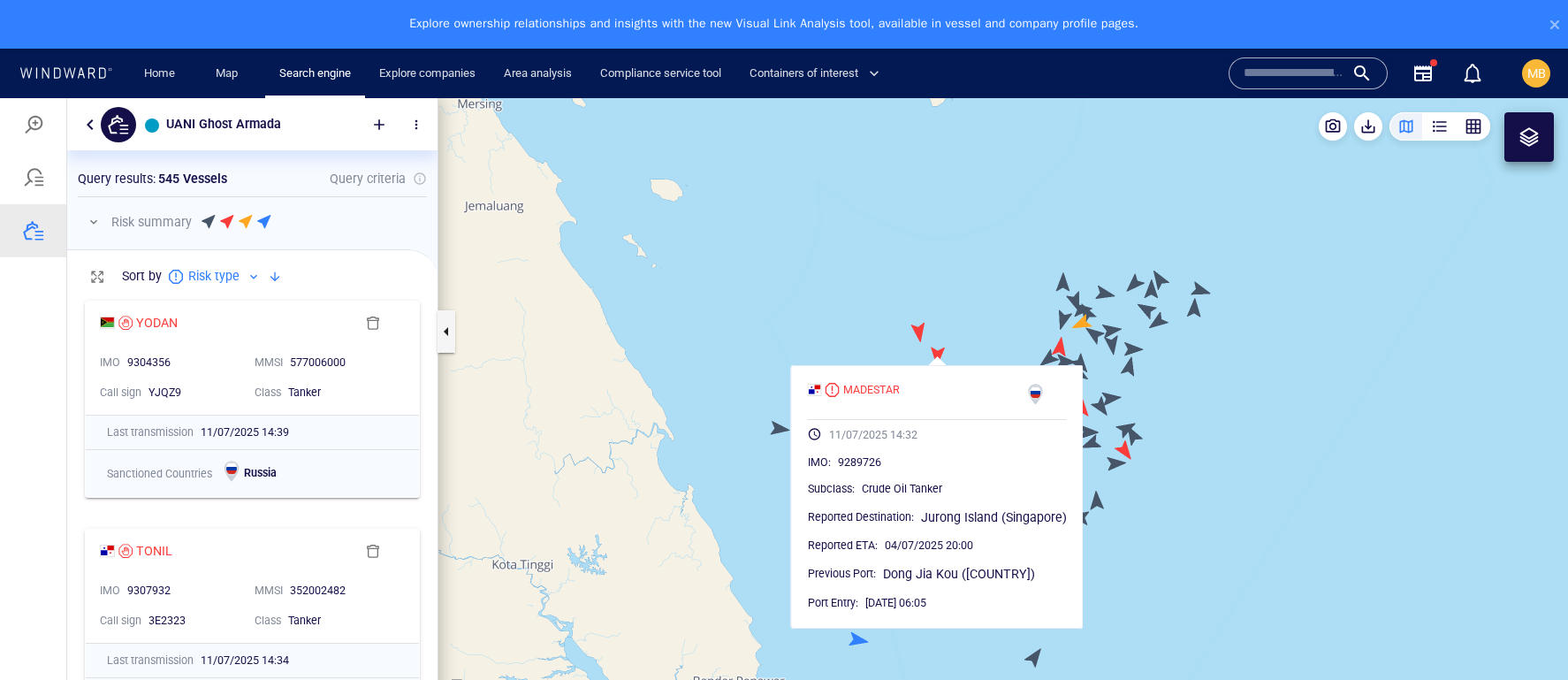 click at bounding box center [1003, 413] 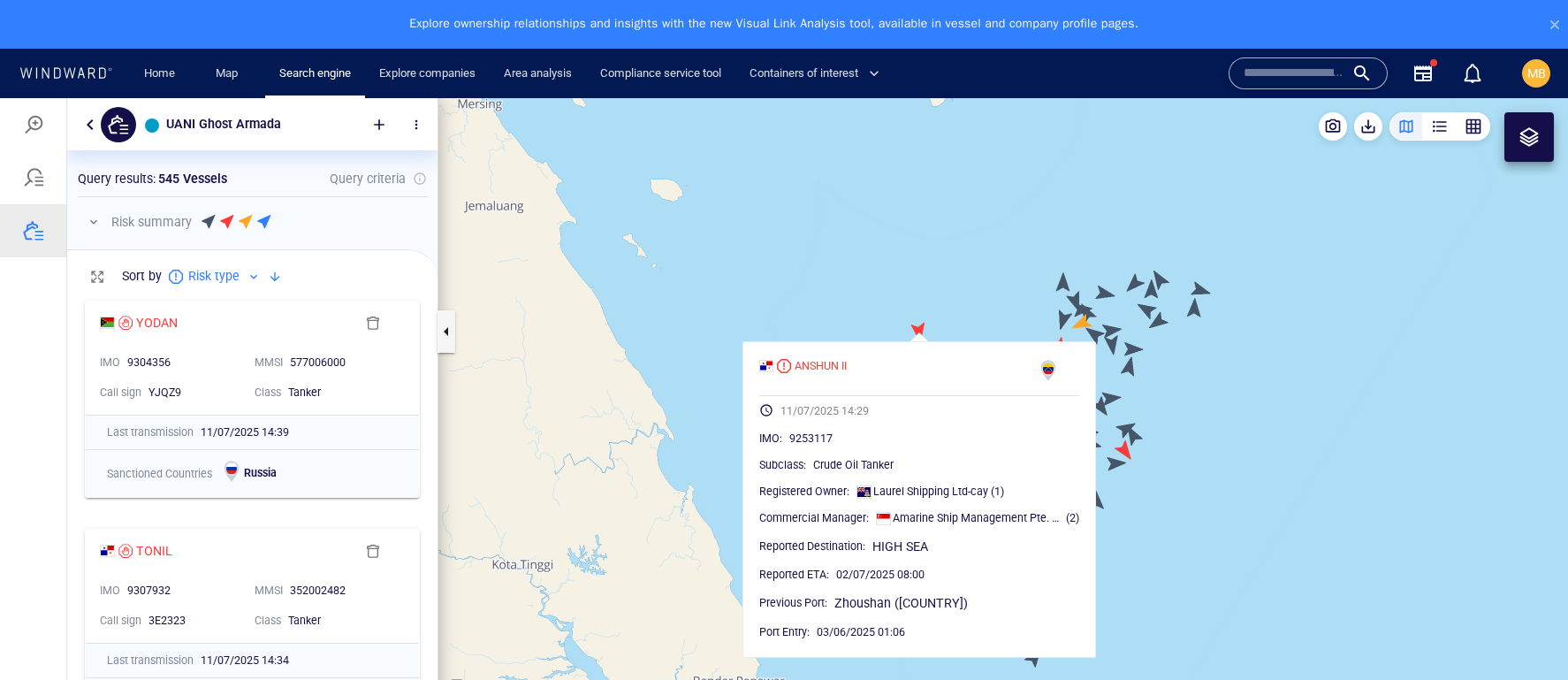 click at bounding box center [1003, 413] 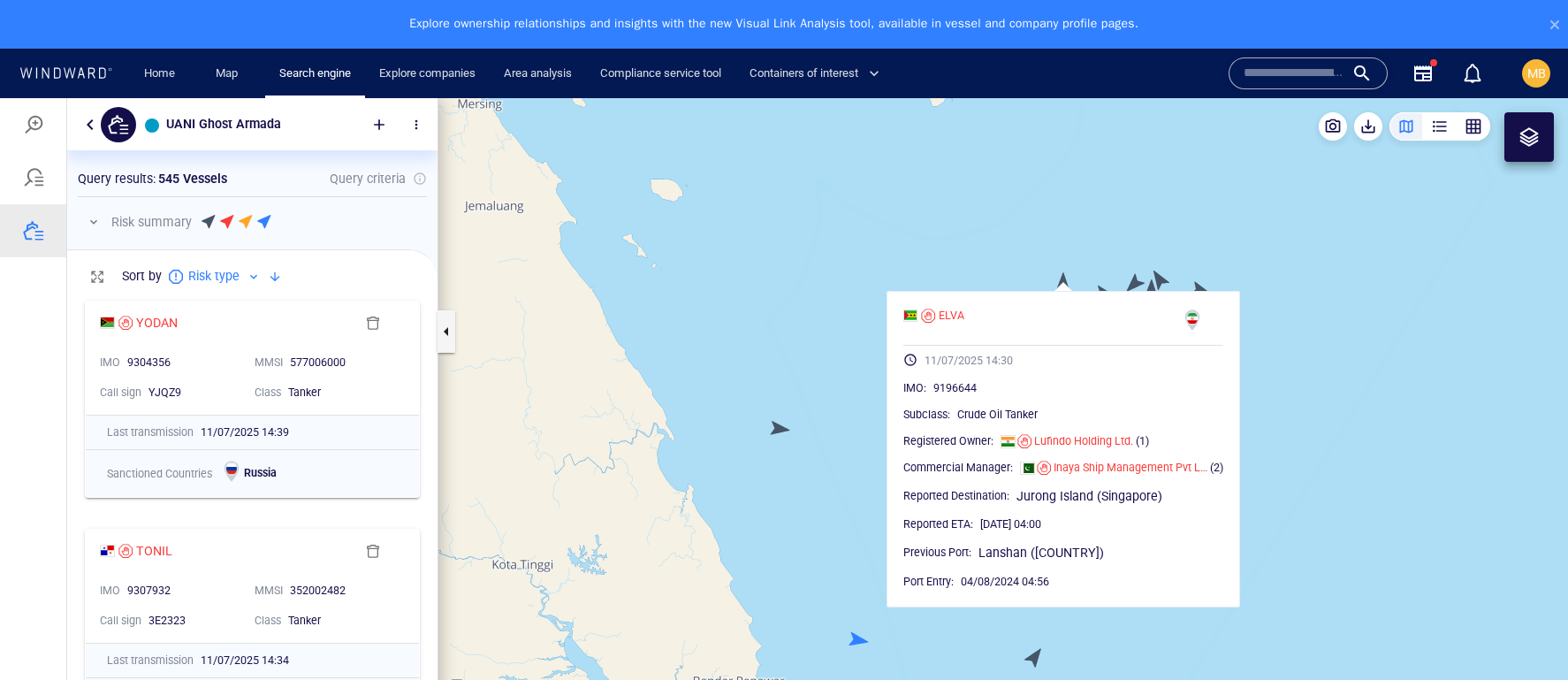 click at bounding box center [1003, 413] 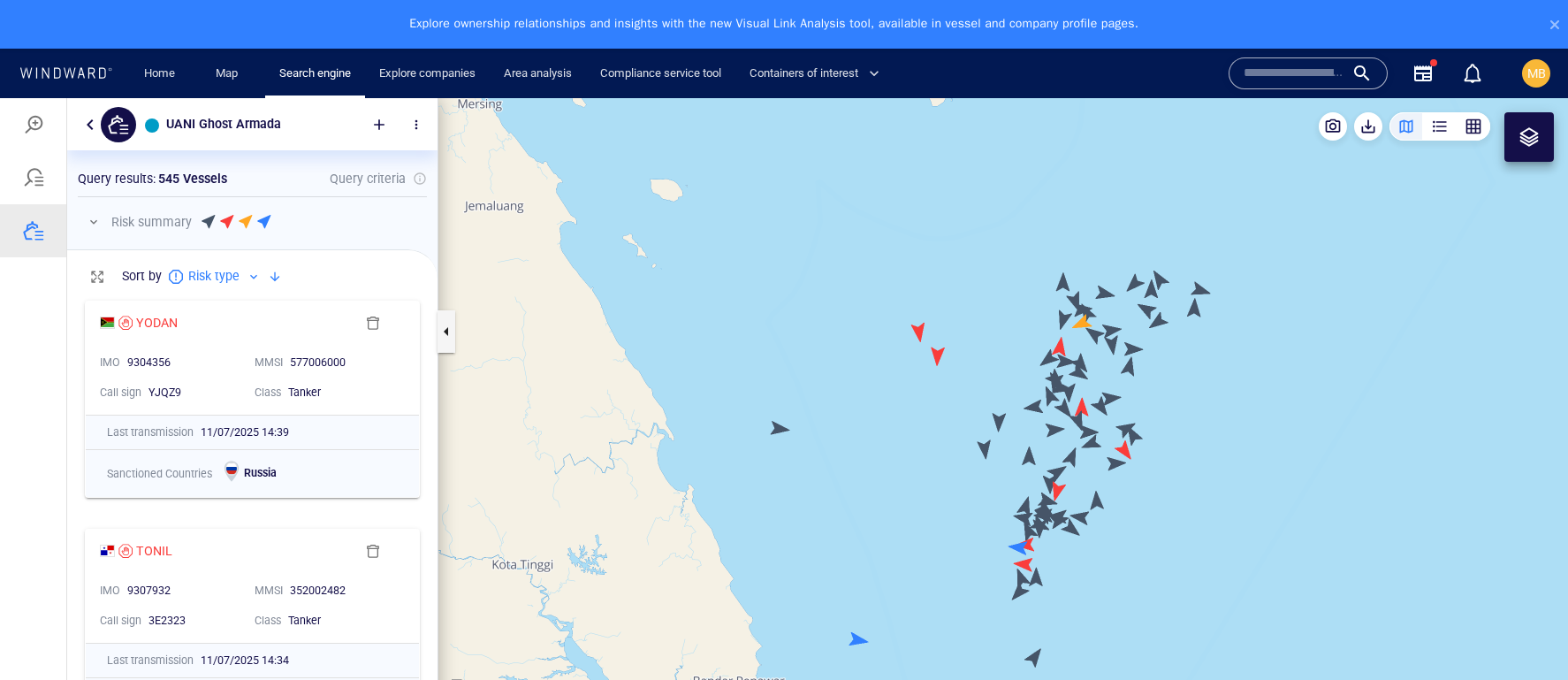 click at bounding box center (1003, 413) 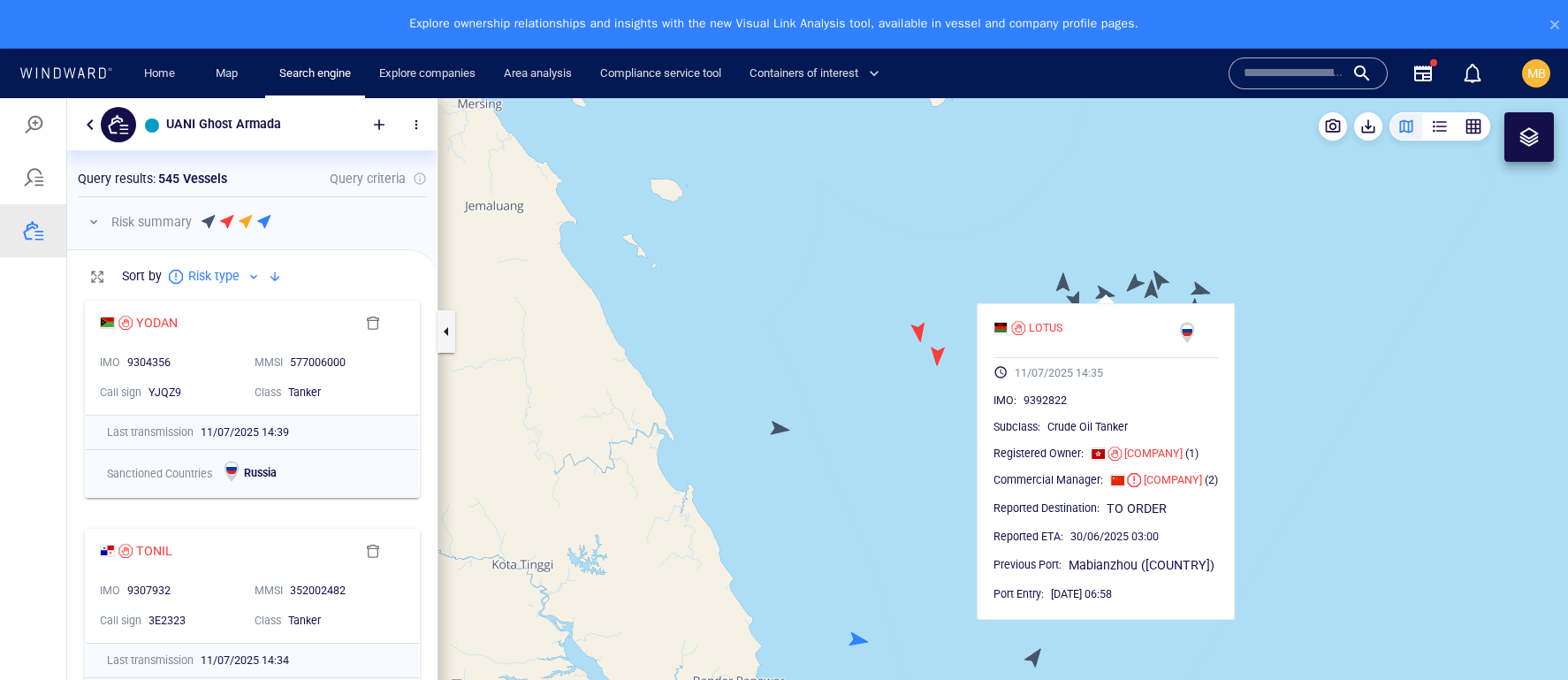 click at bounding box center (1003, 413) 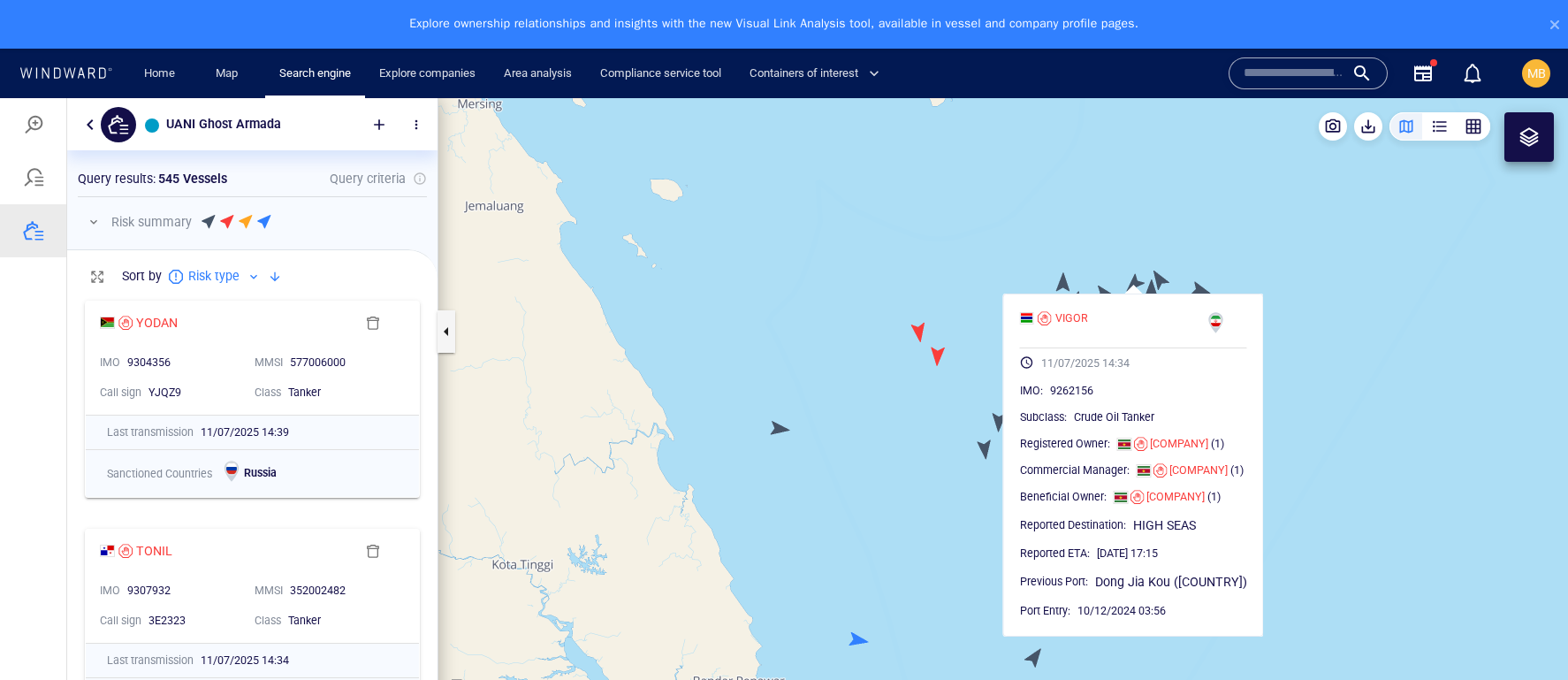 click at bounding box center [1003, 413] 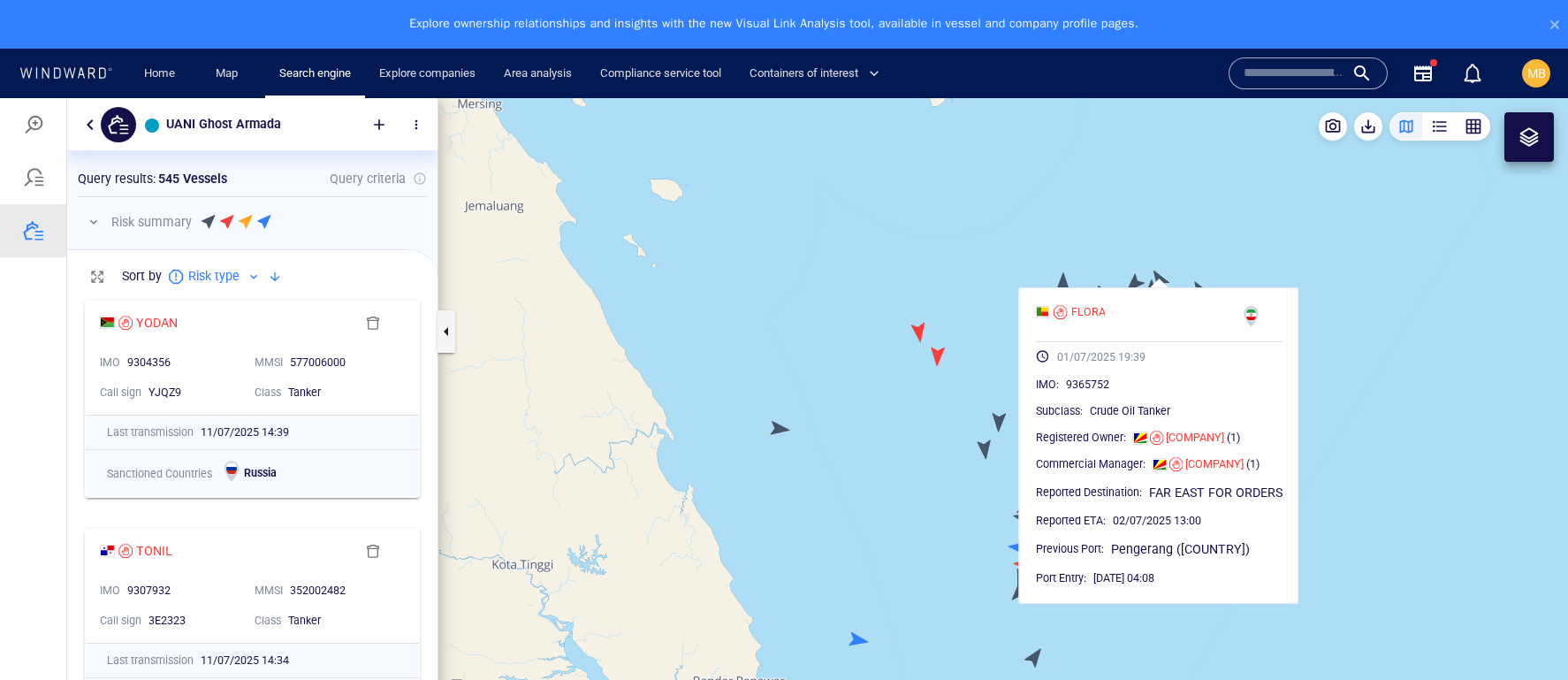 click at bounding box center (1003, 413) 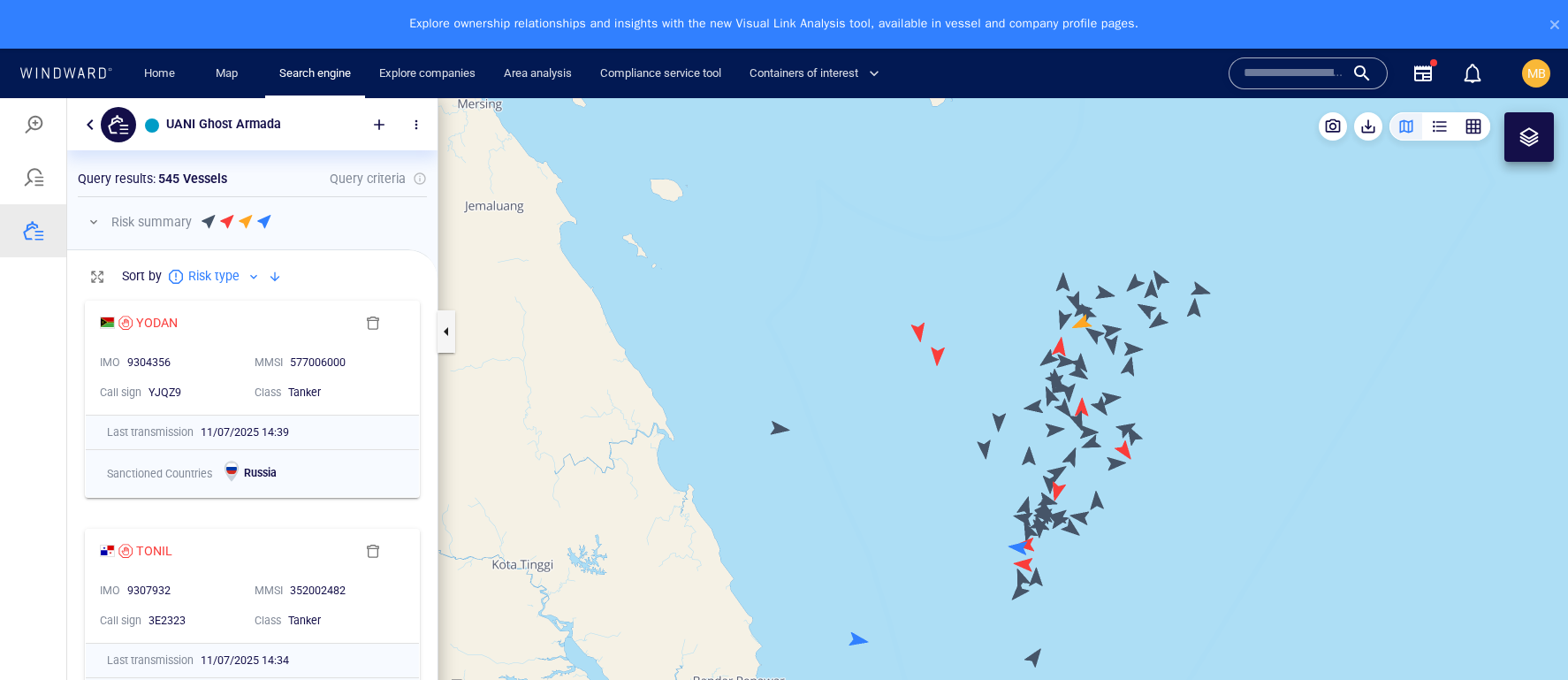 click at bounding box center (1003, 413) 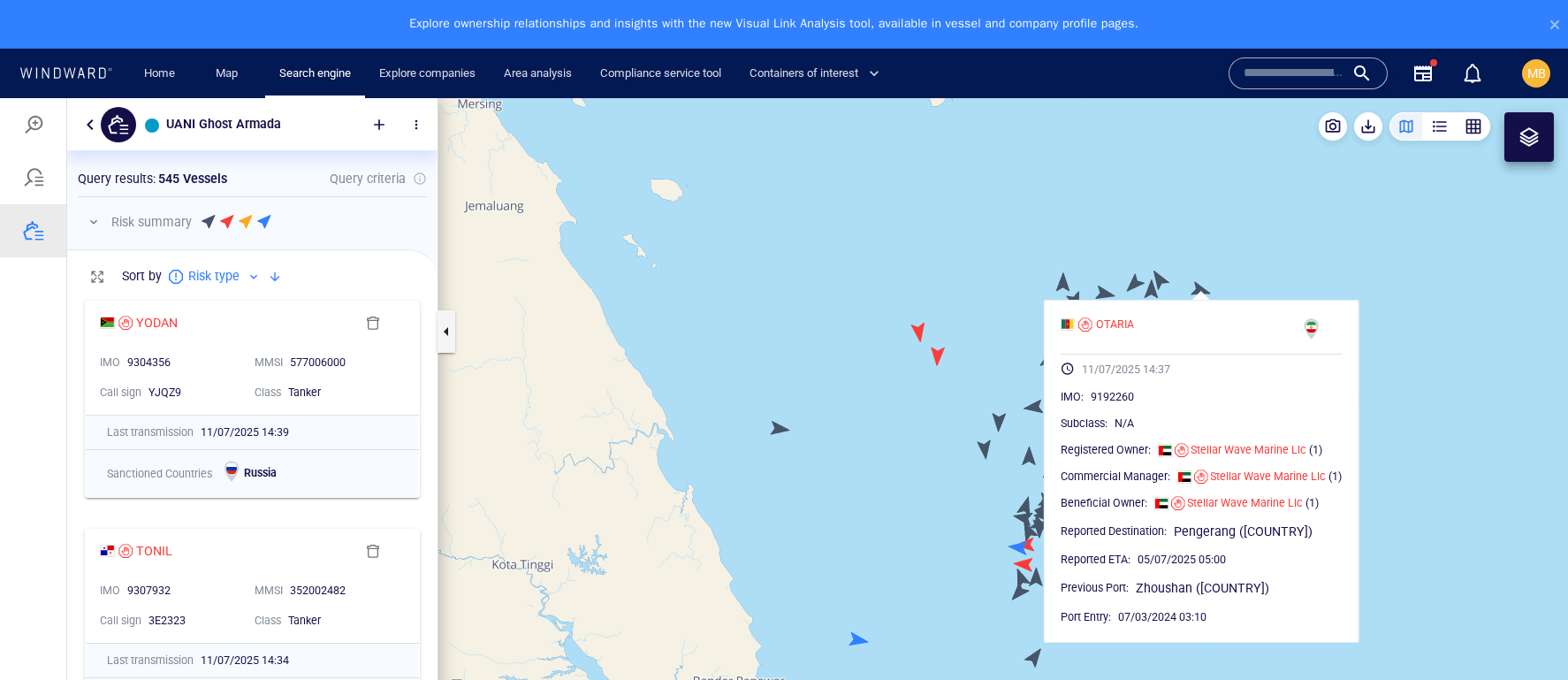 click at bounding box center (1003, 413) 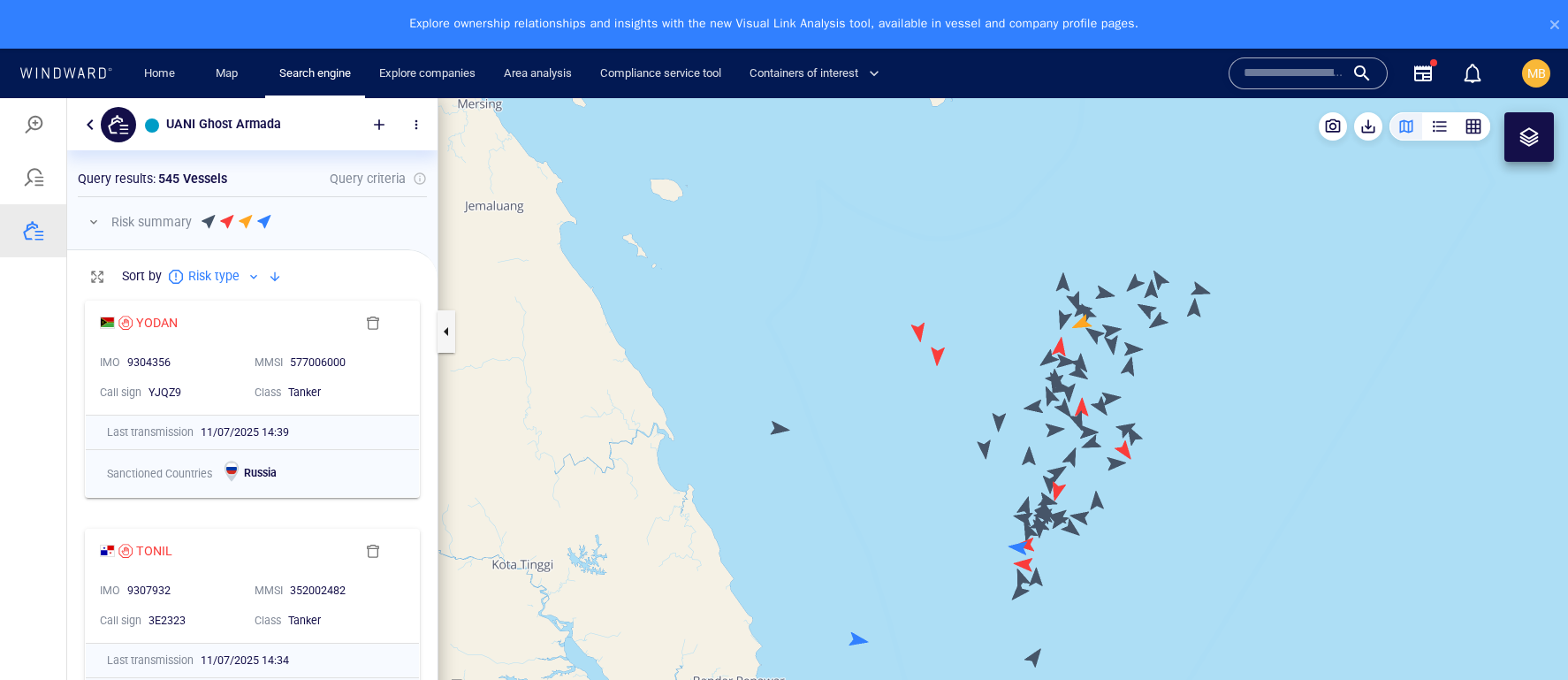 click at bounding box center (1003, 413) 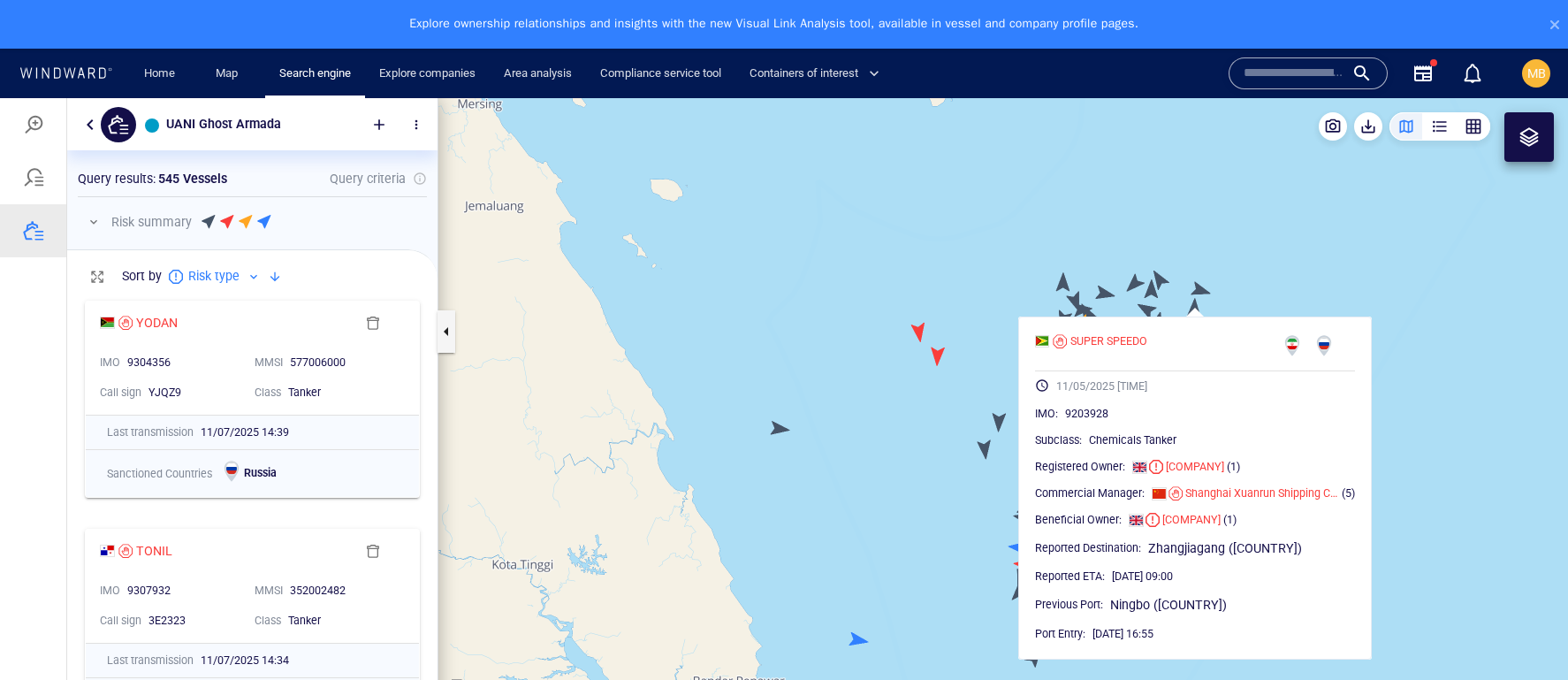 click at bounding box center (1003, 413) 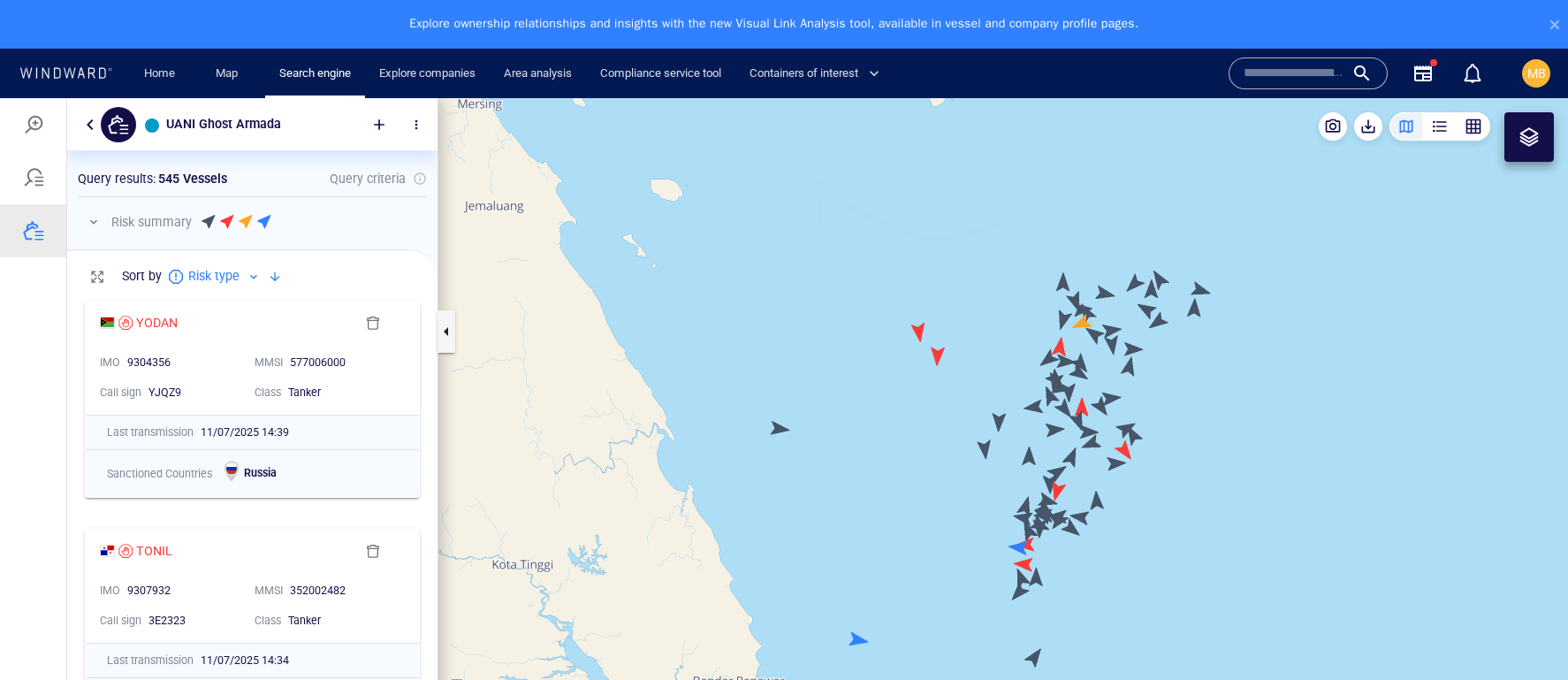 click at bounding box center [1003, 413] 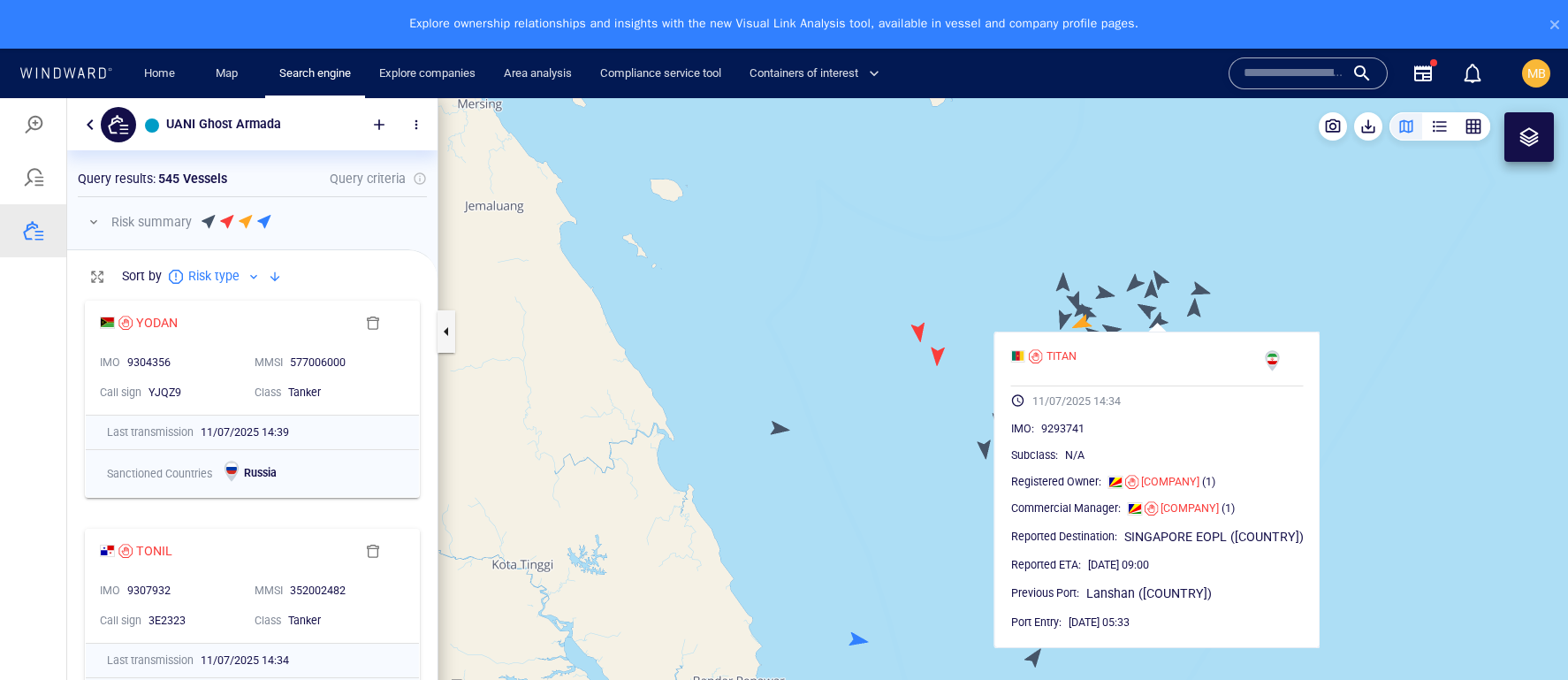 click at bounding box center [1003, 413] 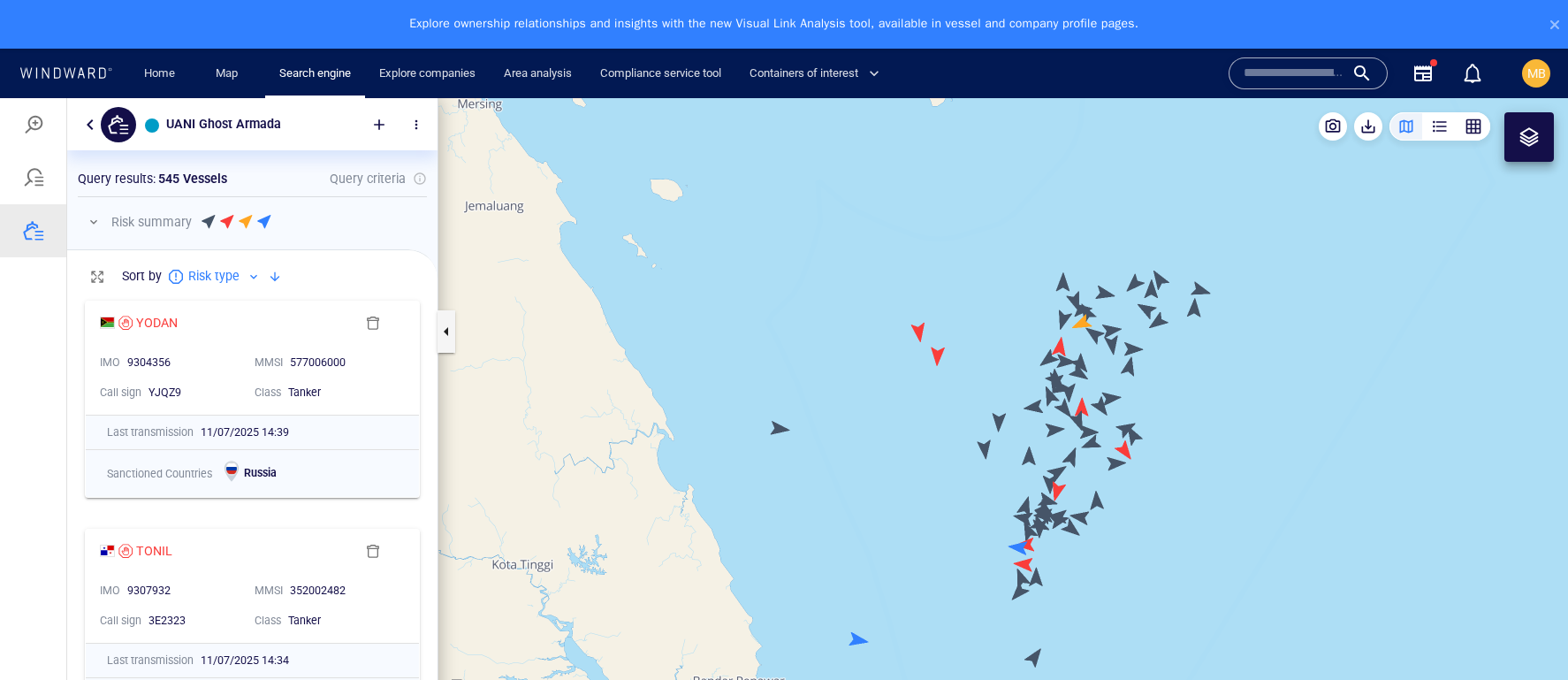 click at bounding box center [1003, 413] 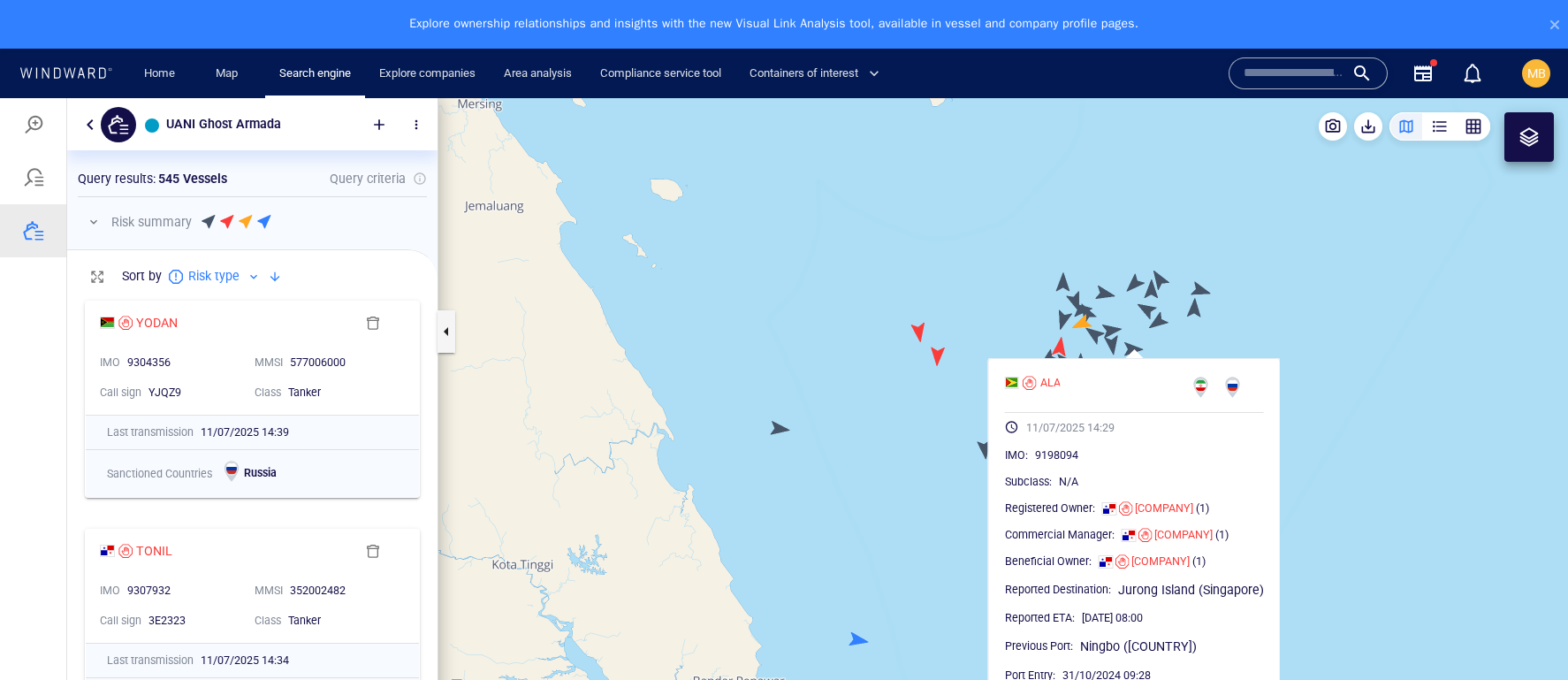 click at bounding box center [1003, 413] 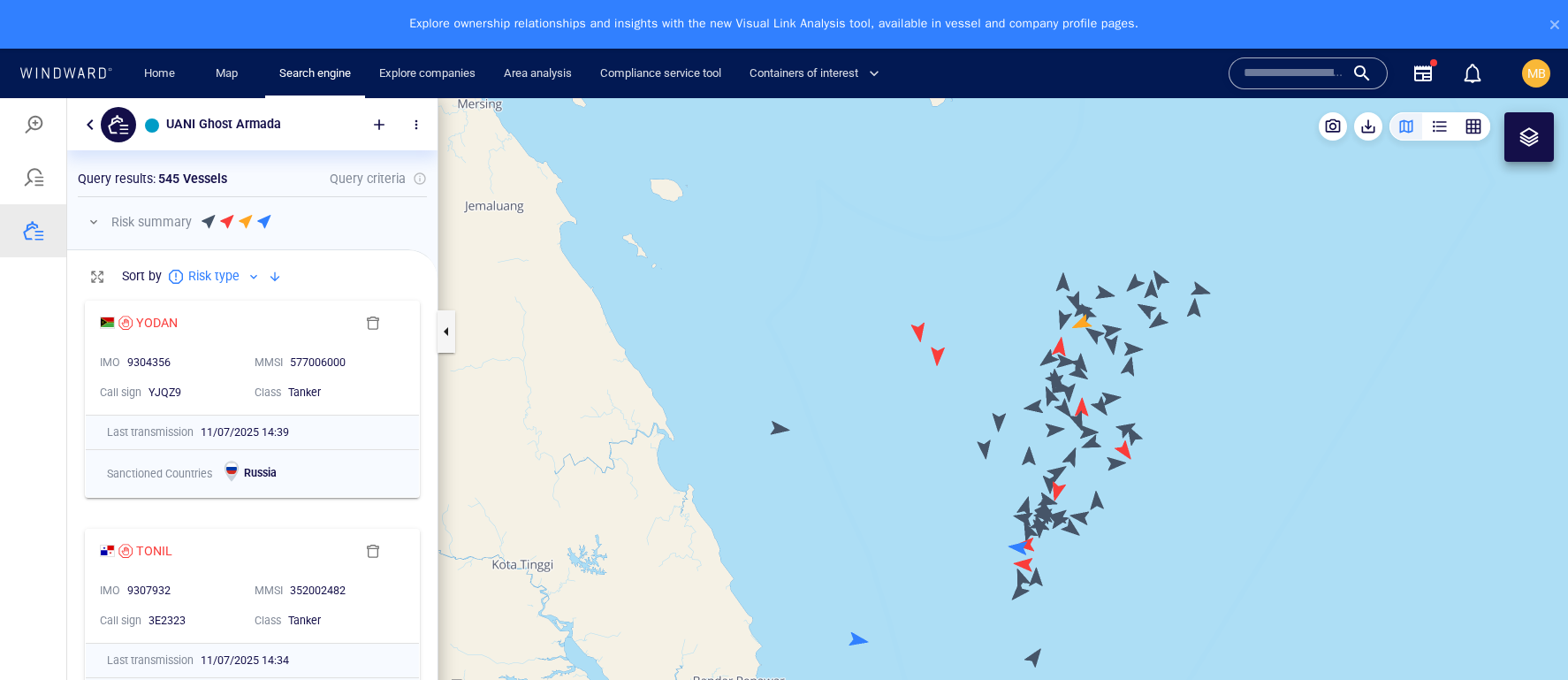 click at bounding box center [1003, 413] 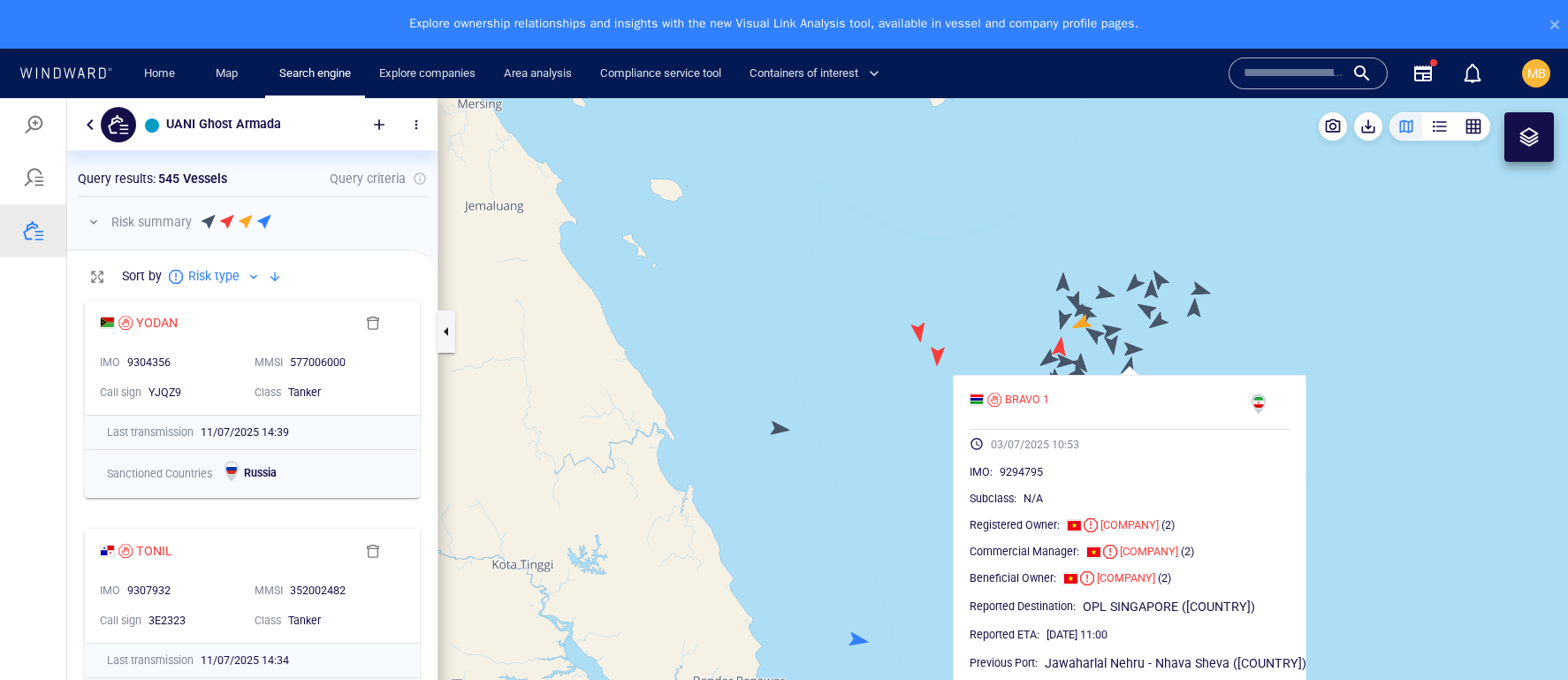 click at bounding box center [1003, 413] 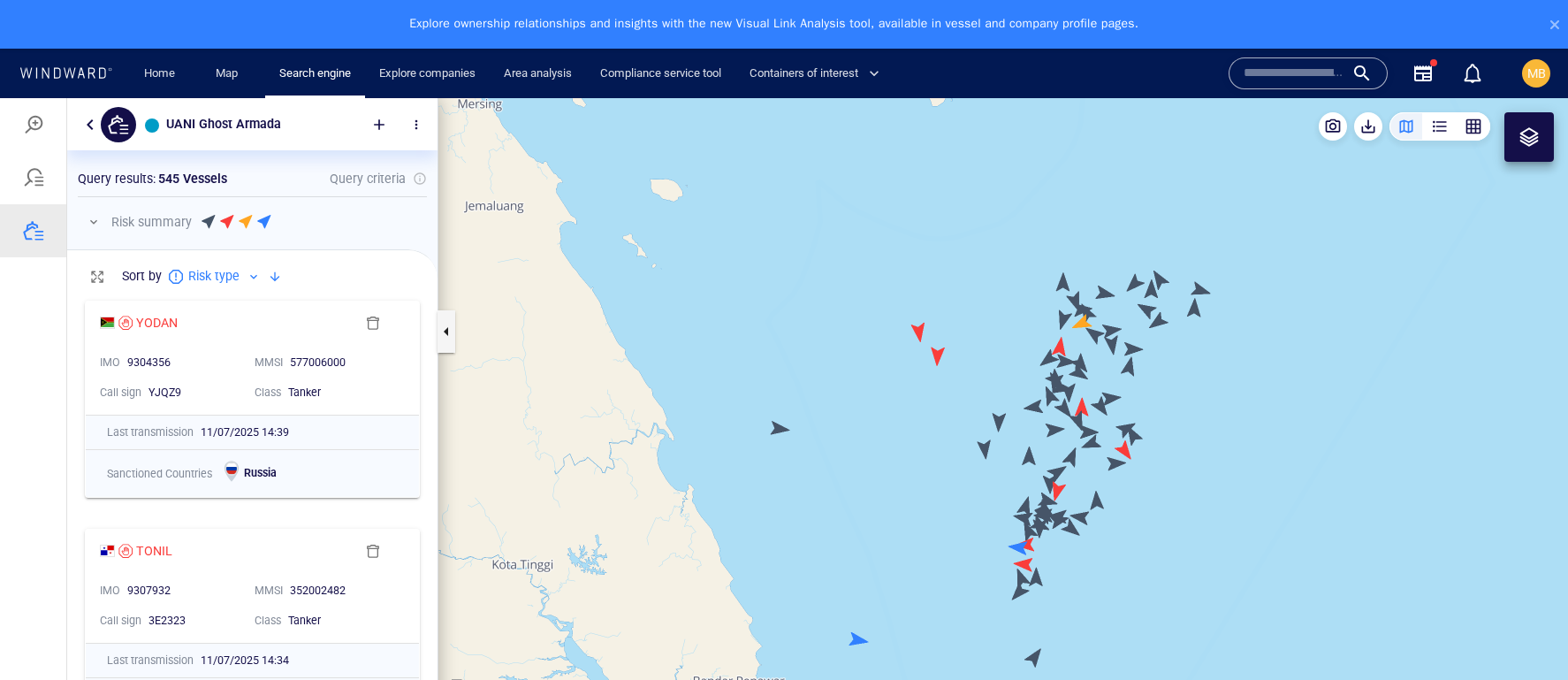 click at bounding box center [1003, 413] 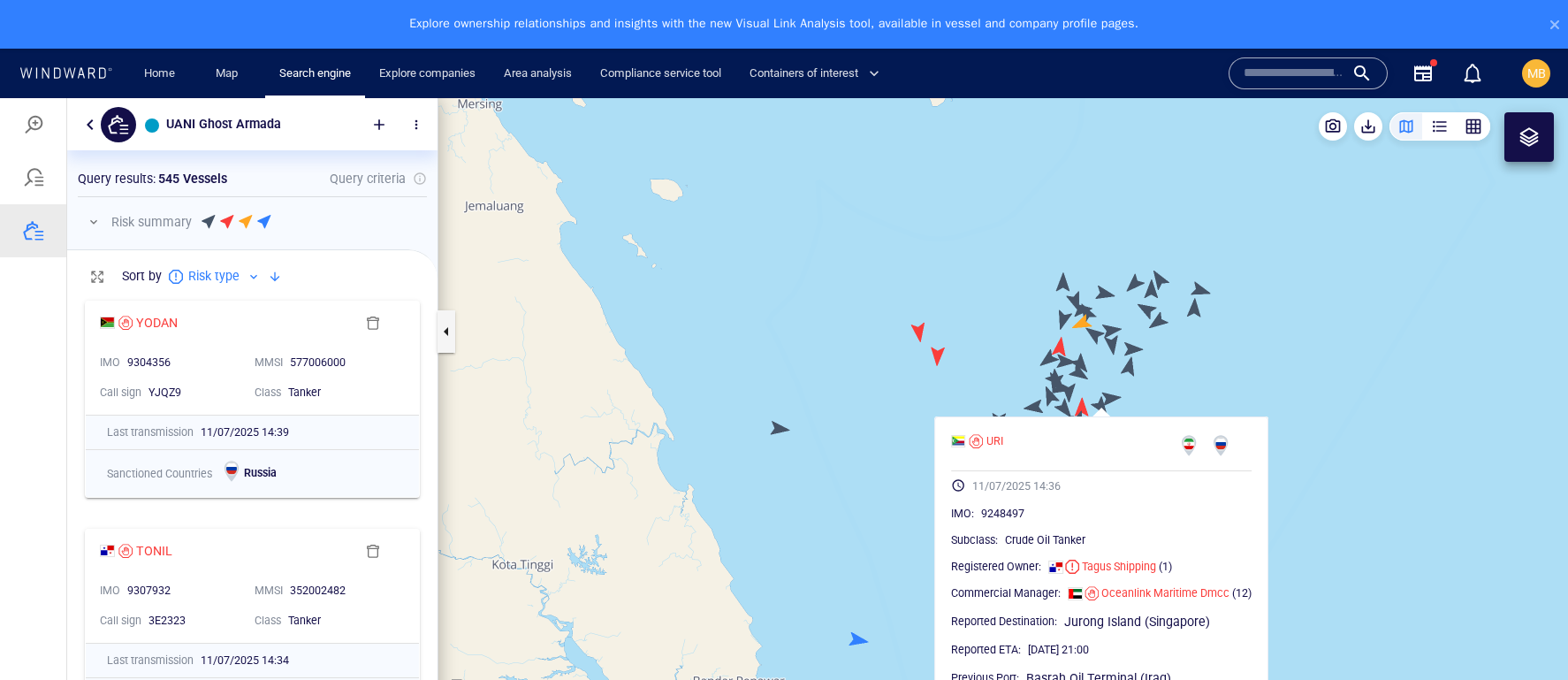 click at bounding box center [1003, 413] 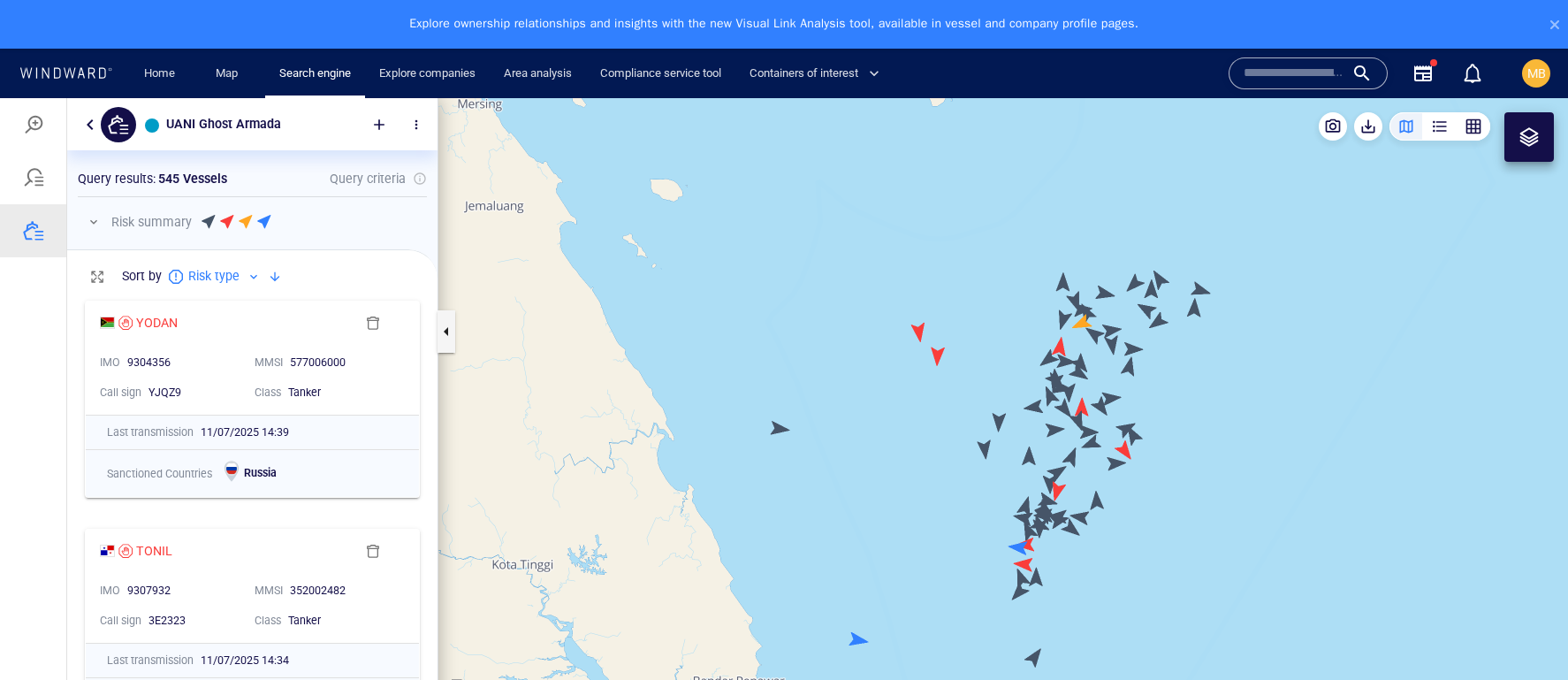 click at bounding box center [1003, 413] 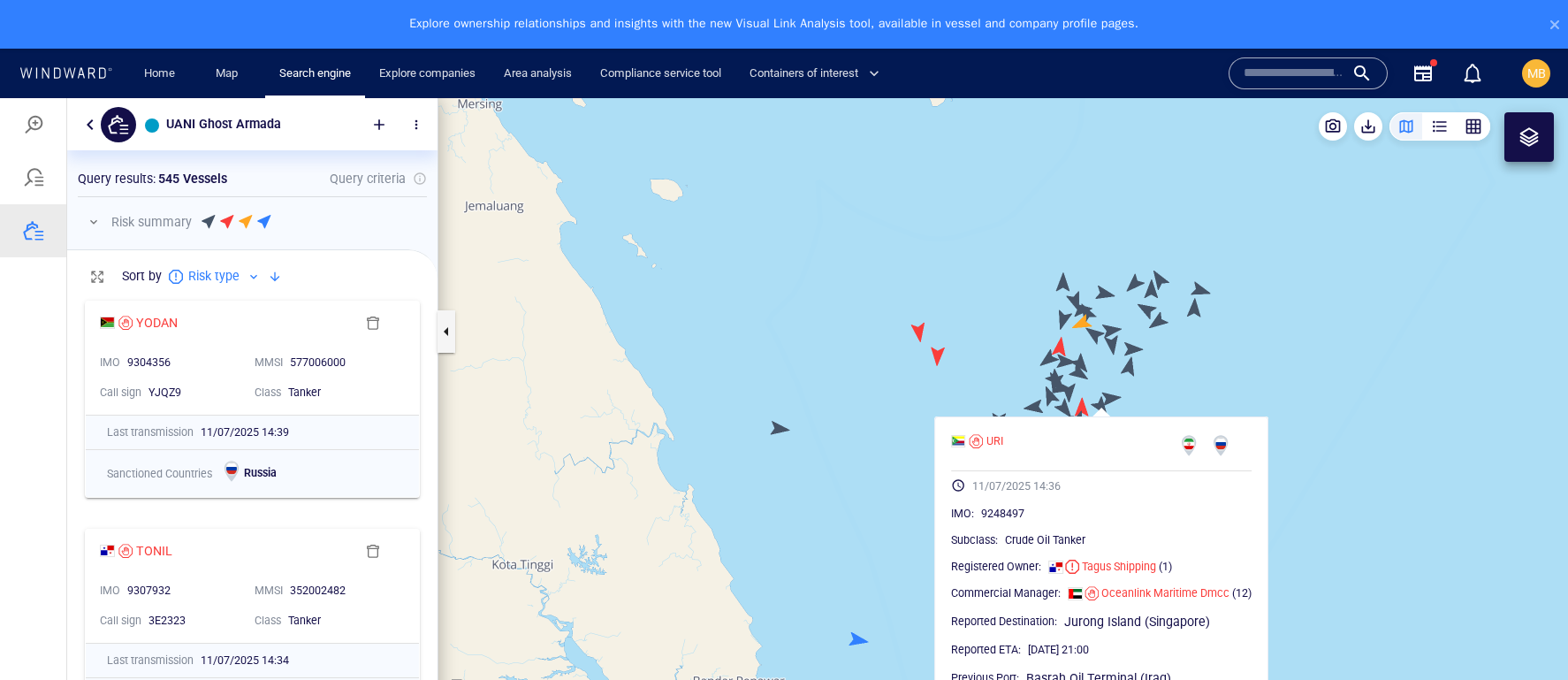 click at bounding box center [1003, 413] 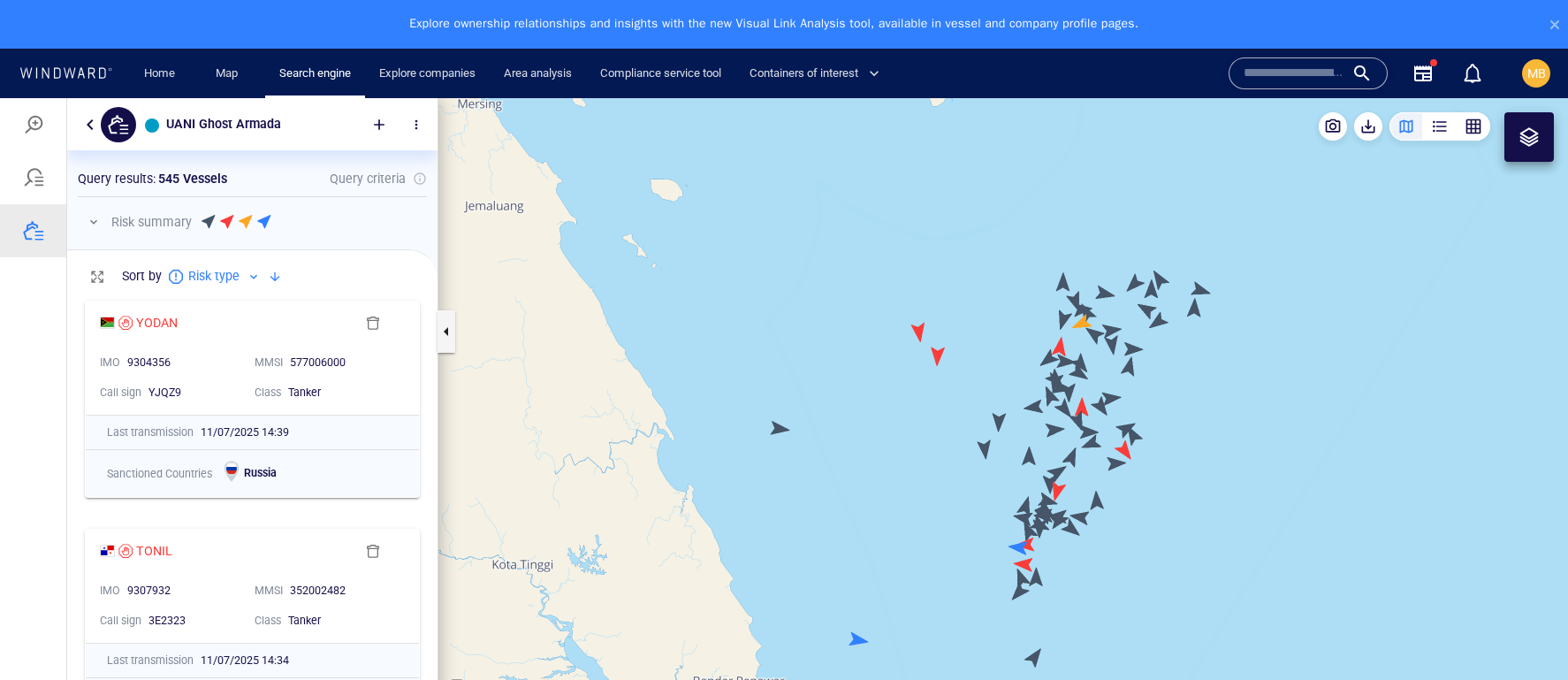 click at bounding box center (1003, 413) 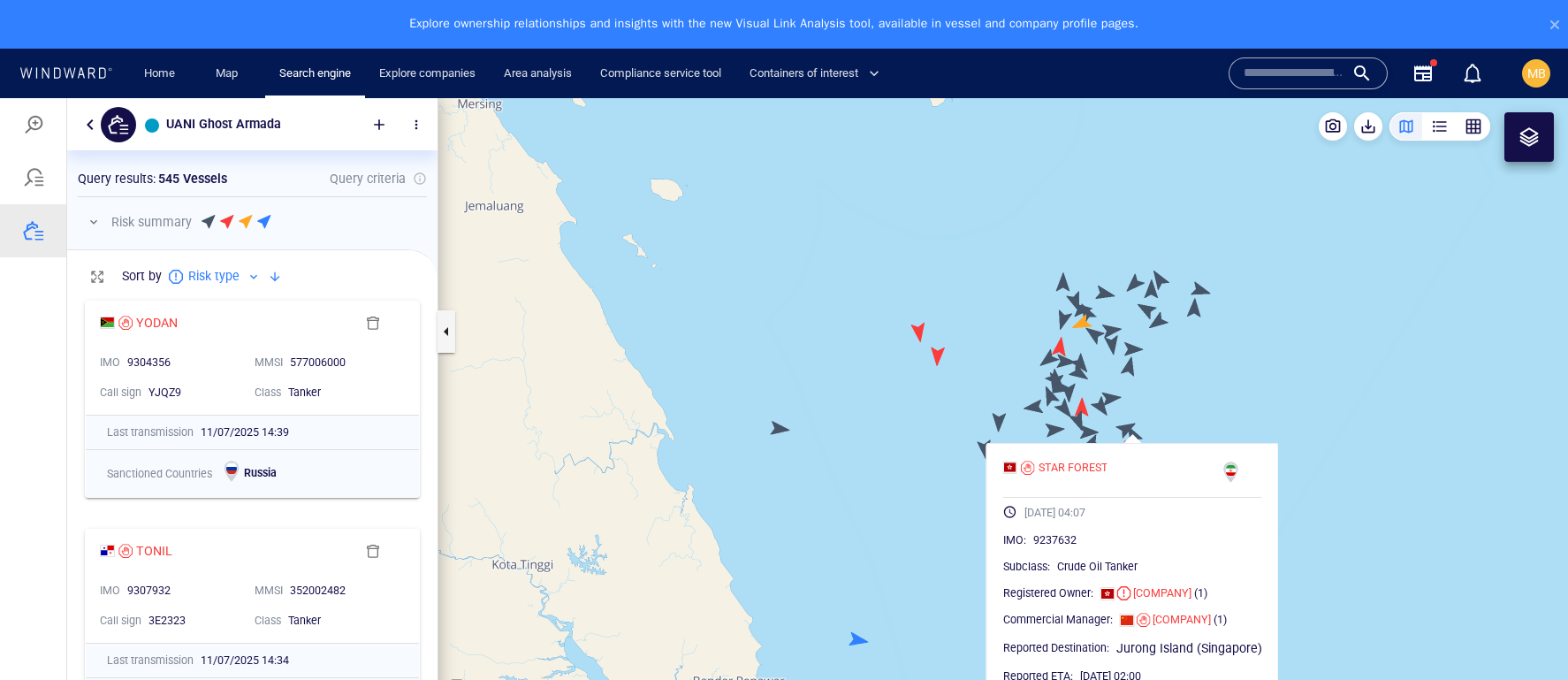 click at bounding box center [1003, 413] 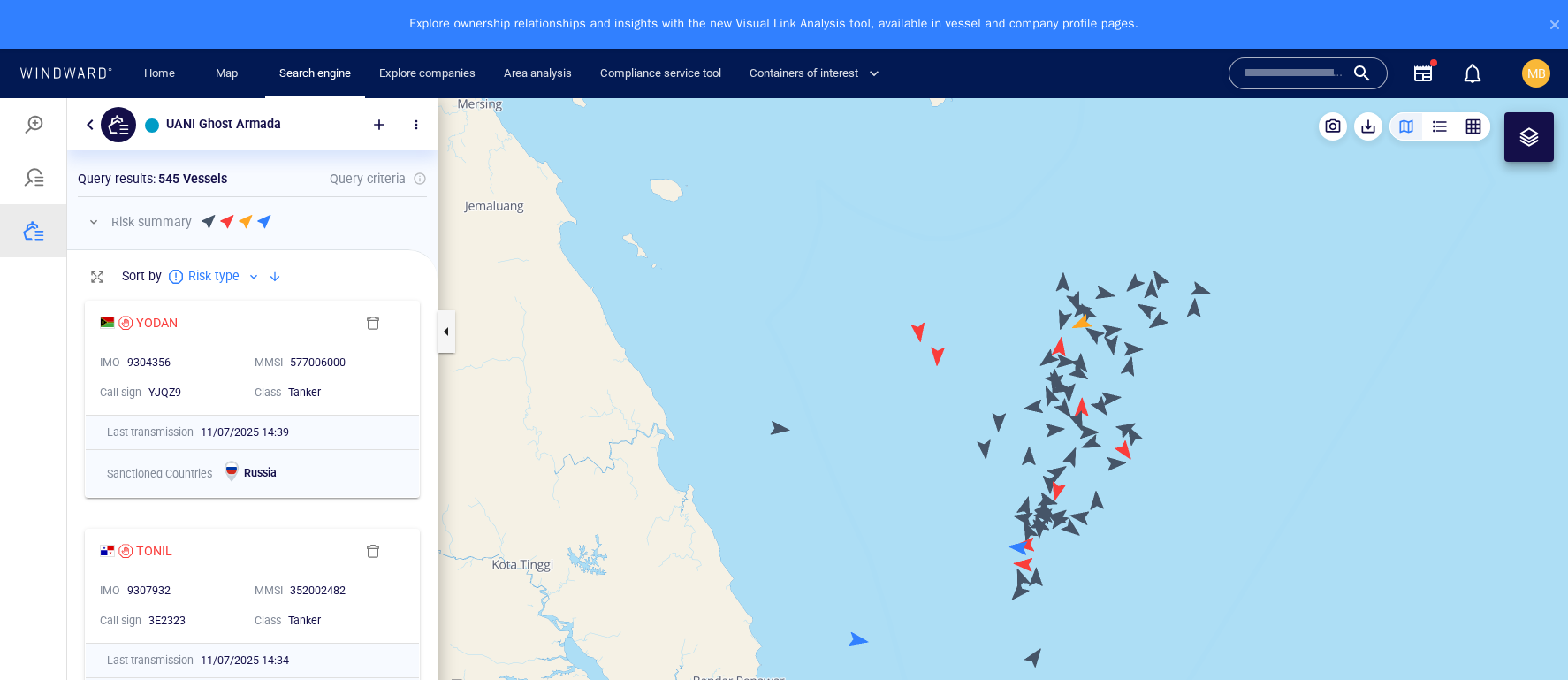 click at bounding box center [1003, 413] 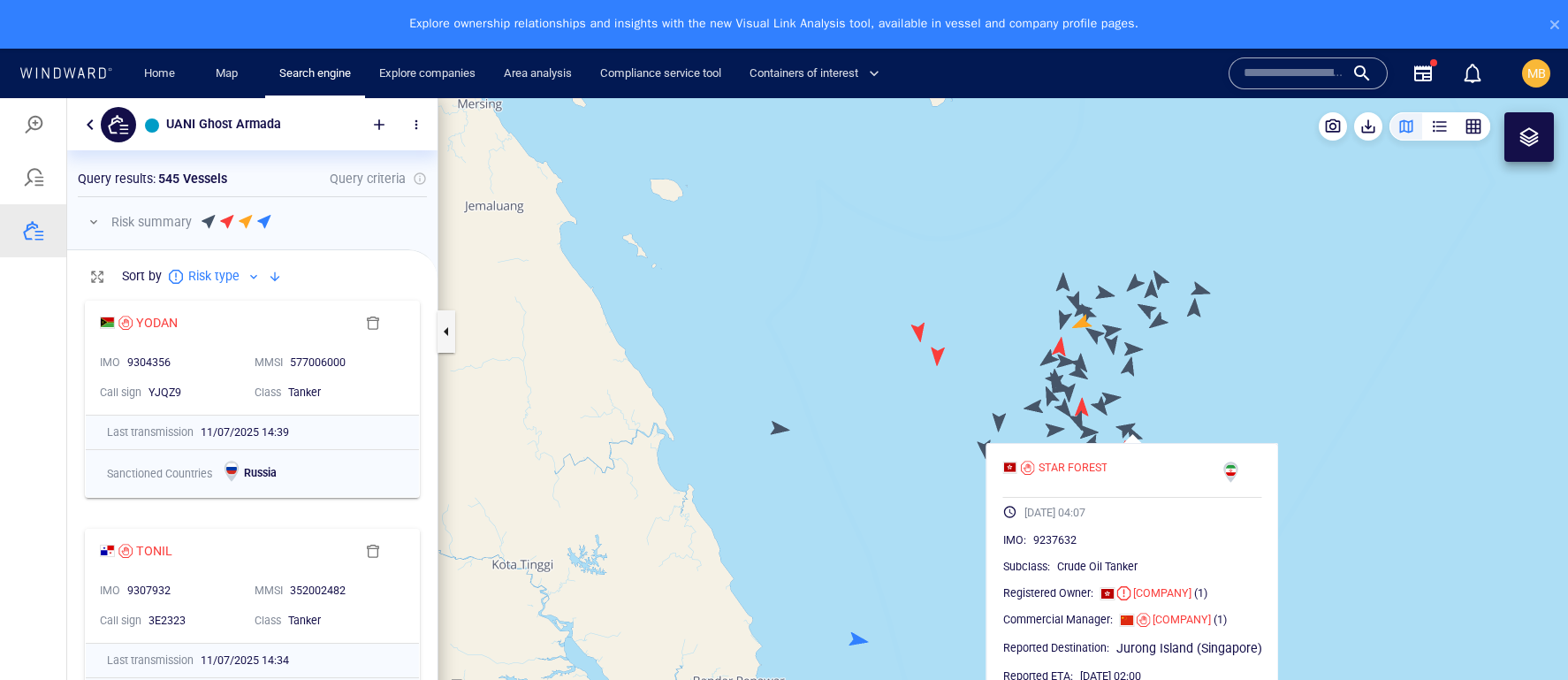 click at bounding box center [1003, 413] 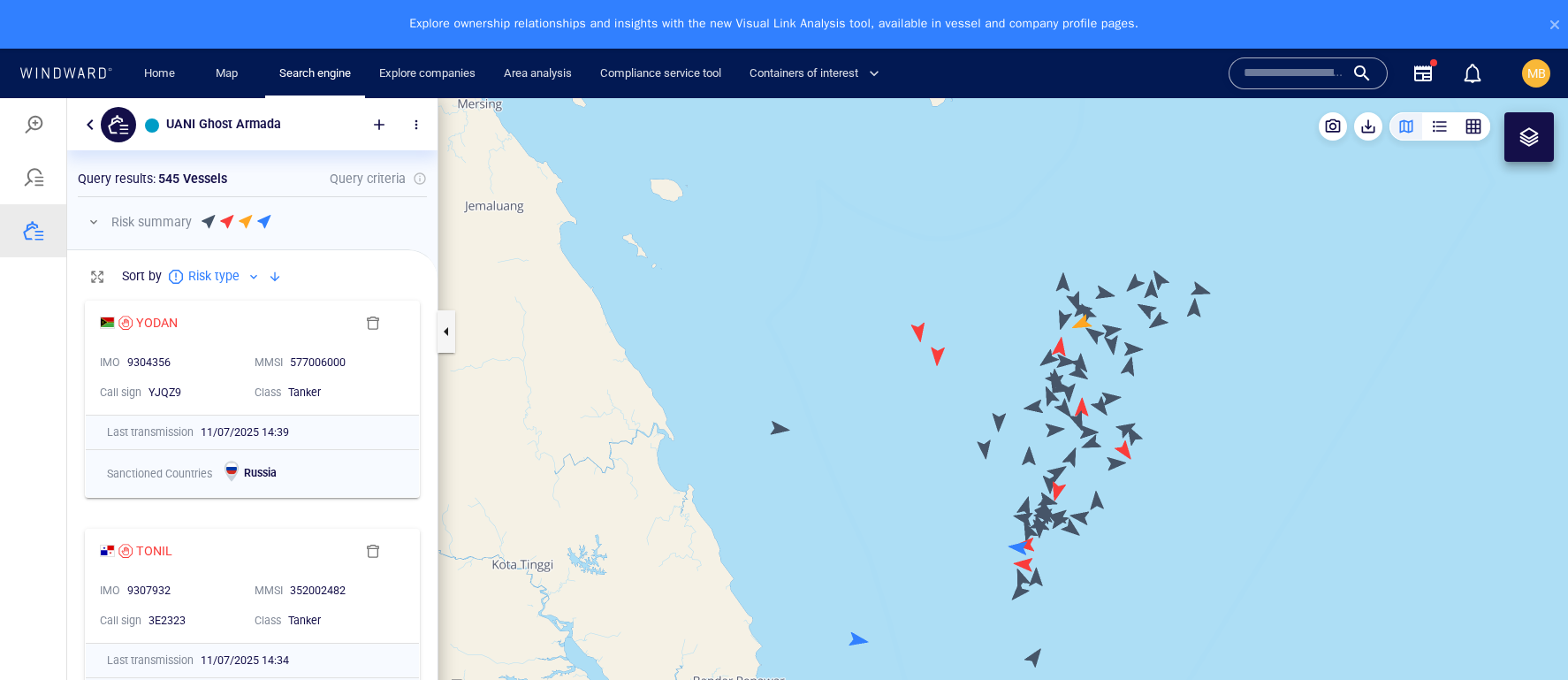 click at bounding box center [1003, 413] 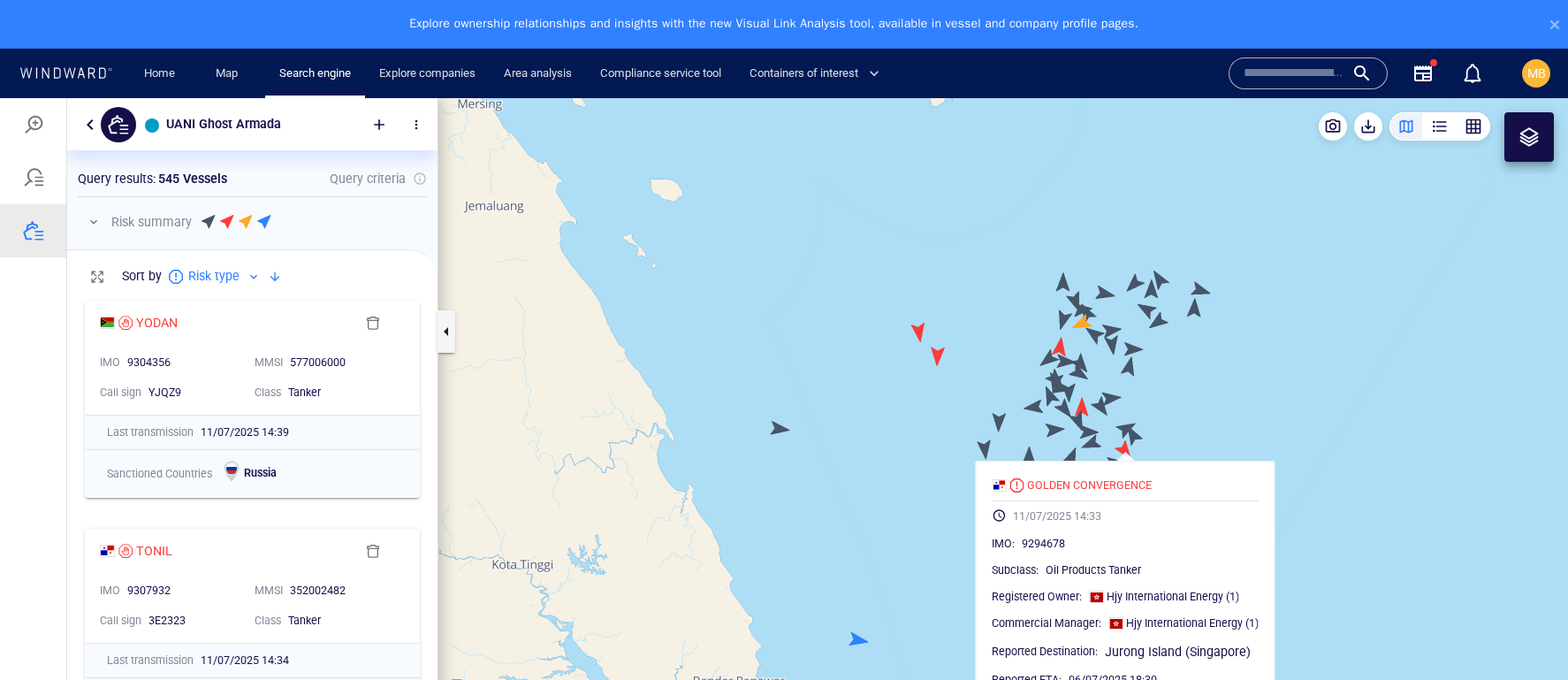click at bounding box center [1003, 413] 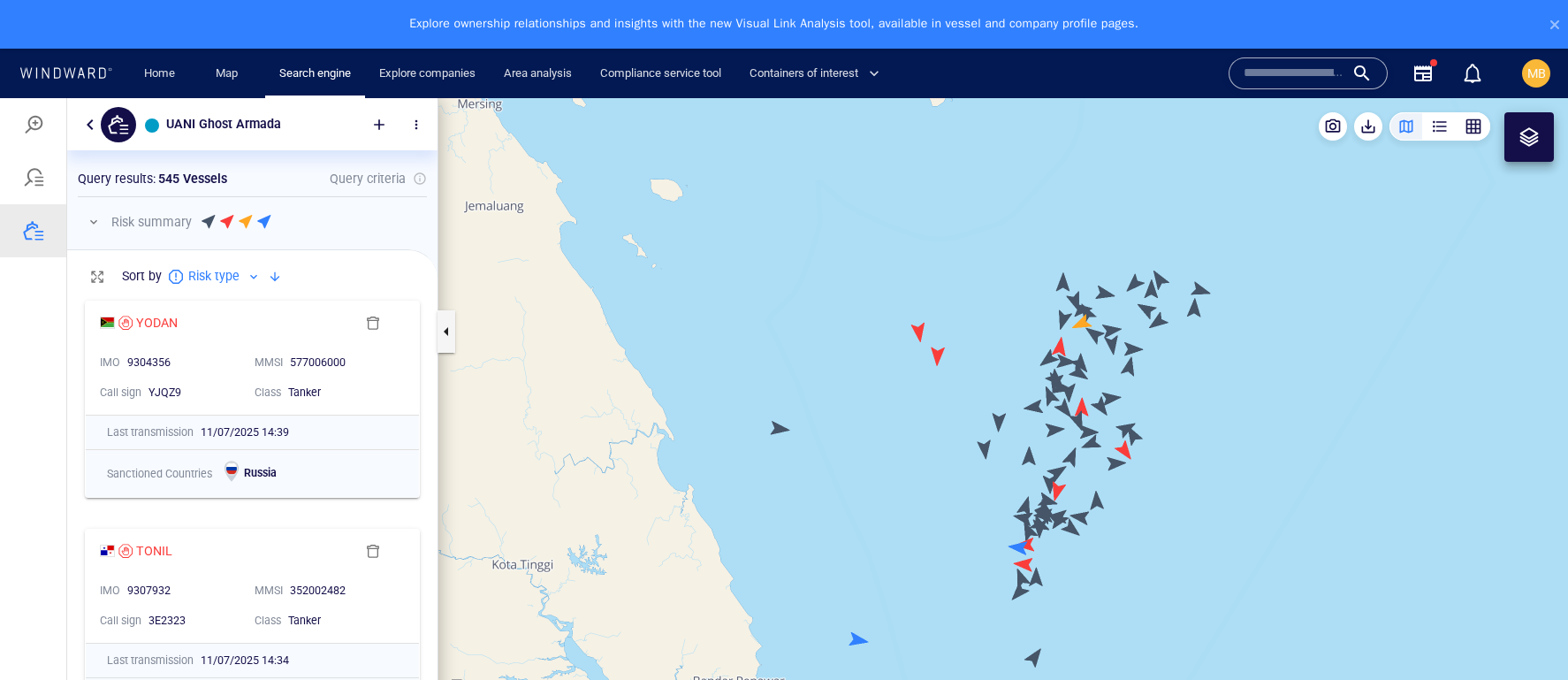 click at bounding box center (1003, 413) 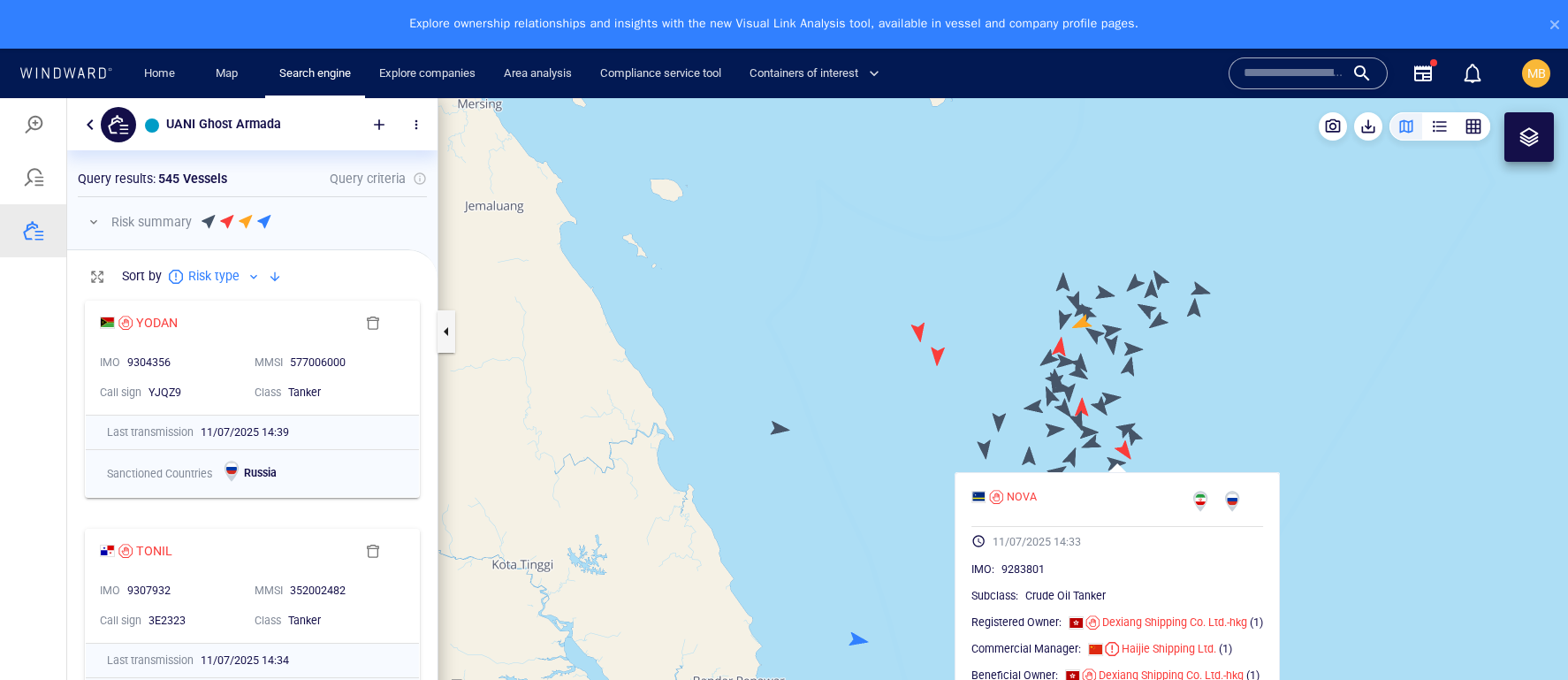 click at bounding box center (1003, 413) 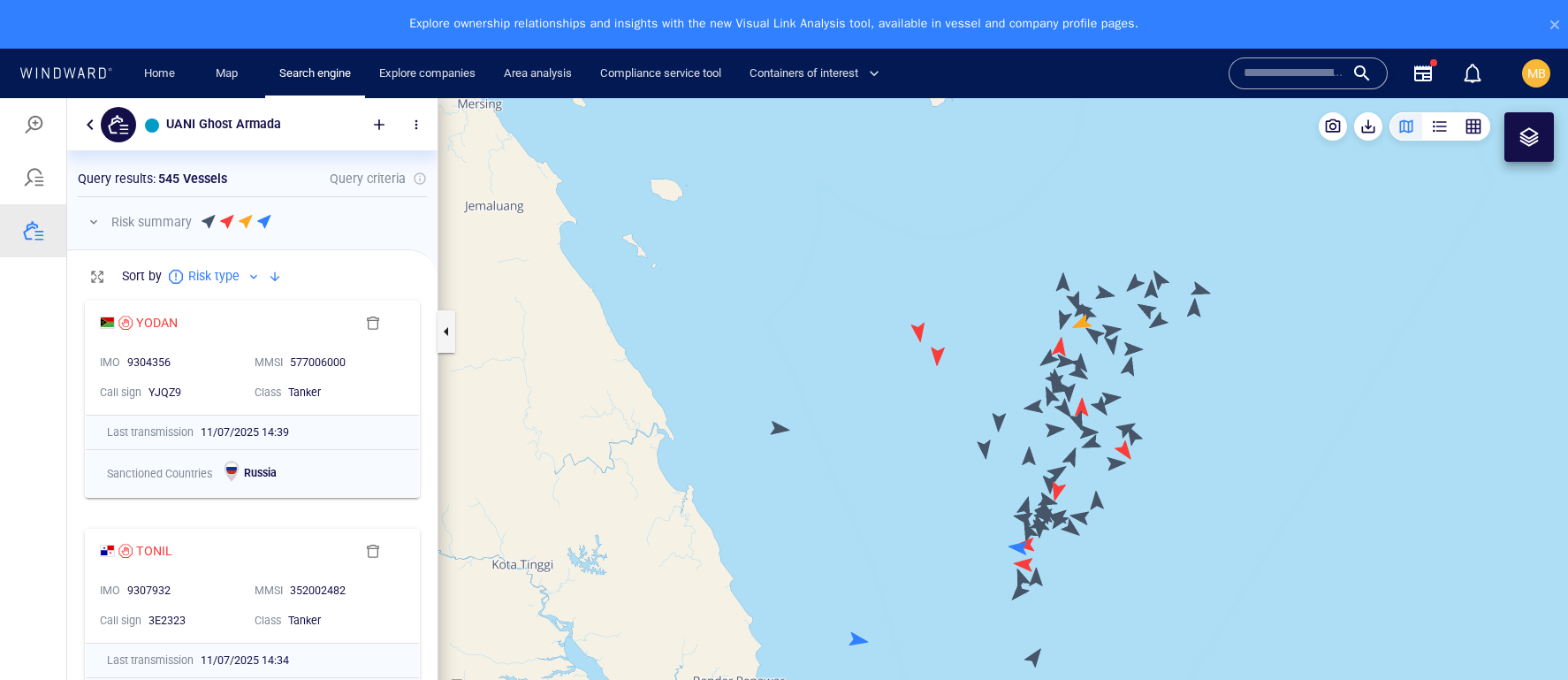 click at bounding box center [1003, 413] 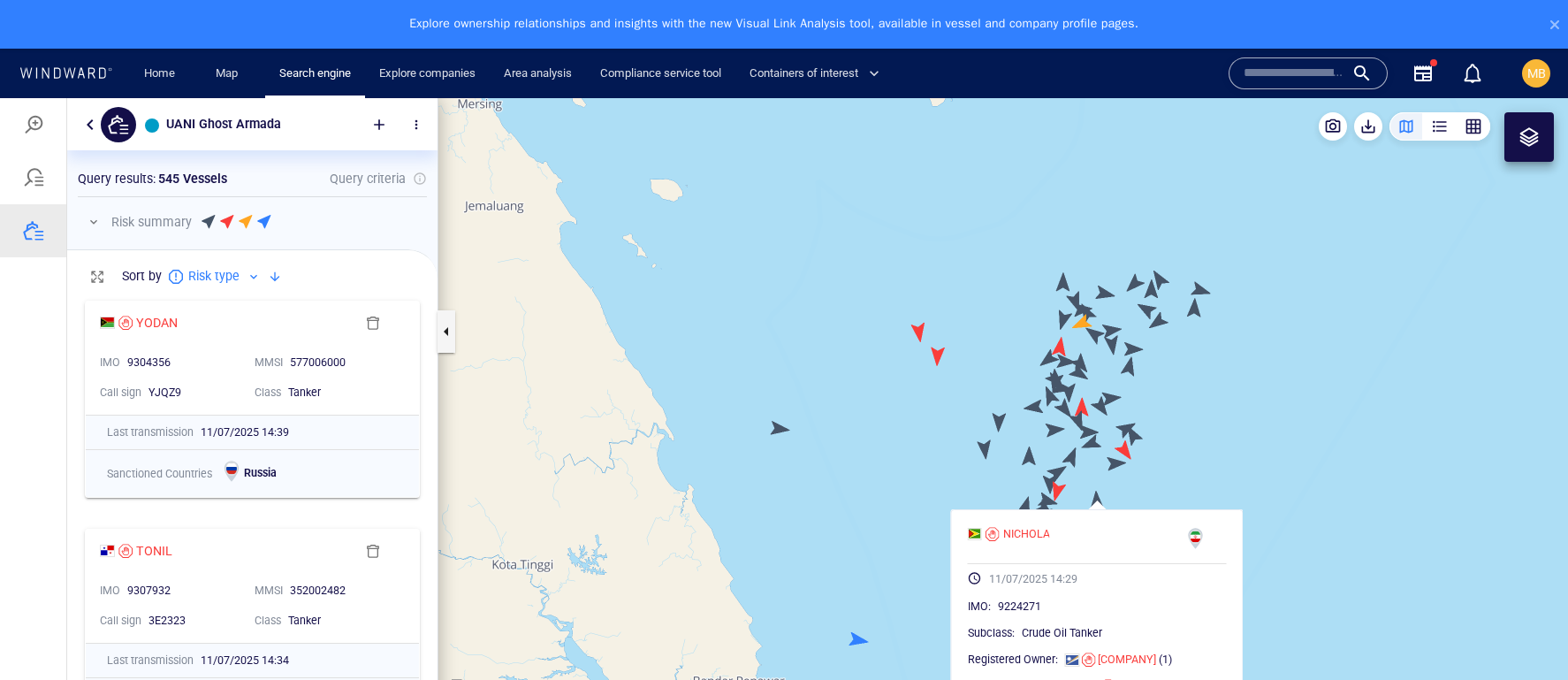 click at bounding box center [1003, 413] 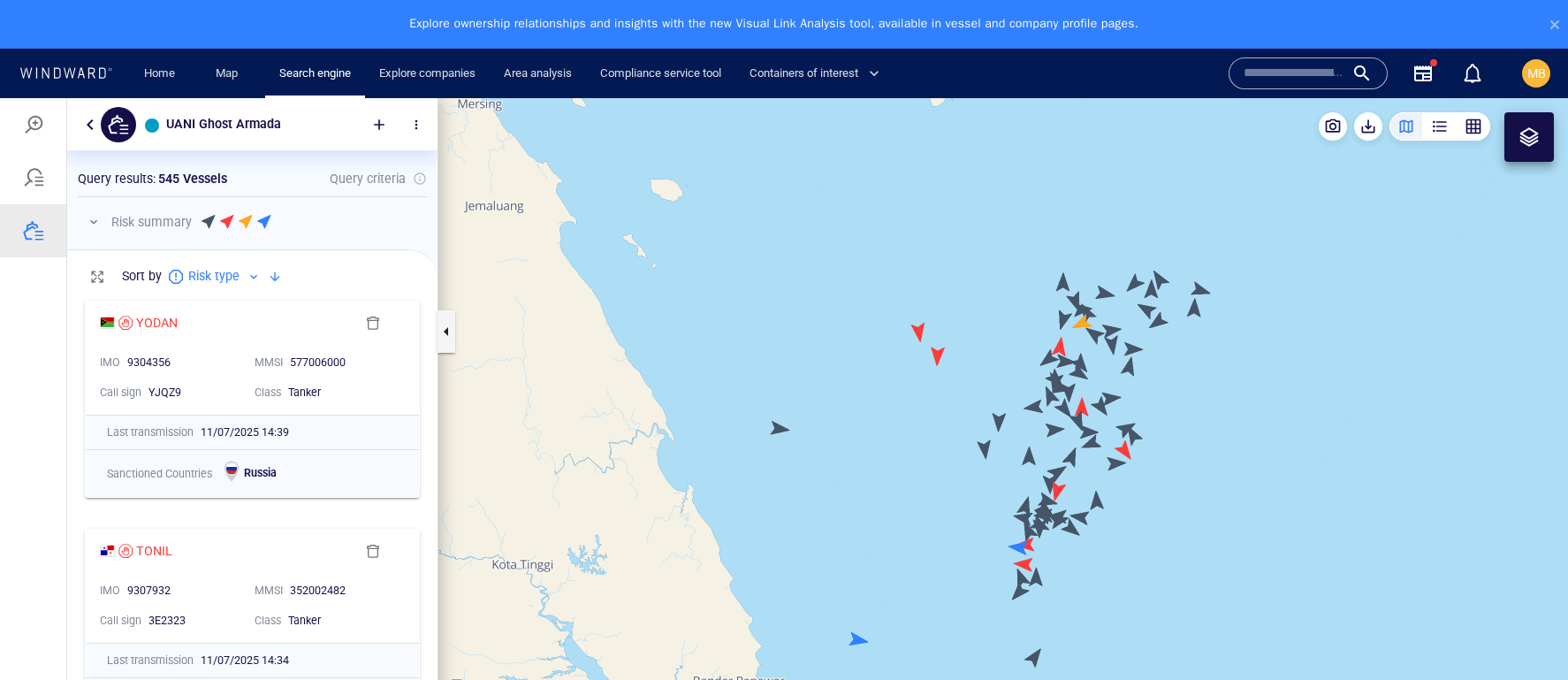 click at bounding box center [1003, 413] 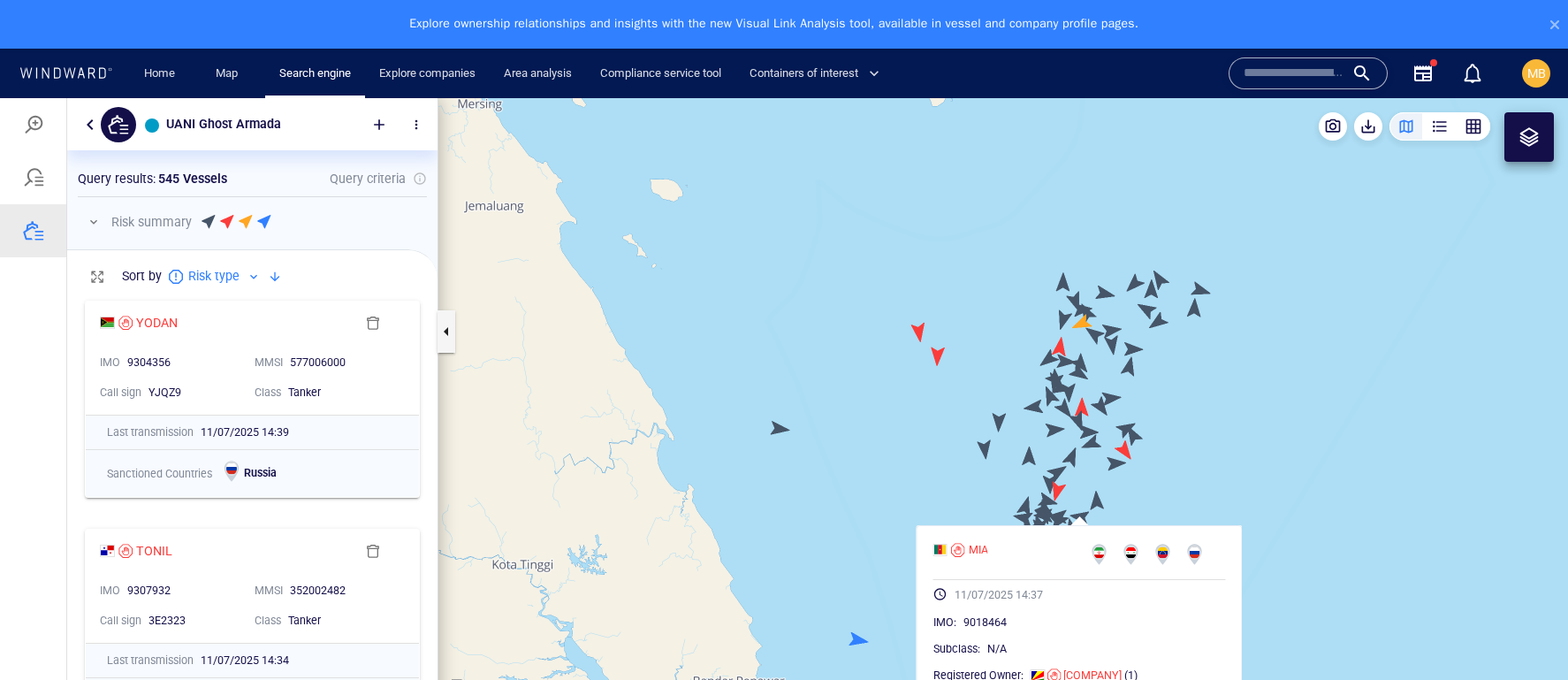 click at bounding box center (1003, 413) 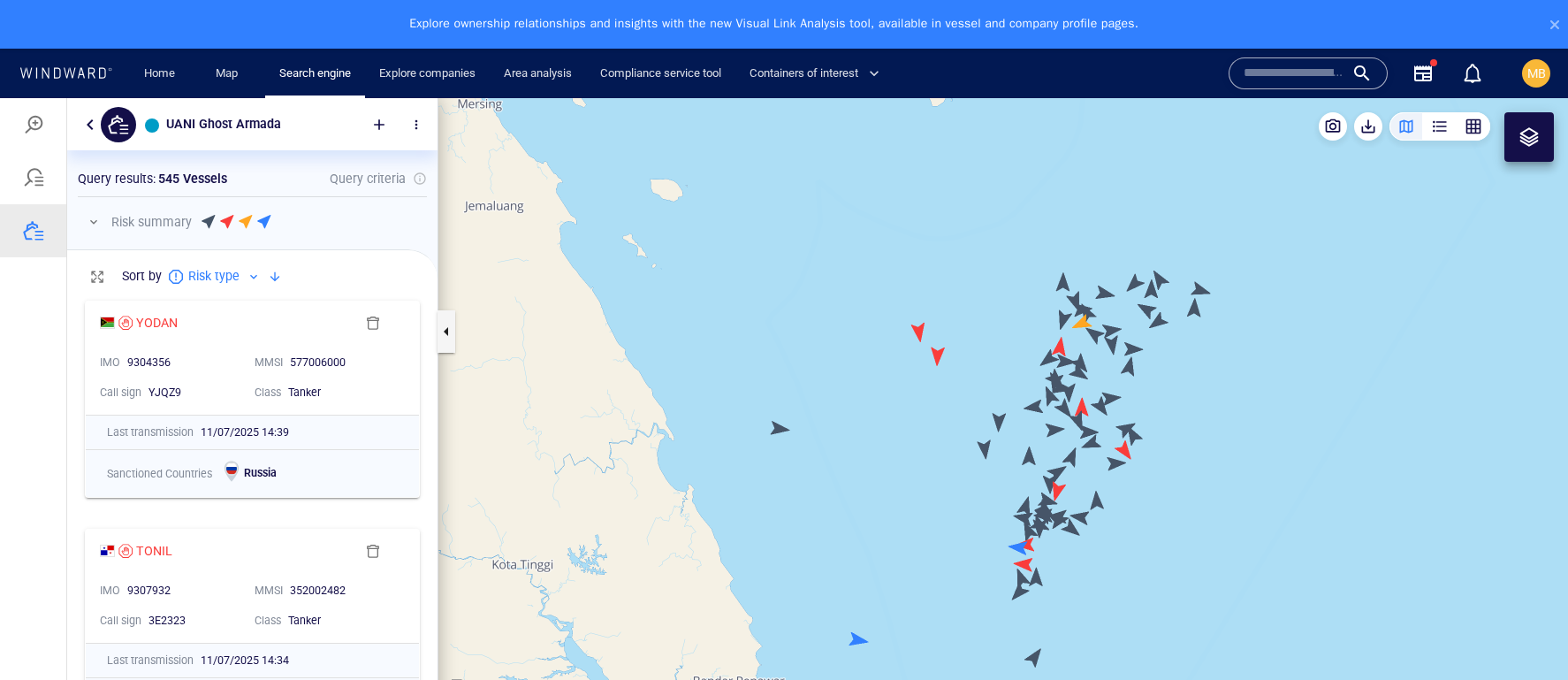 click at bounding box center [1003, 413] 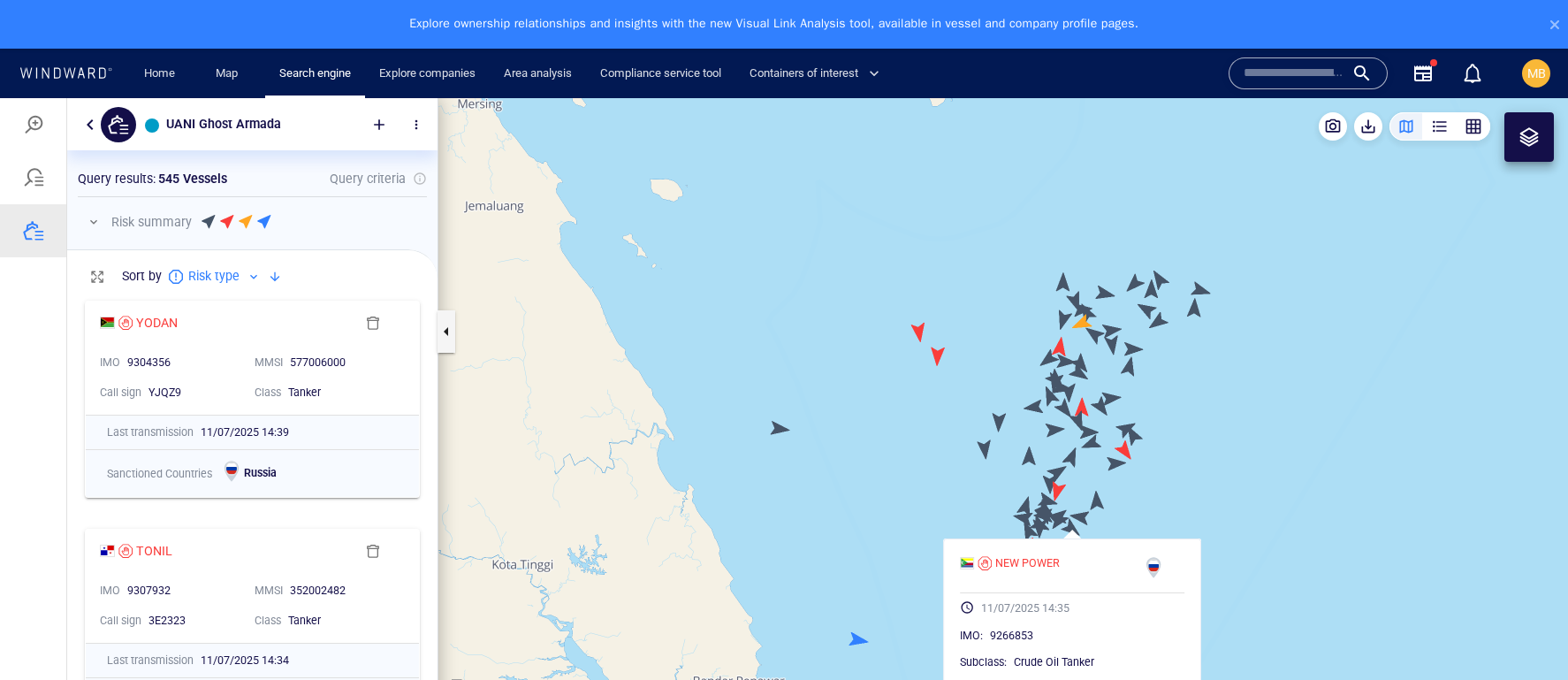 click at bounding box center (1003, 413) 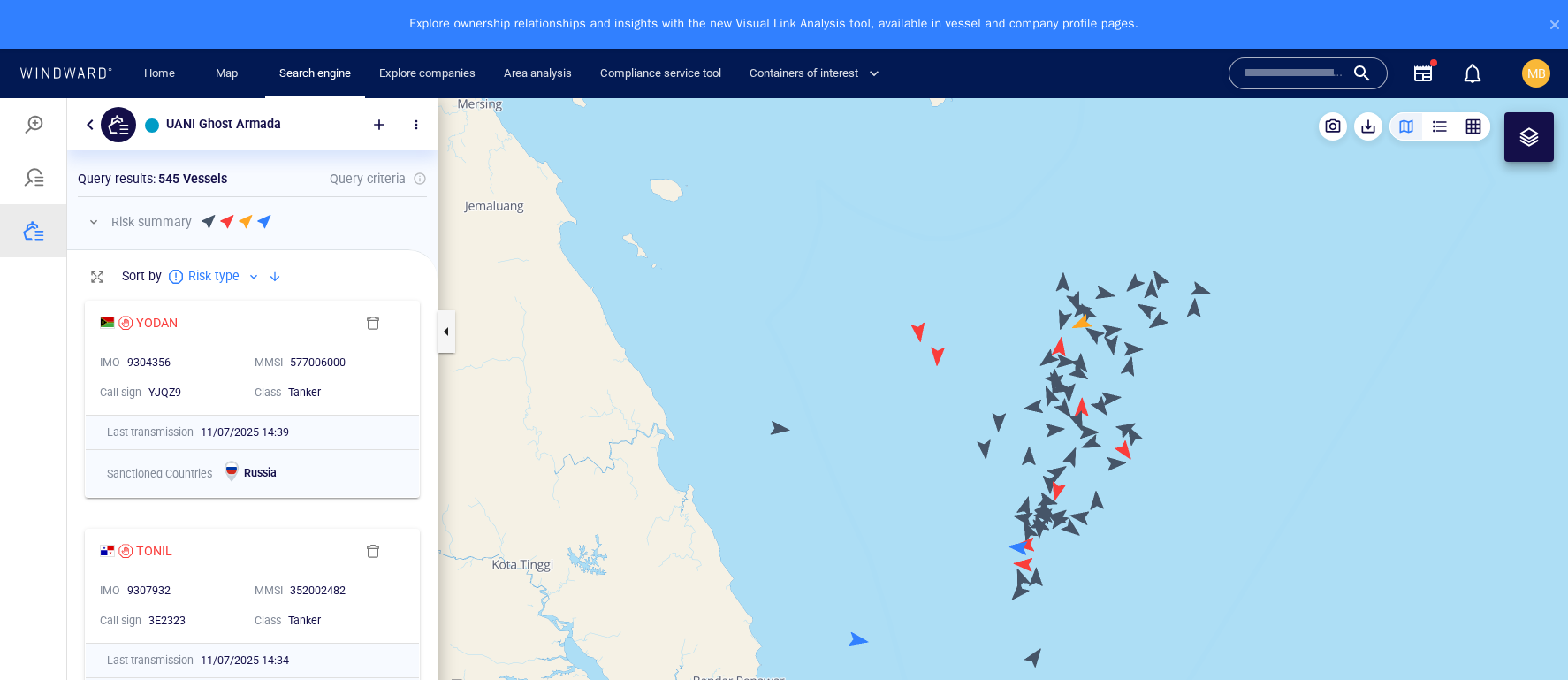 click at bounding box center [1003, 413] 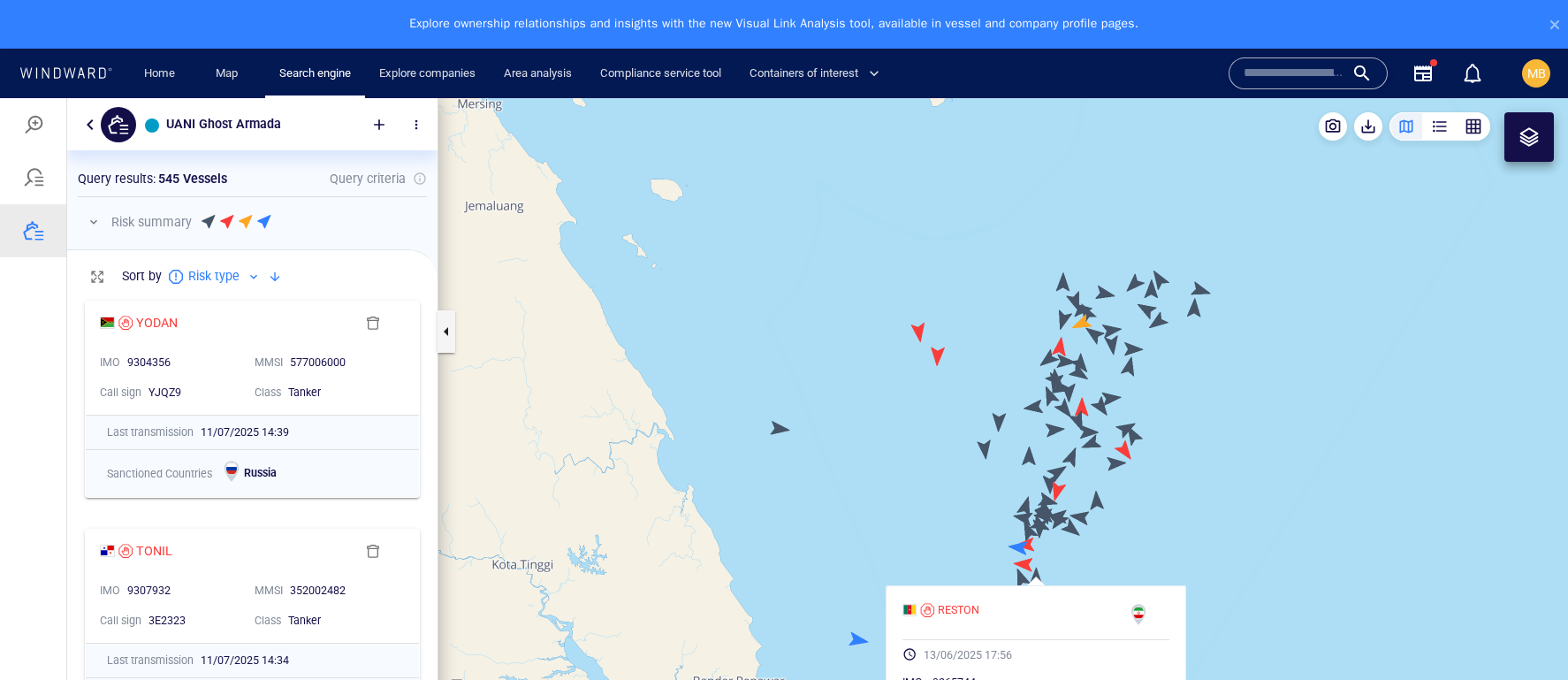 click at bounding box center (1003, 413) 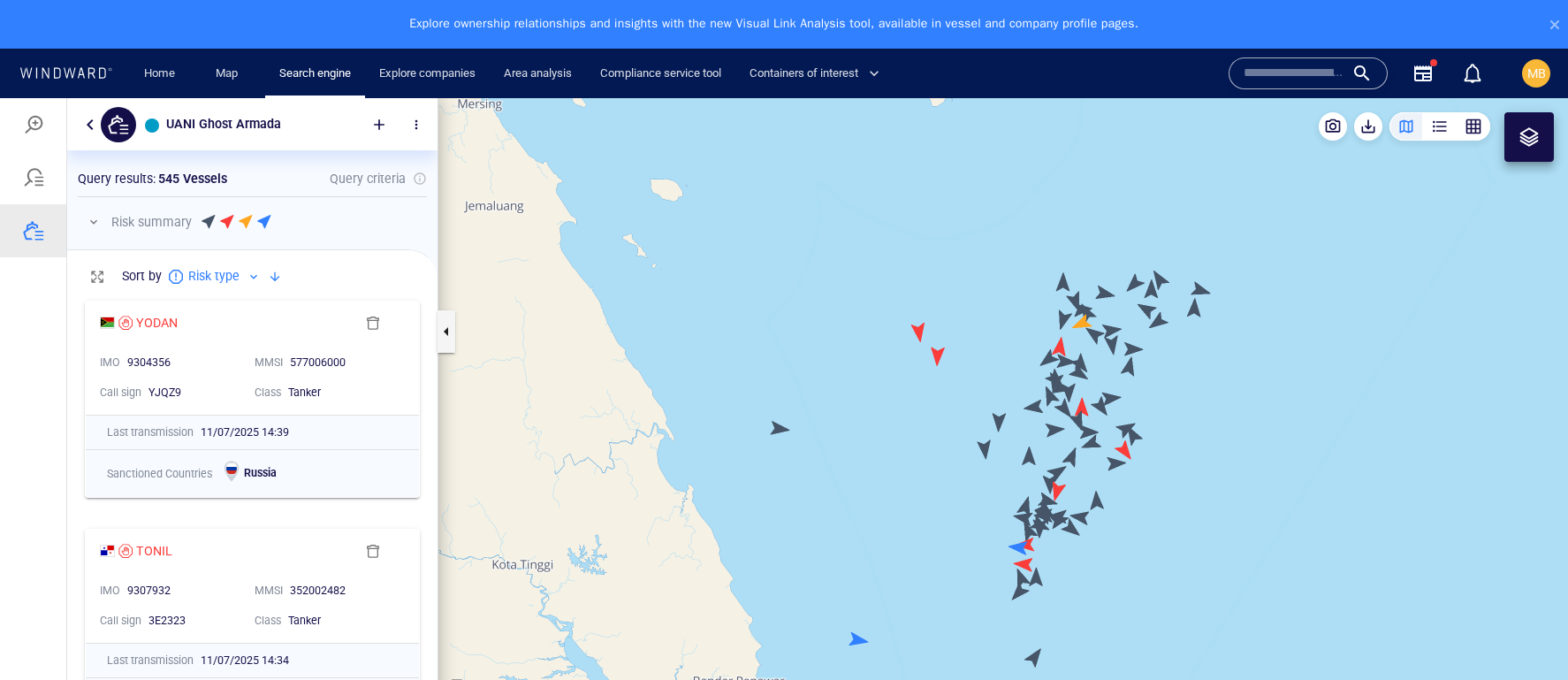 click at bounding box center [1003, 413] 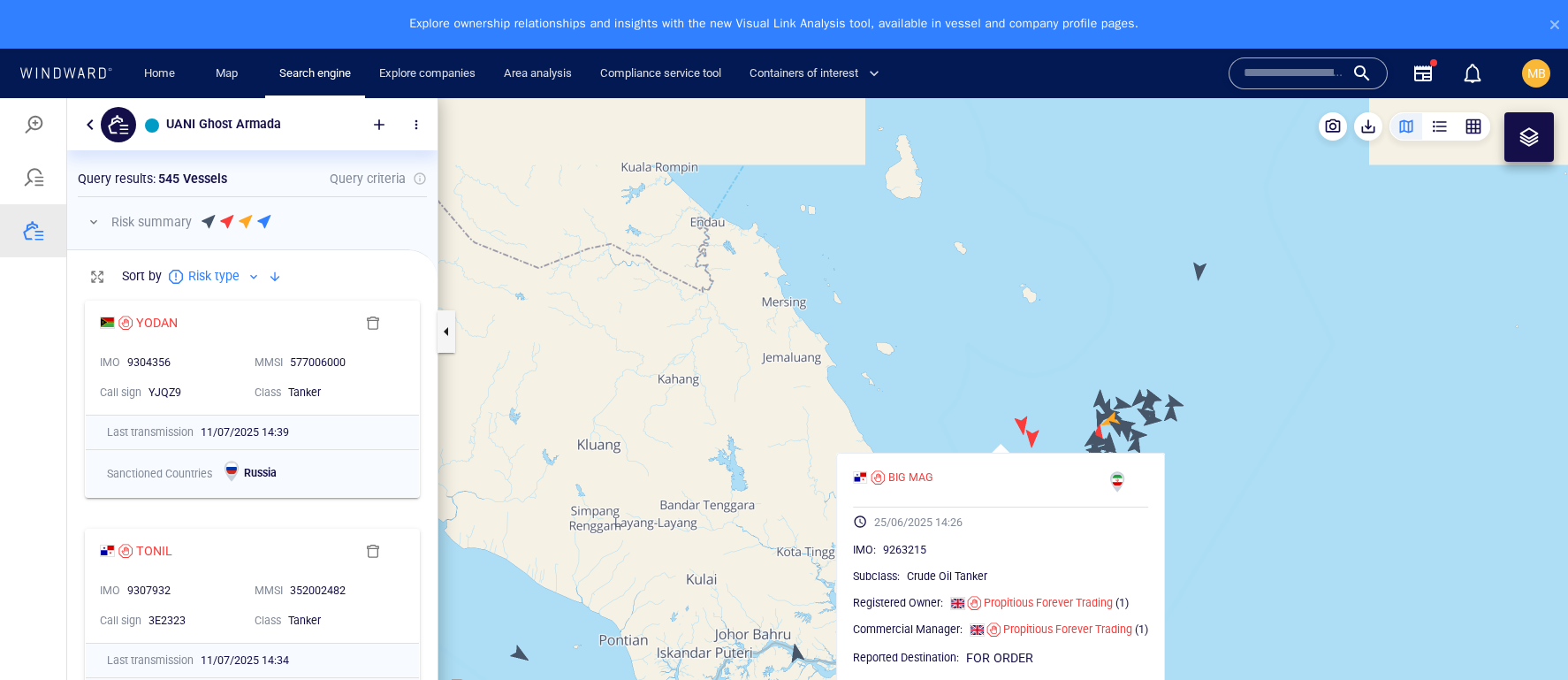 drag, startPoint x: 1245, startPoint y: 516, endPoint x: 1141, endPoint y: 389, distance: 164.14932 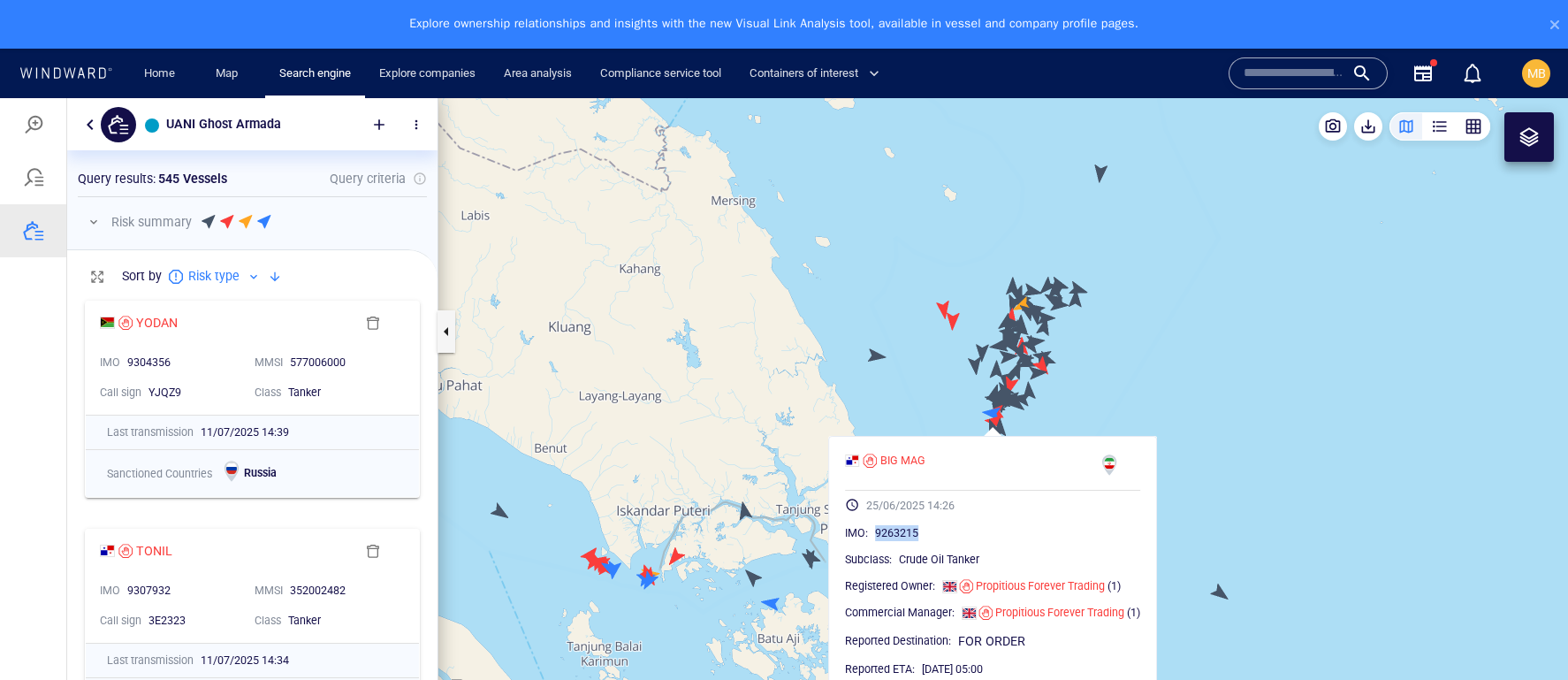 drag, startPoint x: 933, startPoint y: 544, endPoint x: 877, endPoint y: 542, distance: 56.0357 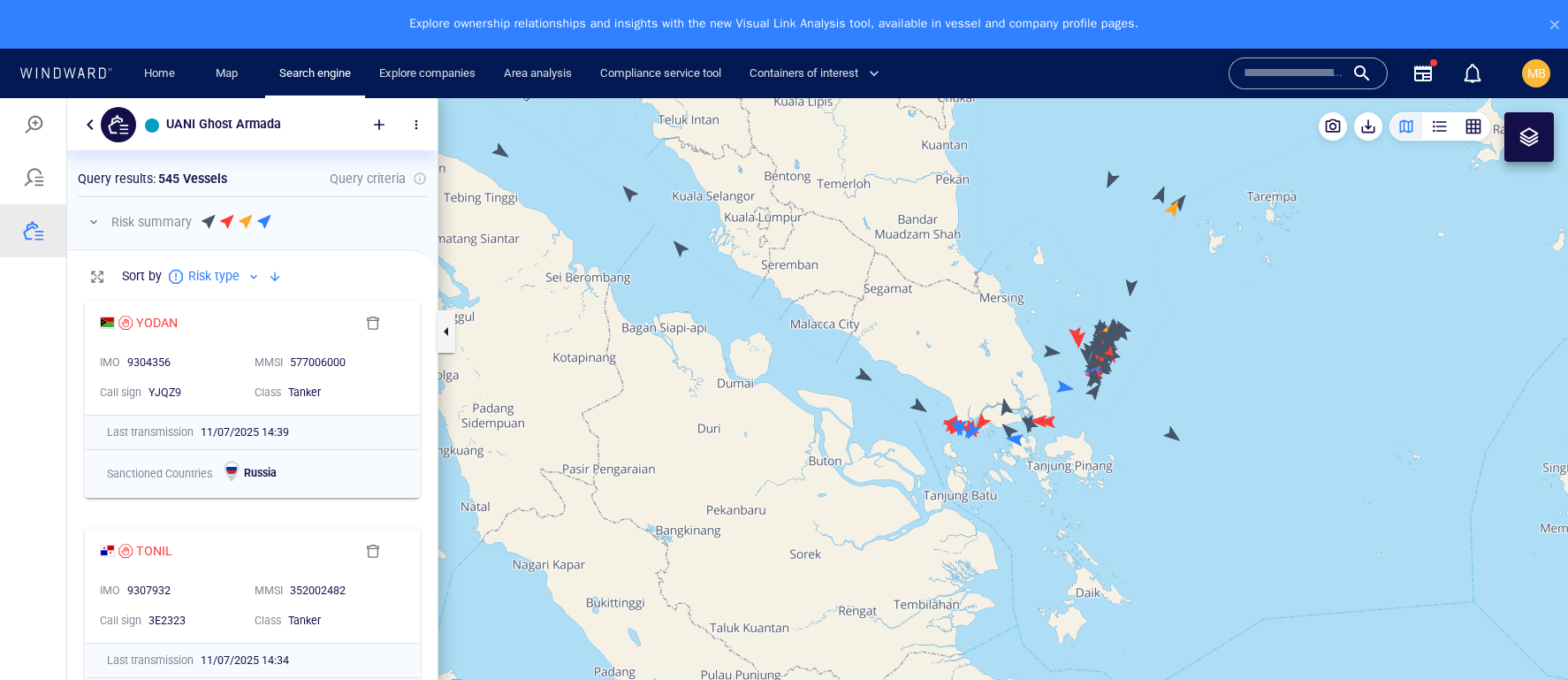 drag, startPoint x: 815, startPoint y: 384, endPoint x: 925, endPoint y: 484, distance: 148.66069 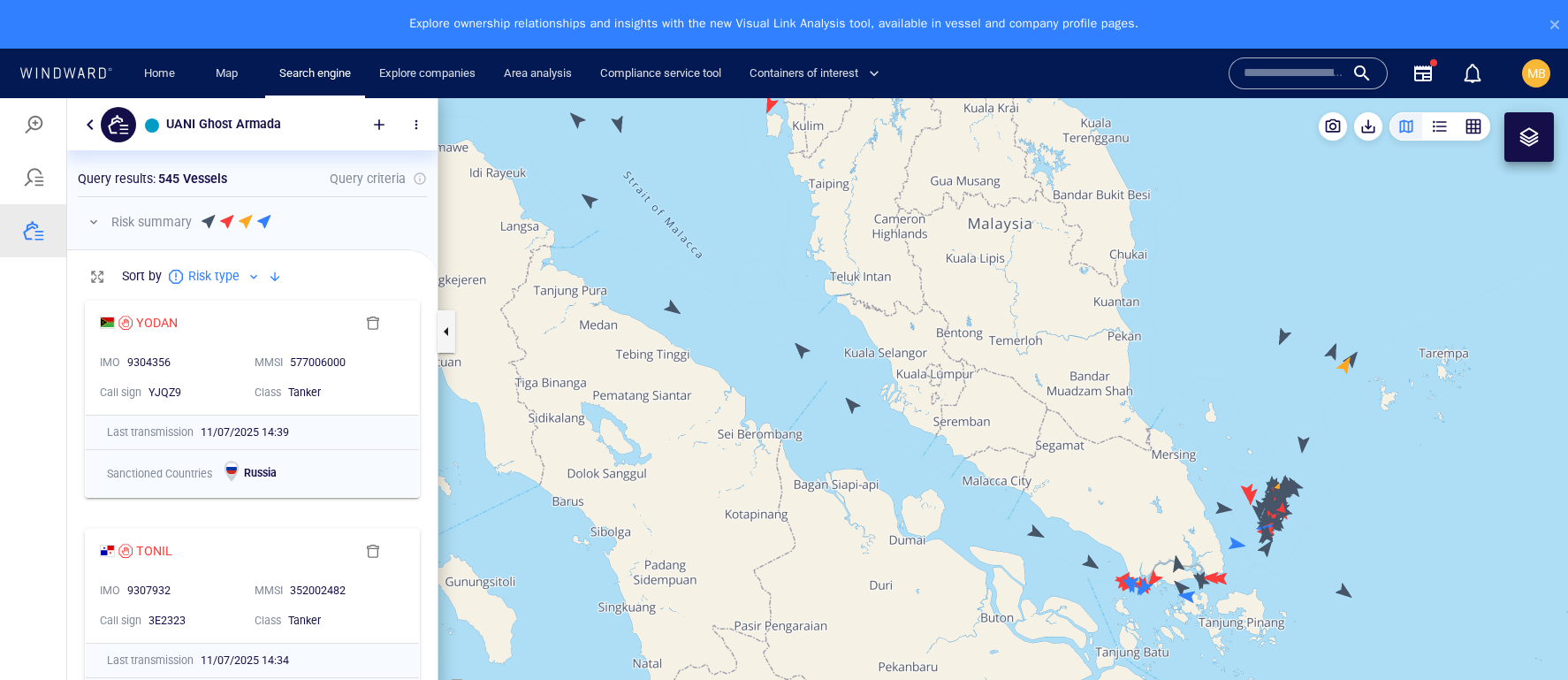 click at bounding box center (1003, 413) 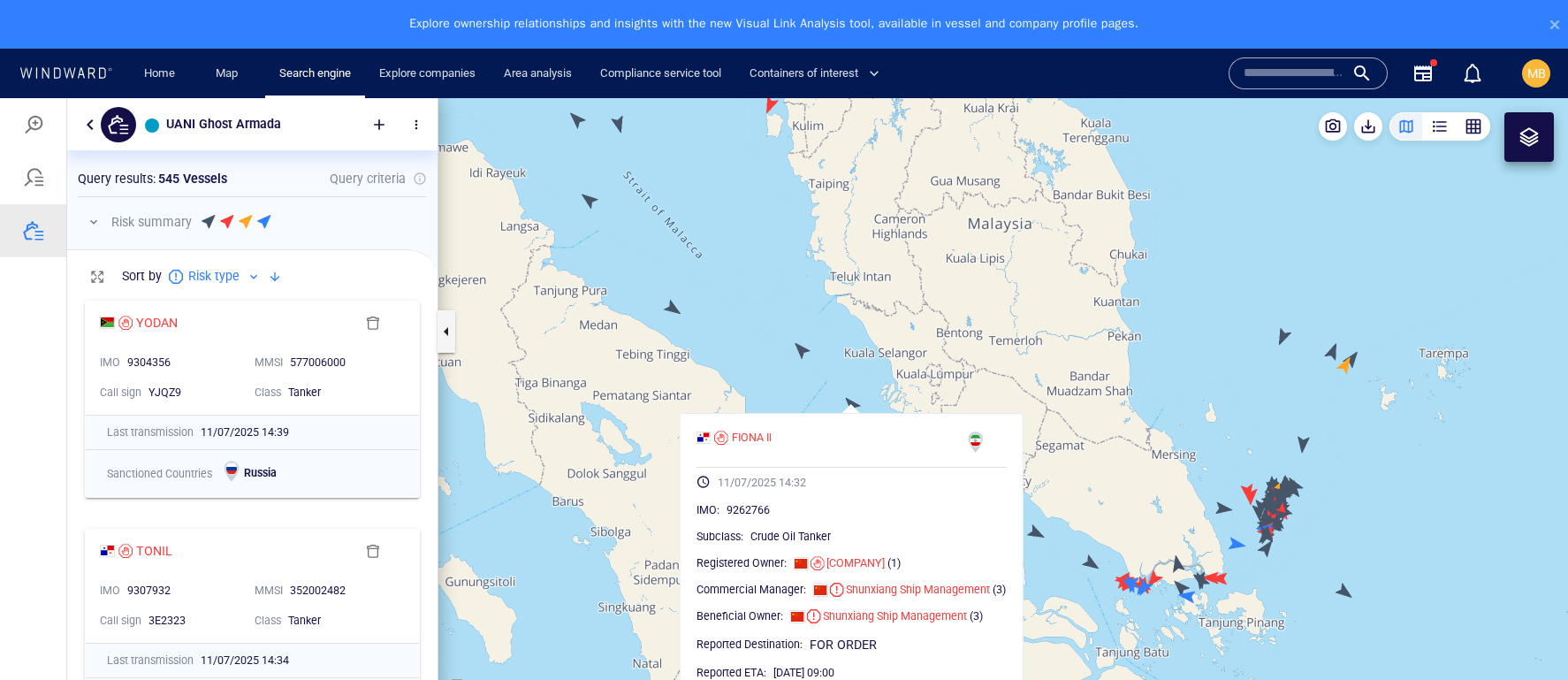 click at bounding box center (1003, 413) 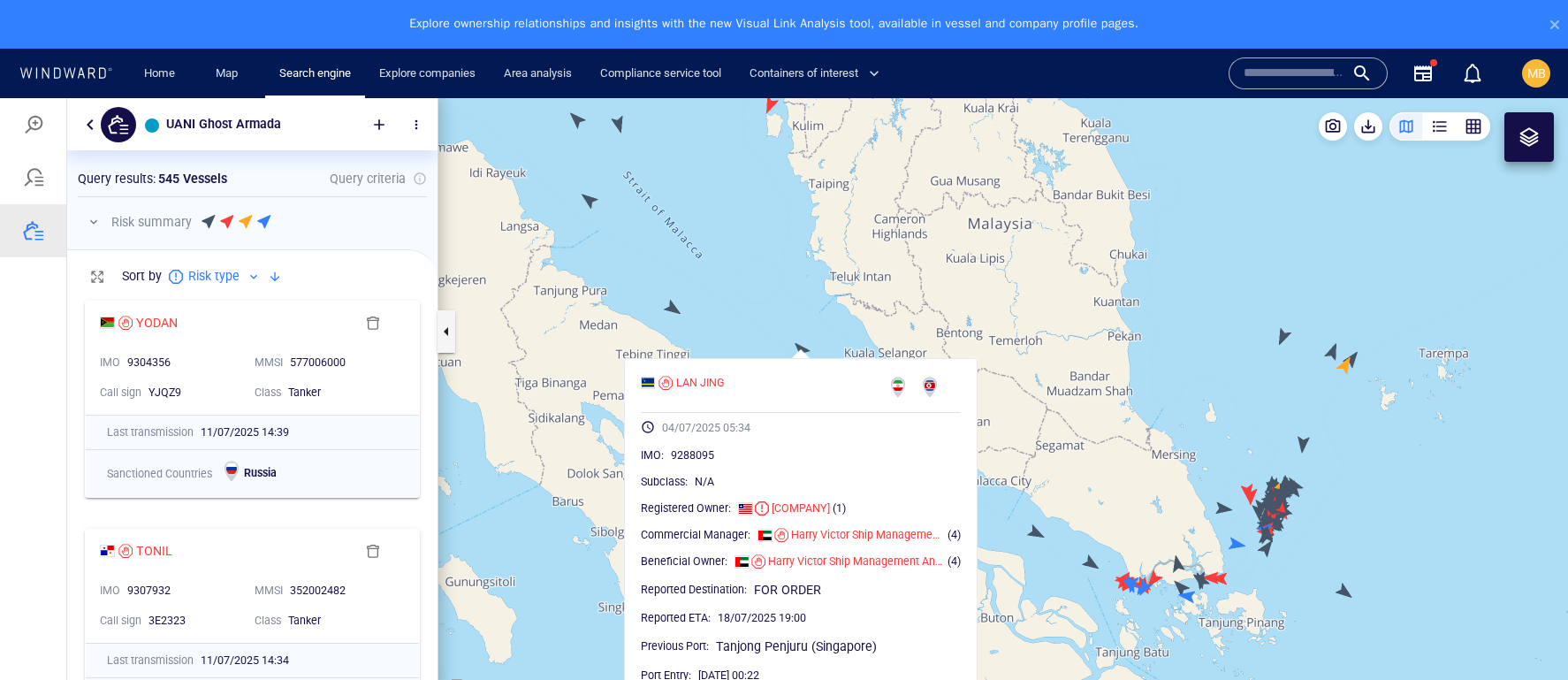 click at bounding box center (1003, 413) 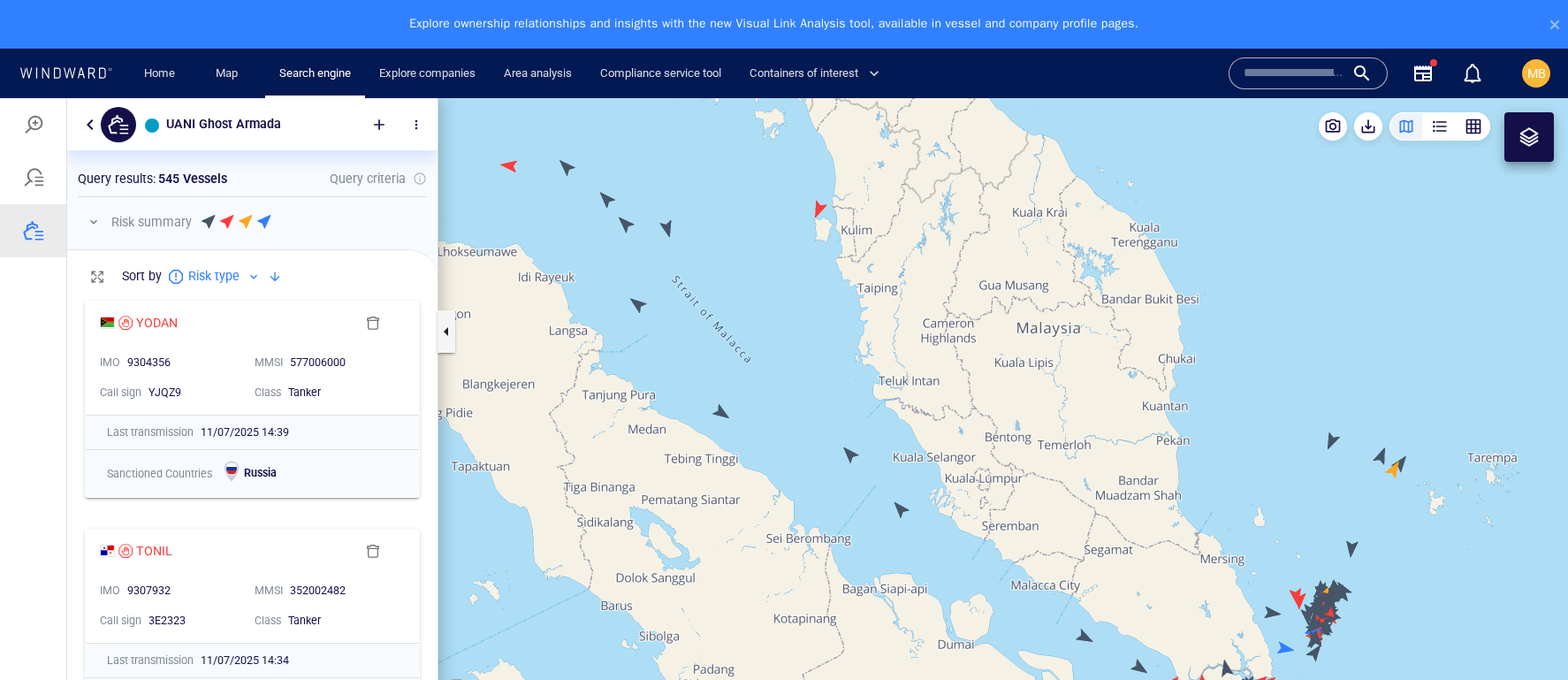 drag, startPoint x: 739, startPoint y: 343, endPoint x: 789, endPoint y: 453, distance: 120.83046 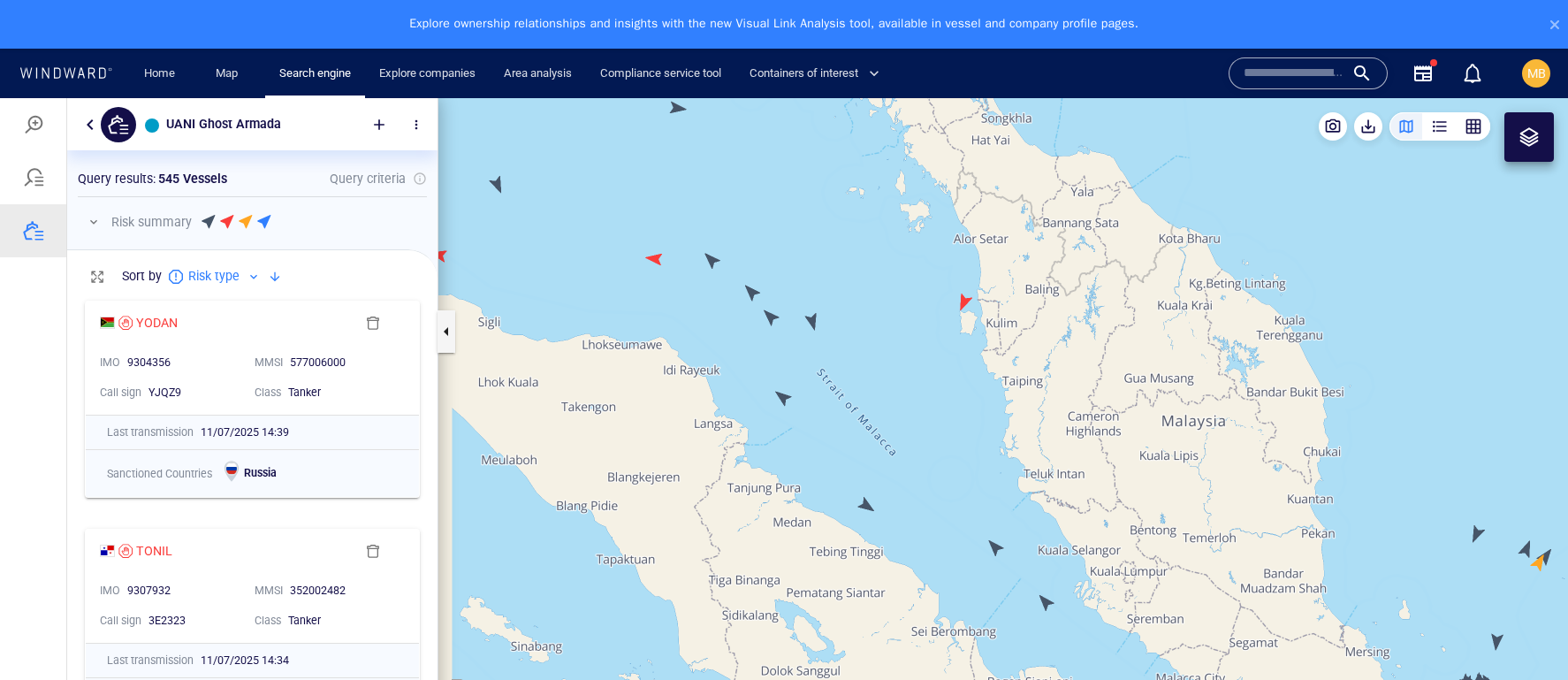 click at bounding box center (1003, 413) 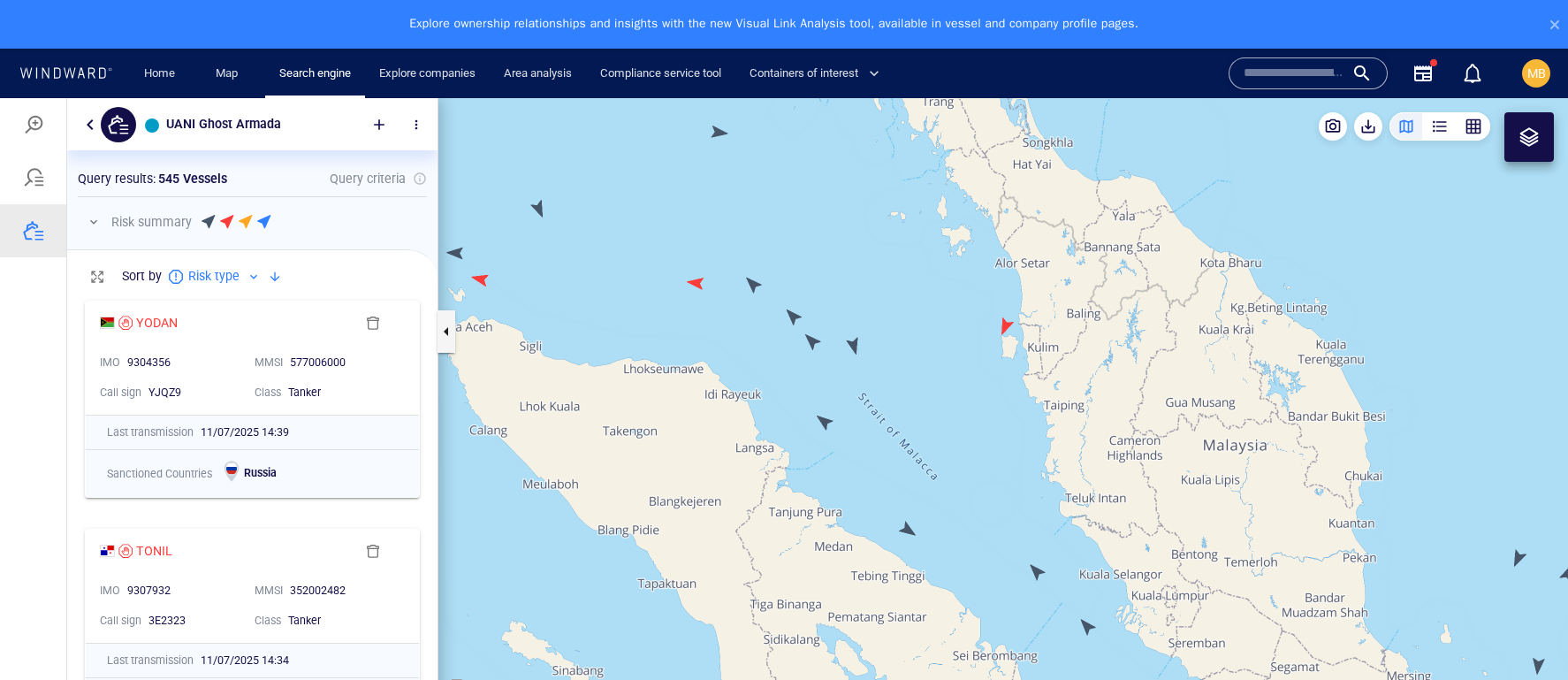 click at bounding box center [1003, 413] 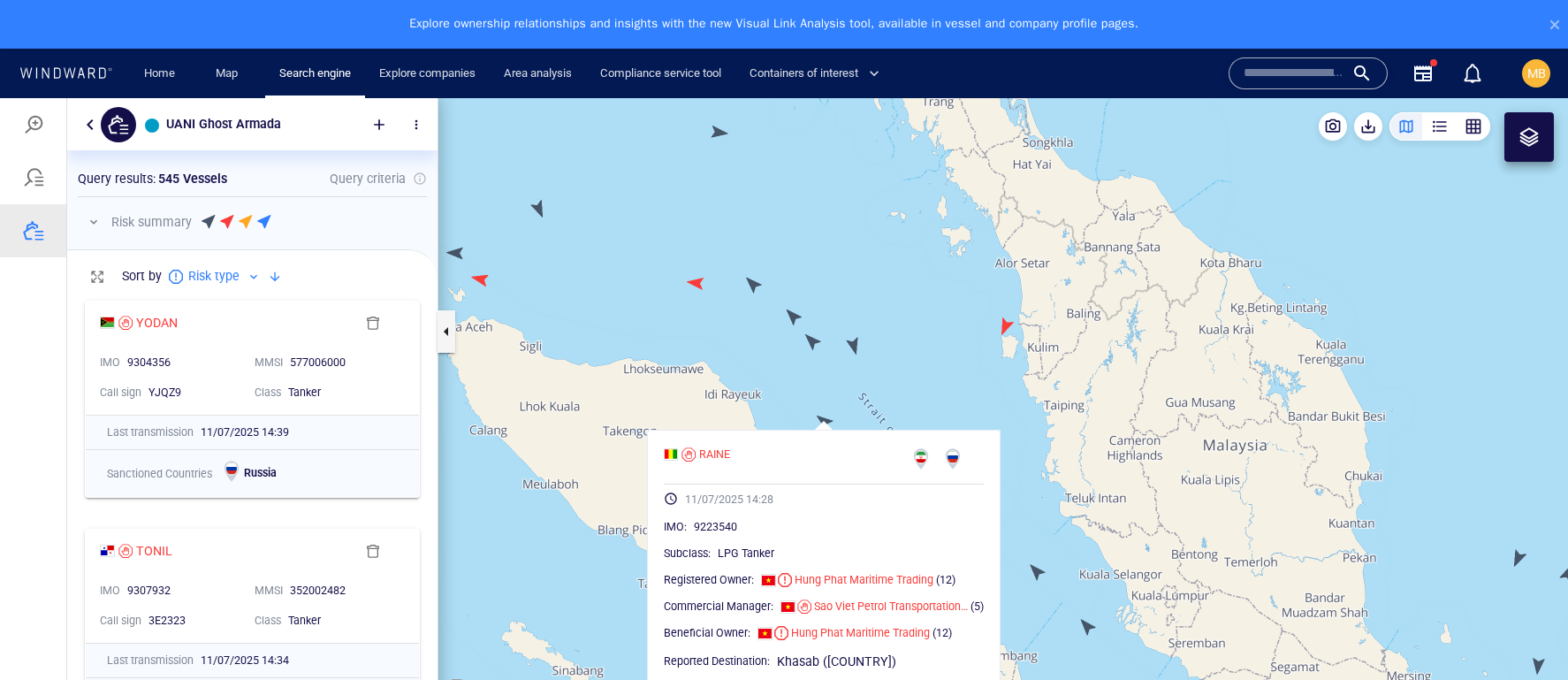 click at bounding box center (1003, 413) 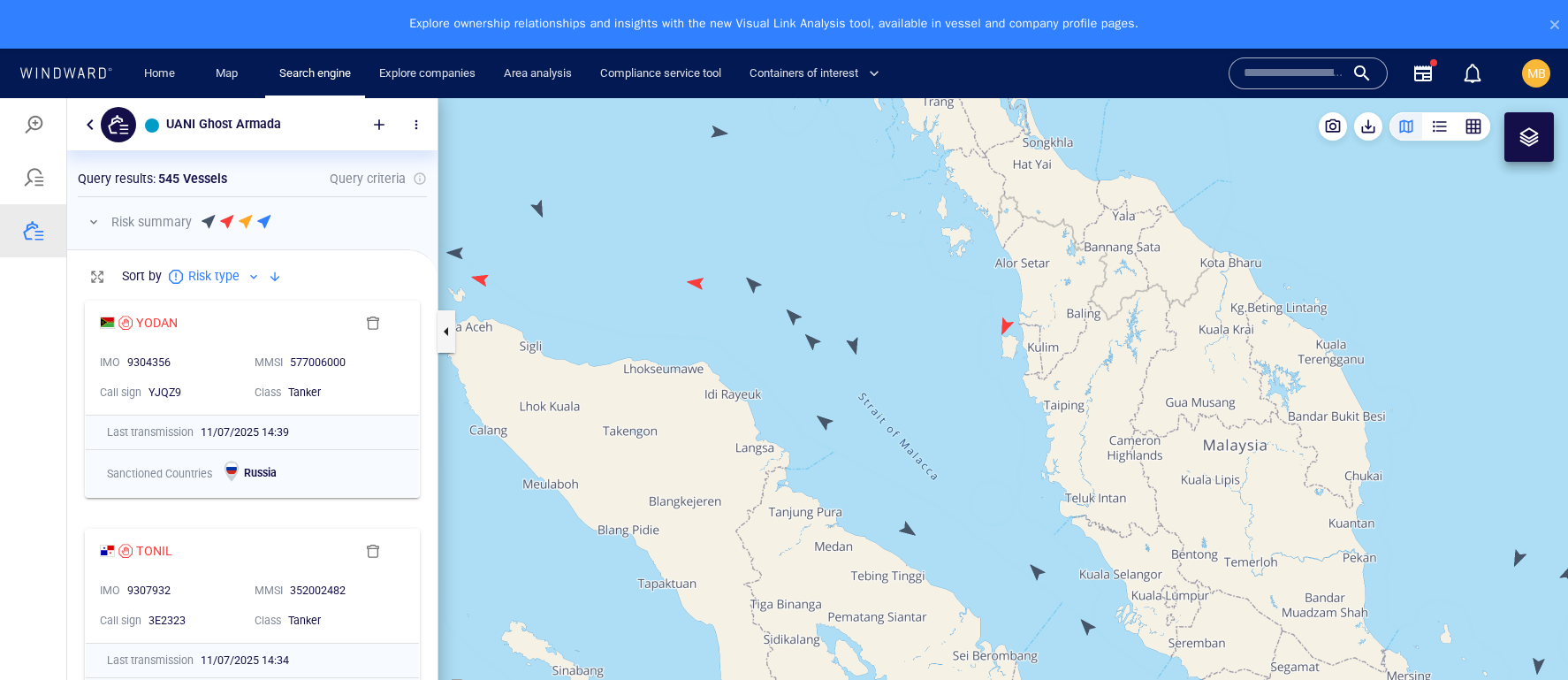 click at bounding box center [1003, 413] 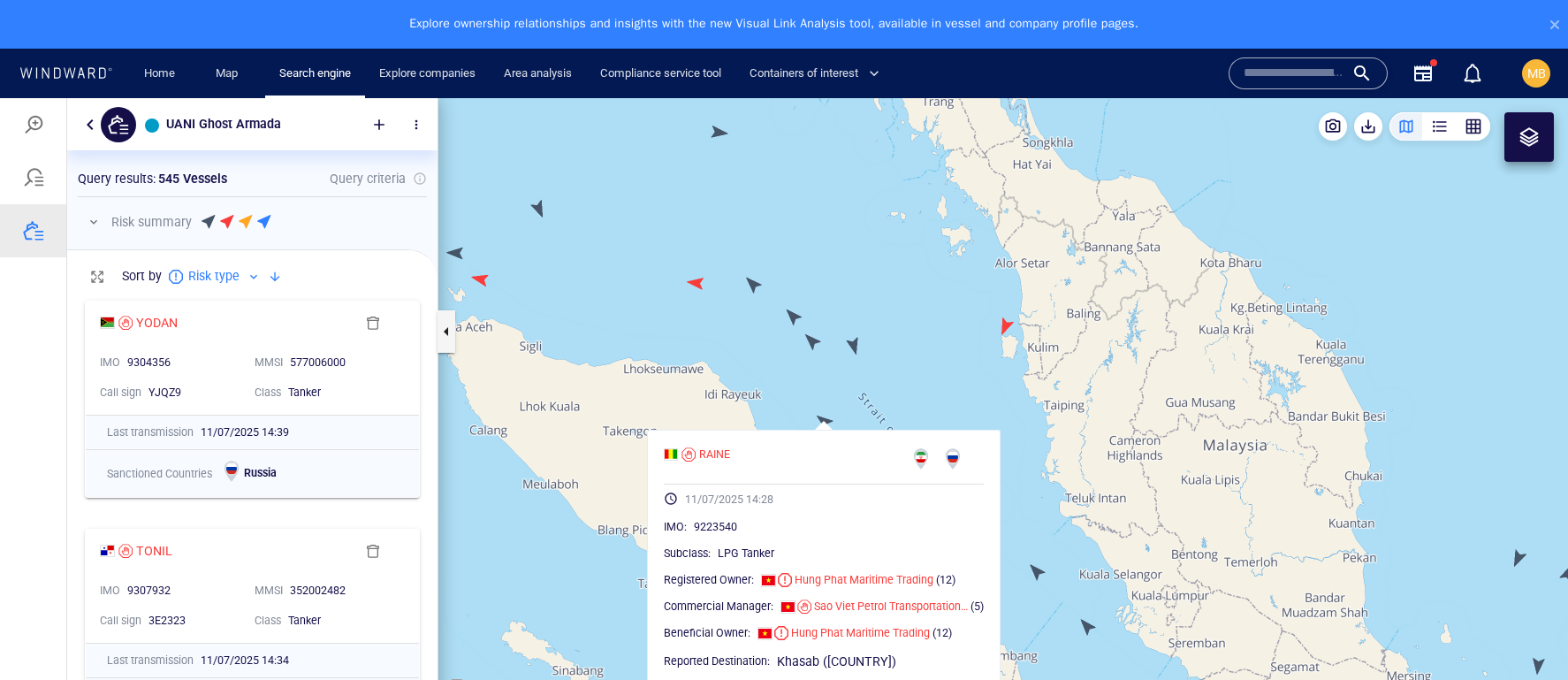 click at bounding box center (1003, 413) 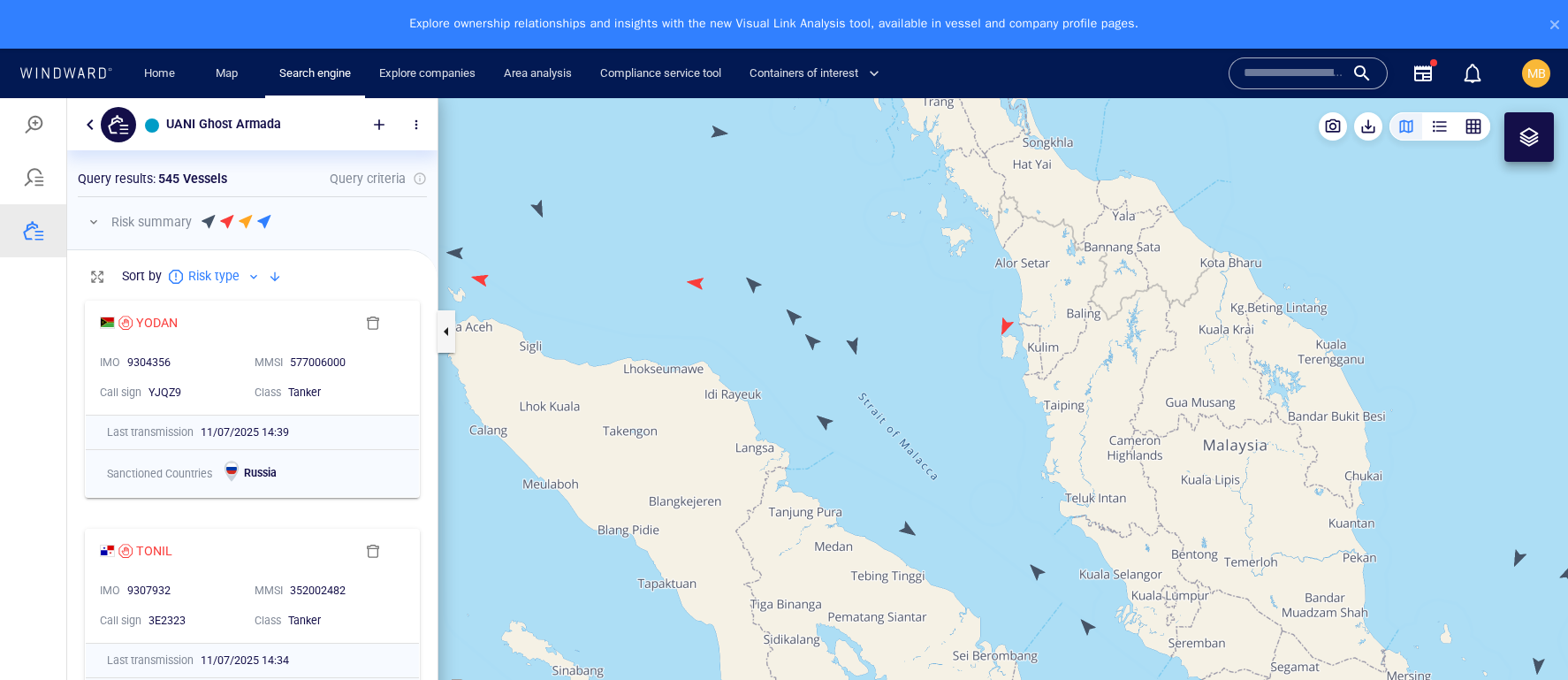 click at bounding box center (1003, 413) 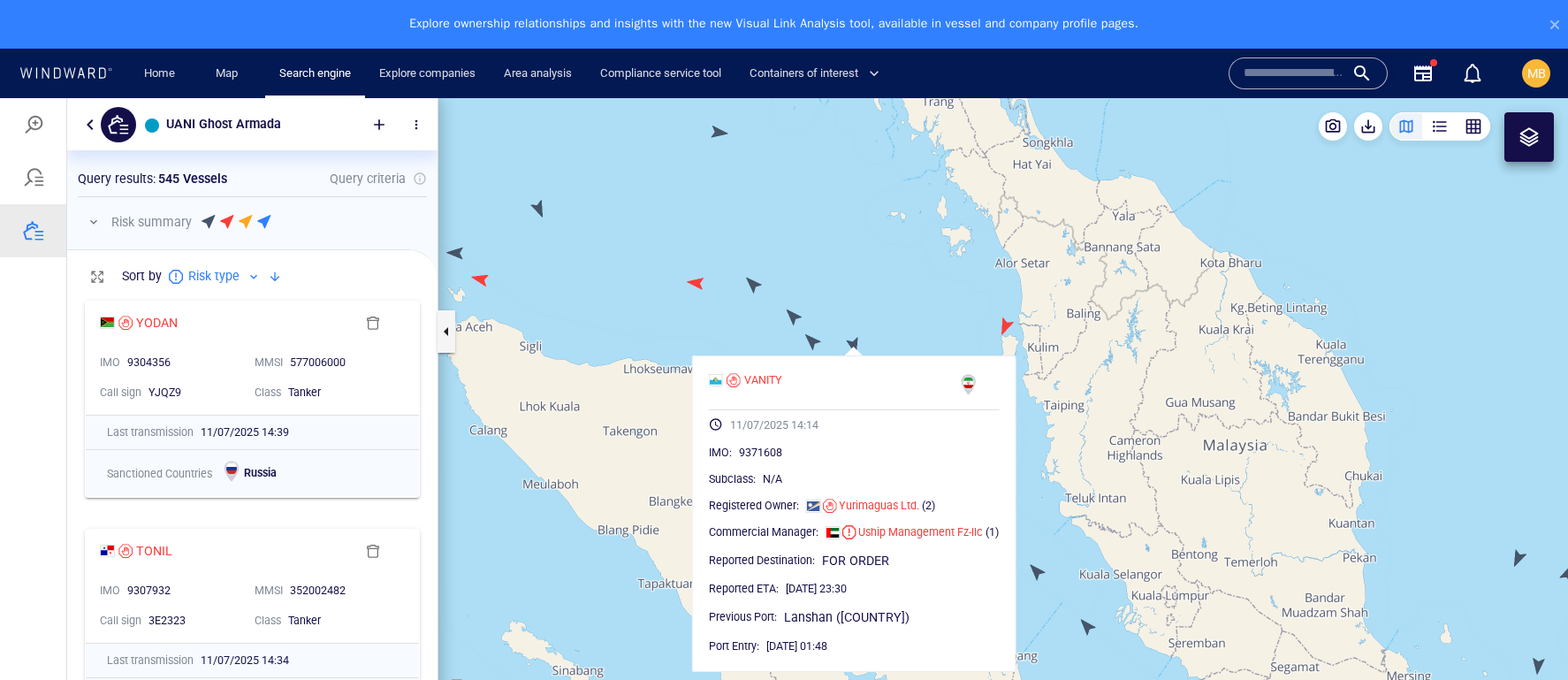 click at bounding box center (1003, 413) 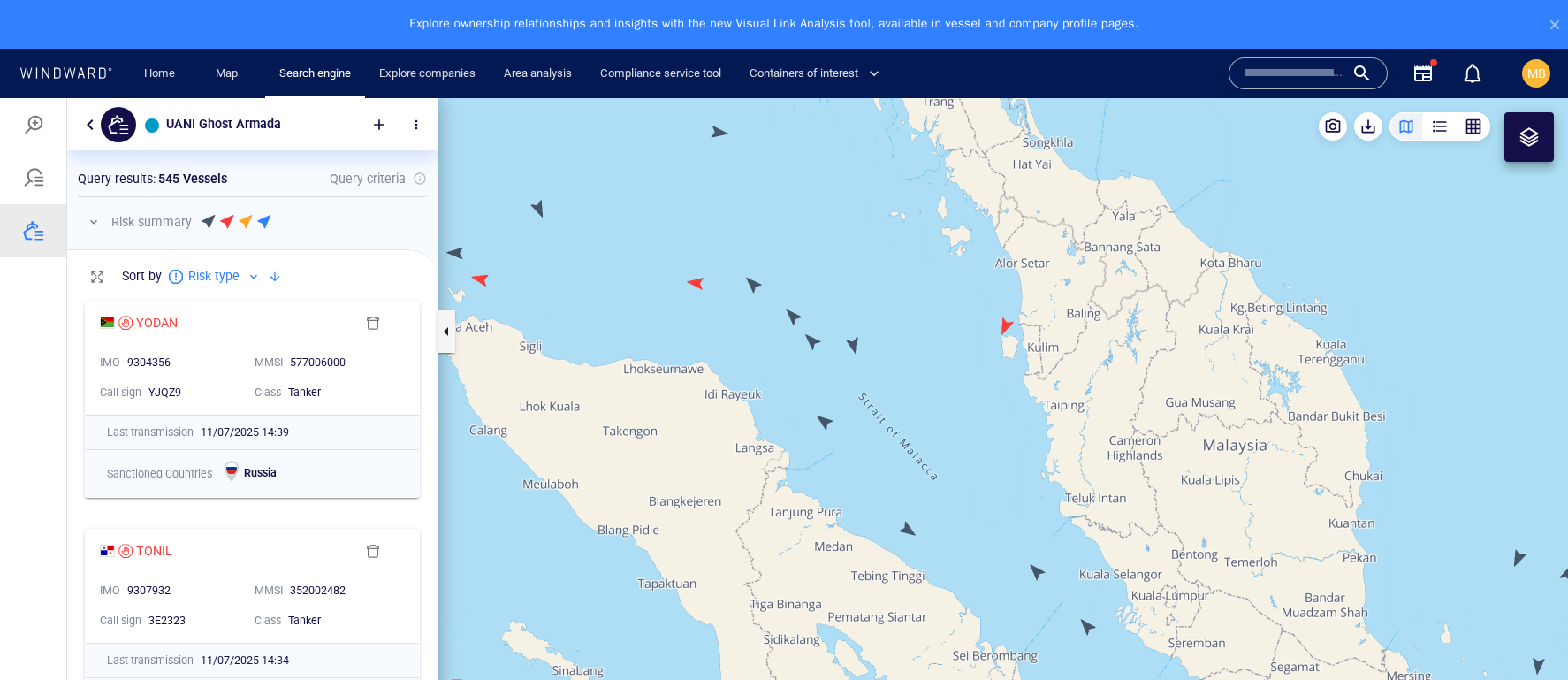 click at bounding box center (1003, 413) 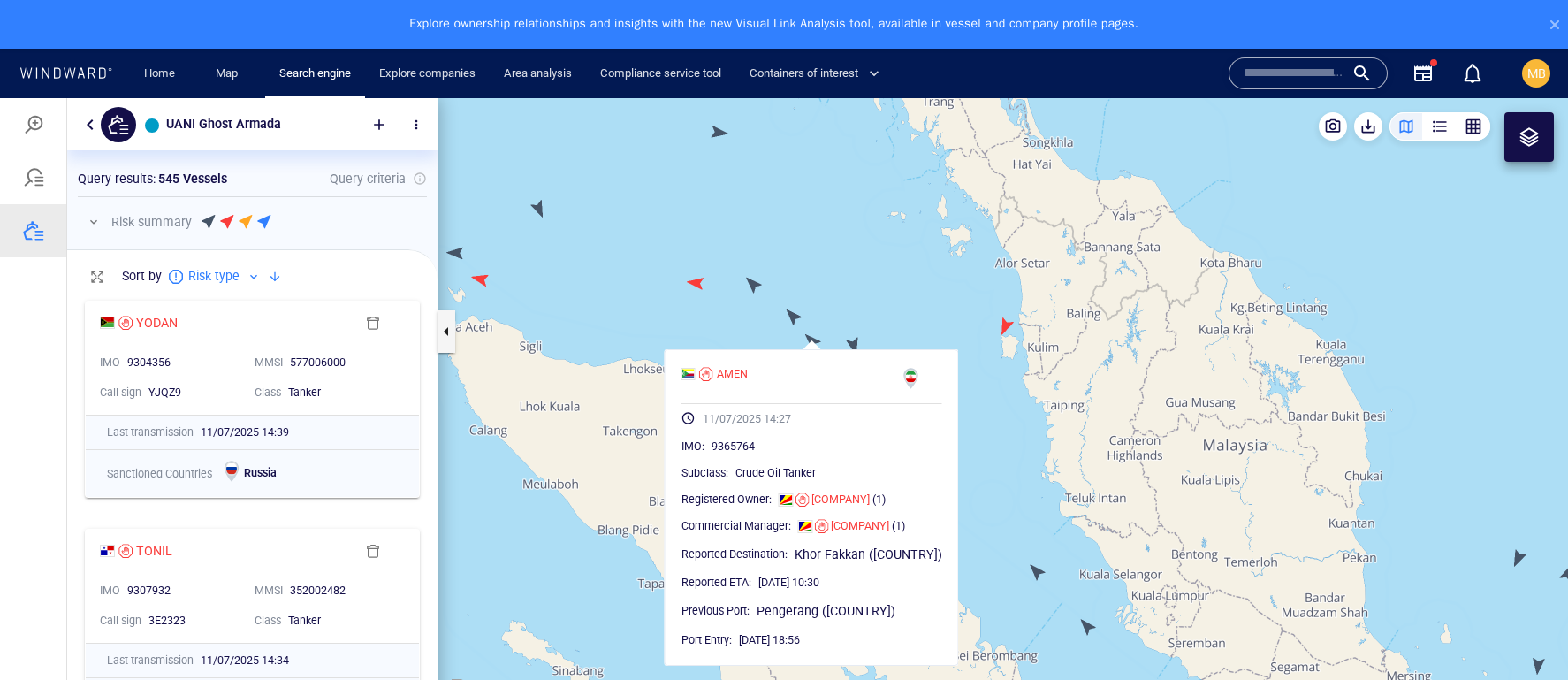 click at bounding box center (1003, 413) 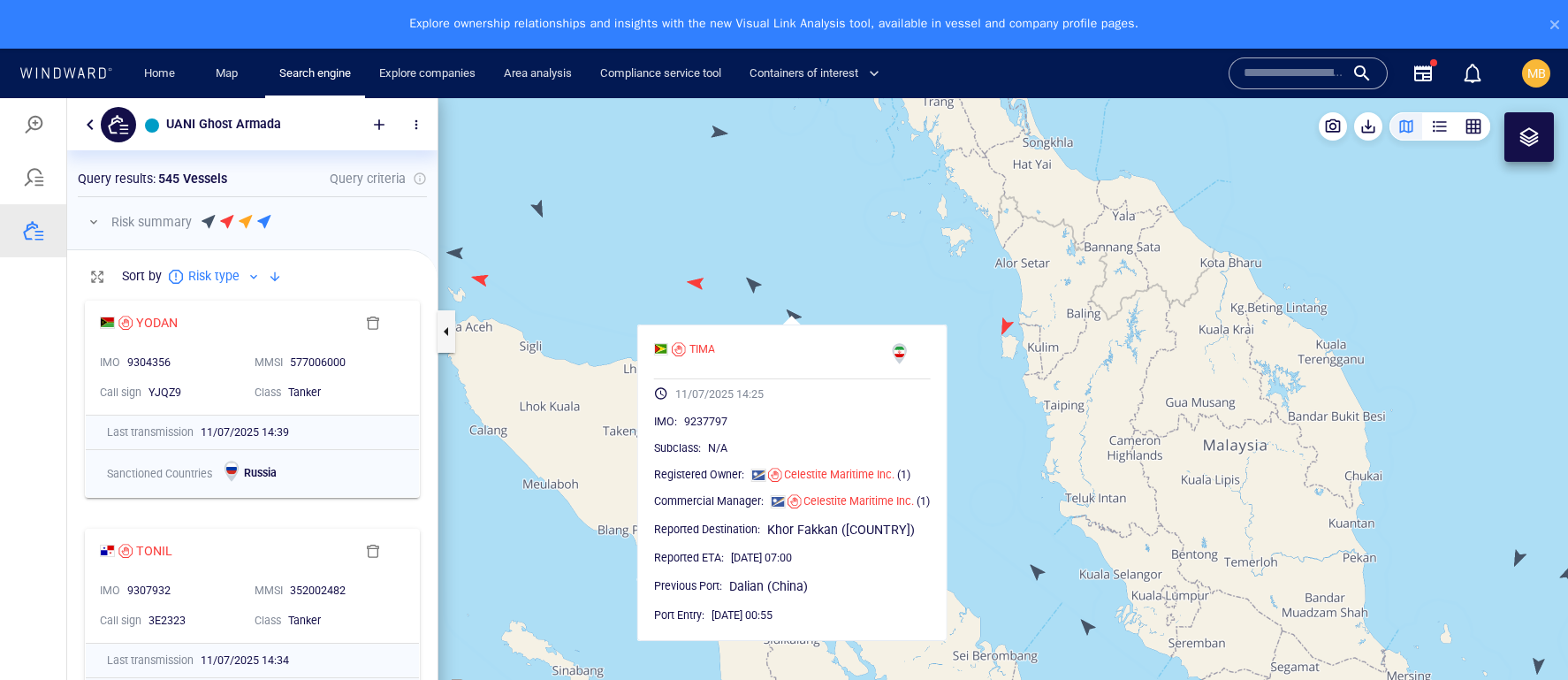 click at bounding box center (1003, 413) 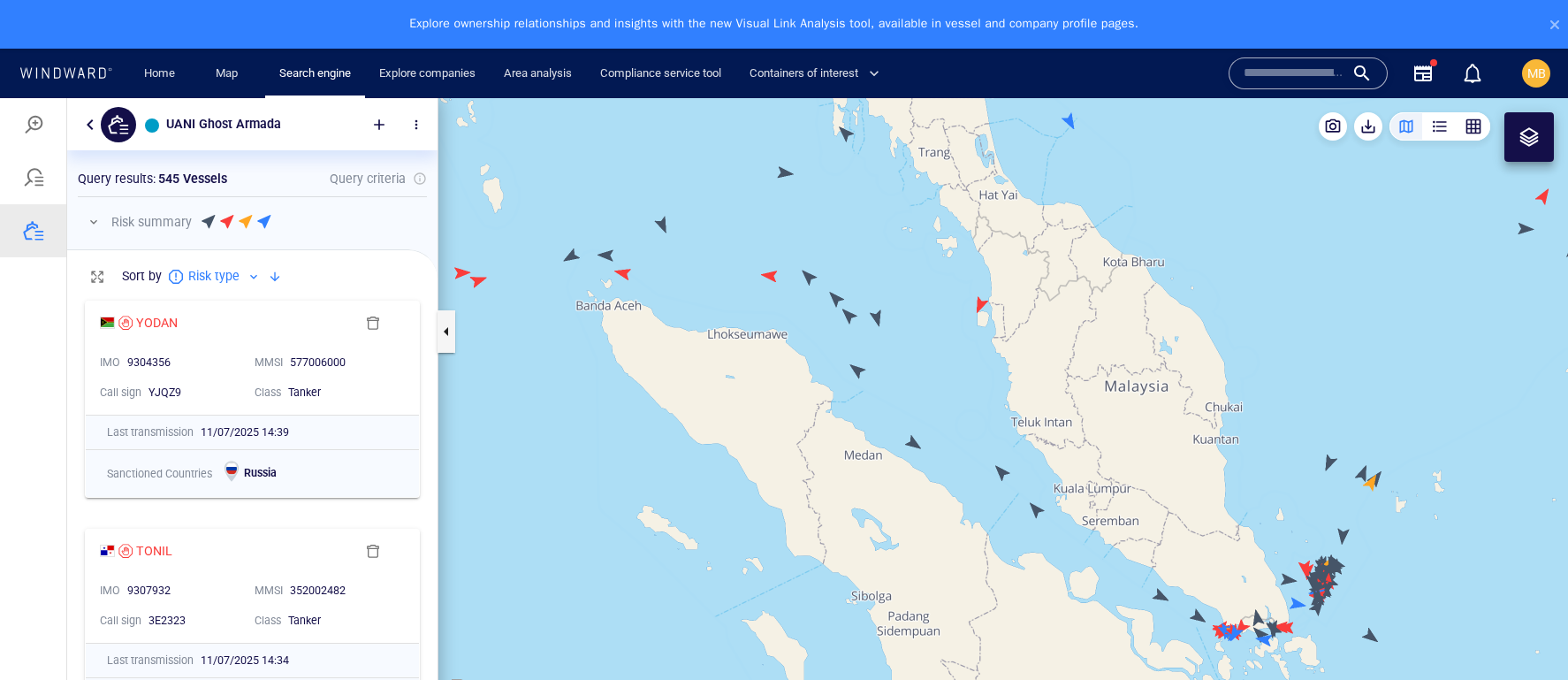 drag, startPoint x: 1018, startPoint y: 348, endPoint x: 906, endPoint y: 205, distance: 181.63975 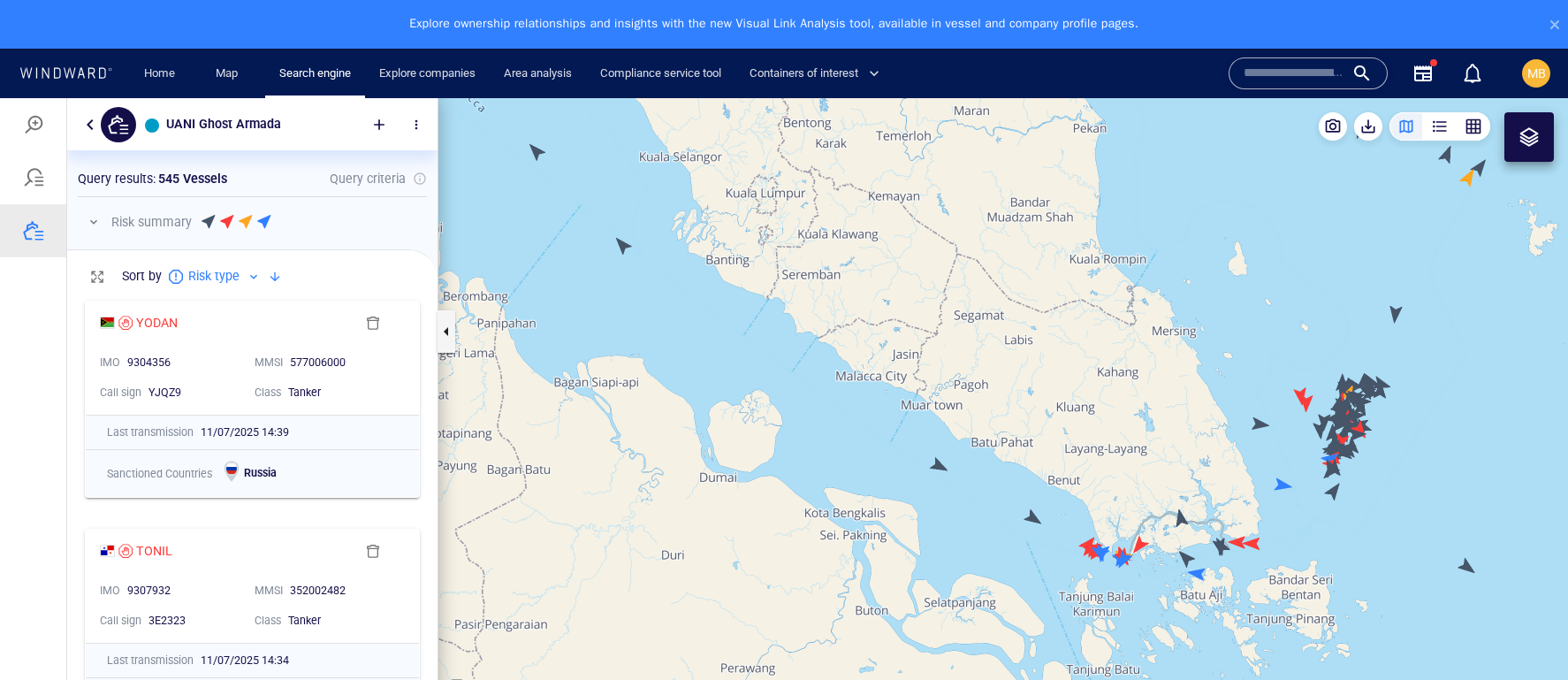 drag, startPoint x: 1068, startPoint y: 421, endPoint x: 928, endPoint y: 258, distance: 214.86973 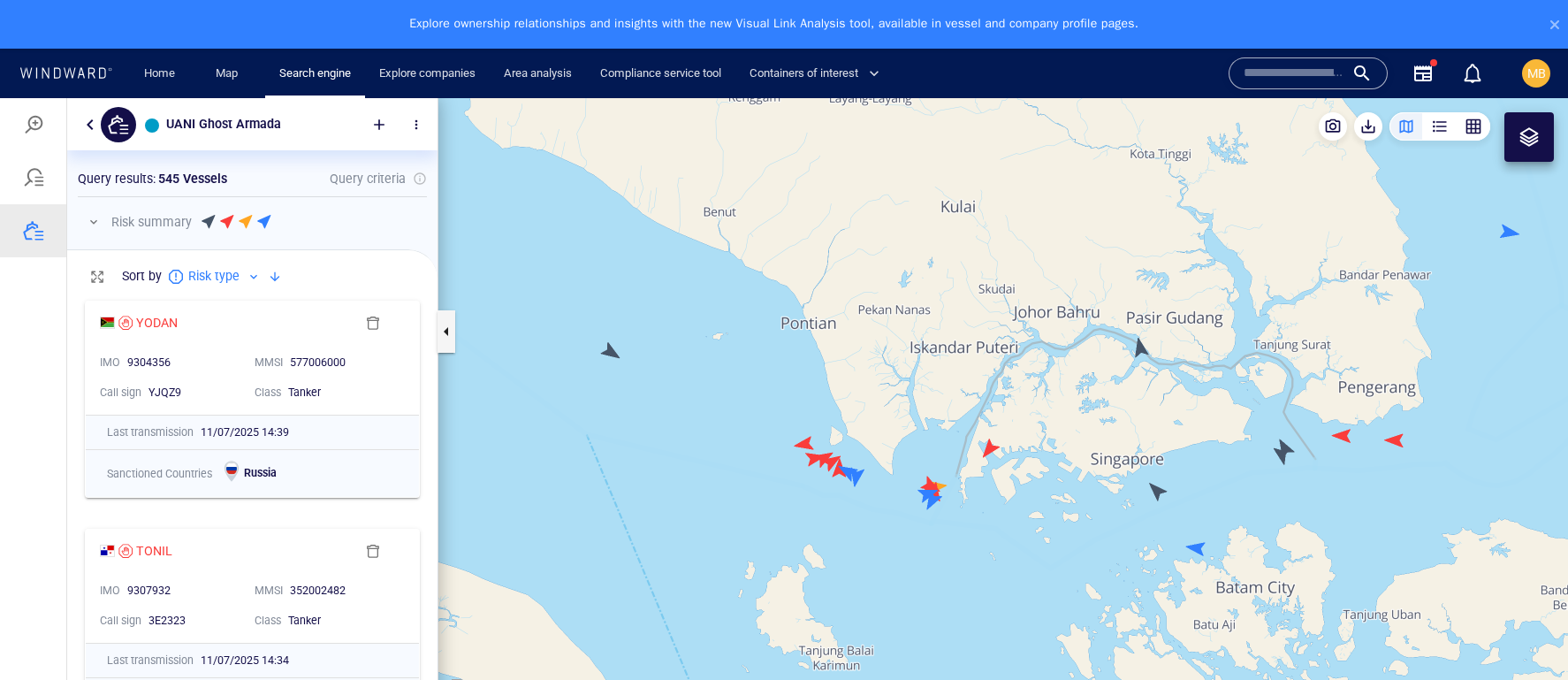 drag, startPoint x: 1015, startPoint y: 379, endPoint x: 902, endPoint y: 256, distance: 167.02694 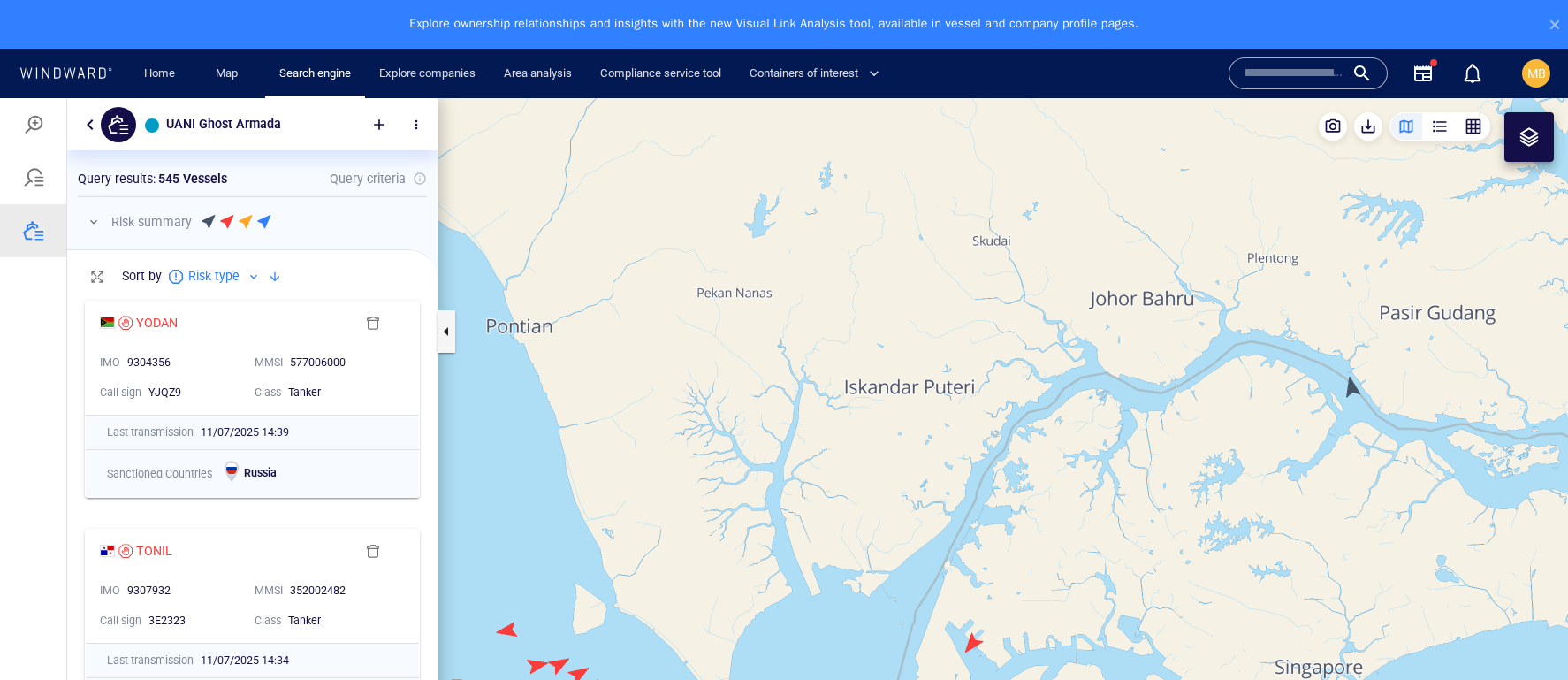 drag, startPoint x: 903, startPoint y: 258, endPoint x: 868, endPoint y: 174, distance: 91 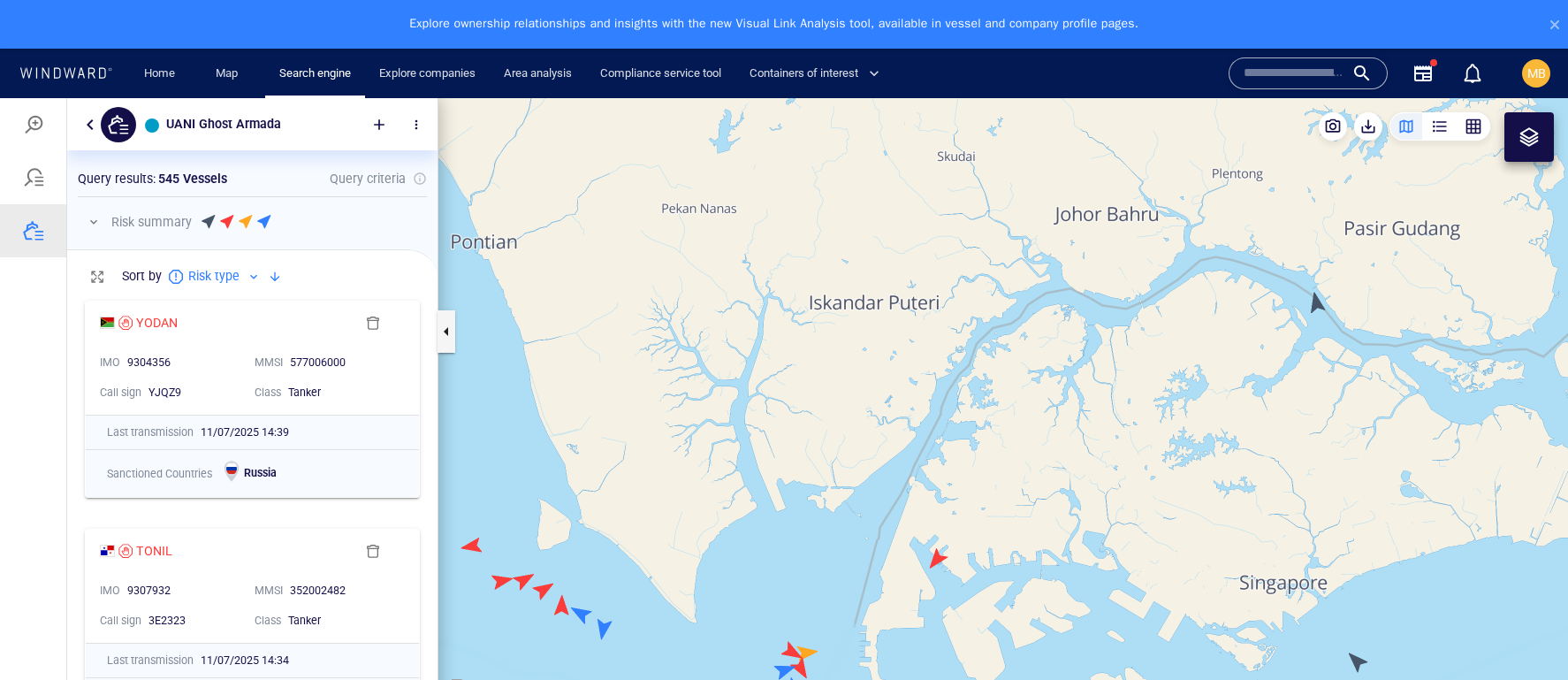 drag, startPoint x: 874, startPoint y: 220, endPoint x: 866, endPoint y: 160, distance: 60.531 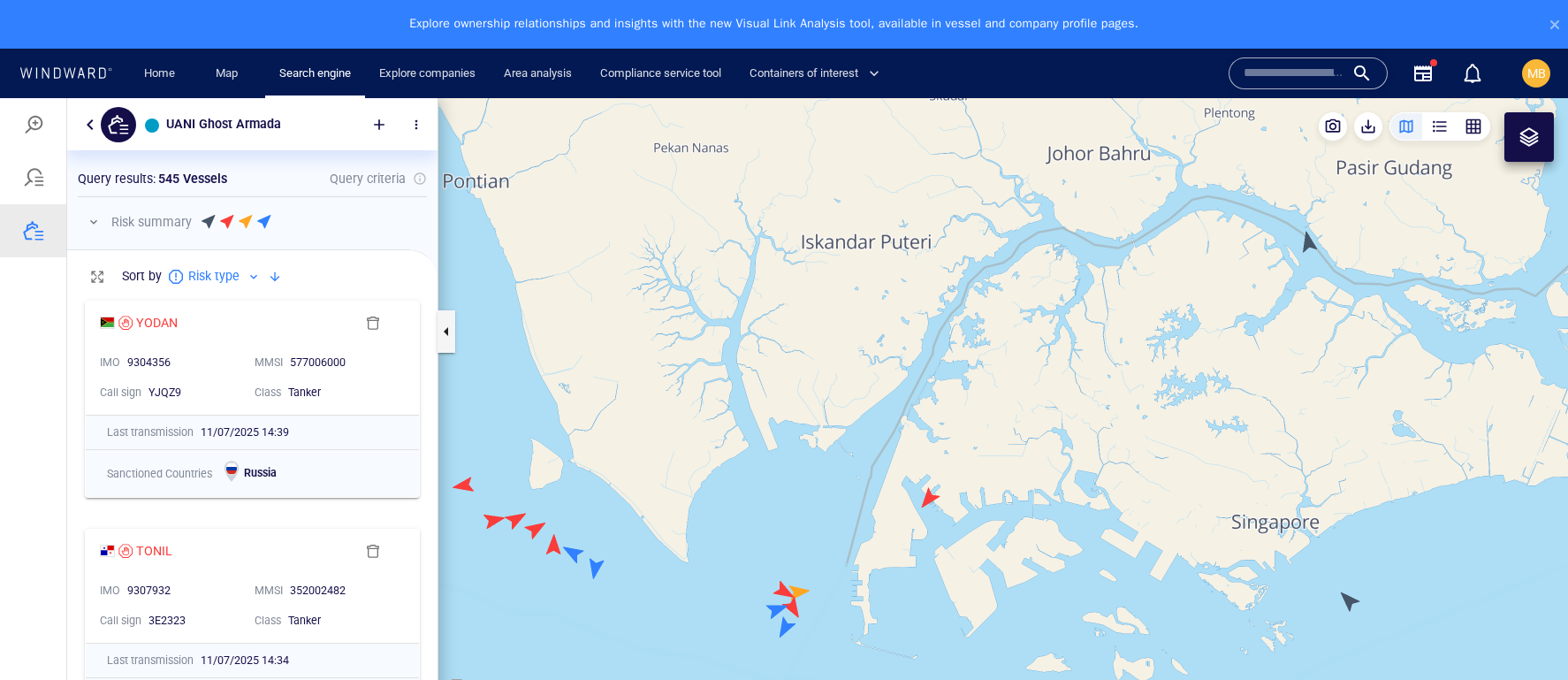 click at bounding box center (1003, 413) 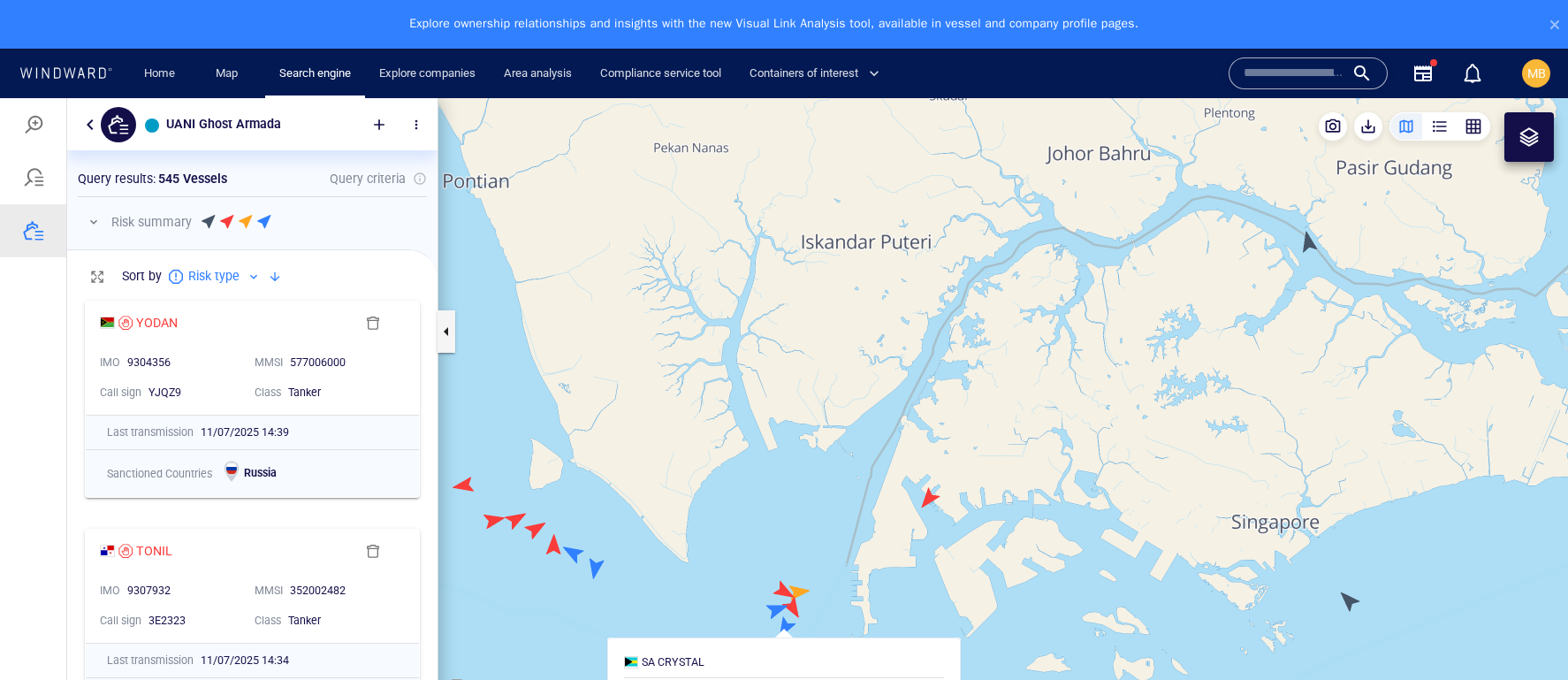 click at bounding box center [1003, 413] 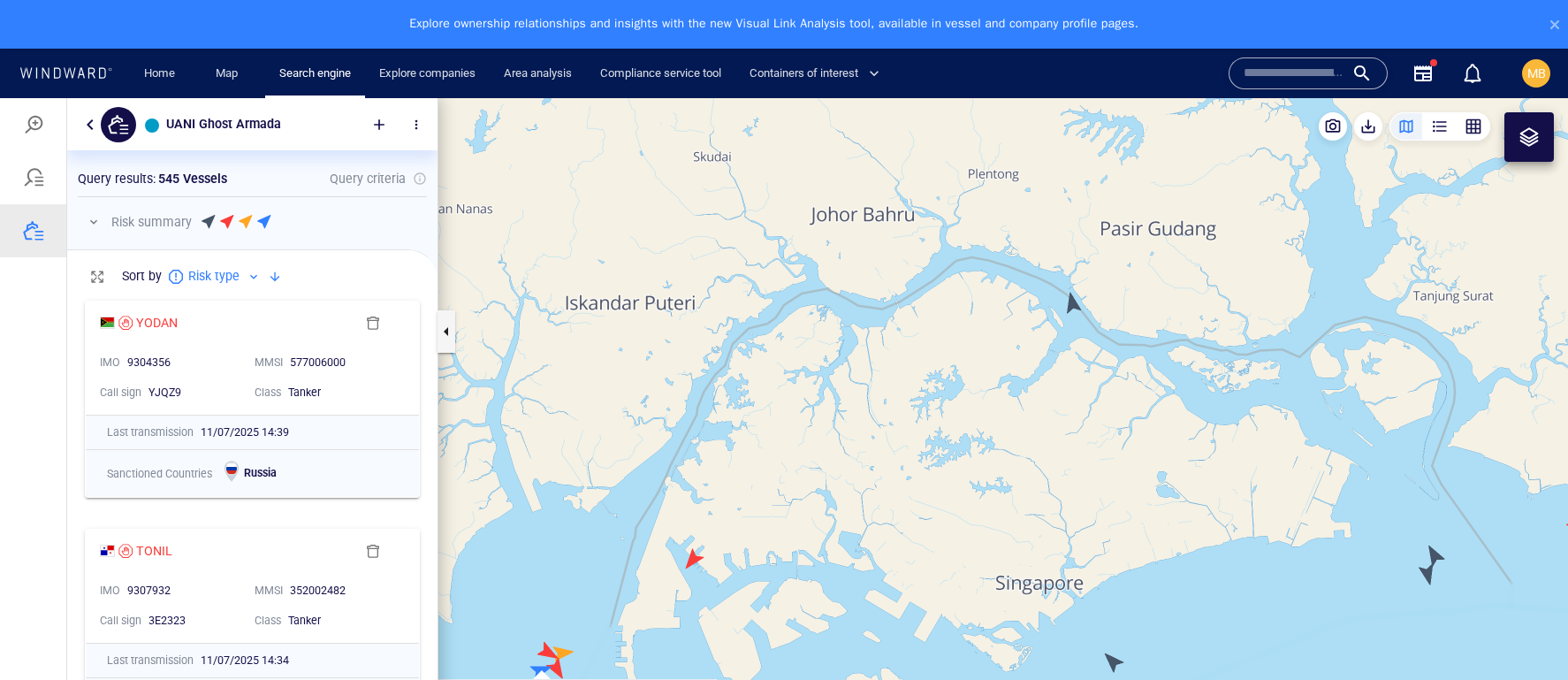 drag, startPoint x: 791, startPoint y: 420, endPoint x: 554, endPoint y: 481, distance: 244.72433 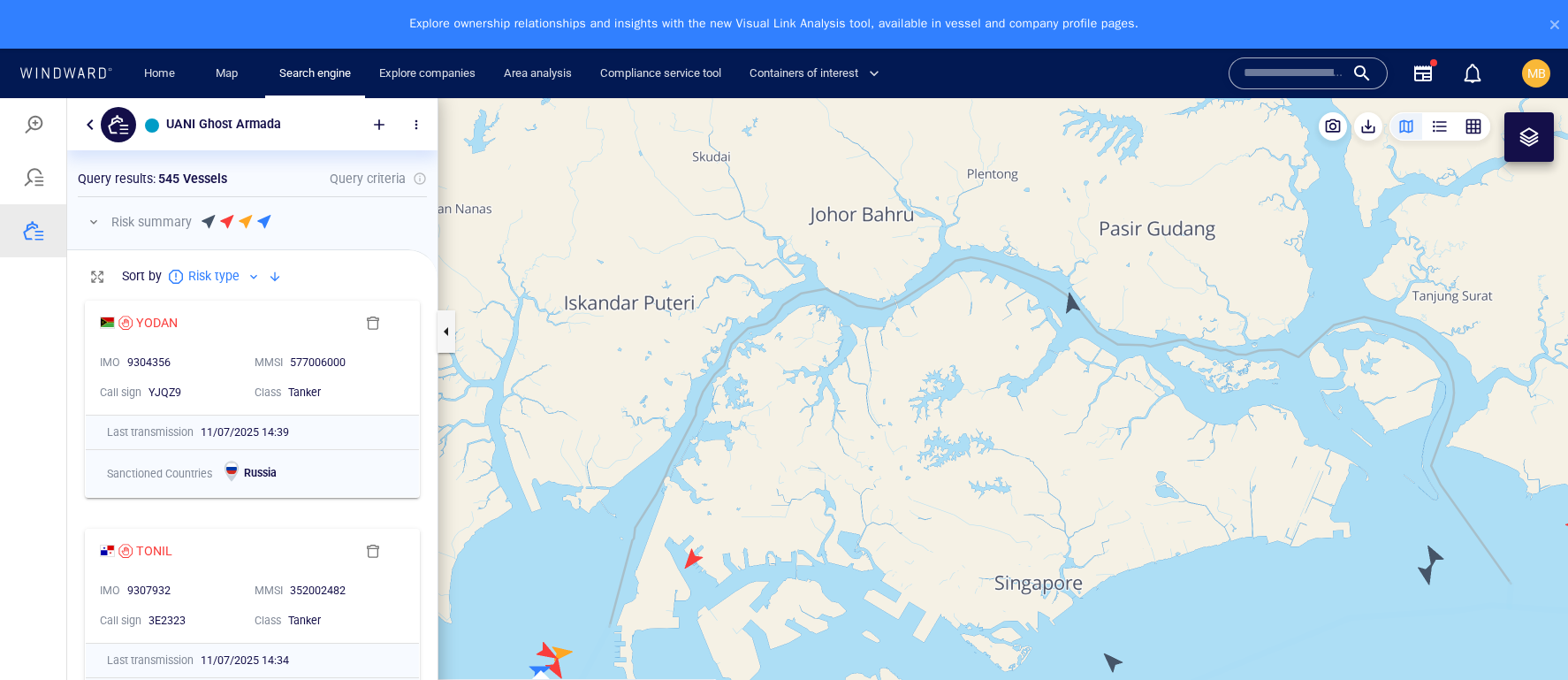 click at bounding box center (1003, 413) 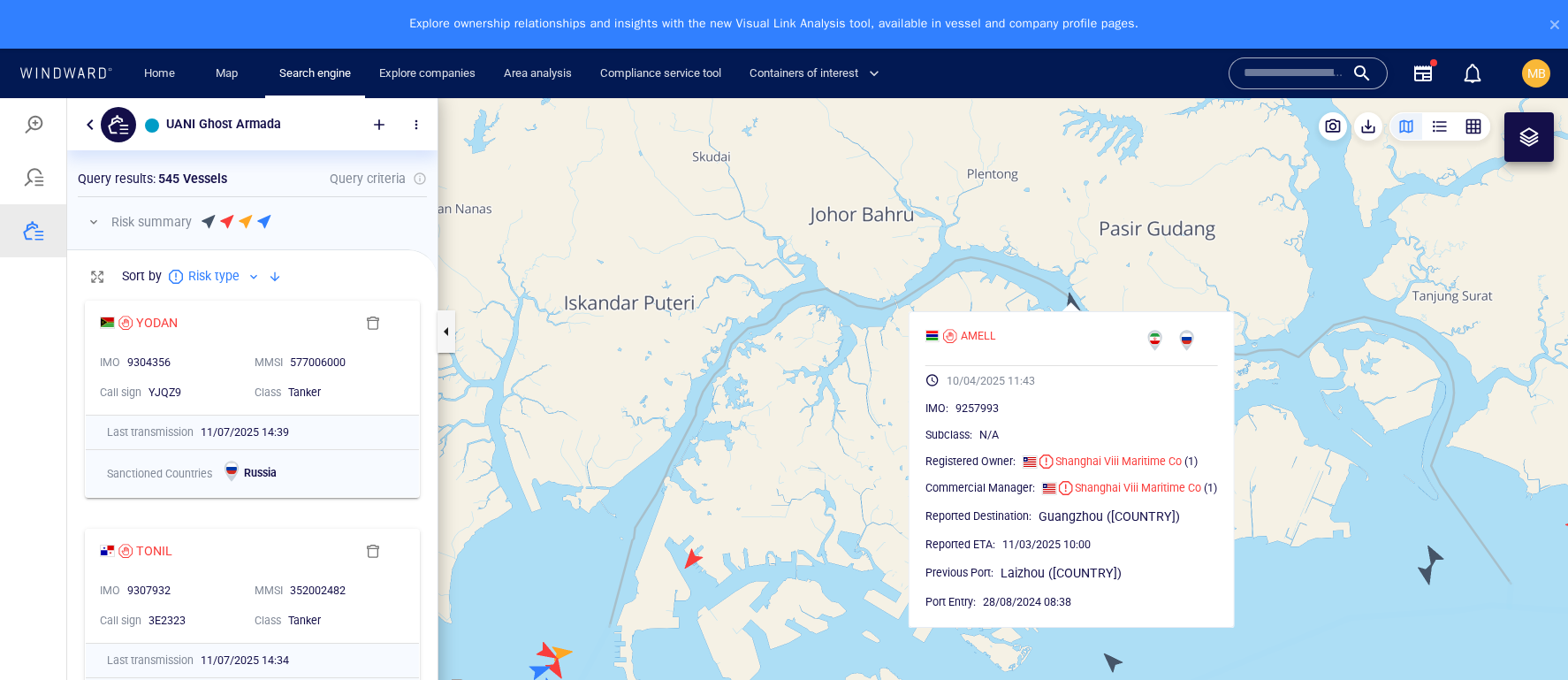 click at bounding box center [1003, 413] 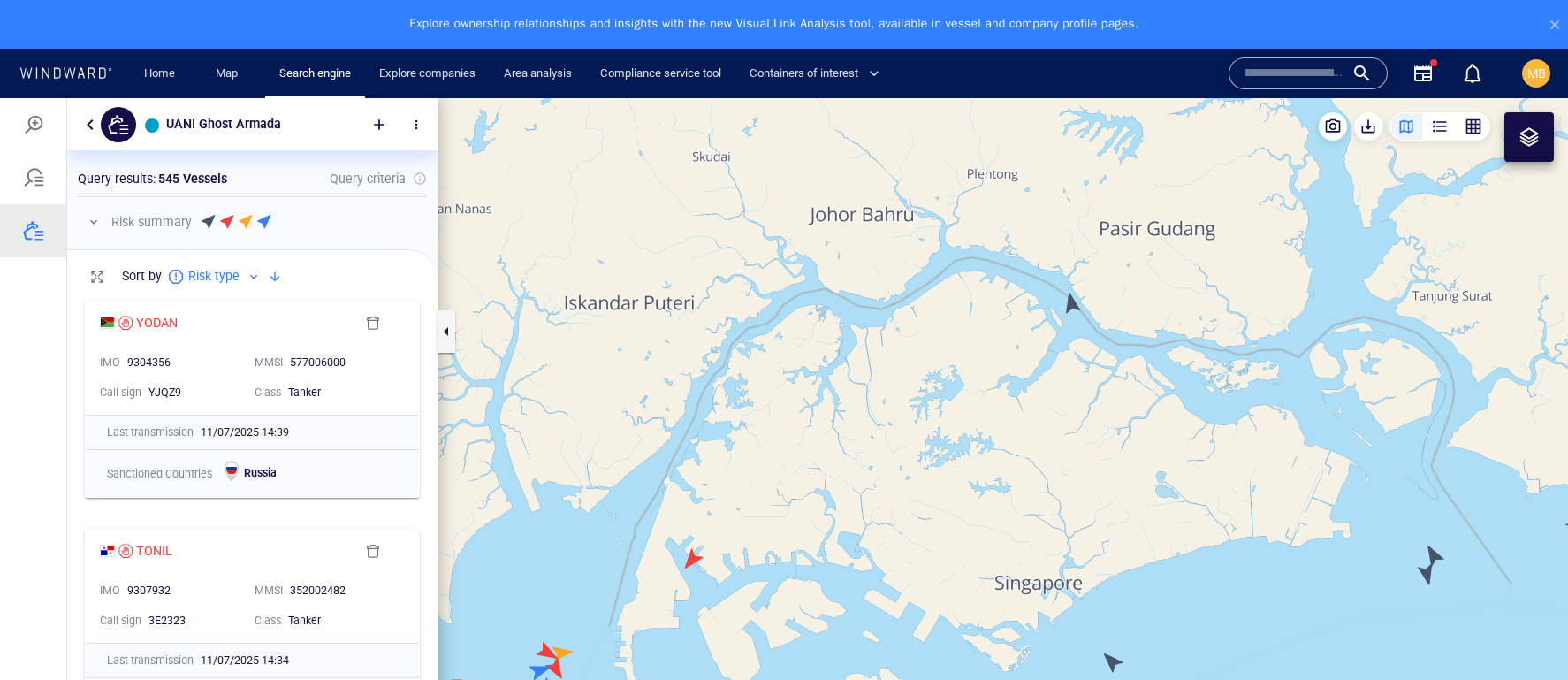 click at bounding box center (1003, 413) 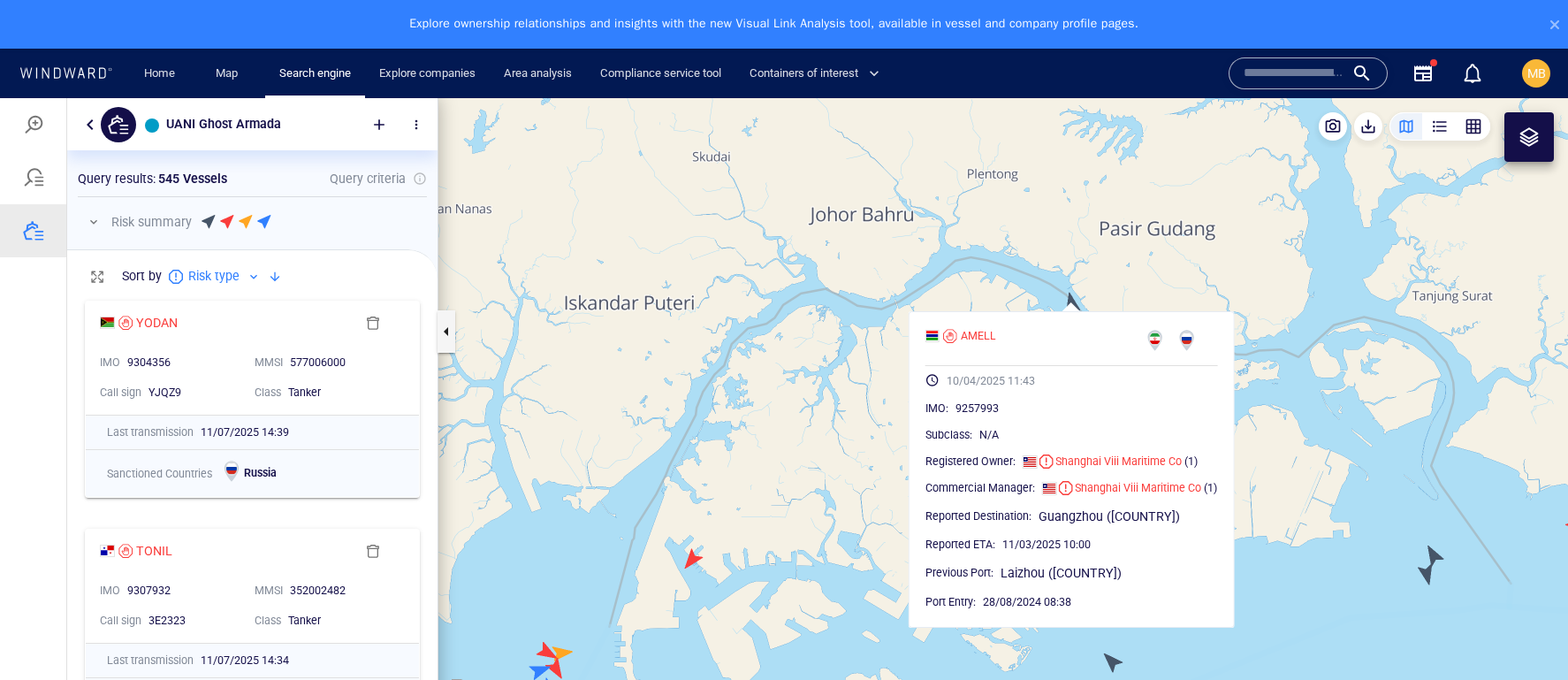 click at bounding box center (1003, 413) 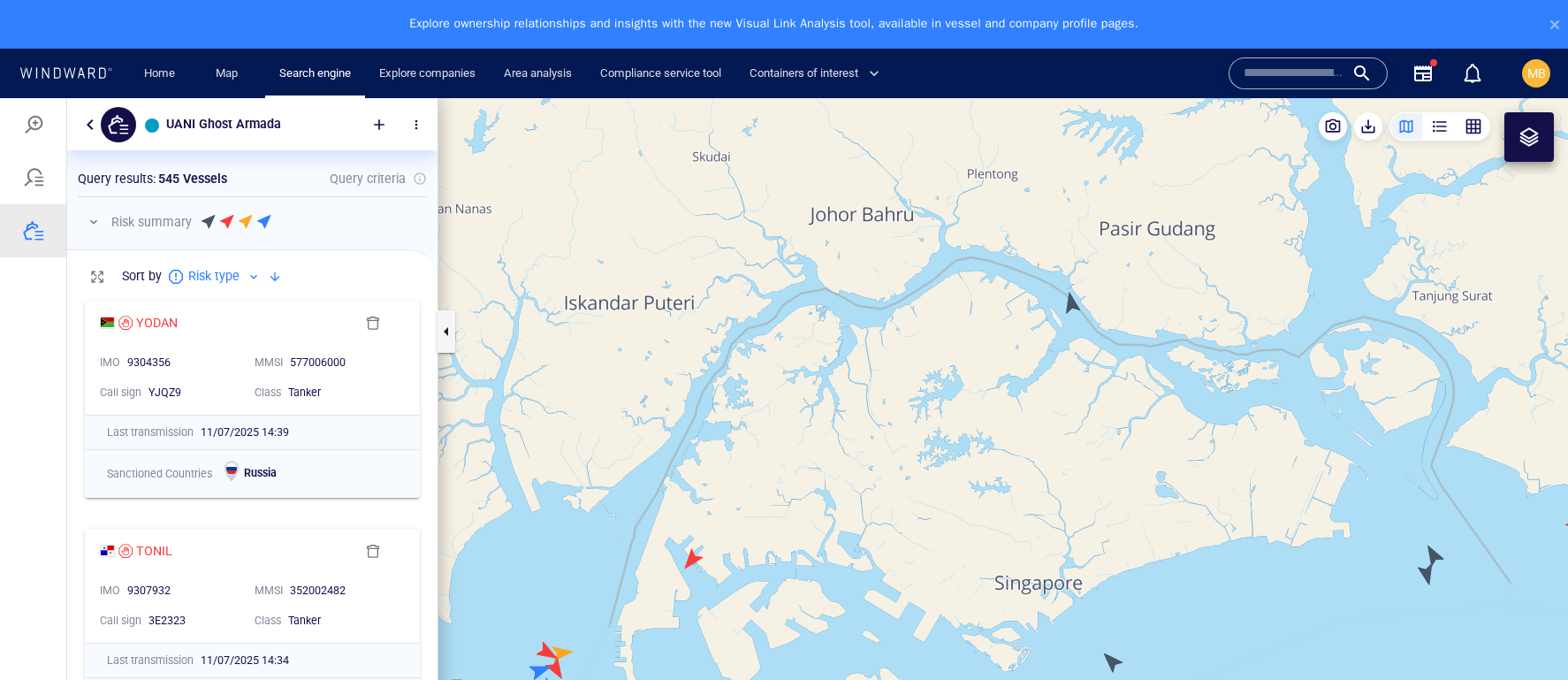 click at bounding box center [1003, 413] 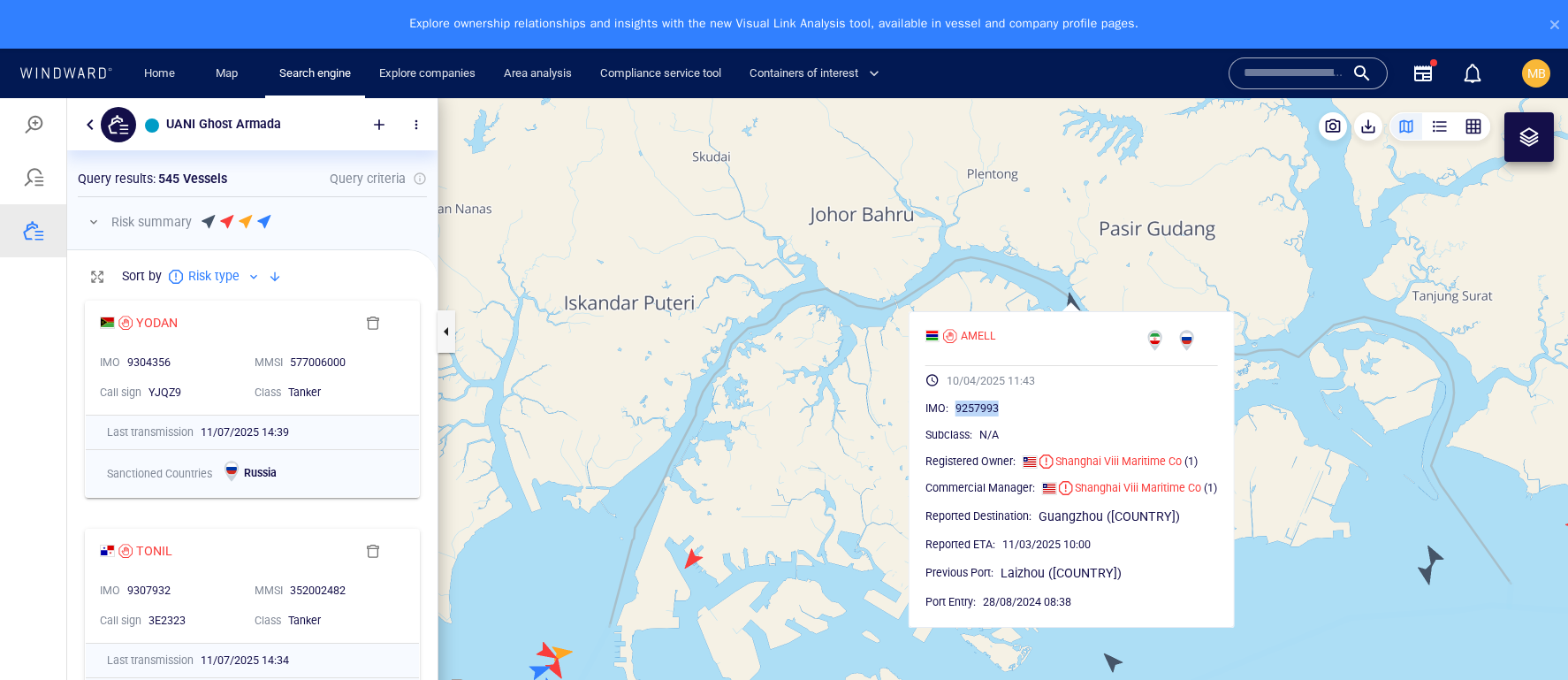 drag, startPoint x: 1016, startPoint y: 421, endPoint x: 953, endPoint y: 424, distance: 63.07139 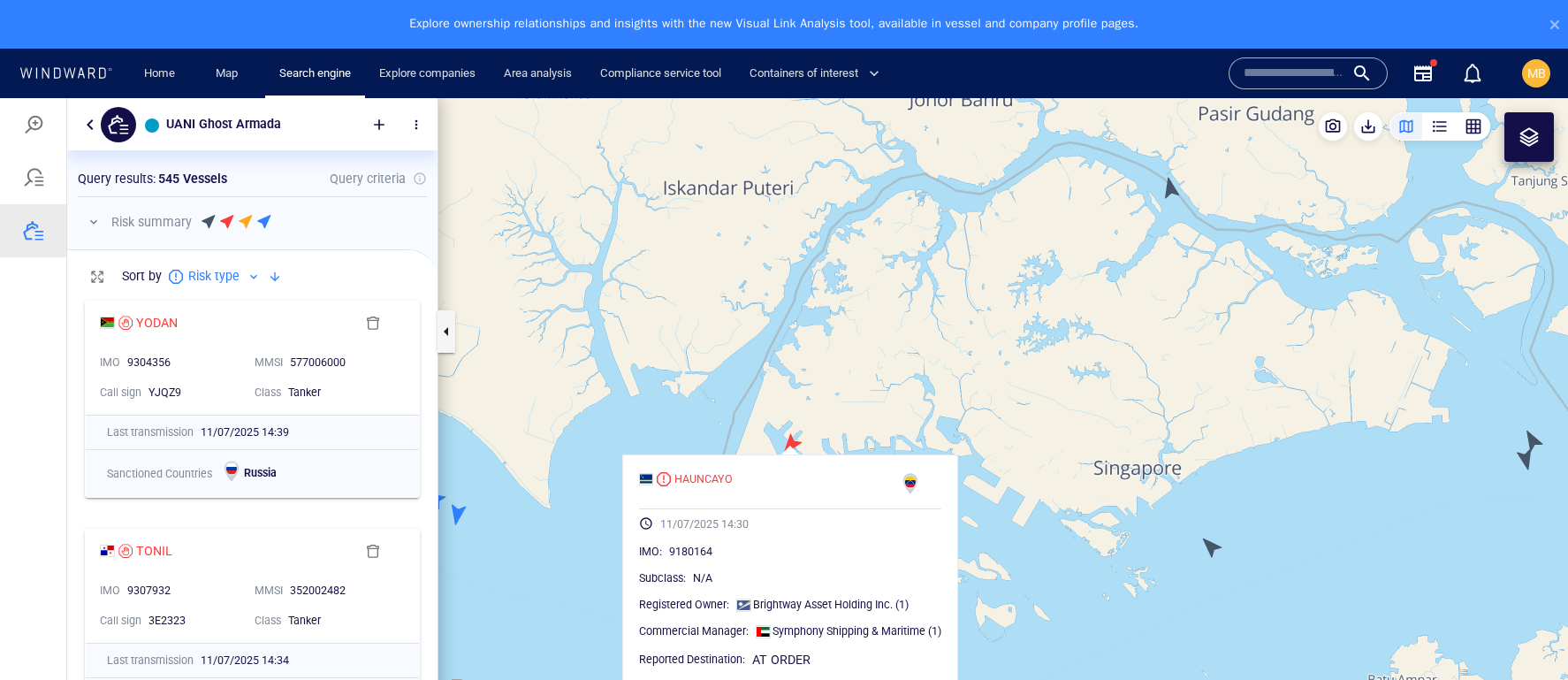 drag, startPoint x: 739, startPoint y: 523, endPoint x: 837, endPoint y: 407, distance: 151.85519 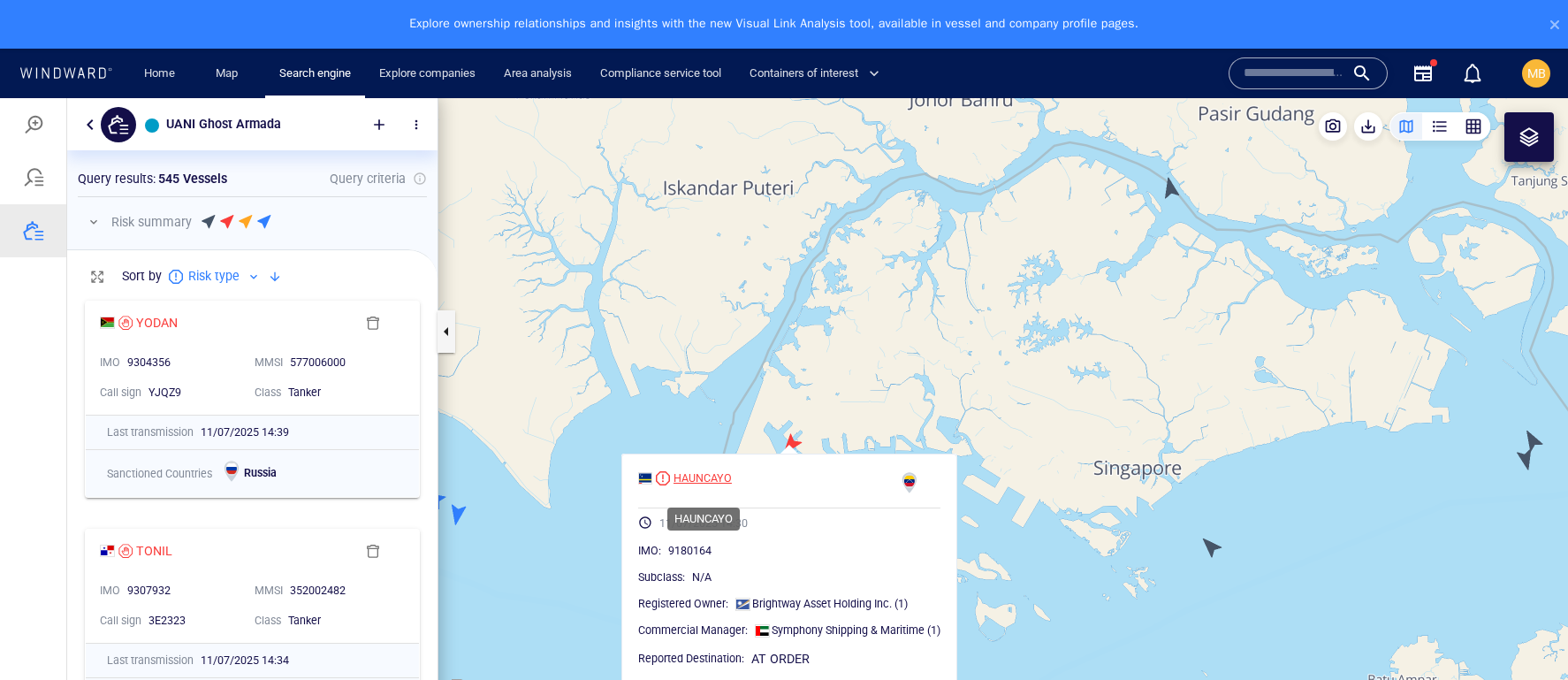 click on "HAUNCAYO" at bounding box center [703, 478] 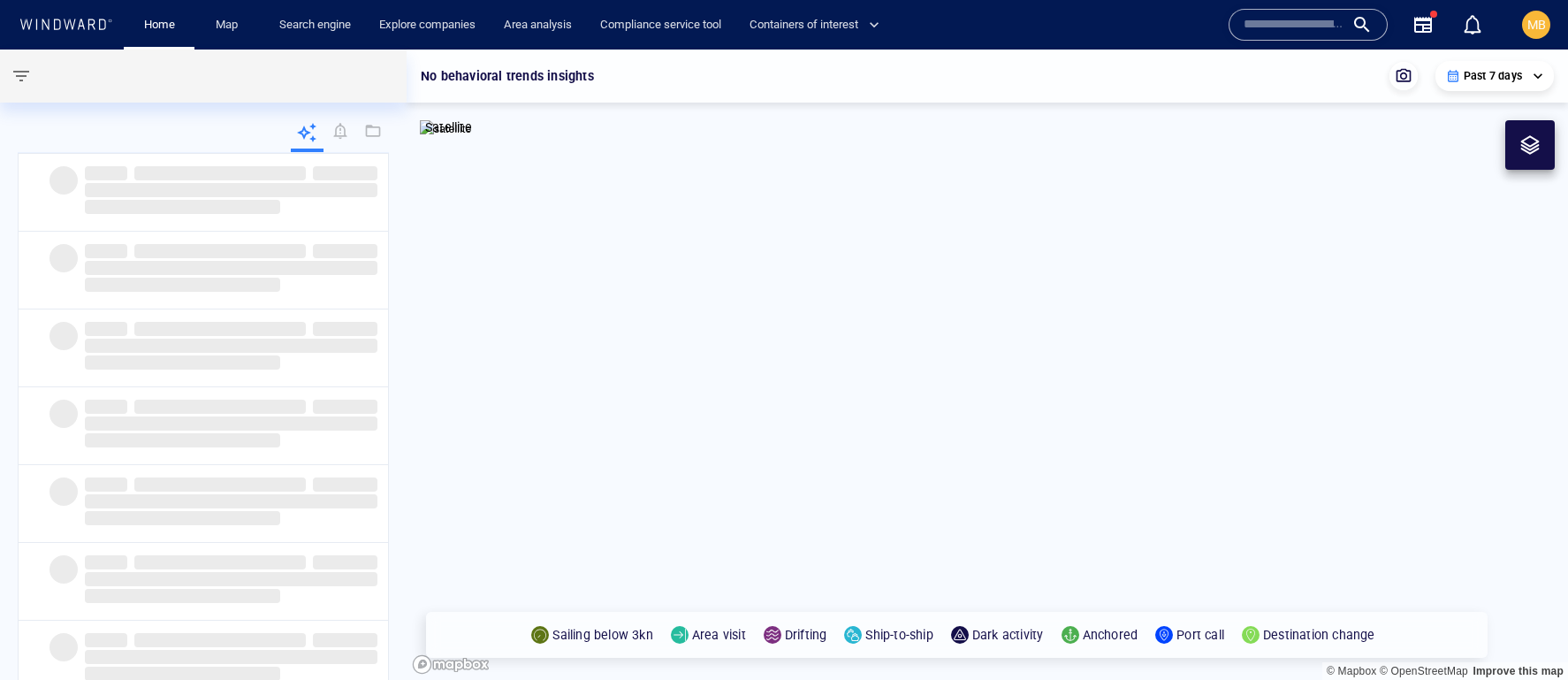 scroll, scrollTop: 0, scrollLeft: 0, axis: both 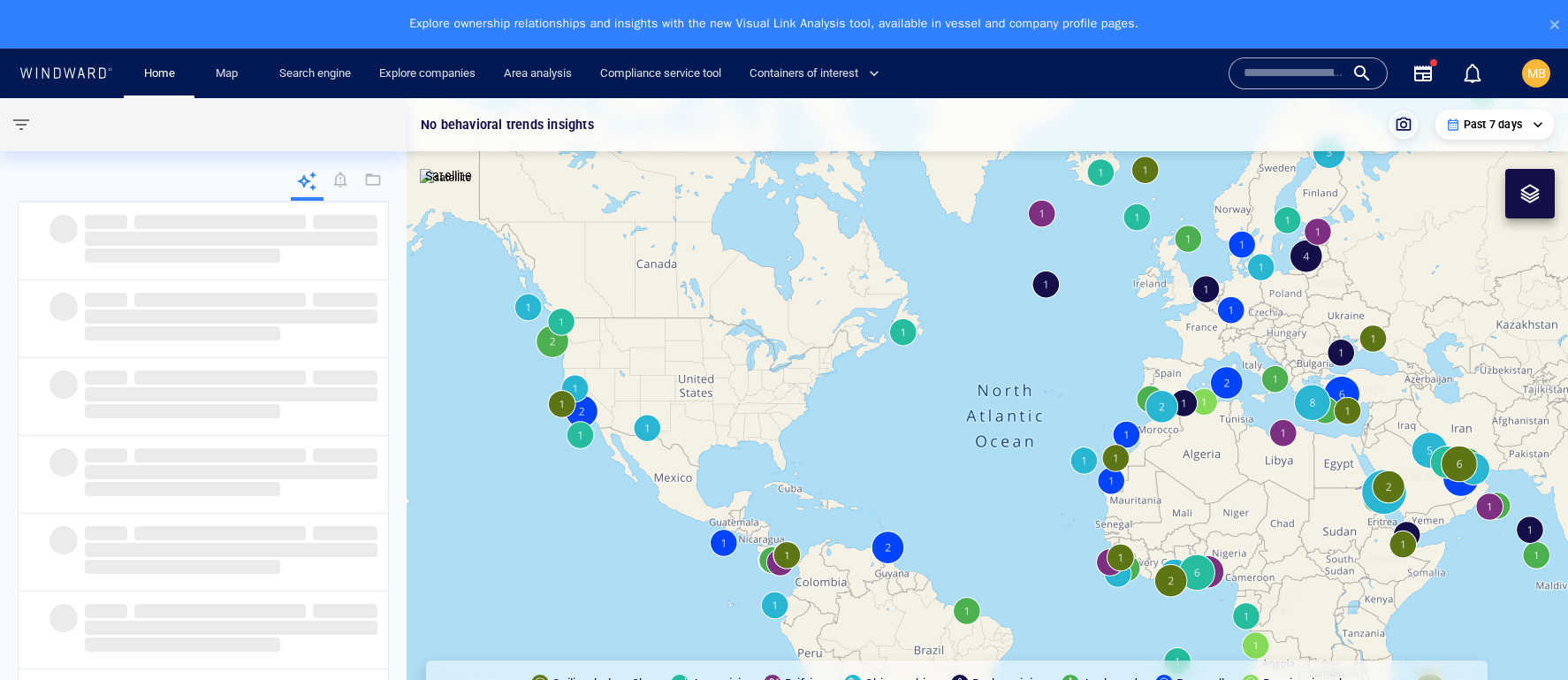 click at bounding box center (1294, 73) 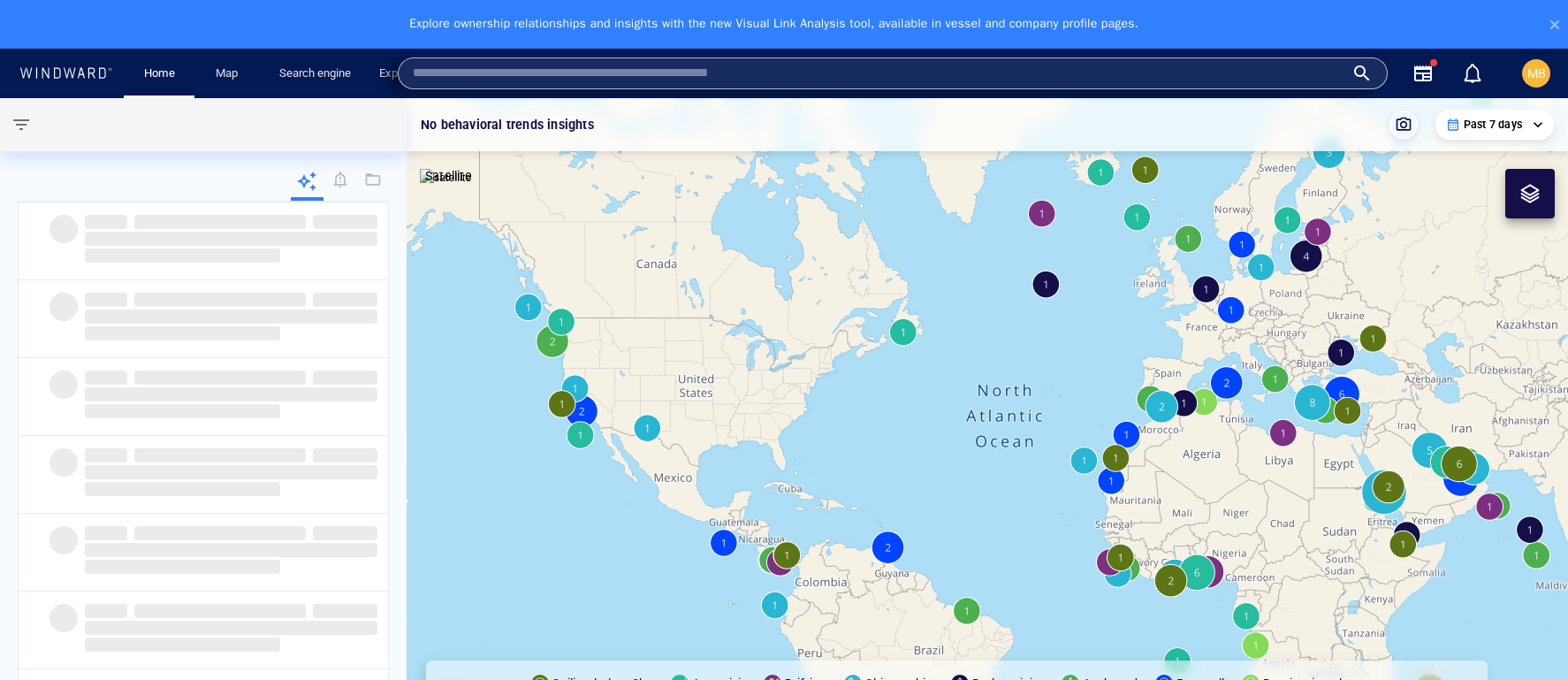 paste on "*******" 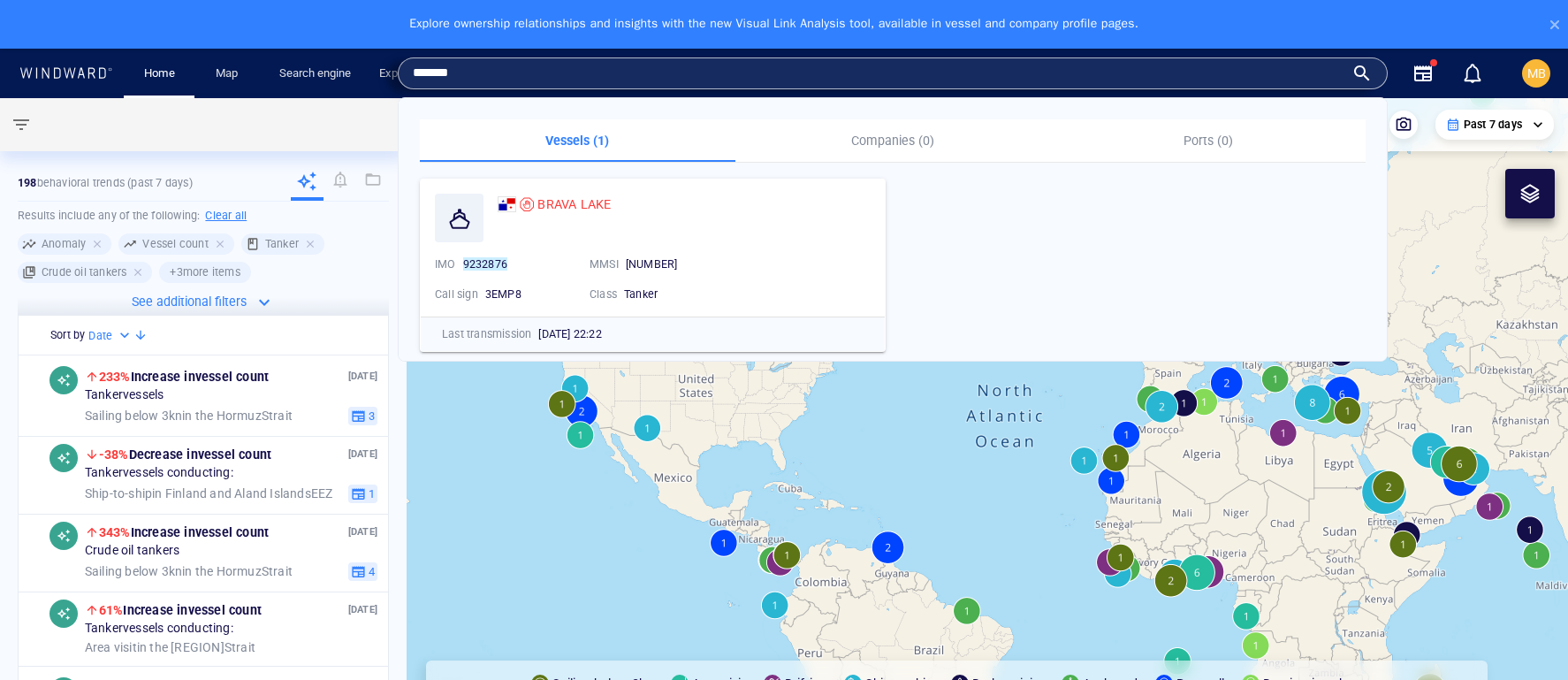 drag, startPoint x: 563, startPoint y: 79, endPoint x: 378, endPoint y: 65, distance: 185.52897 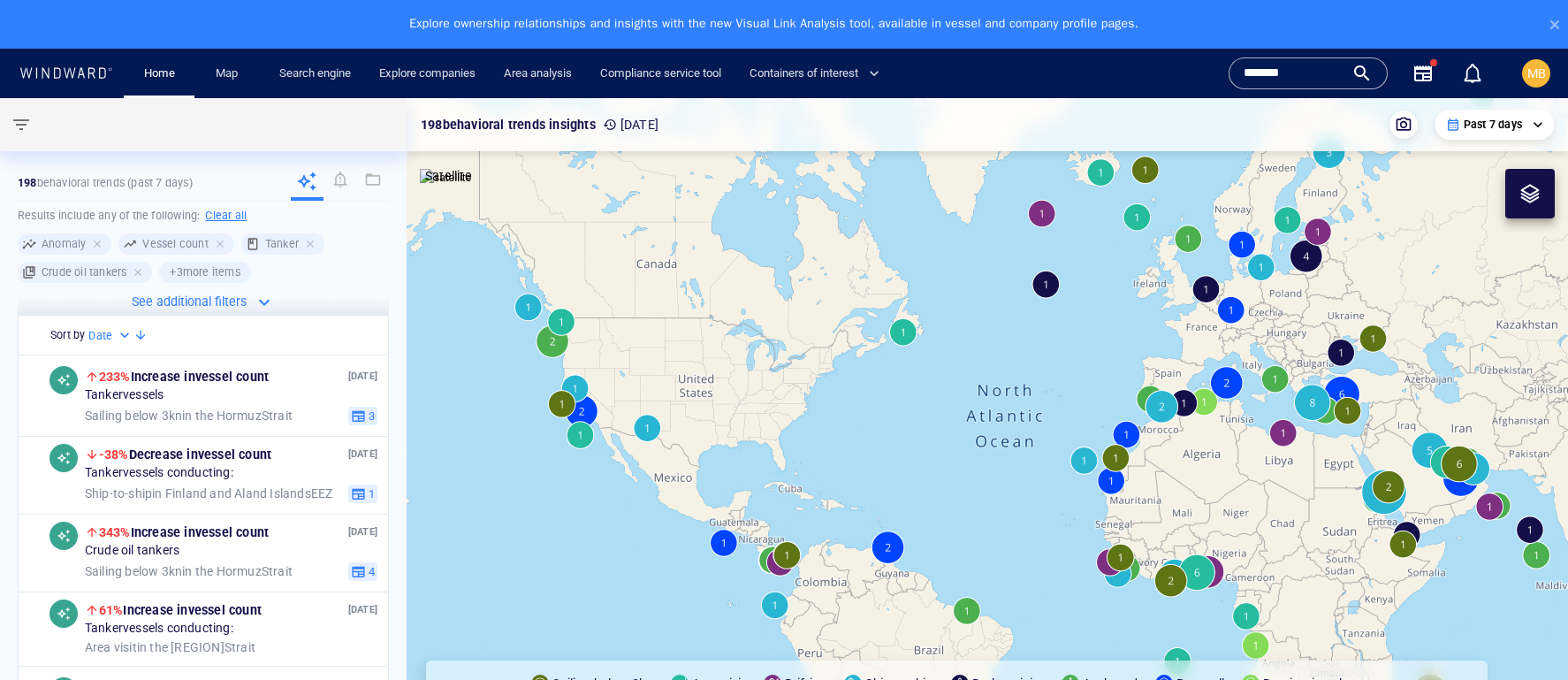 paste on "**" 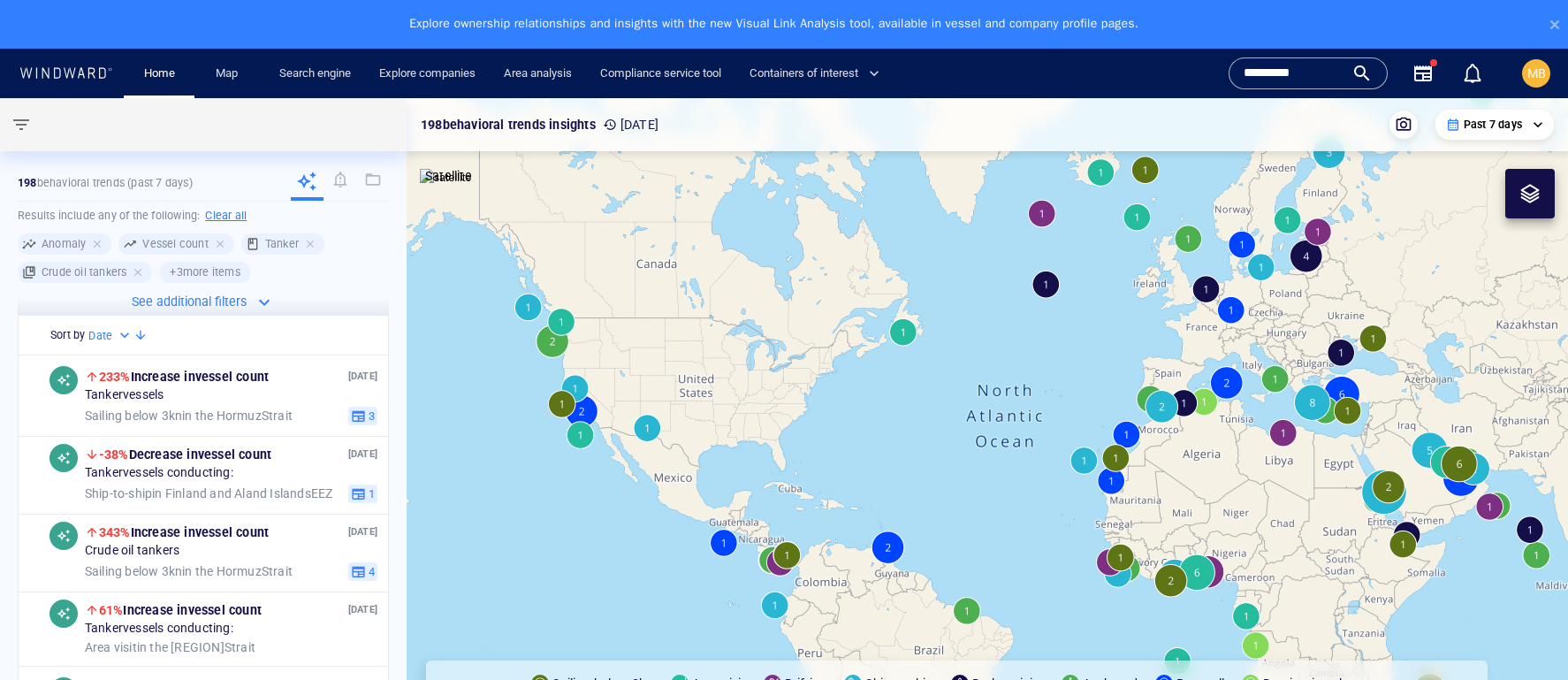 type on "*********" 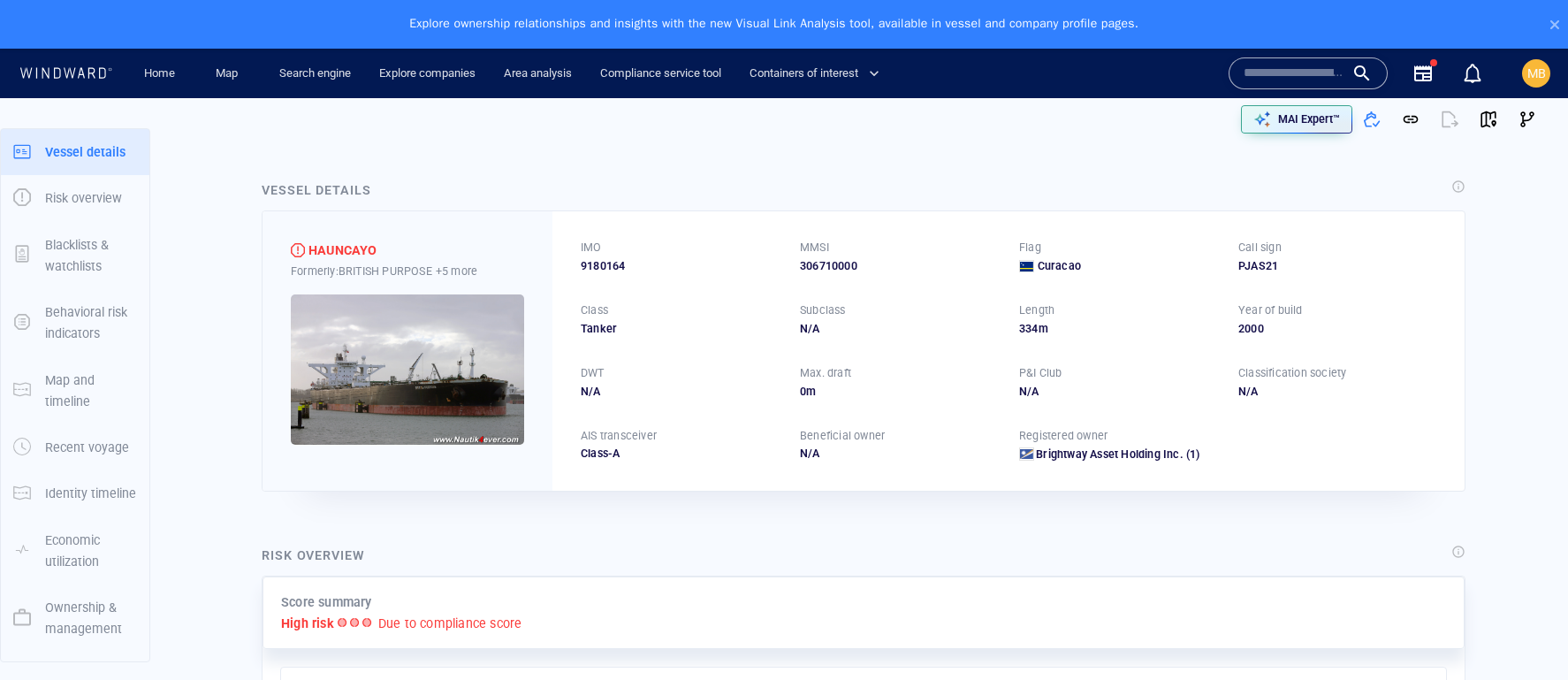scroll, scrollTop: 0, scrollLeft: 0, axis: both 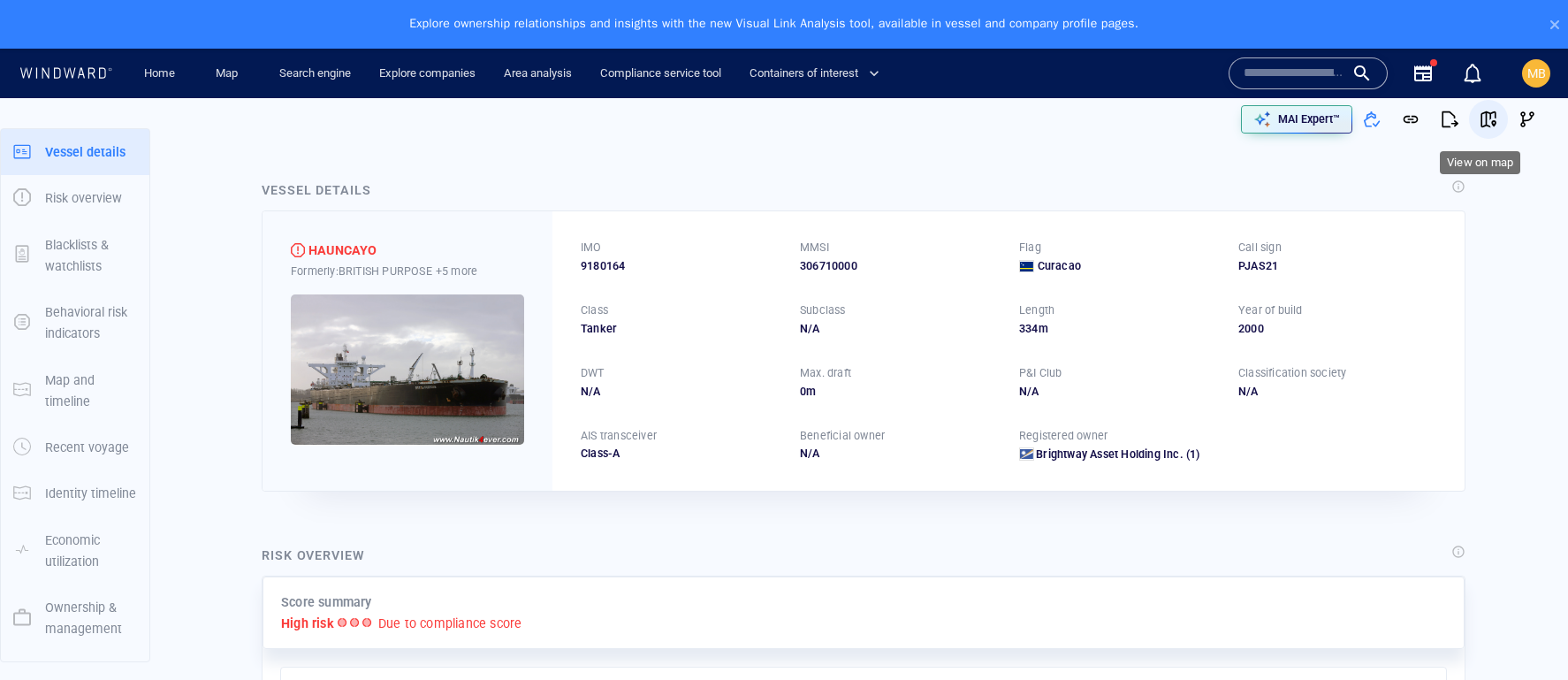 click at bounding box center [1488, 119] 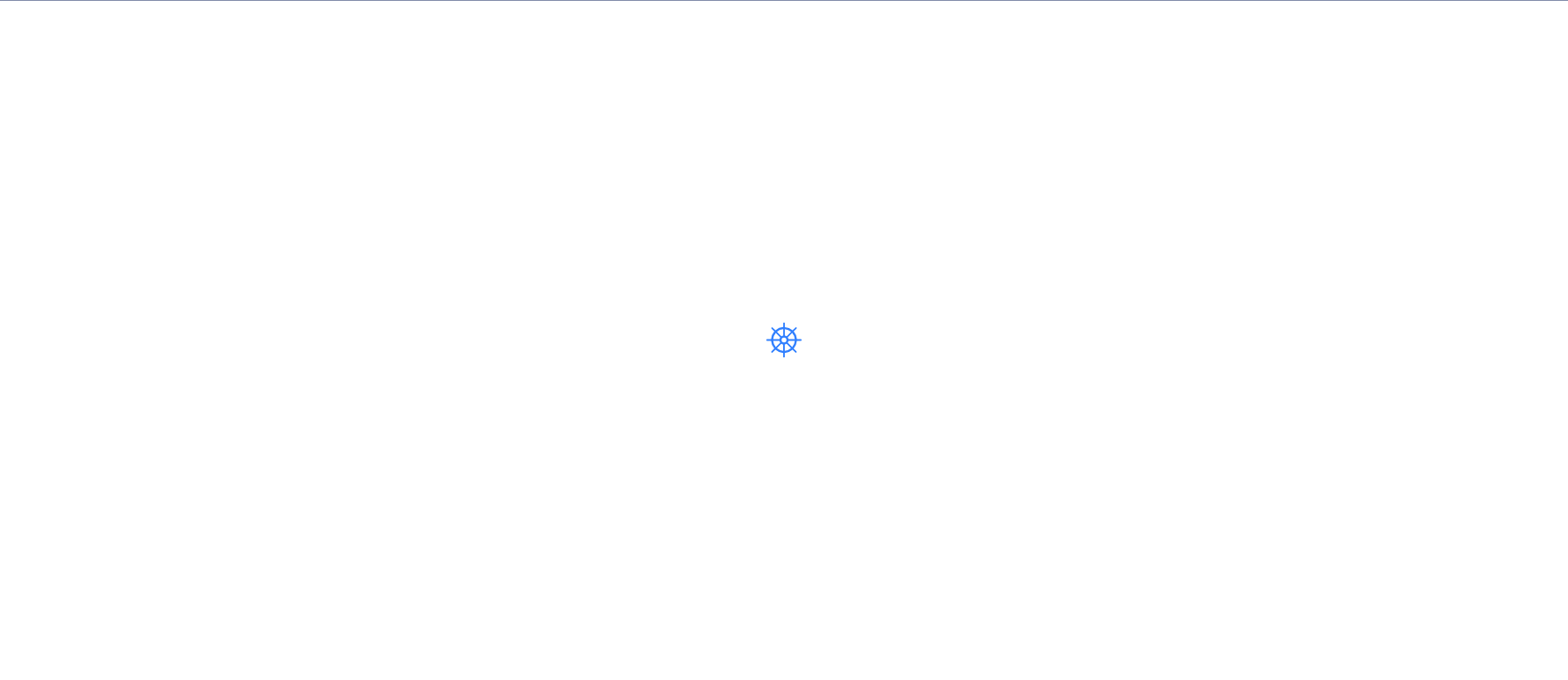 scroll, scrollTop: 0, scrollLeft: 0, axis: both 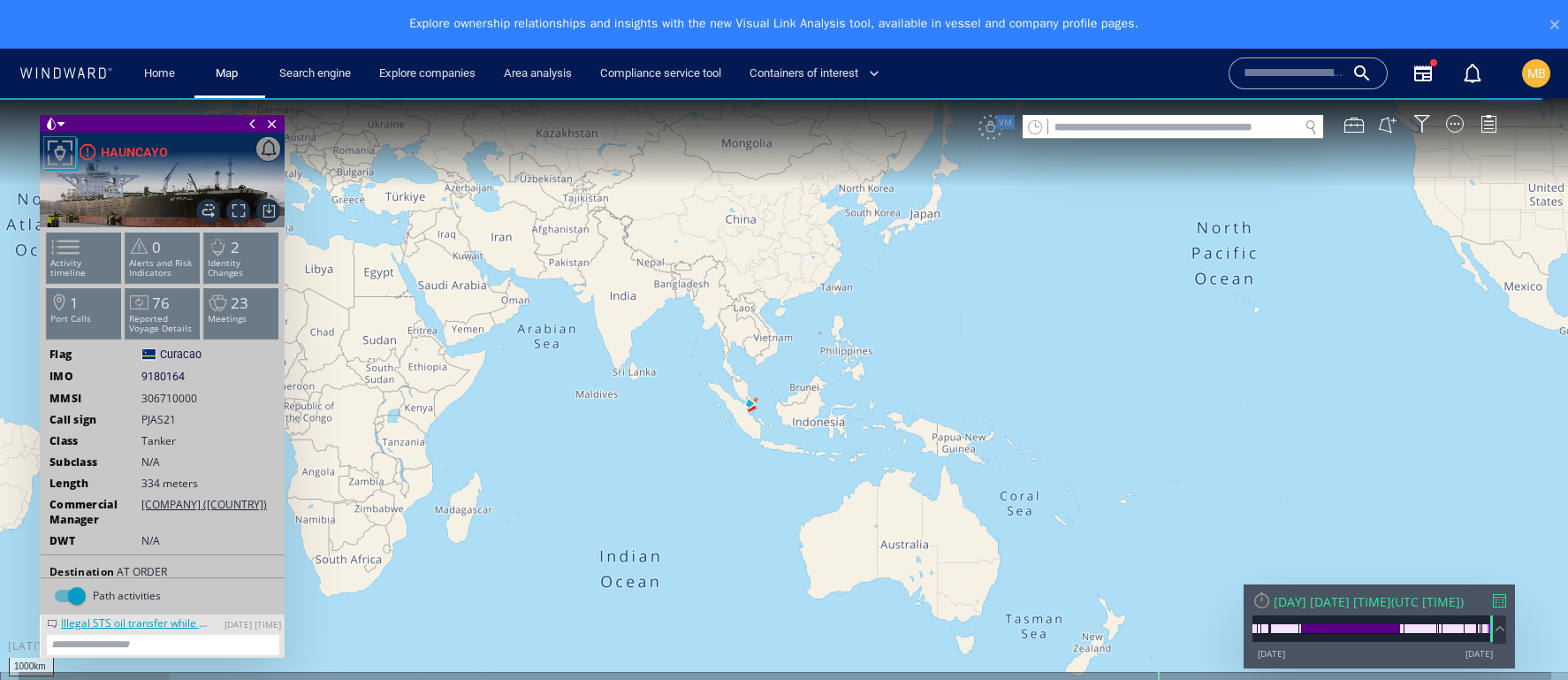 drag, startPoint x: 1107, startPoint y: 400, endPoint x: 1025, endPoint y: 376, distance: 85.440037 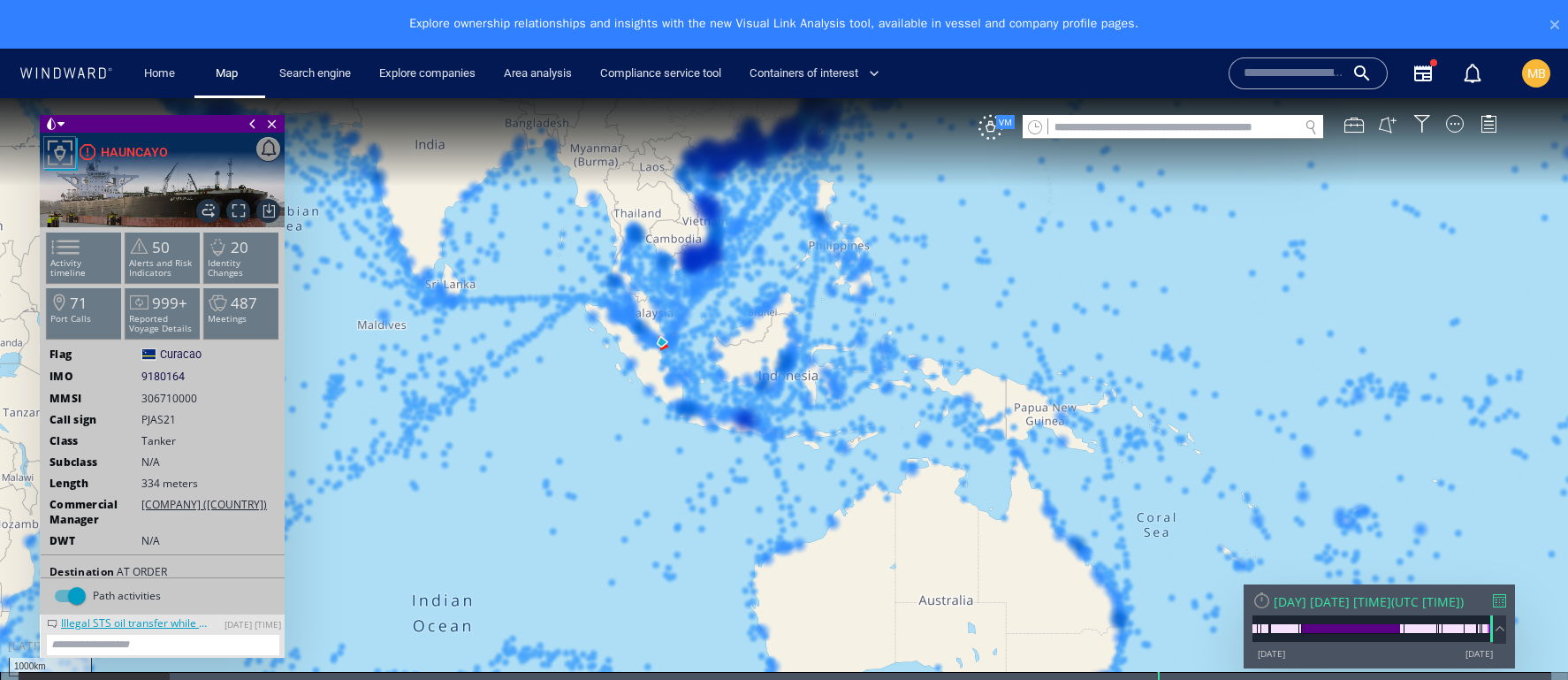 drag, startPoint x: 683, startPoint y: 391, endPoint x: 792, endPoint y: 447, distance: 122.54387 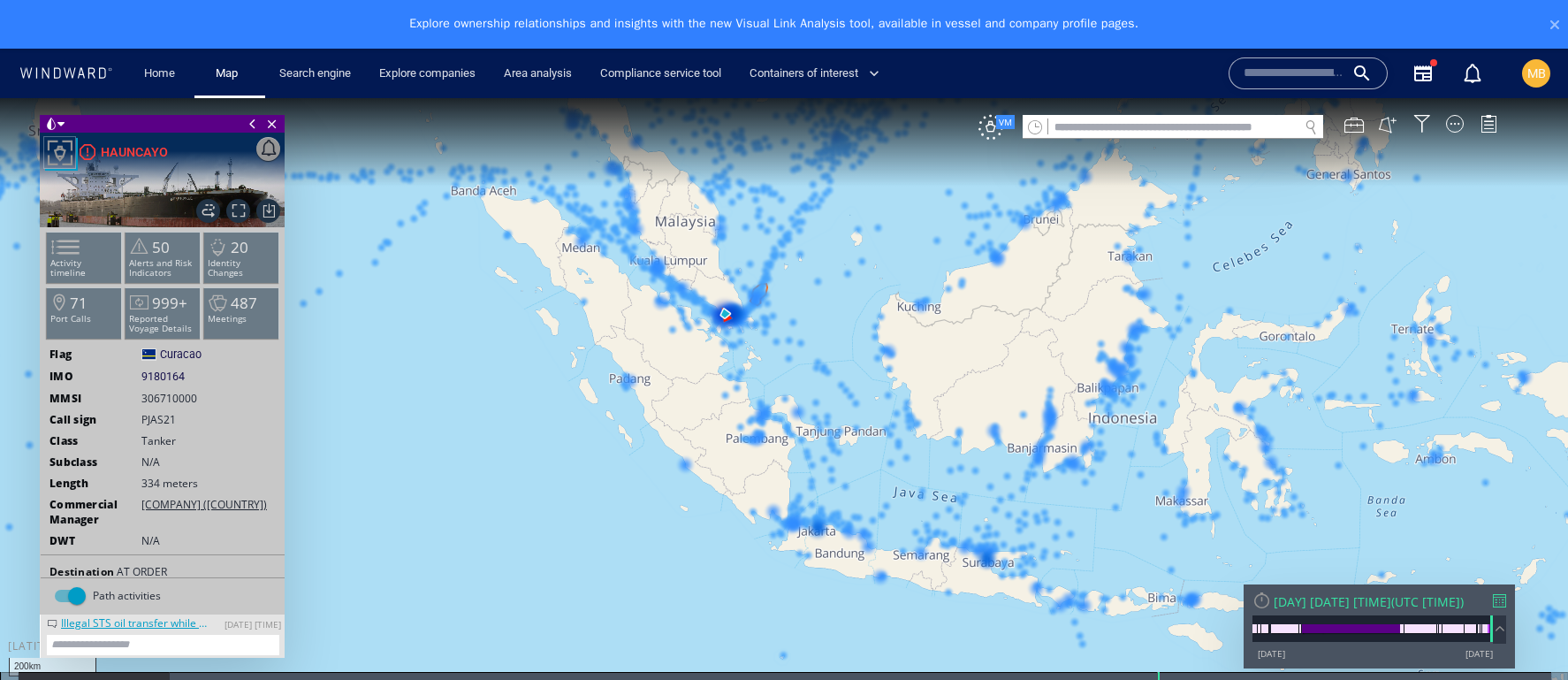 drag, startPoint x: 728, startPoint y: 326, endPoint x: 818, endPoint y: 407, distance: 121.08262 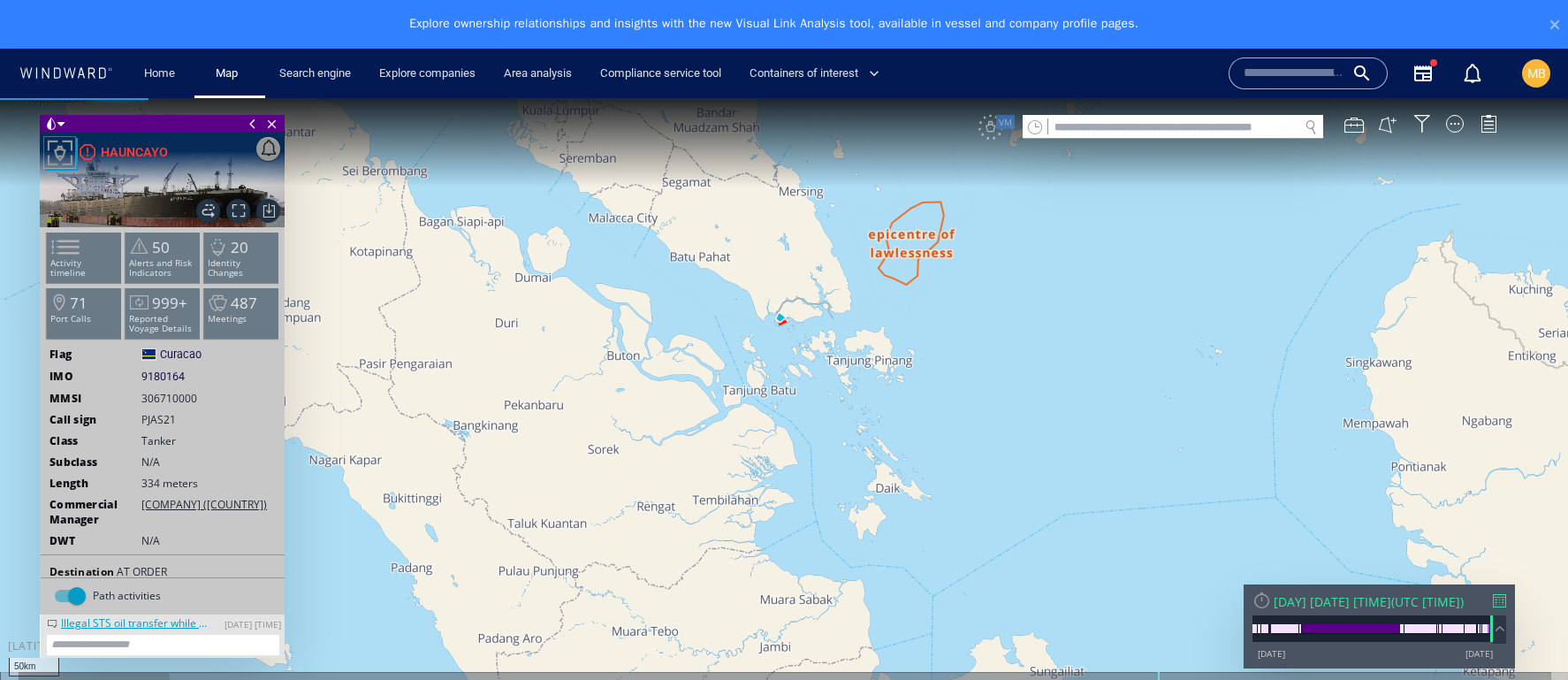drag, startPoint x: 785, startPoint y: 362, endPoint x: 839, endPoint y: 419, distance: 78.517514 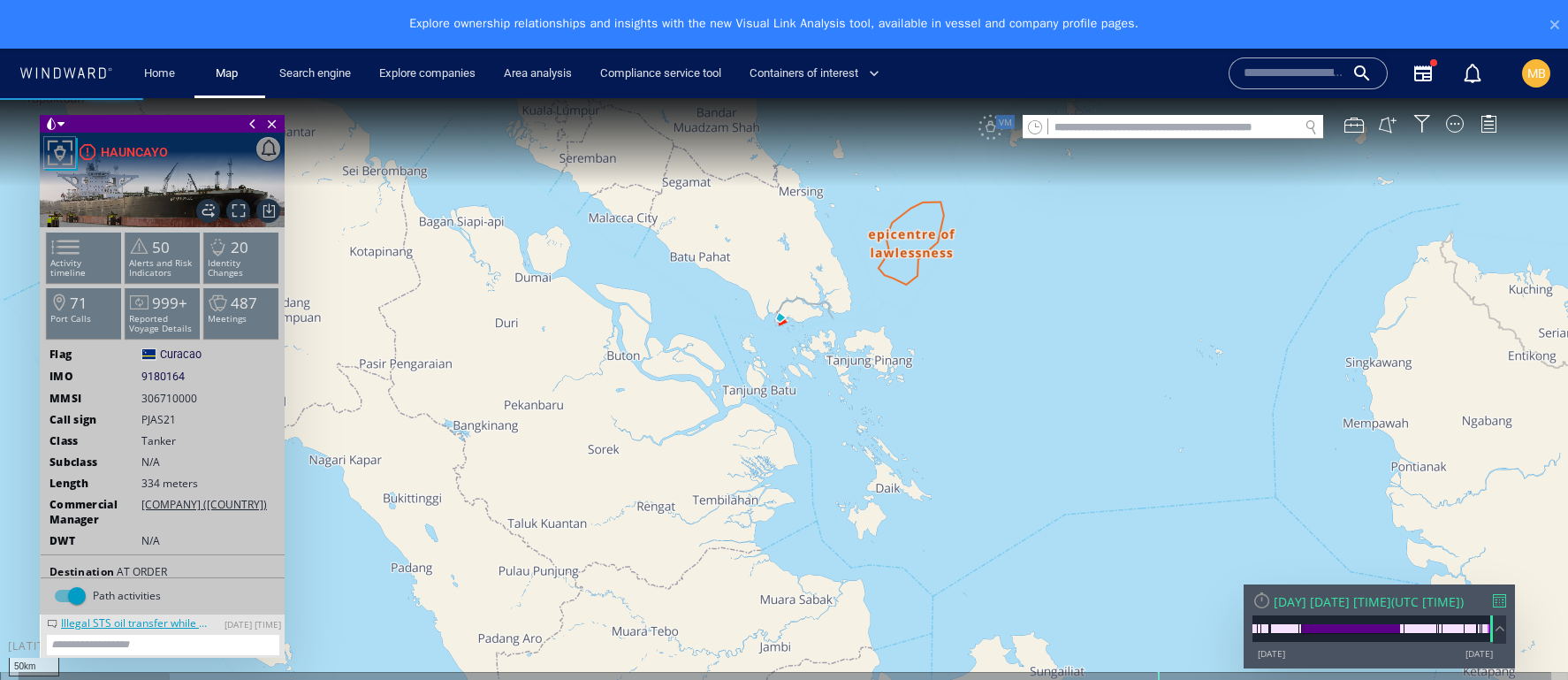 drag, startPoint x: 860, startPoint y: 433, endPoint x: 870, endPoint y: 448, distance: 18.027756 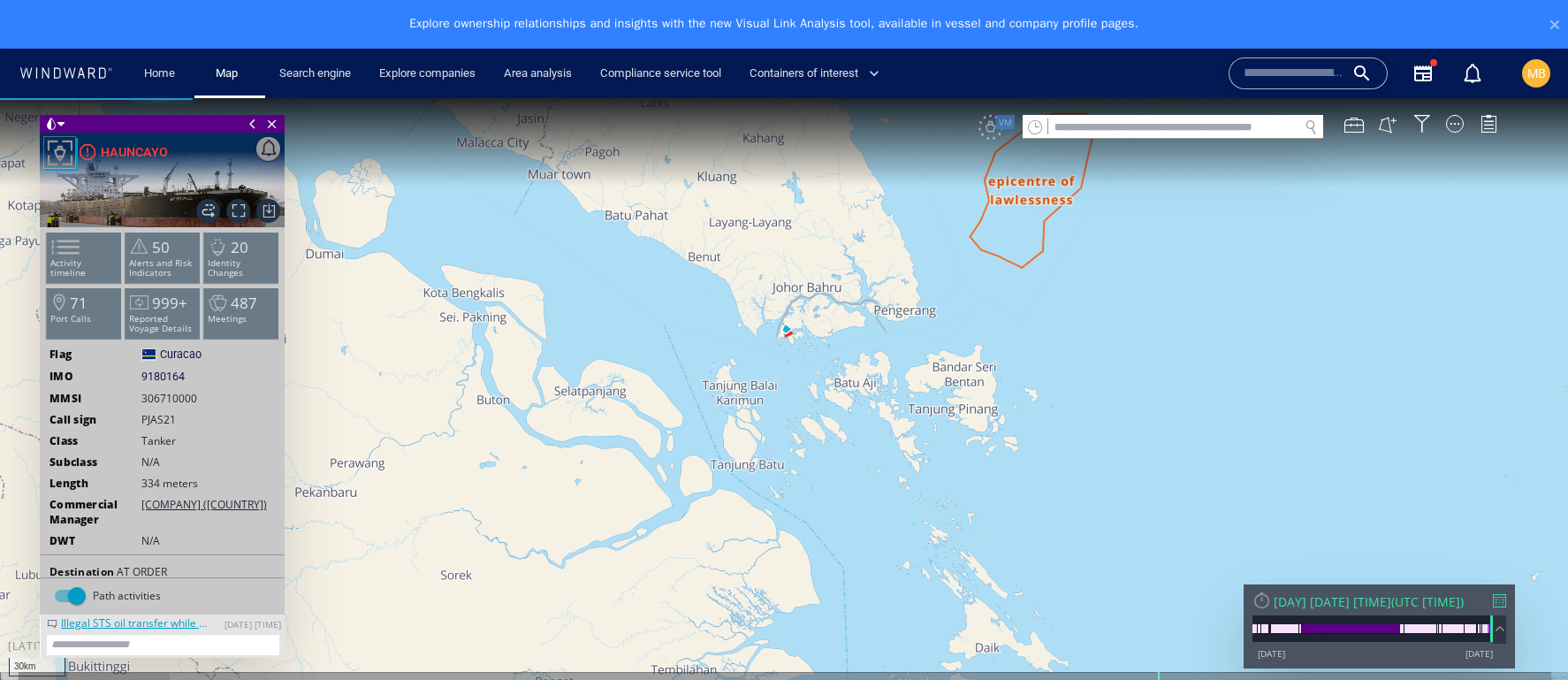 drag, startPoint x: 797, startPoint y: 347, endPoint x: 843, endPoint y: 443, distance: 106.45187 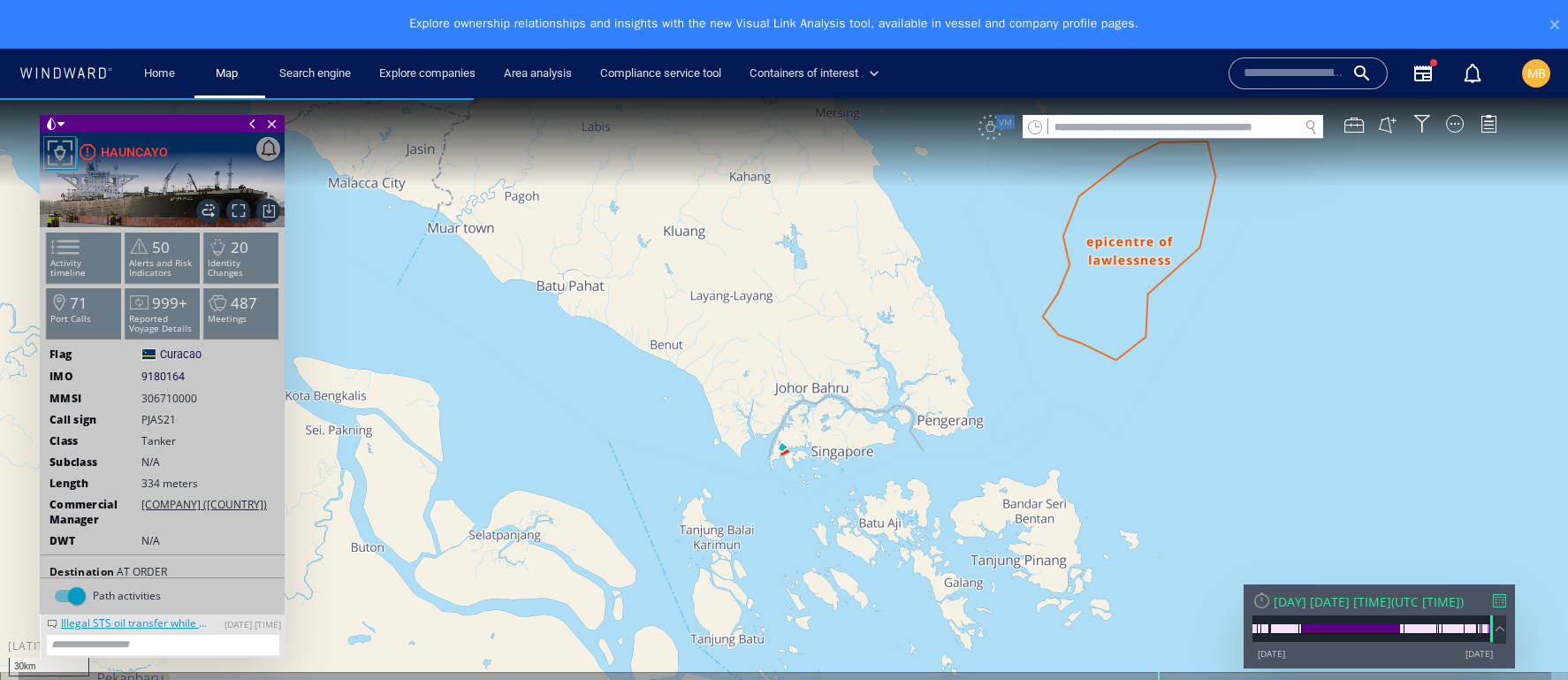 drag, startPoint x: 808, startPoint y: 403, endPoint x: 830, endPoint y: 436, distance: 39.66106 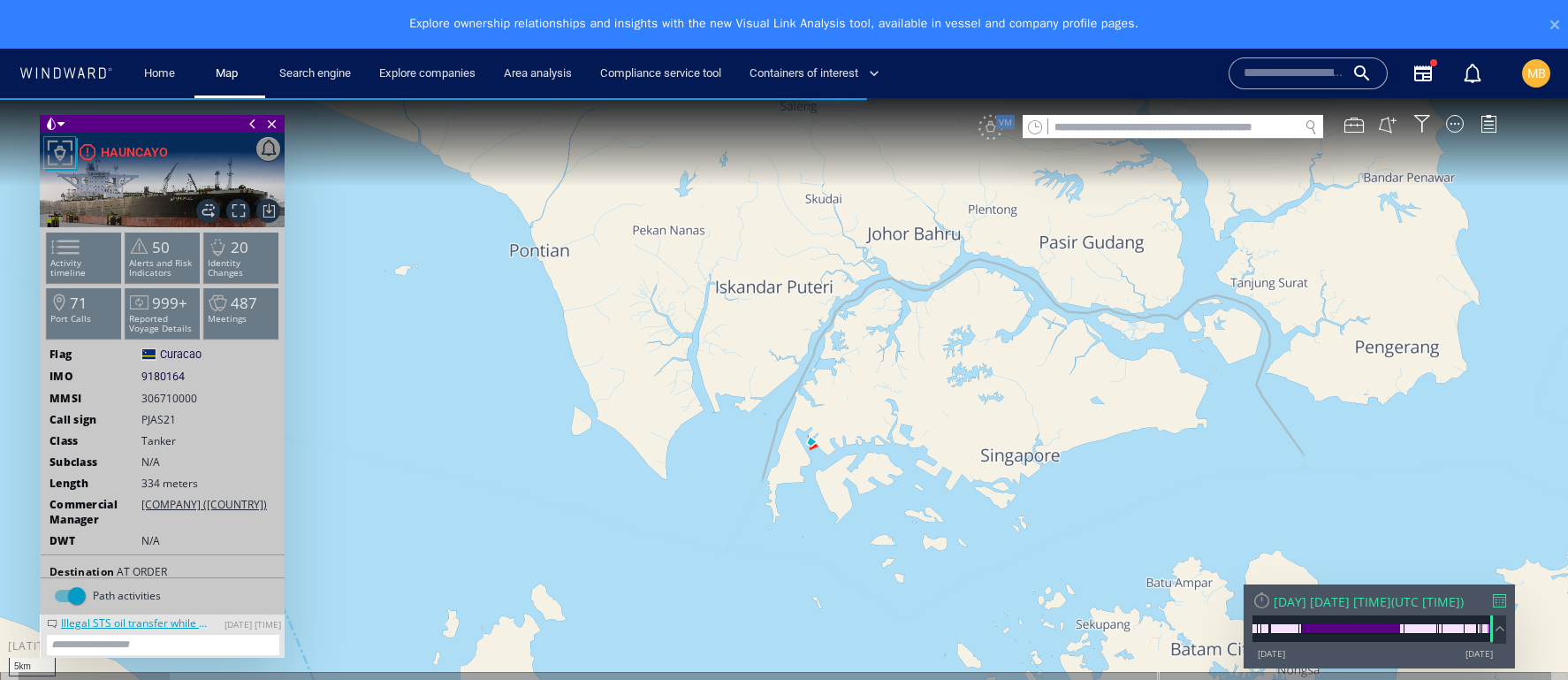 drag, startPoint x: 690, startPoint y: 475, endPoint x: 678, endPoint y: 460, distance: 19.209373 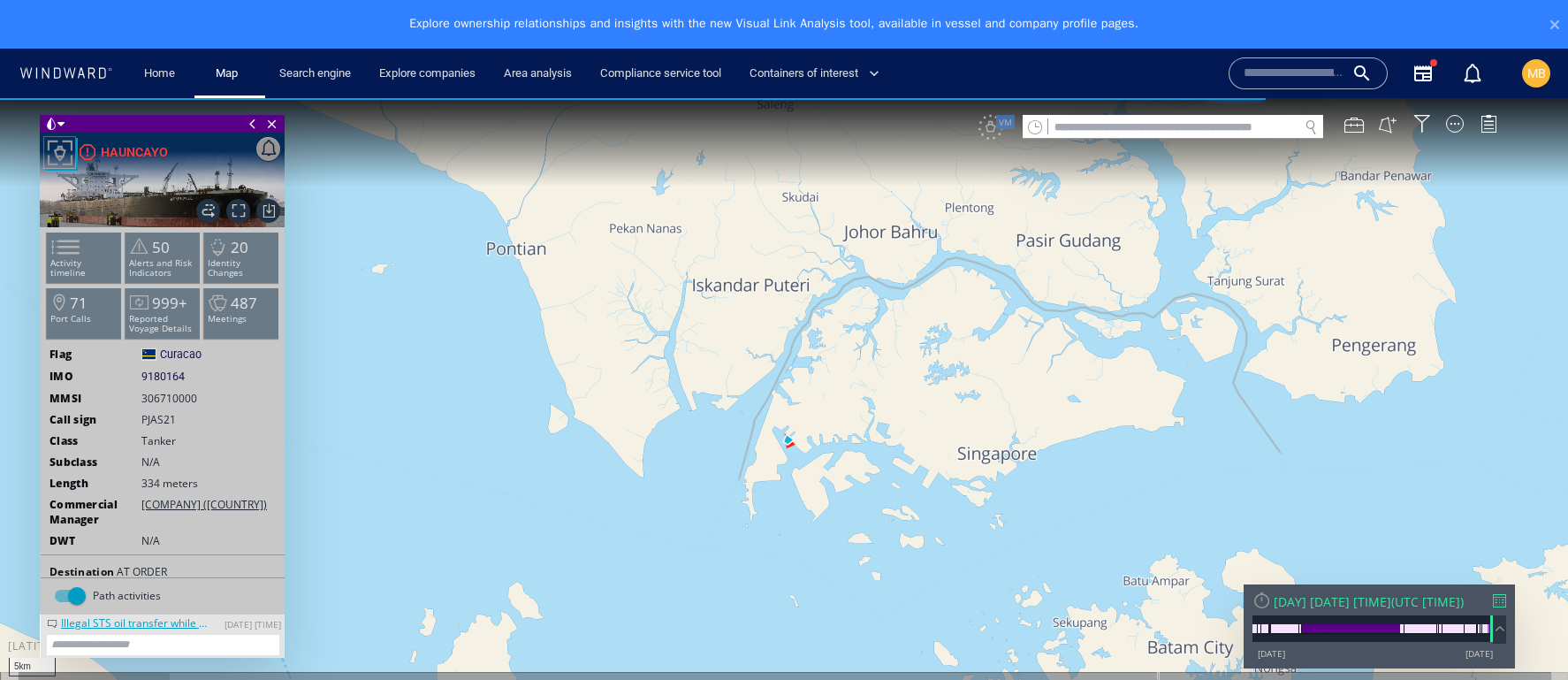 drag, startPoint x: 465, startPoint y: 390, endPoint x: 212, endPoint y: 351, distance: 255.9883 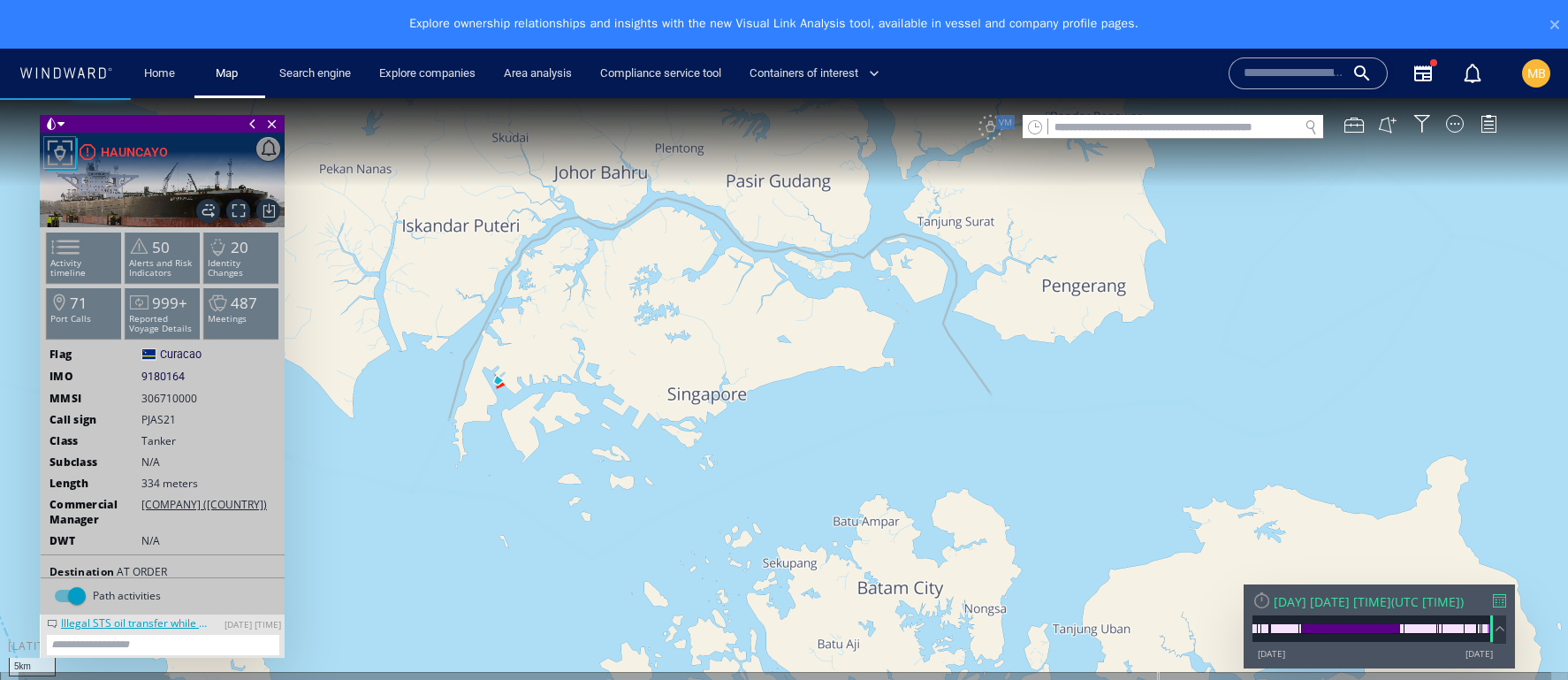 drag, startPoint x: 360, startPoint y: 411, endPoint x: 296, endPoint y: 378, distance: 72.0069 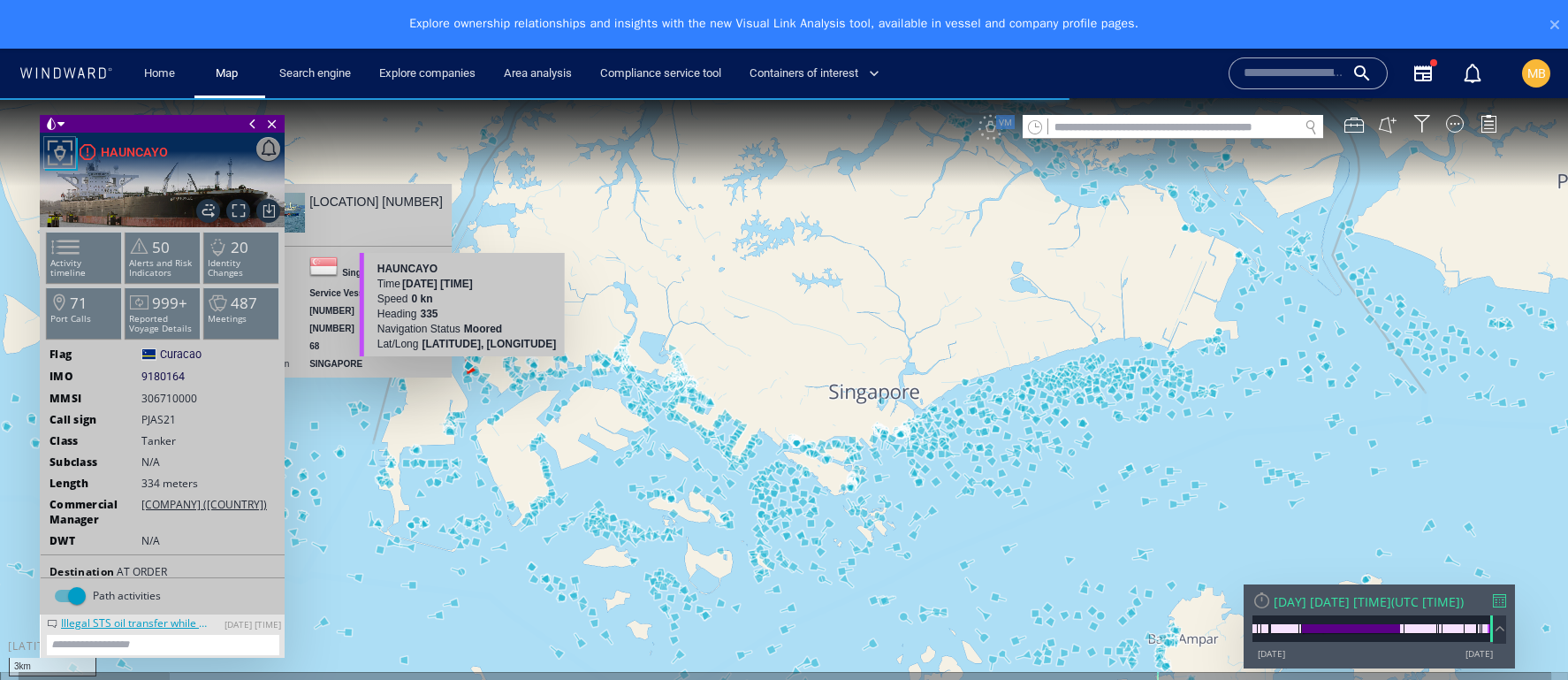 scroll, scrollTop: 0, scrollLeft: 0, axis: both 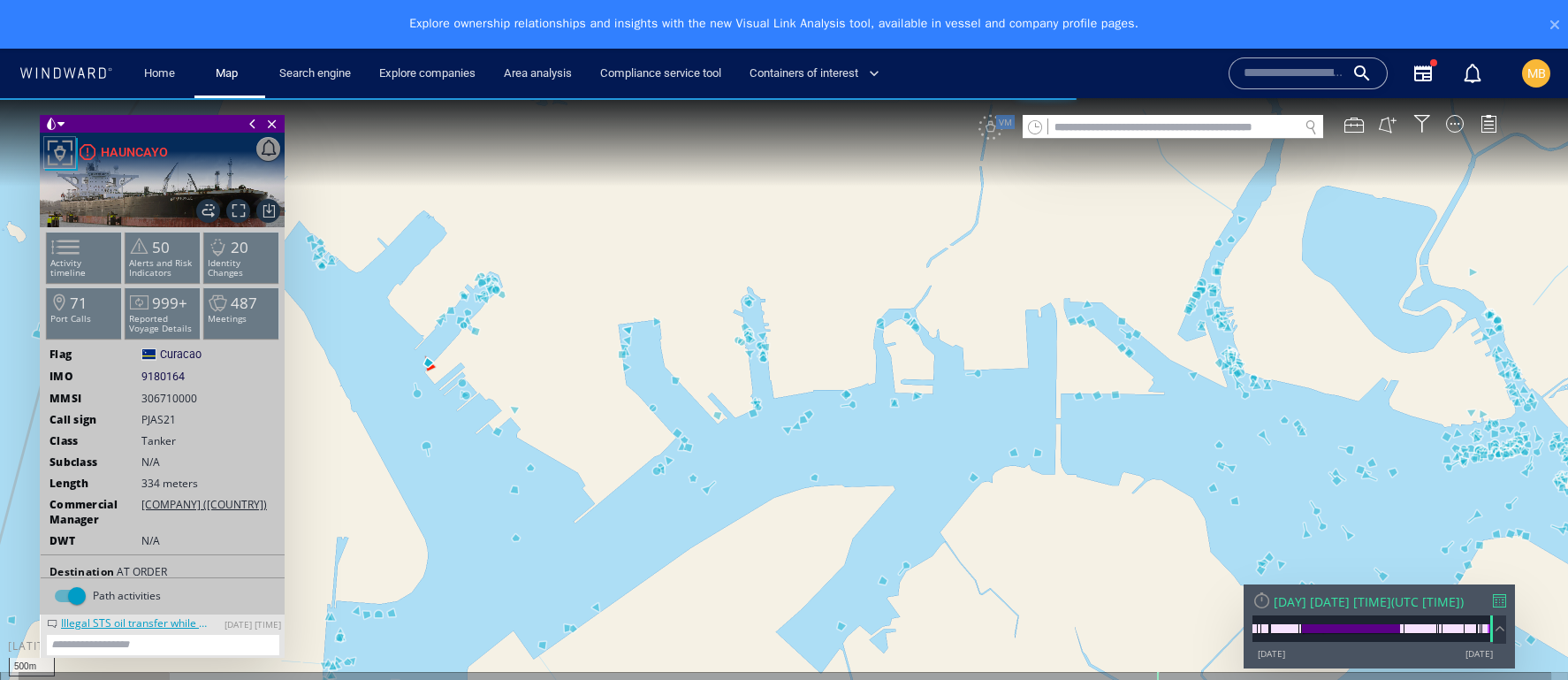 click at bounding box center [784, 404] 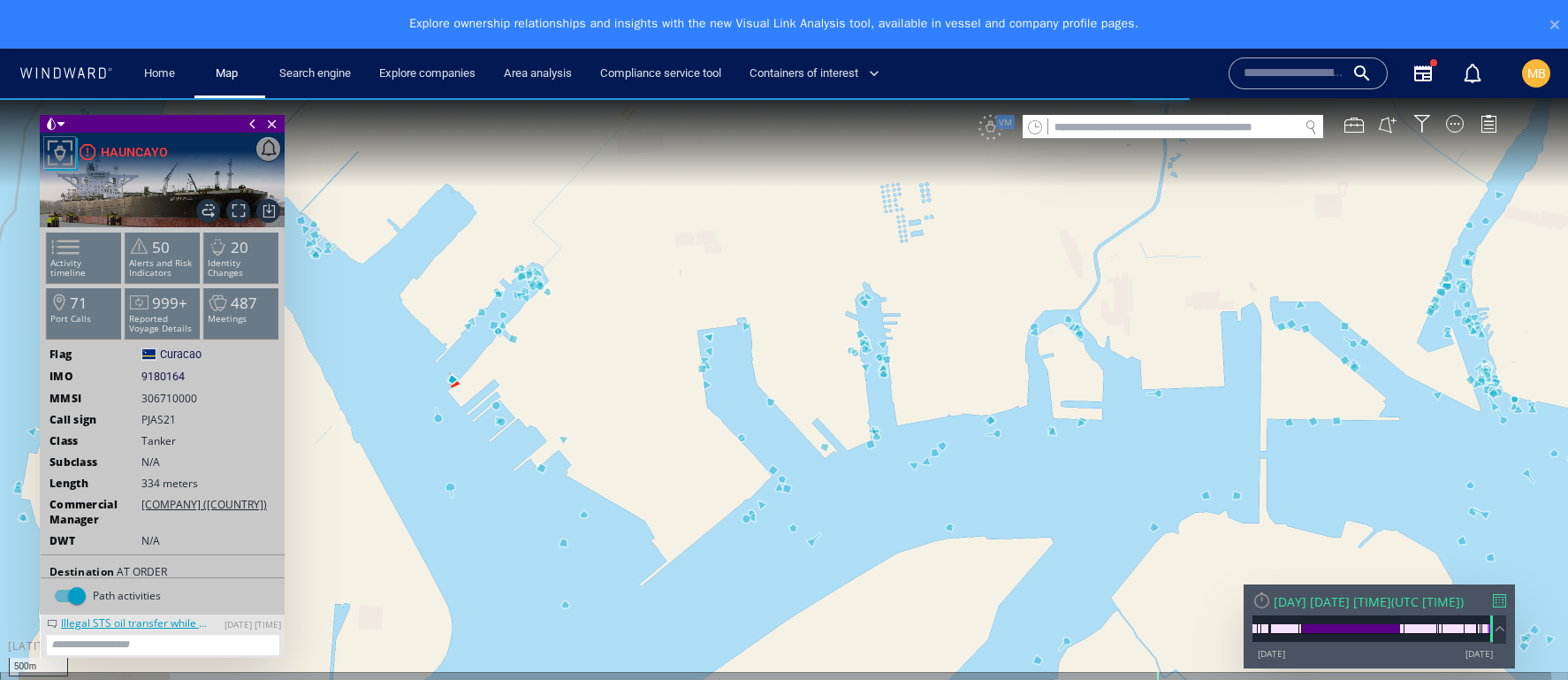 drag, startPoint x: 535, startPoint y: 323, endPoint x: 589, endPoint y: 327, distance: 54.147945 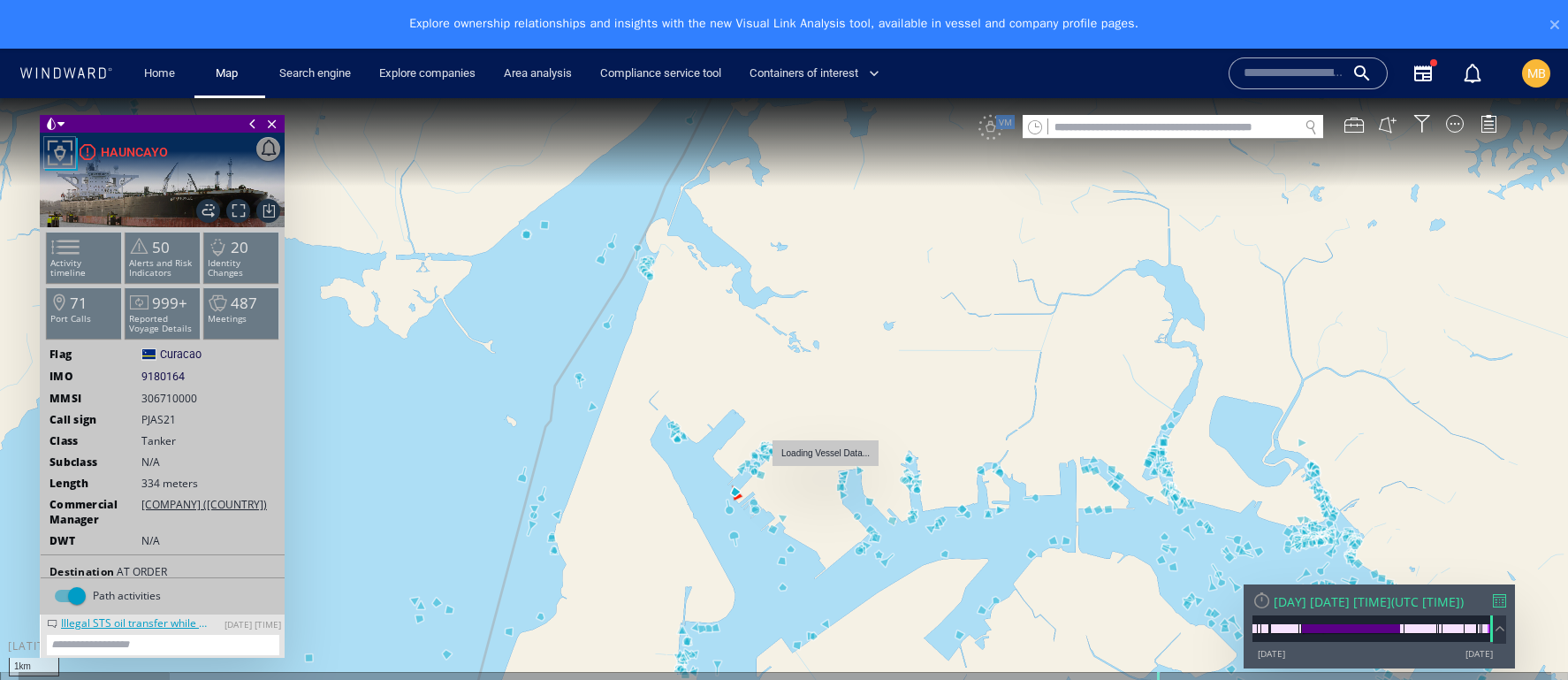 drag, startPoint x: 893, startPoint y: 556, endPoint x: 828, endPoint y: 470, distance: 107.80074 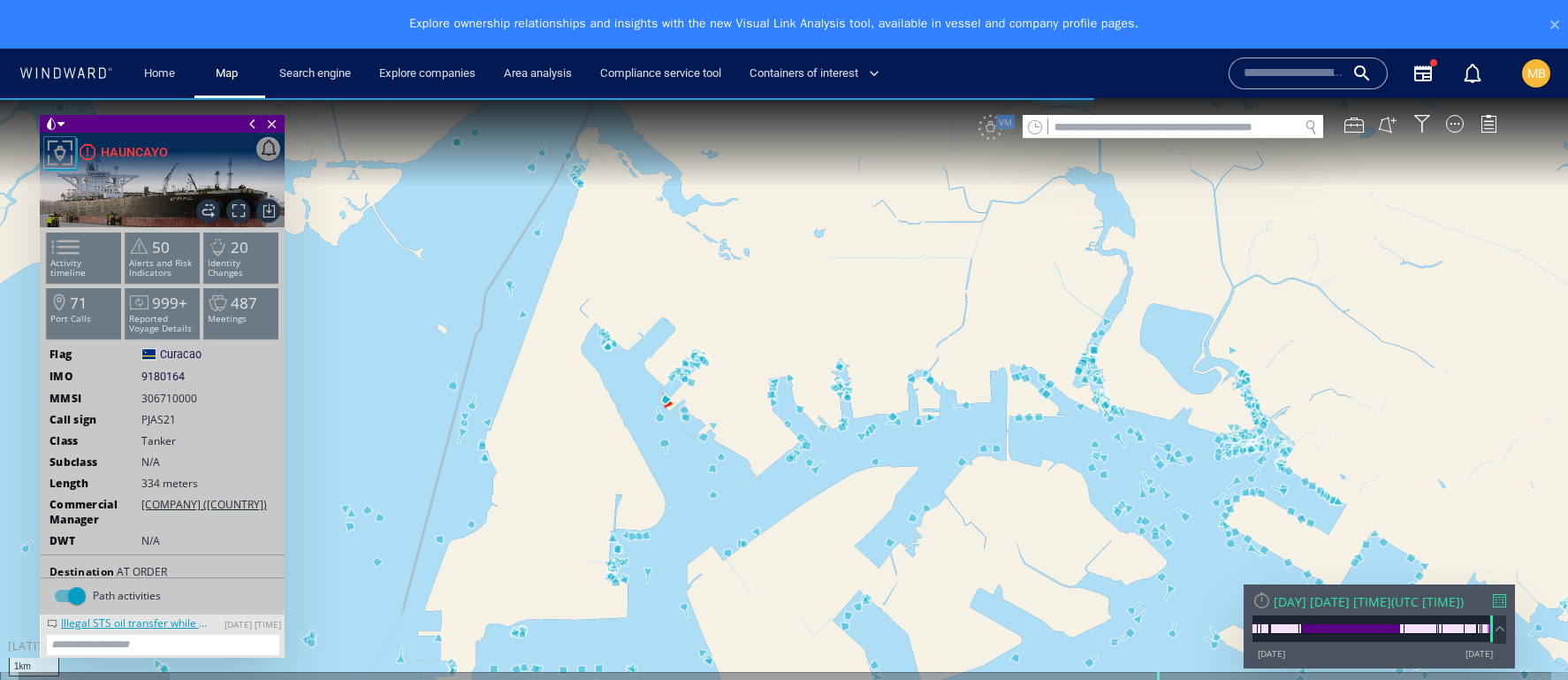 drag, startPoint x: 765, startPoint y: 465, endPoint x: 673, endPoint y: 433, distance: 97 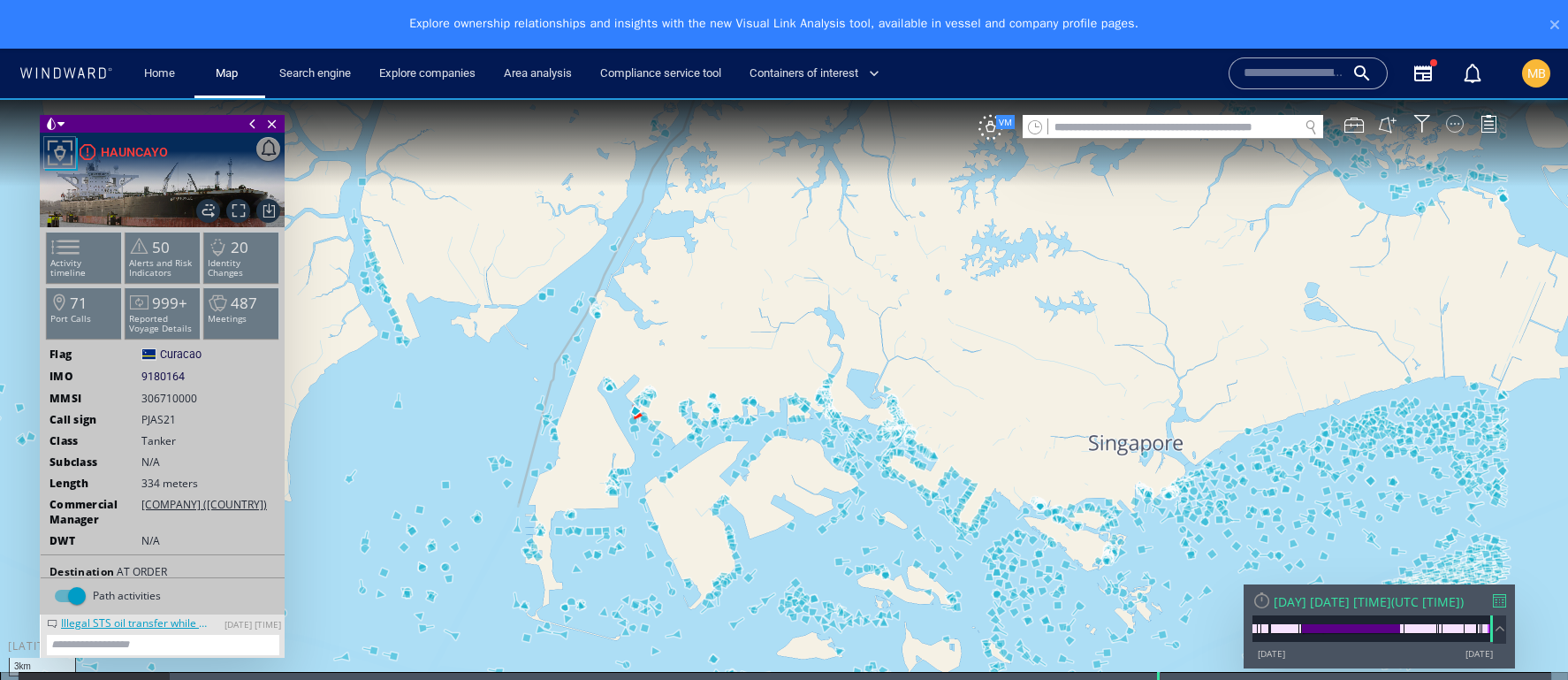 click at bounding box center (1455, 124) 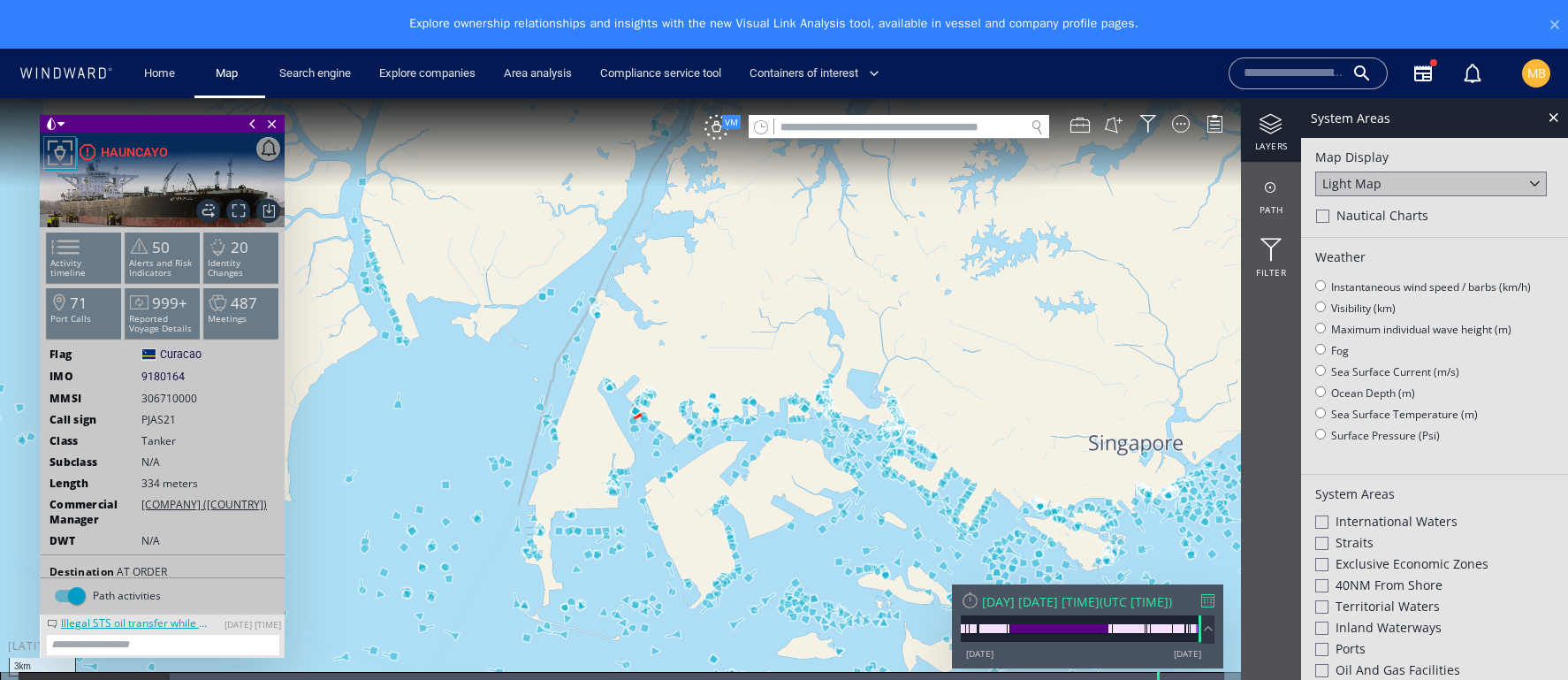 click 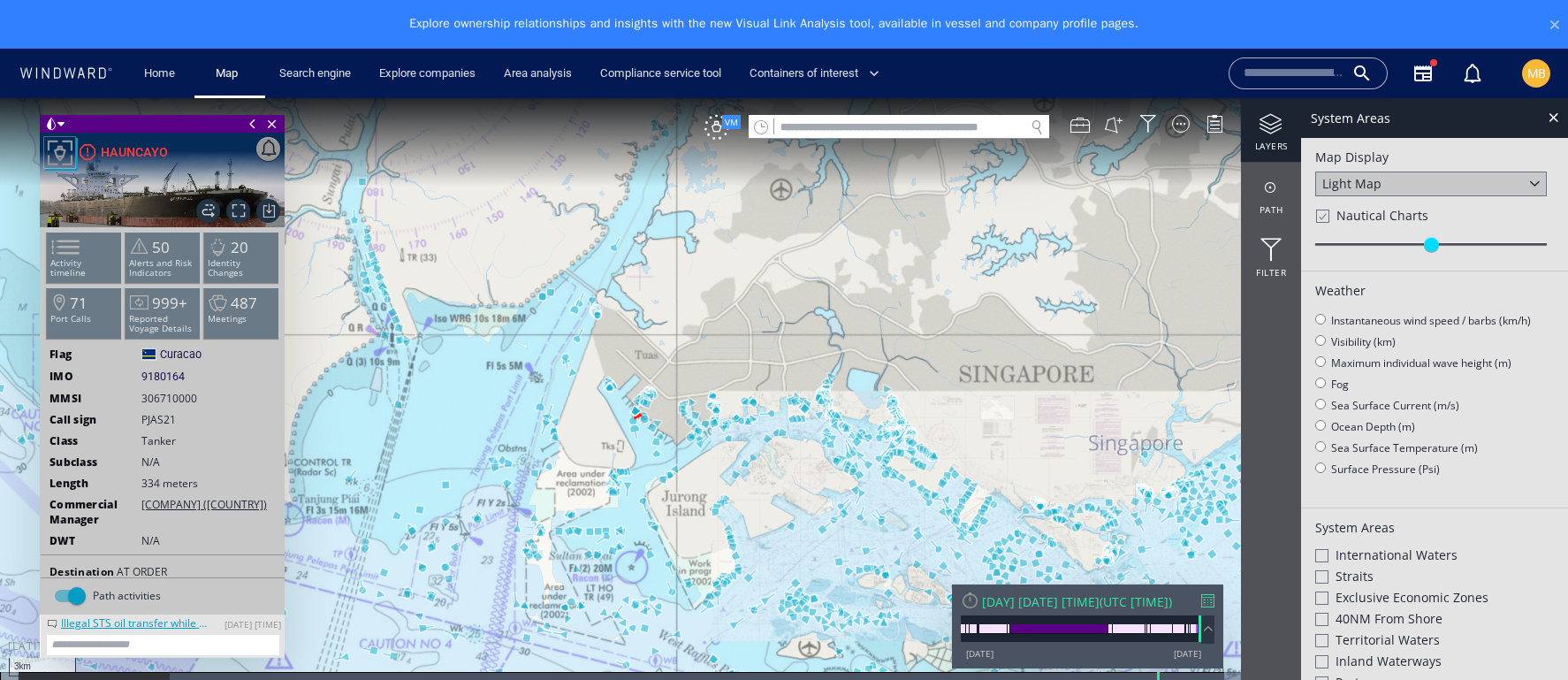 click 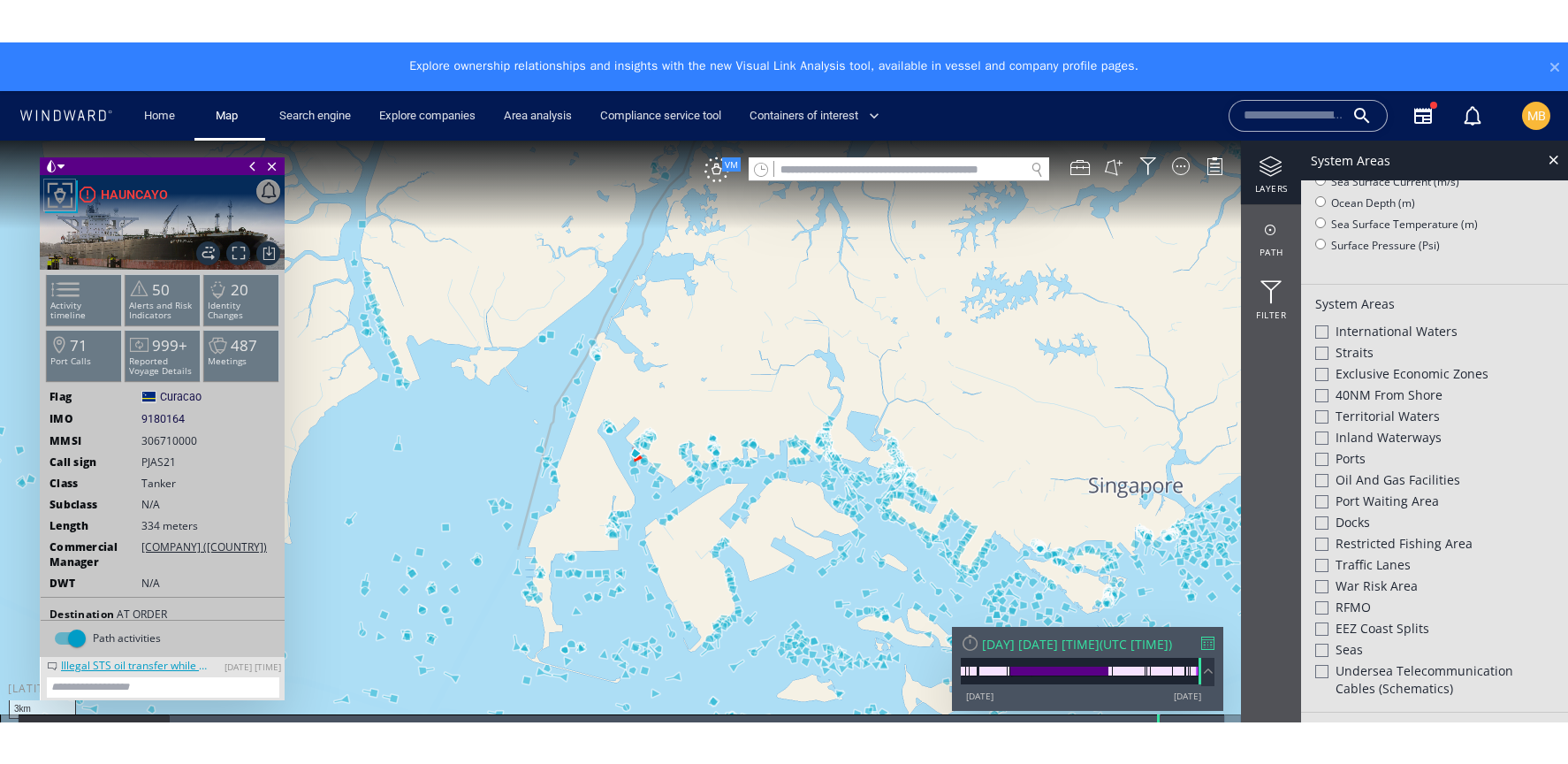 scroll, scrollTop: 264, scrollLeft: 0, axis: vertical 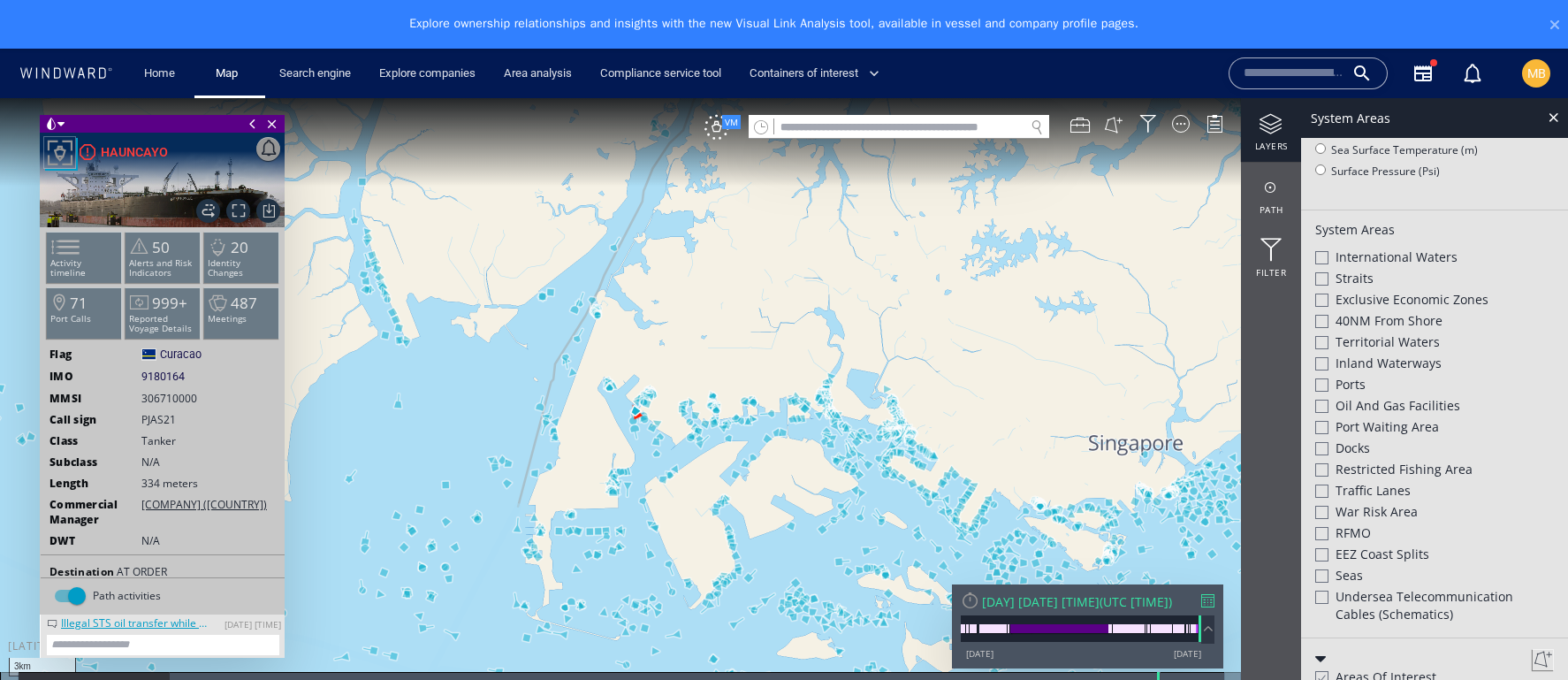 click 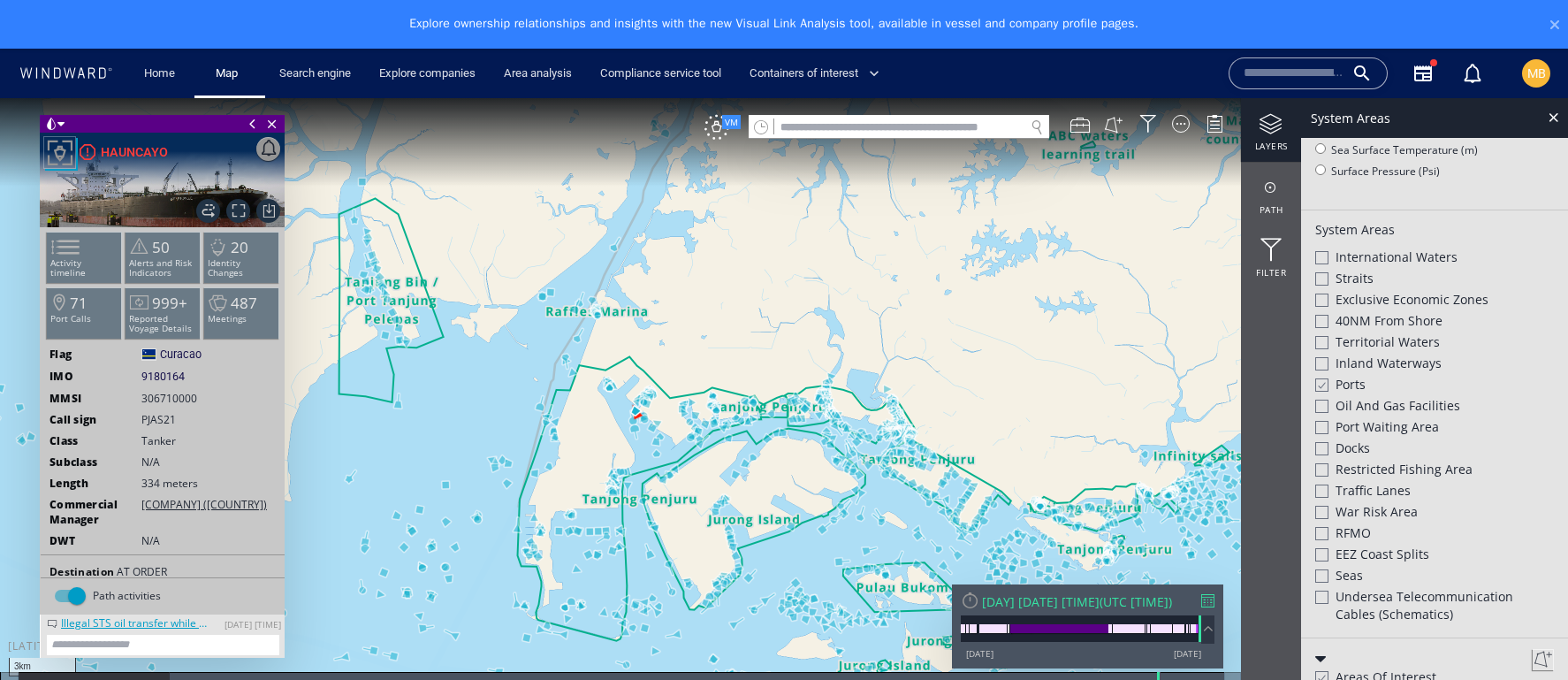 click 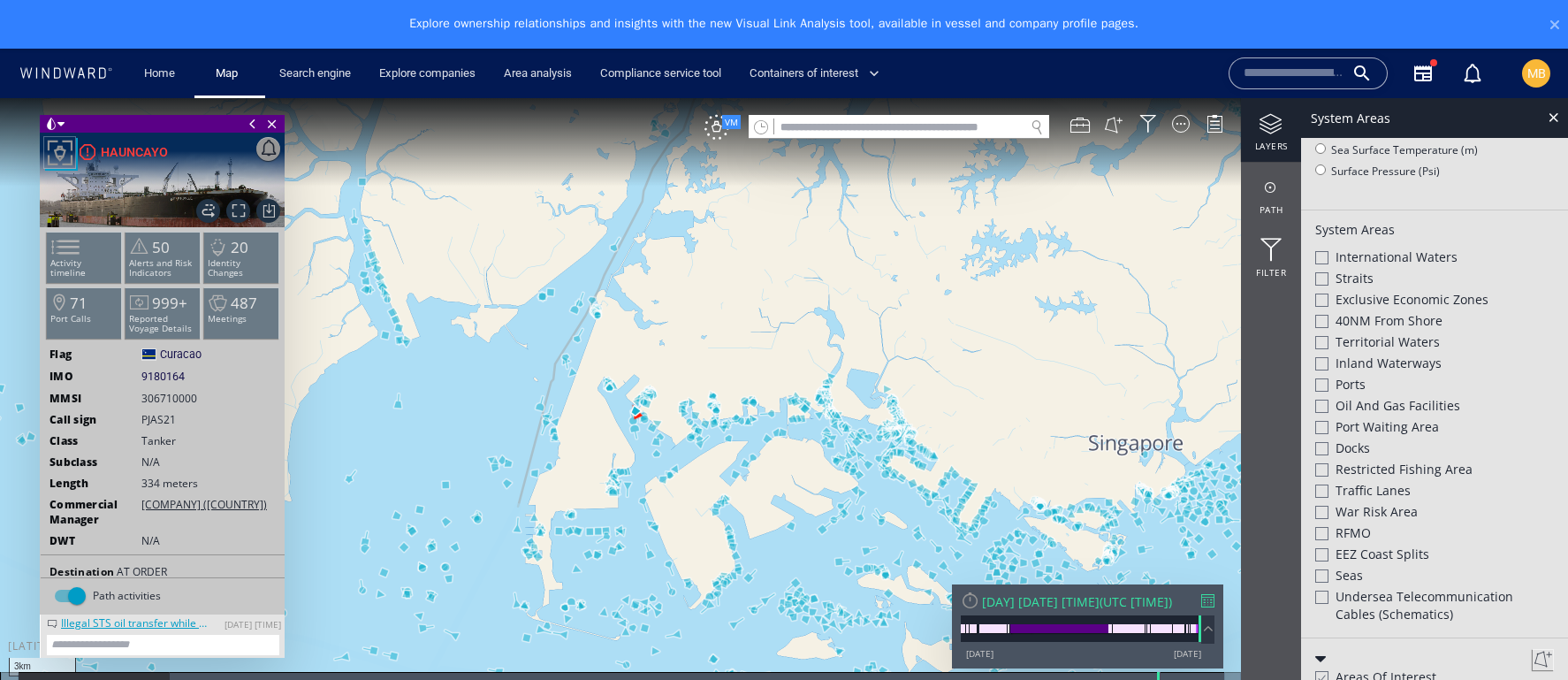 click 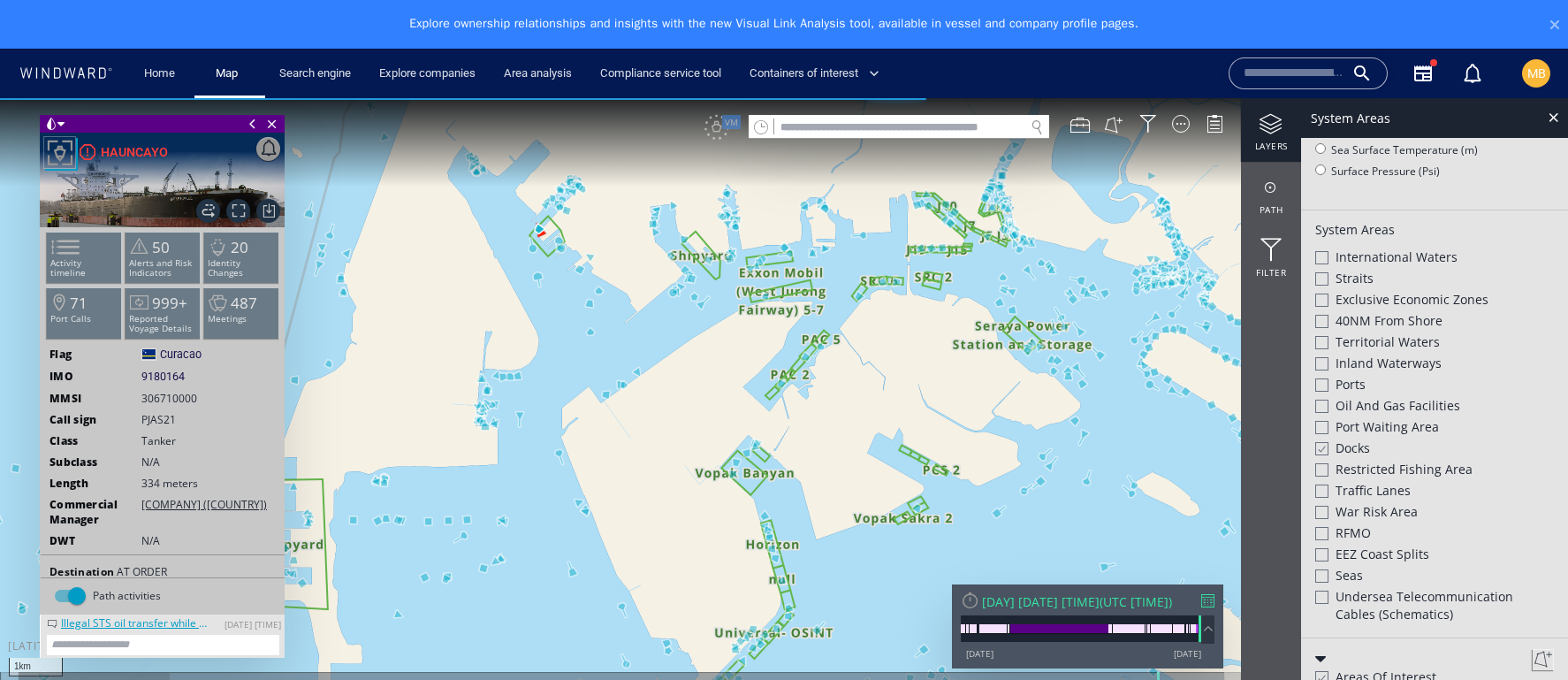 drag, startPoint x: 565, startPoint y: 423, endPoint x: 650, endPoint y: 393, distance: 90.13878 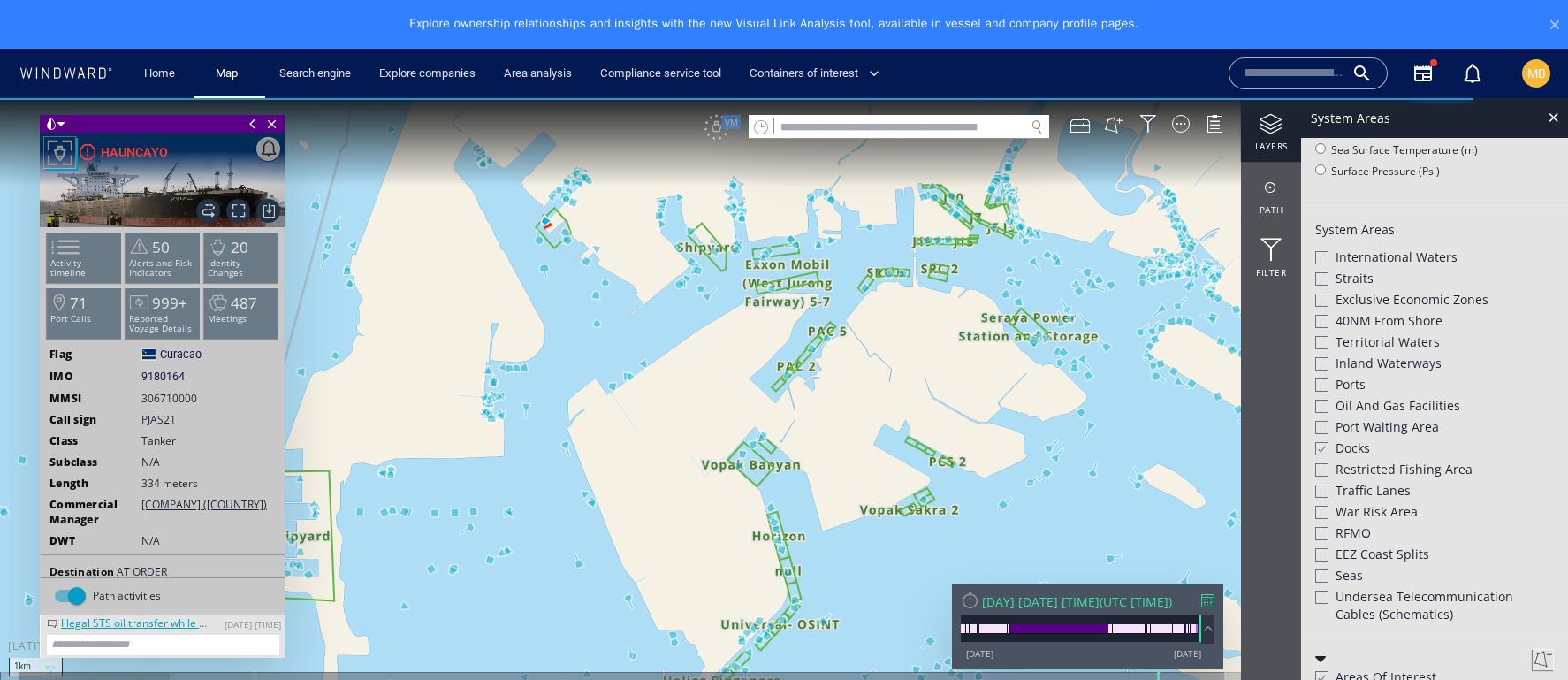click 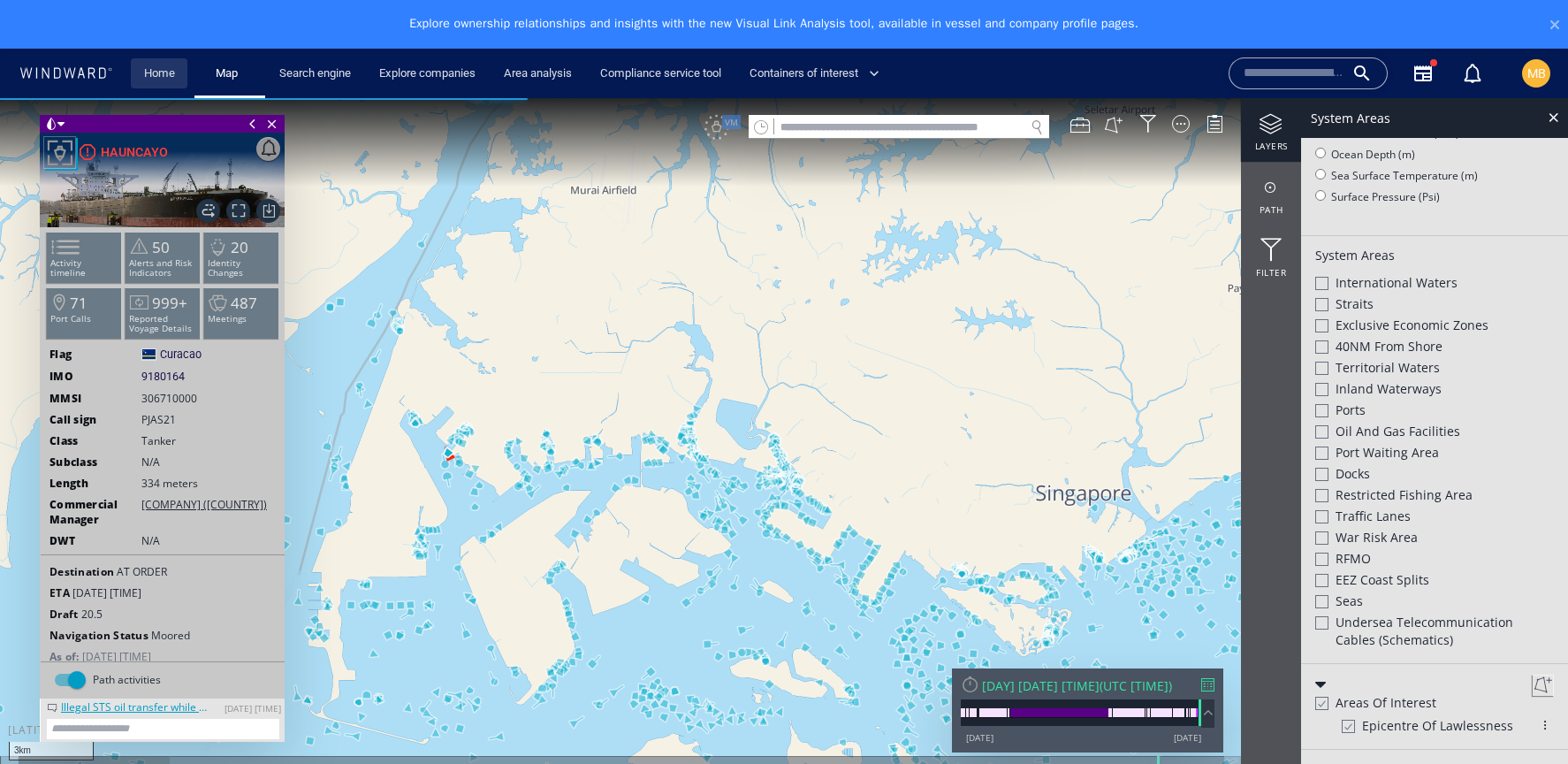 click on "Home" at bounding box center (159, 73) 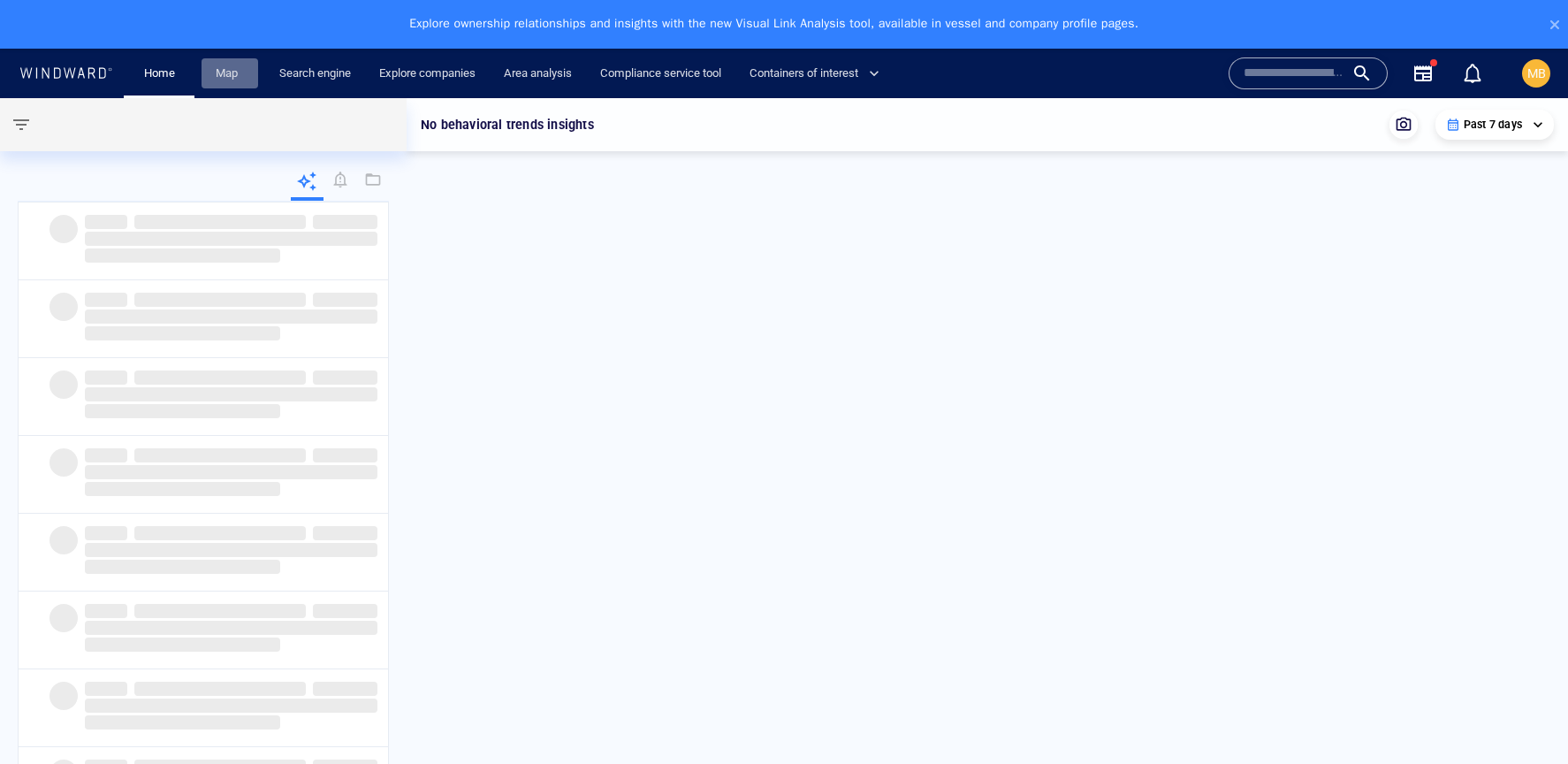 click on "Map" at bounding box center [230, 73] 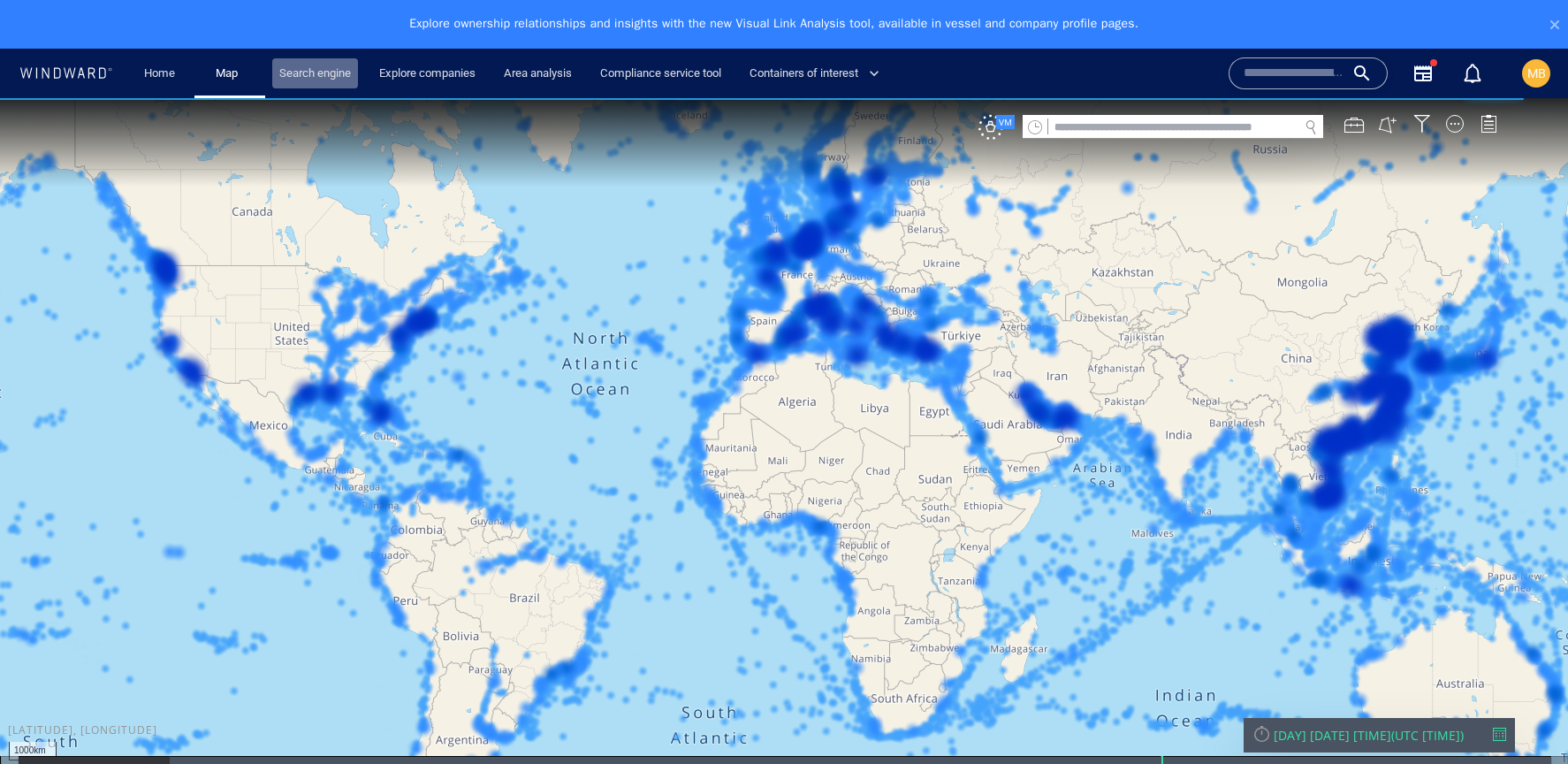 click on "Search engine" at bounding box center [315, 73] 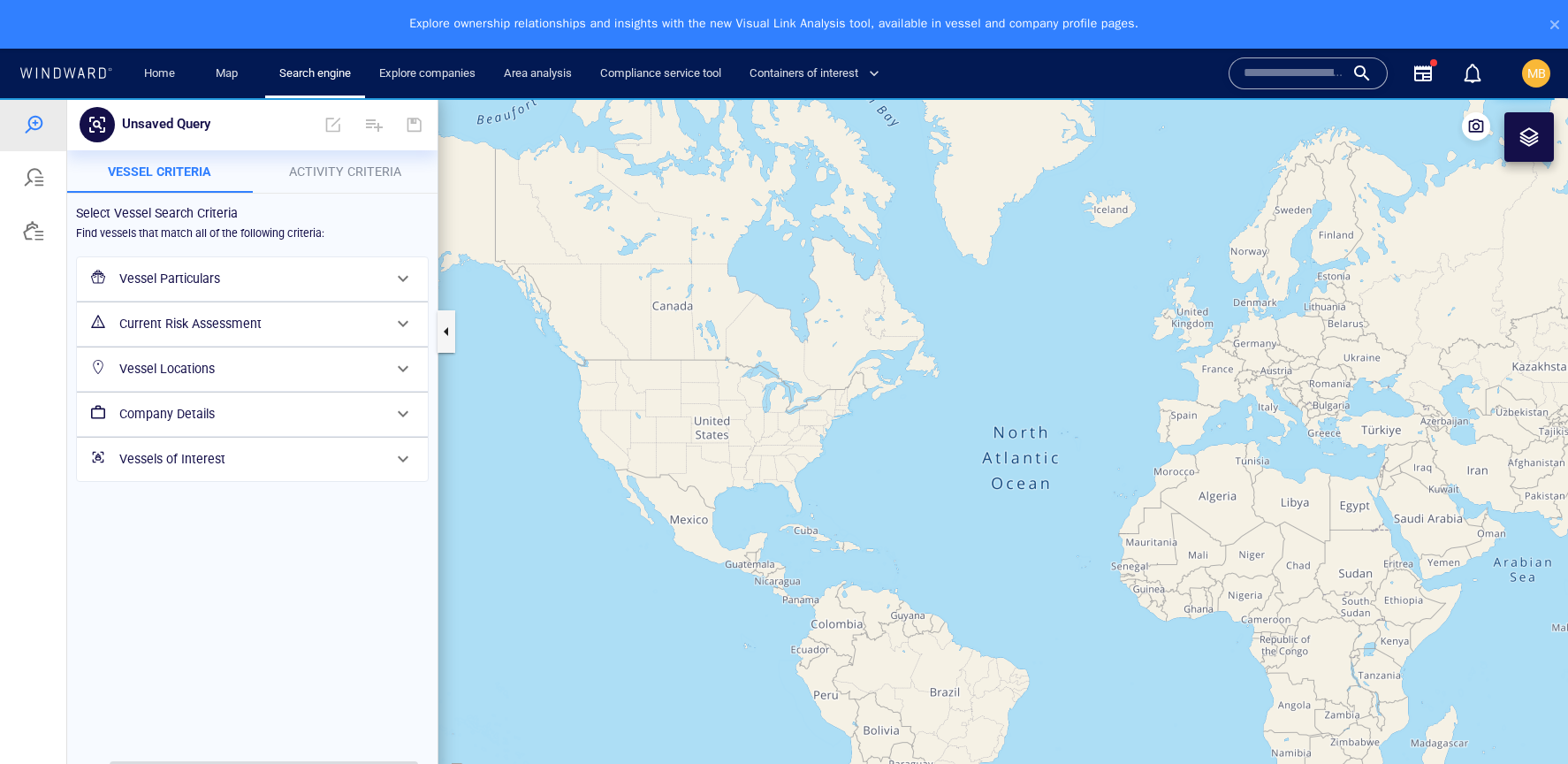 click at bounding box center (476, 772) 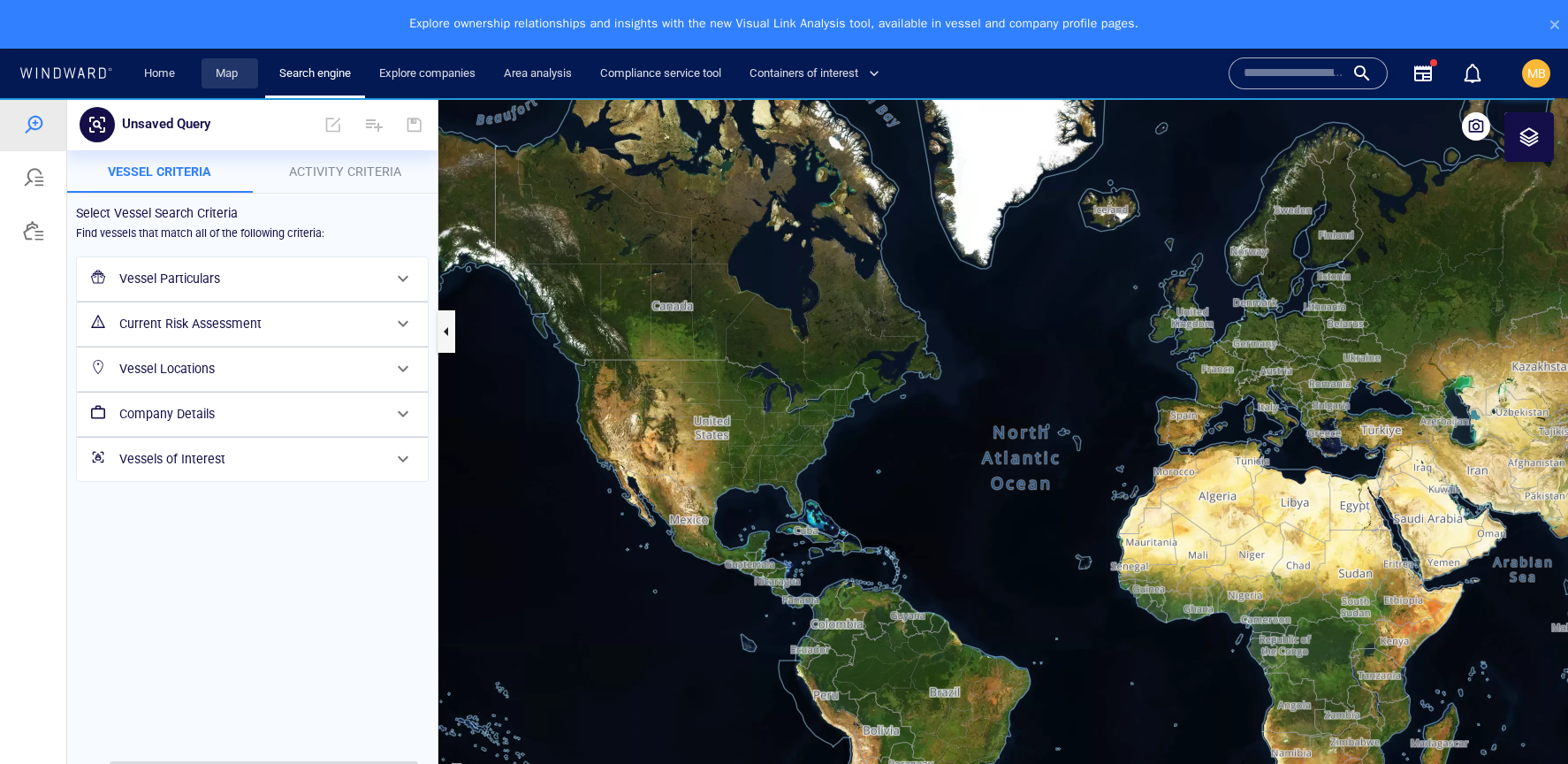 click on "Map" at bounding box center [230, 73] 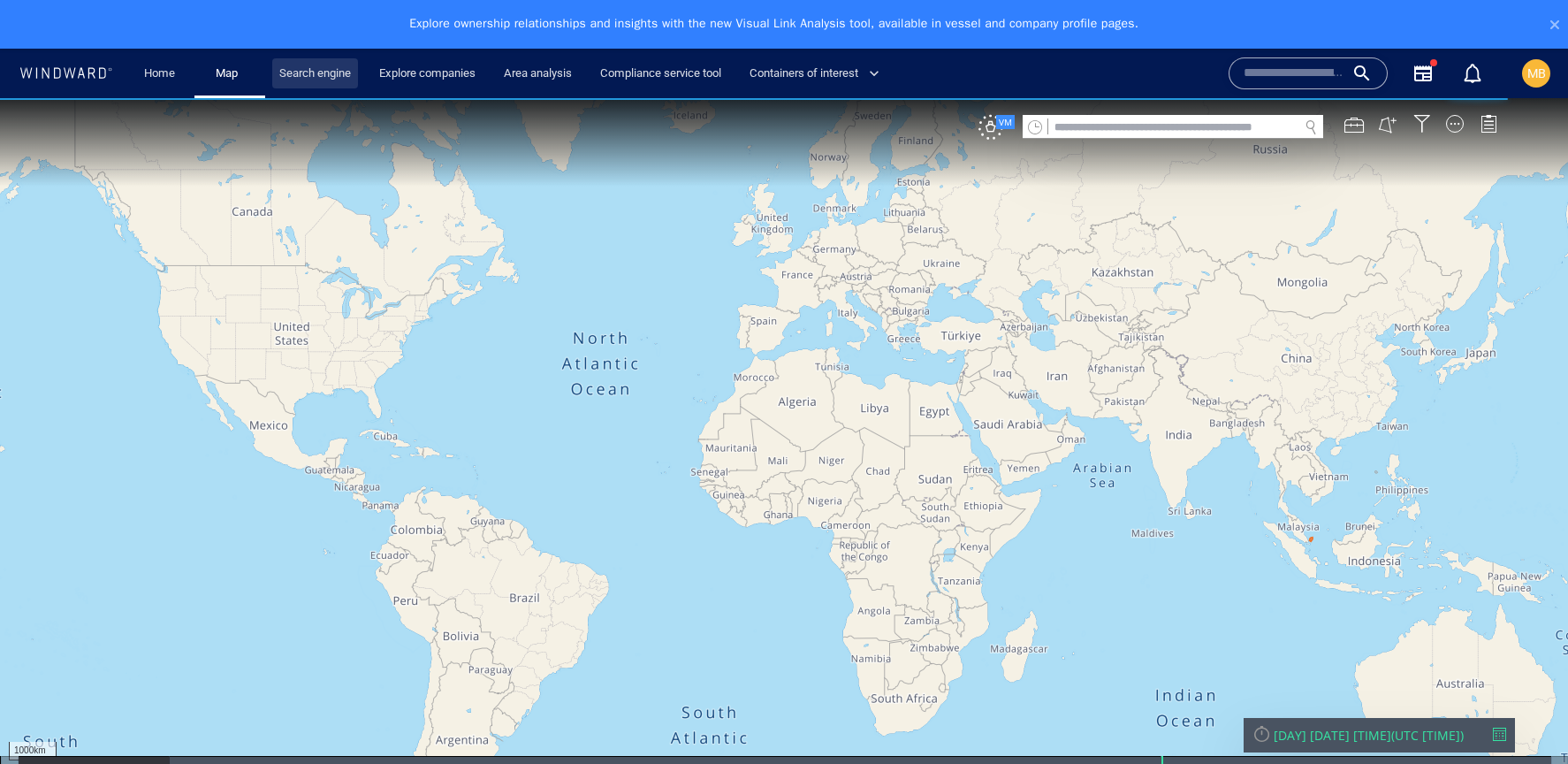 click on "Search engine" at bounding box center [315, 73] 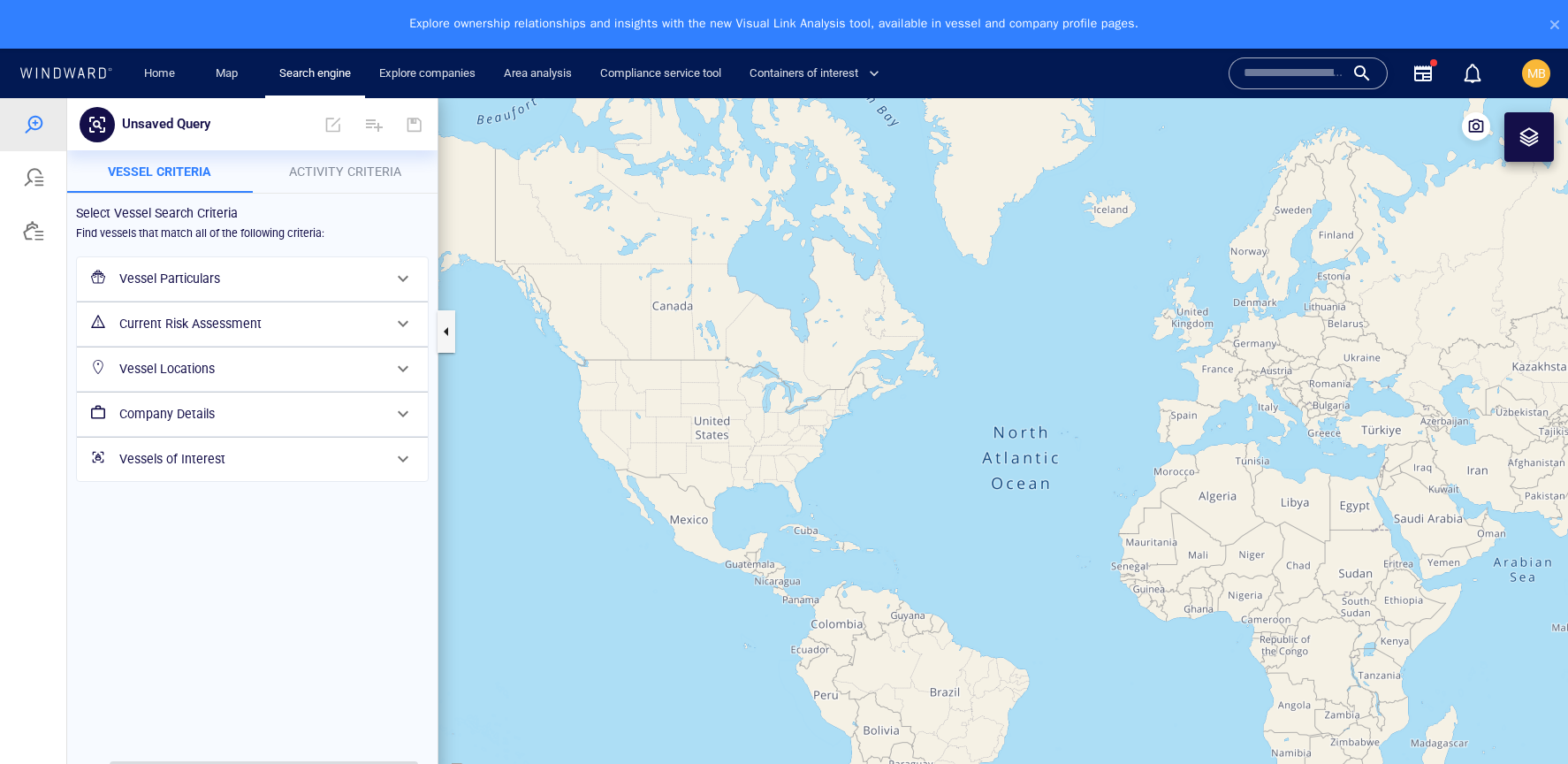 click at bounding box center (476, 772) 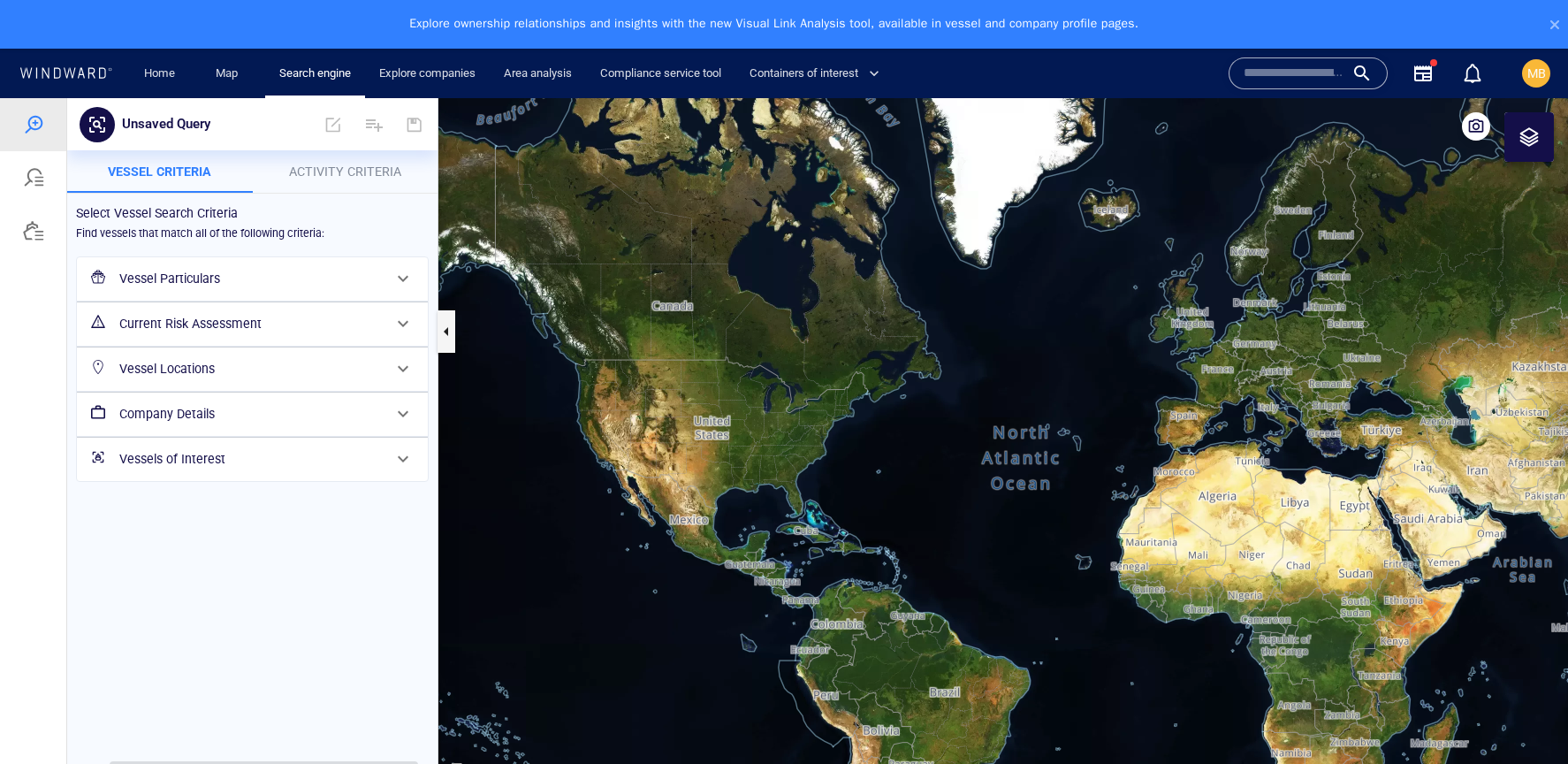 drag, startPoint x: 794, startPoint y: 362, endPoint x: 581, endPoint y: 328, distance: 215.69655 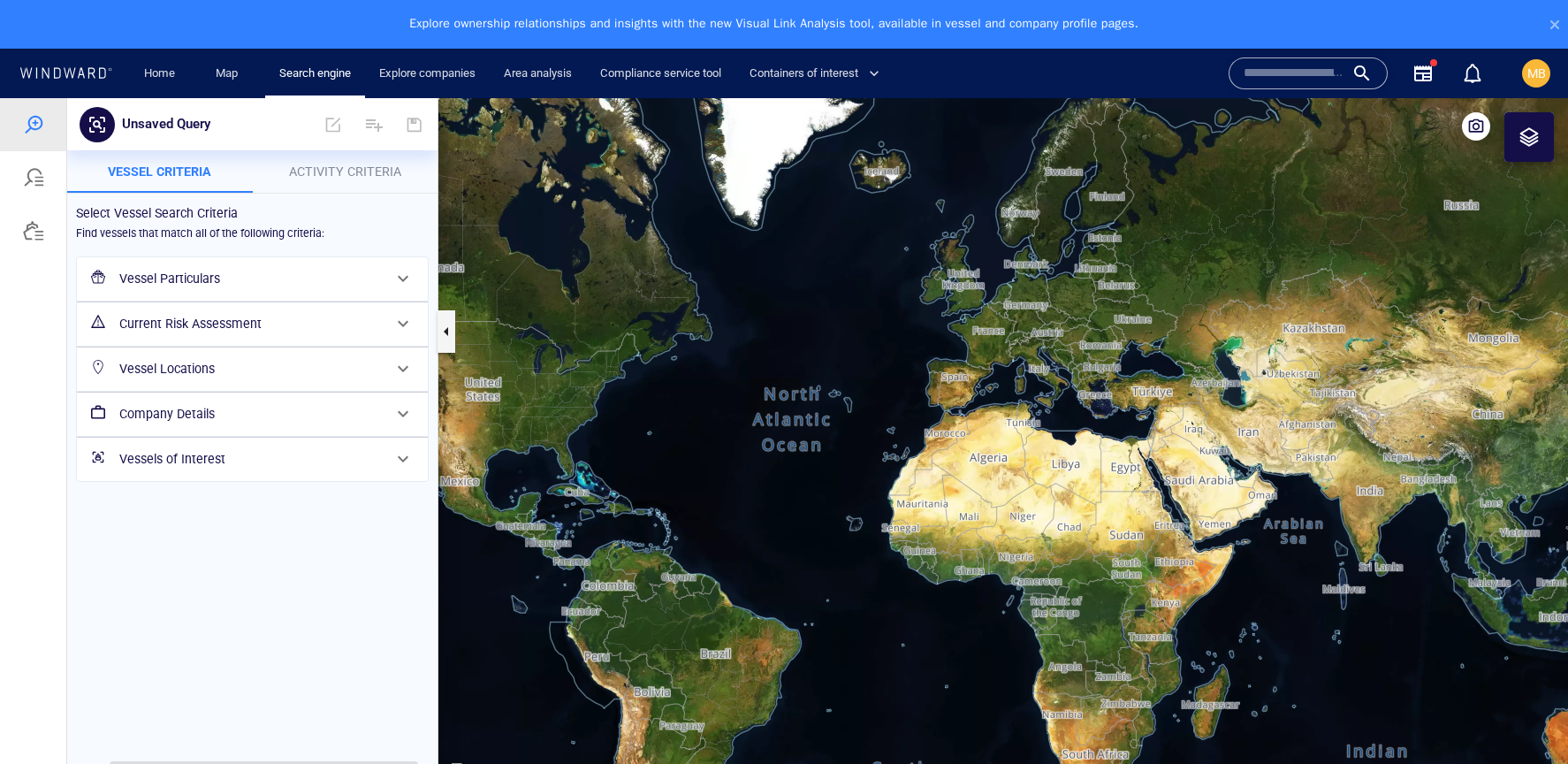 drag, startPoint x: 910, startPoint y: 364, endPoint x: 665, endPoint y: 325, distance: 248.08466 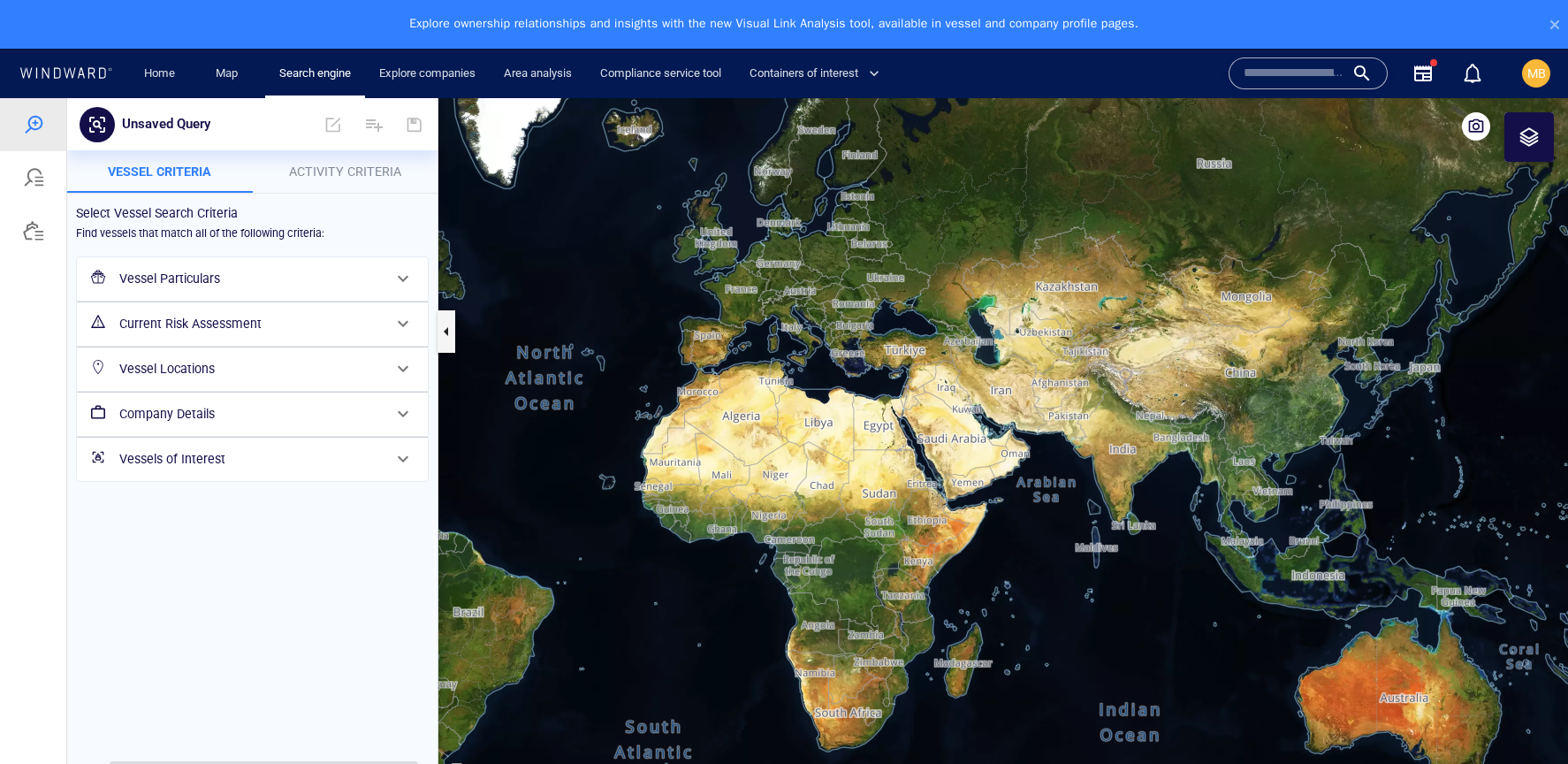 drag, startPoint x: 888, startPoint y: 393, endPoint x: 742, endPoint y: 345, distance: 153.688 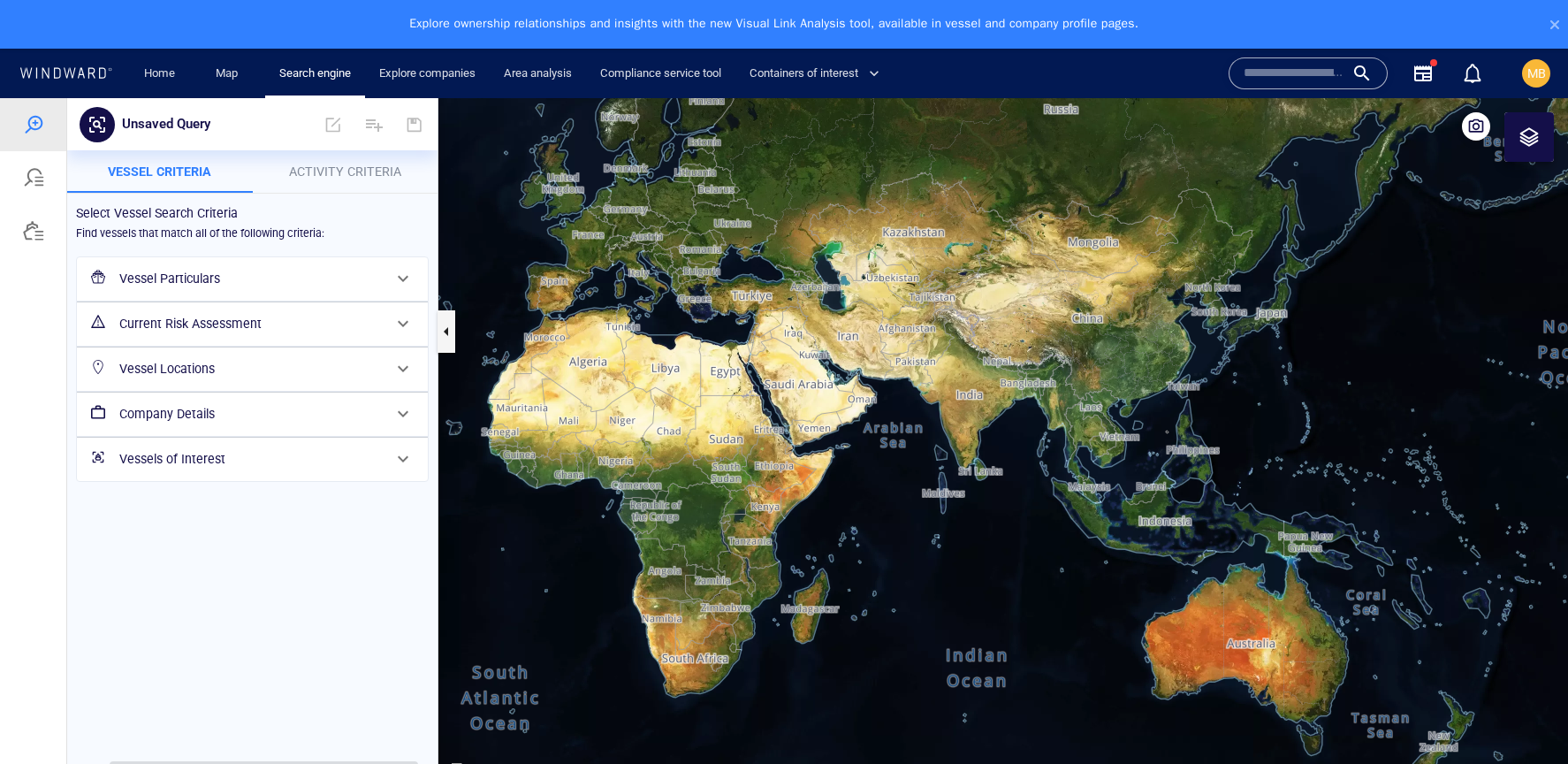 drag, startPoint x: 886, startPoint y: 380, endPoint x: 691, endPoint y: 291, distance: 214.35018 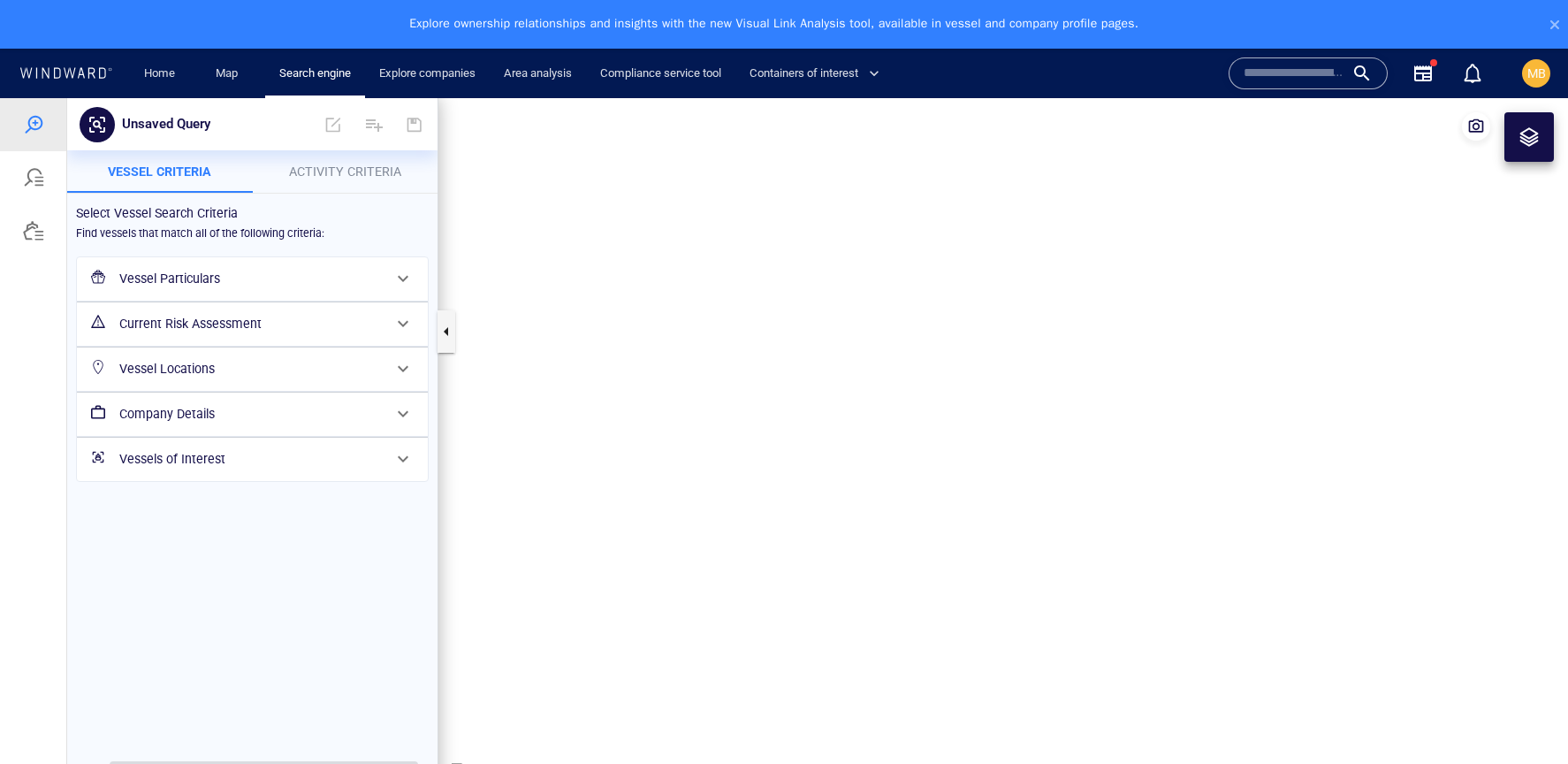 drag, startPoint x: 765, startPoint y: 388, endPoint x: 764, endPoint y: 578, distance: 190.00263 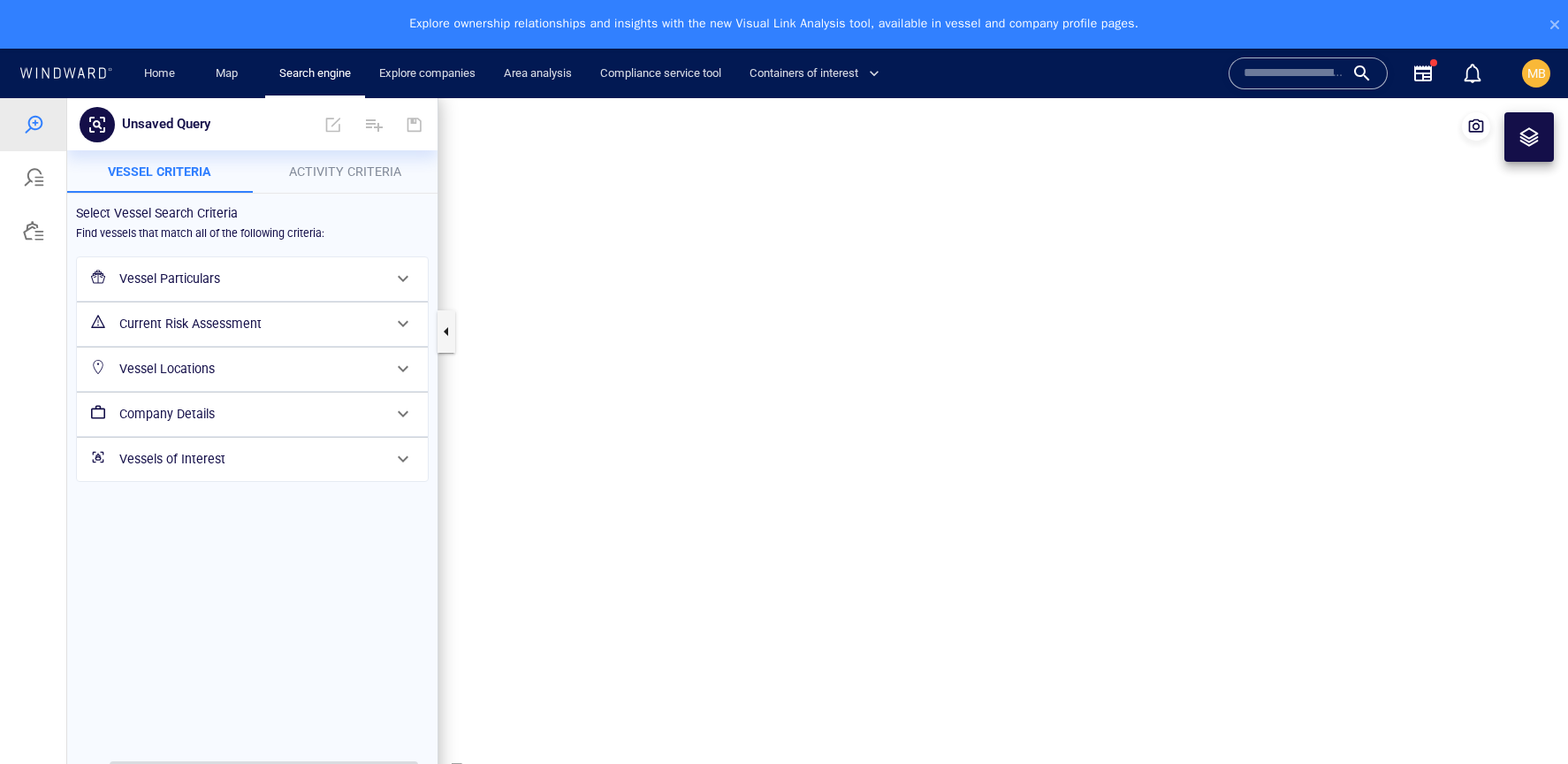 scroll, scrollTop: 0, scrollLeft: 0, axis: both 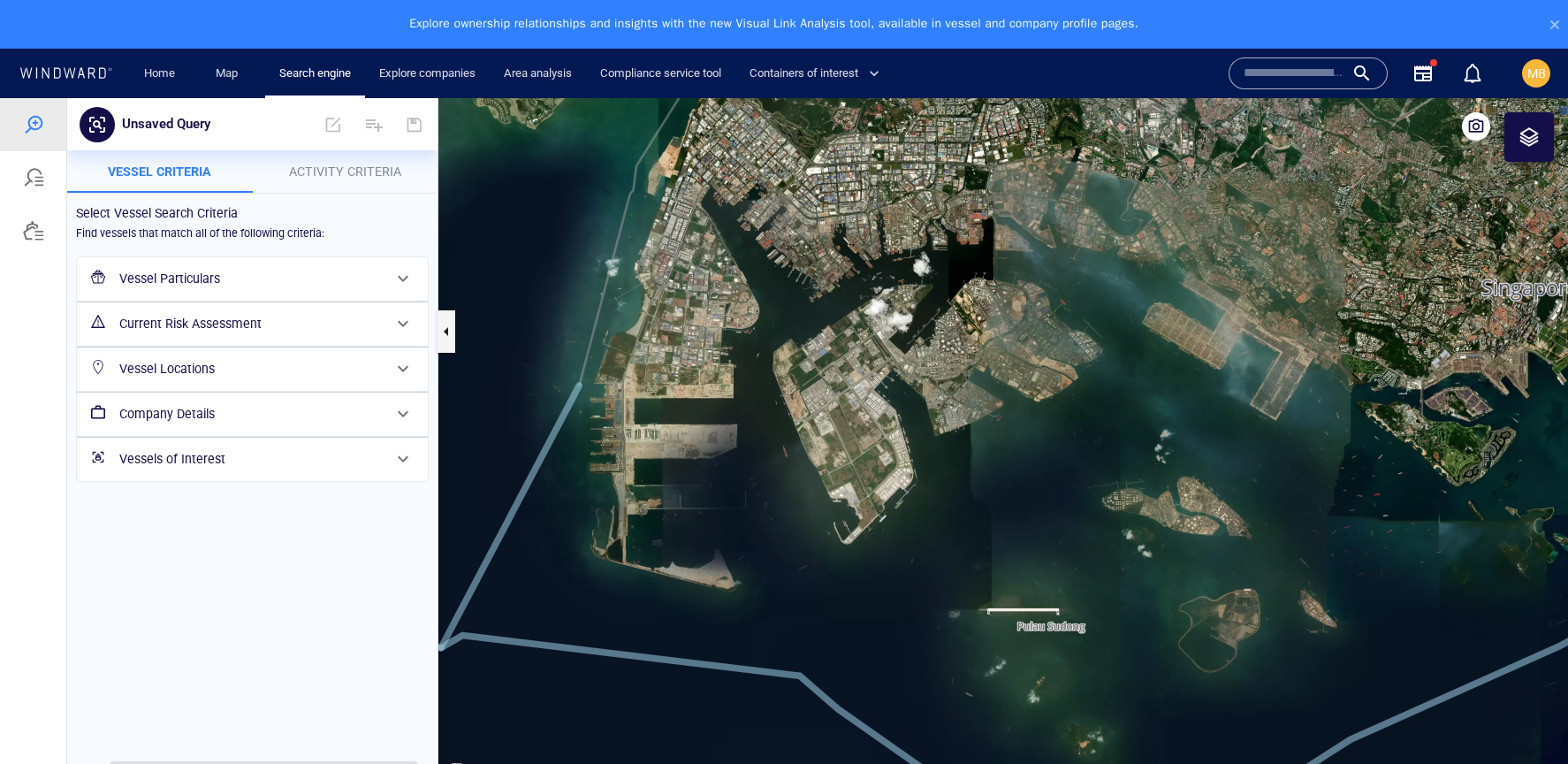 drag, startPoint x: 790, startPoint y: 424, endPoint x: 816, endPoint y: 517, distance: 96.56604 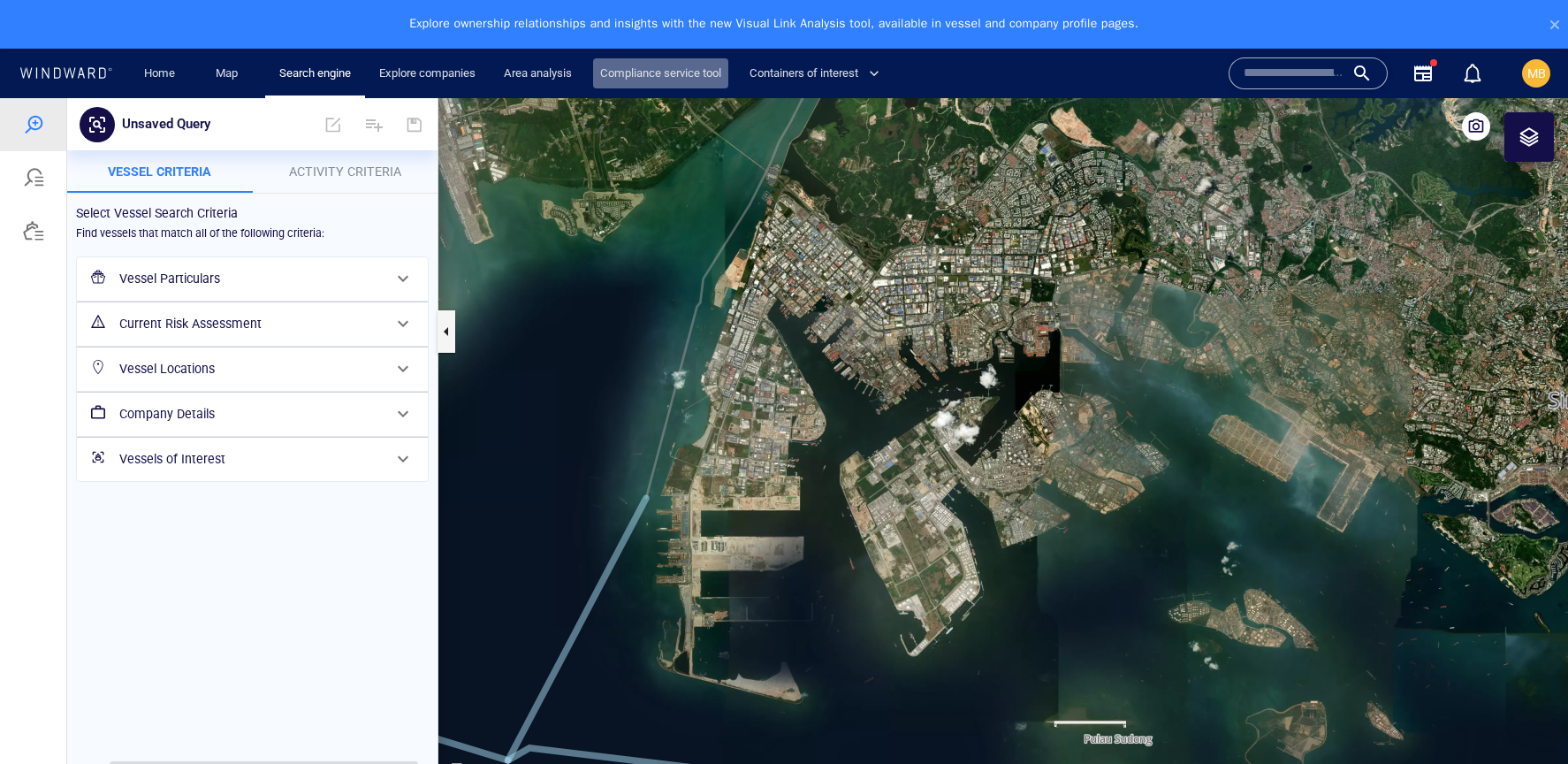 click on "Compliance service tool" at bounding box center (660, 73) 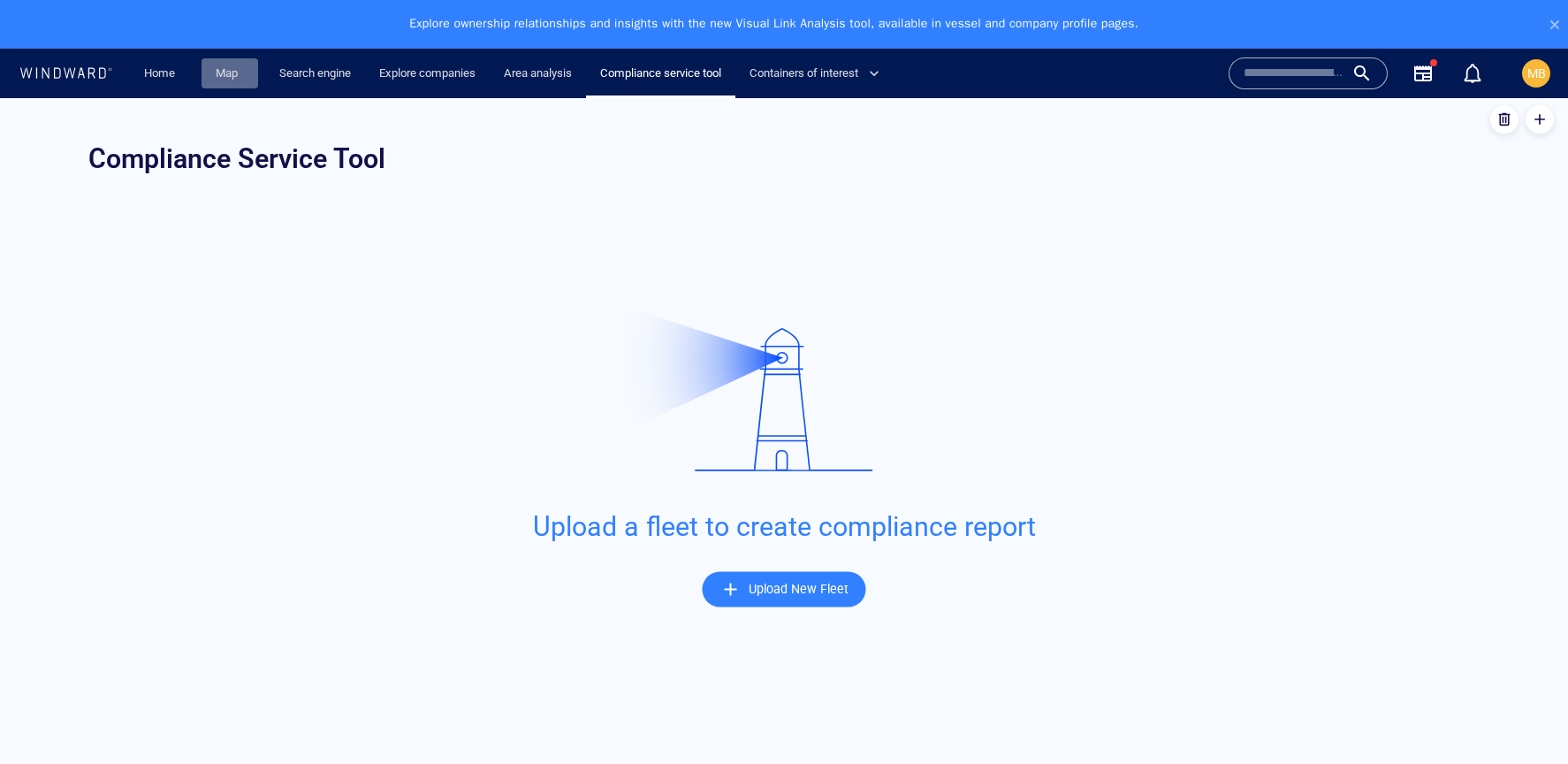 click on "Map" at bounding box center [230, 73] 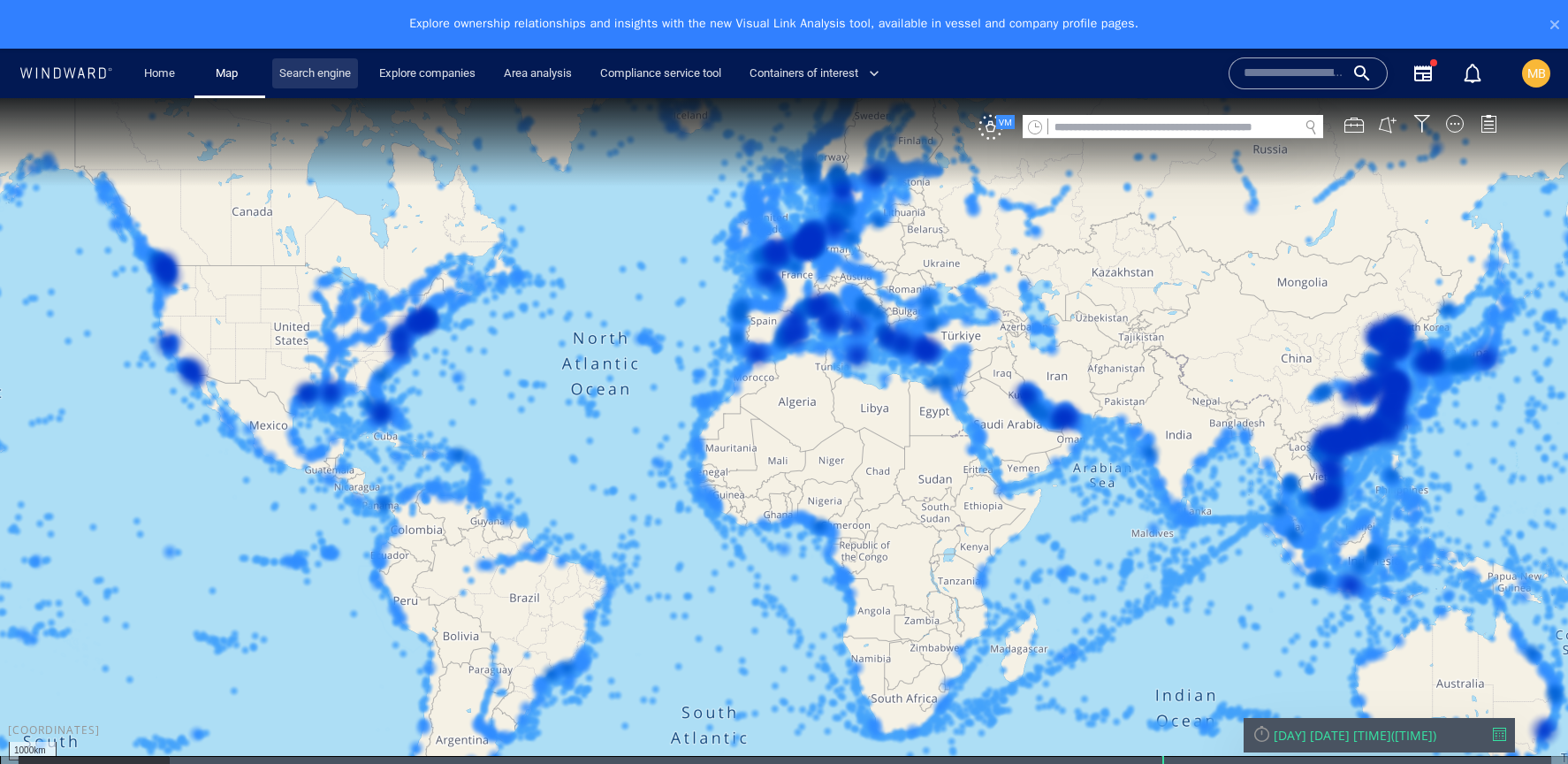 click on "Search engine" at bounding box center [315, 73] 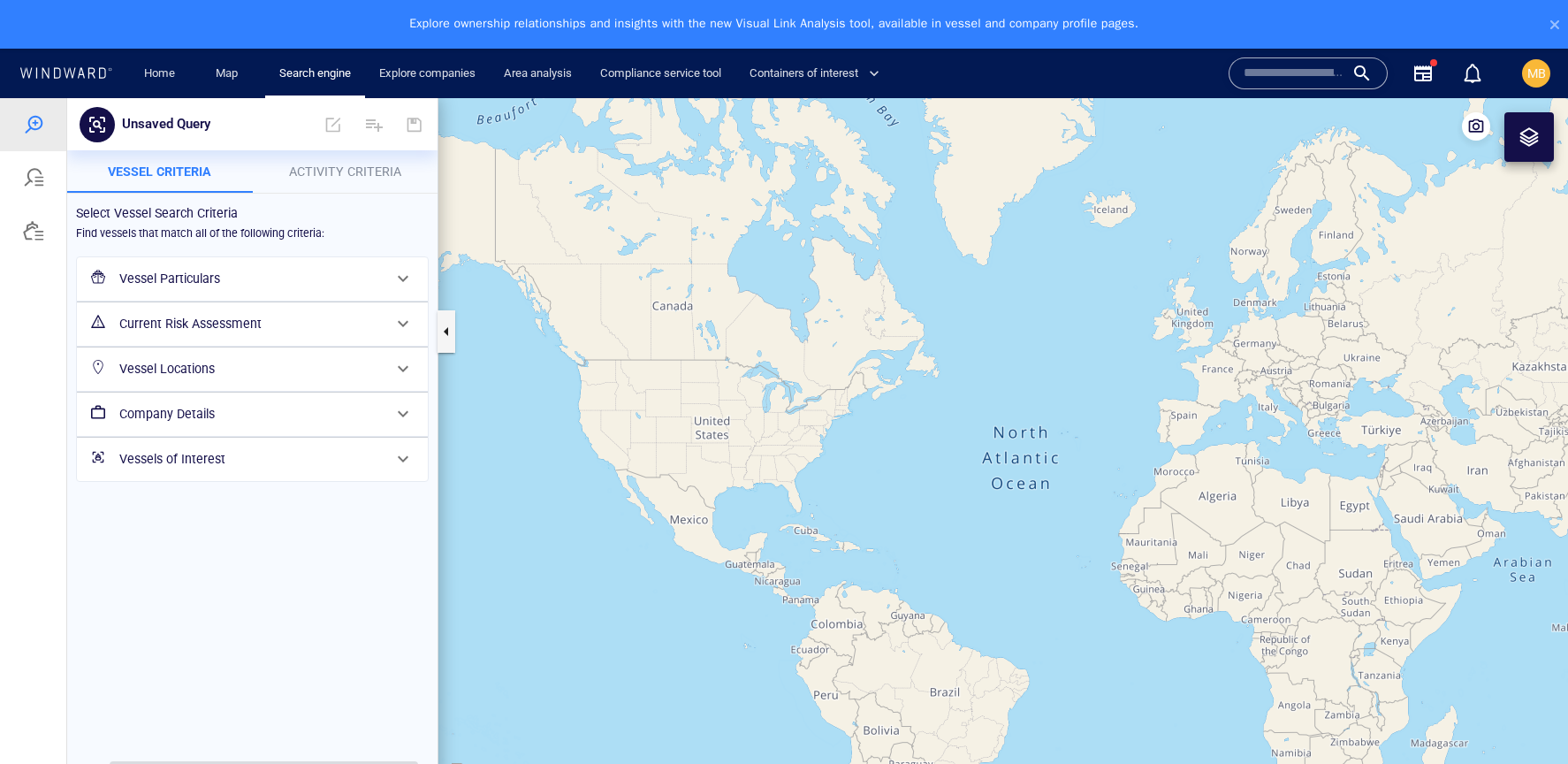 click at bounding box center [476, 772] 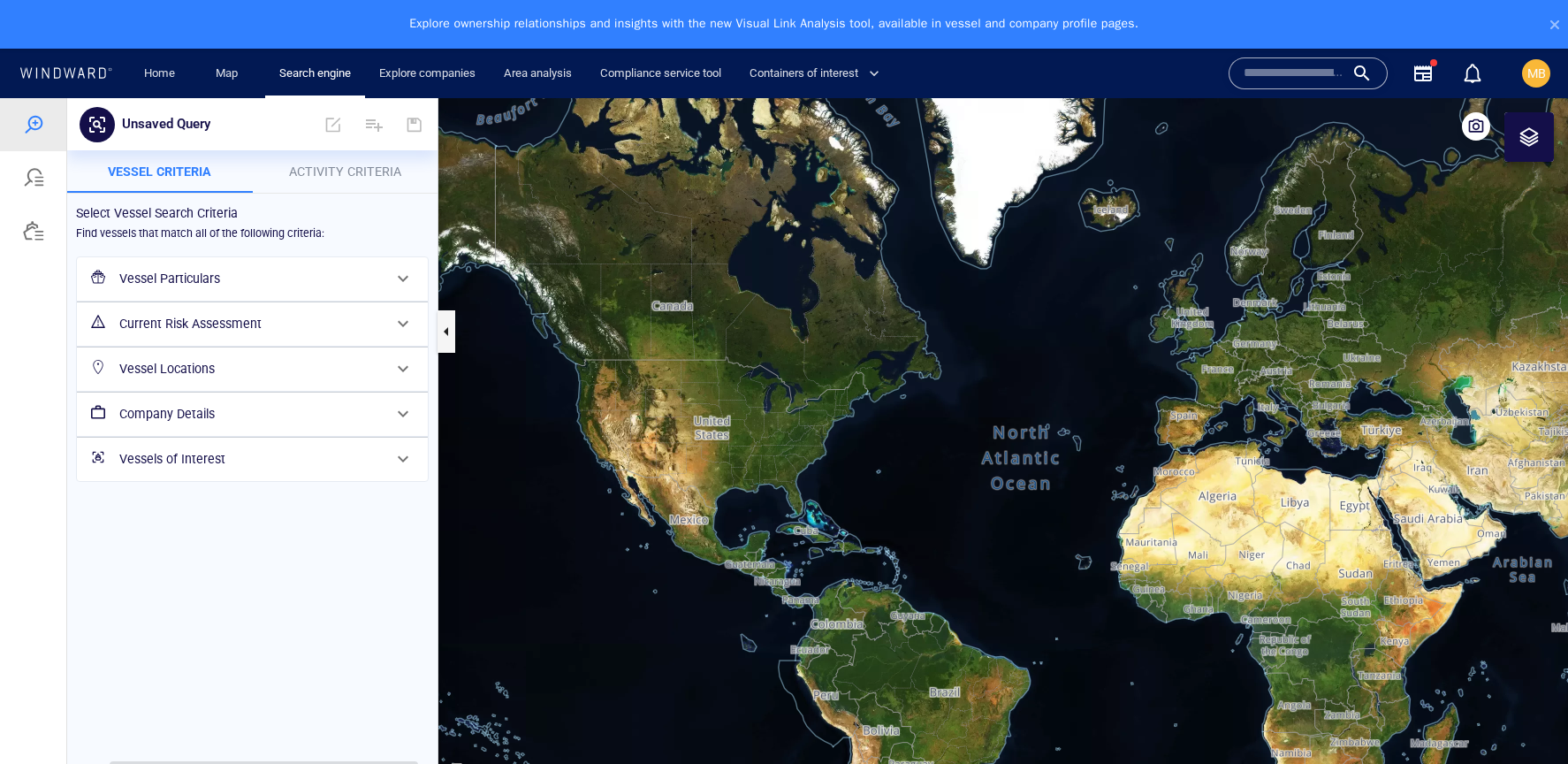 click on "Vessel Particulars" at bounding box center [250, 279] 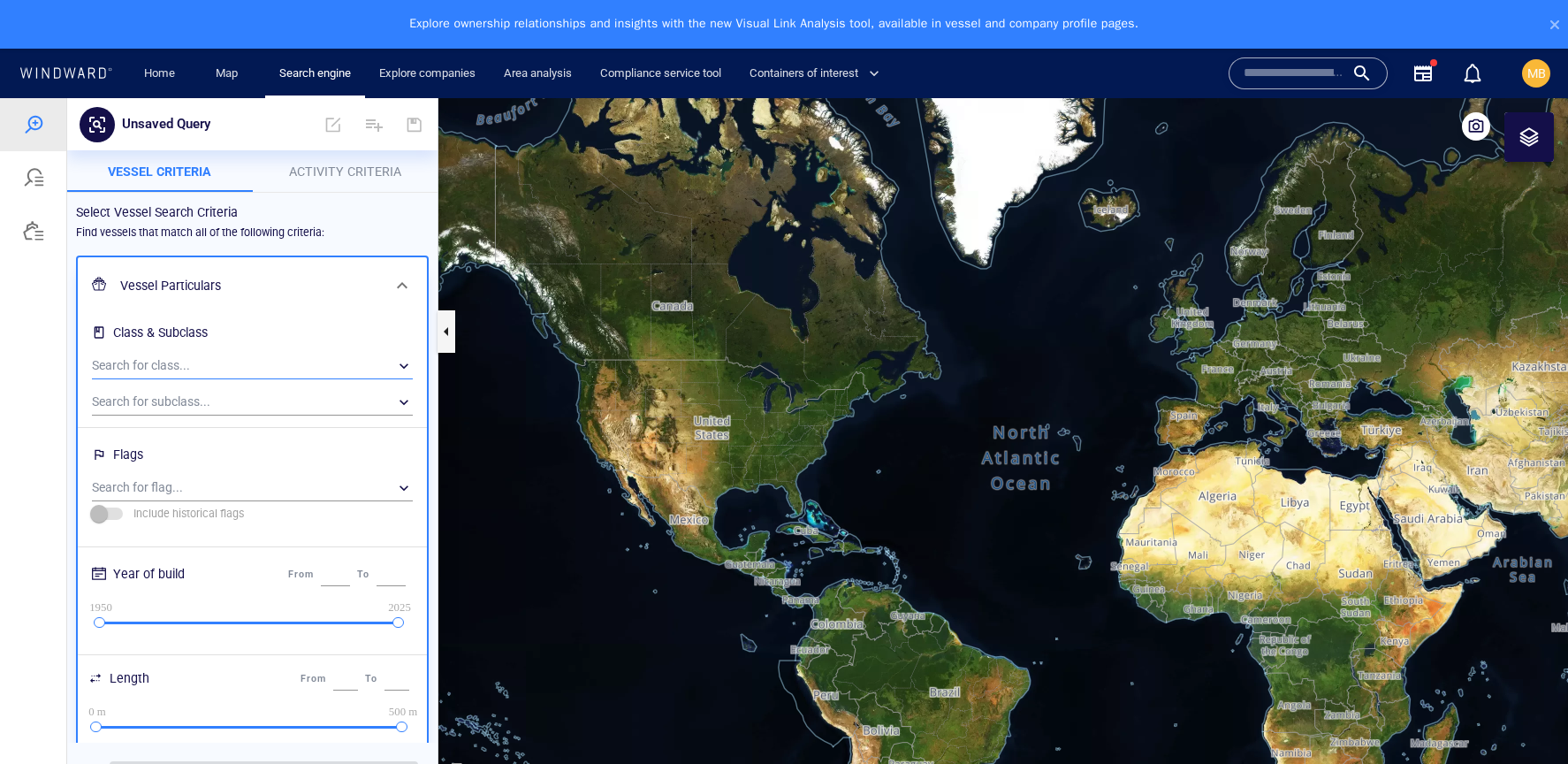 scroll, scrollTop: 0, scrollLeft: 0, axis: both 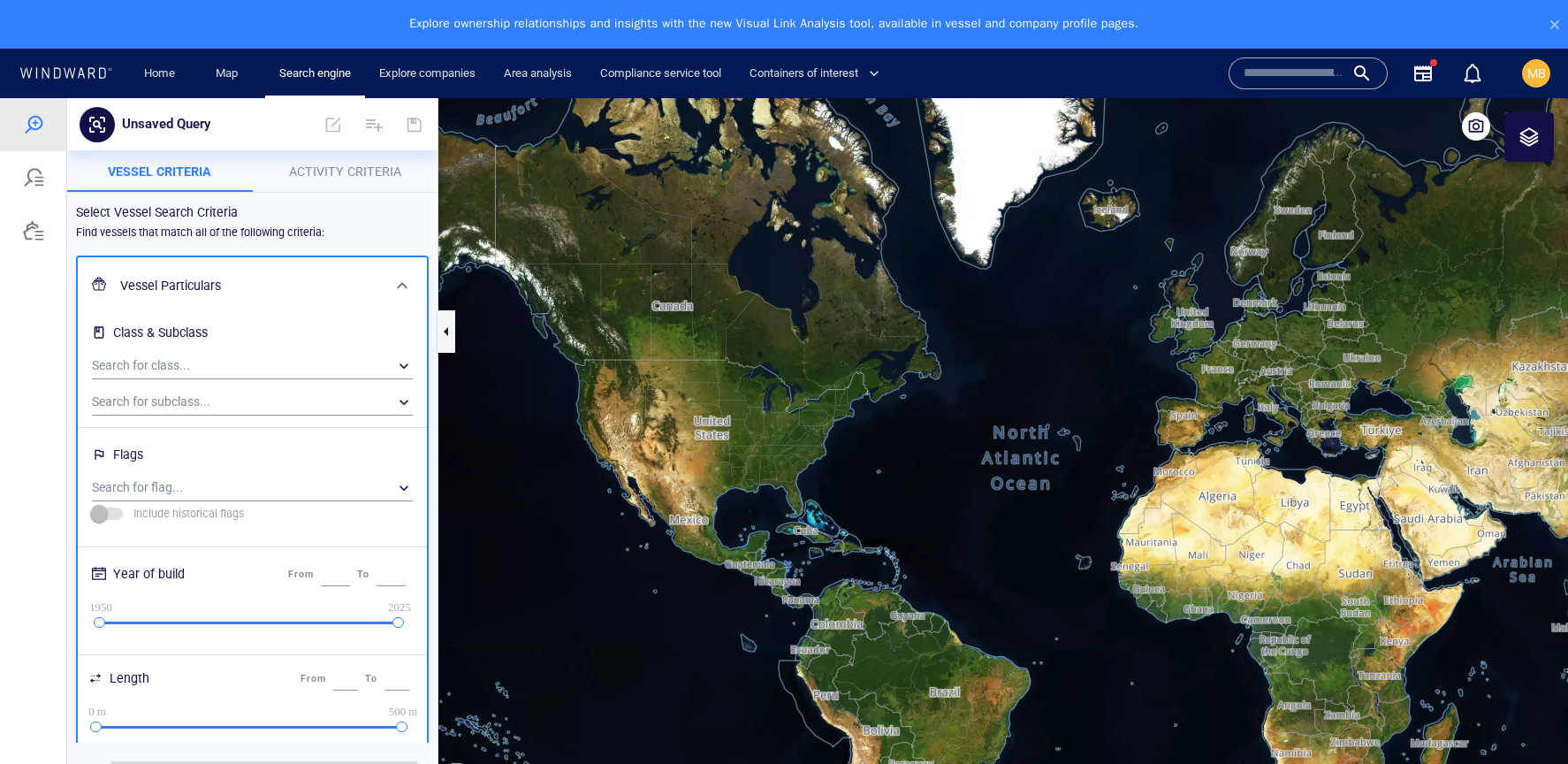 click on "Vessel Particulars" at bounding box center [250, 286] 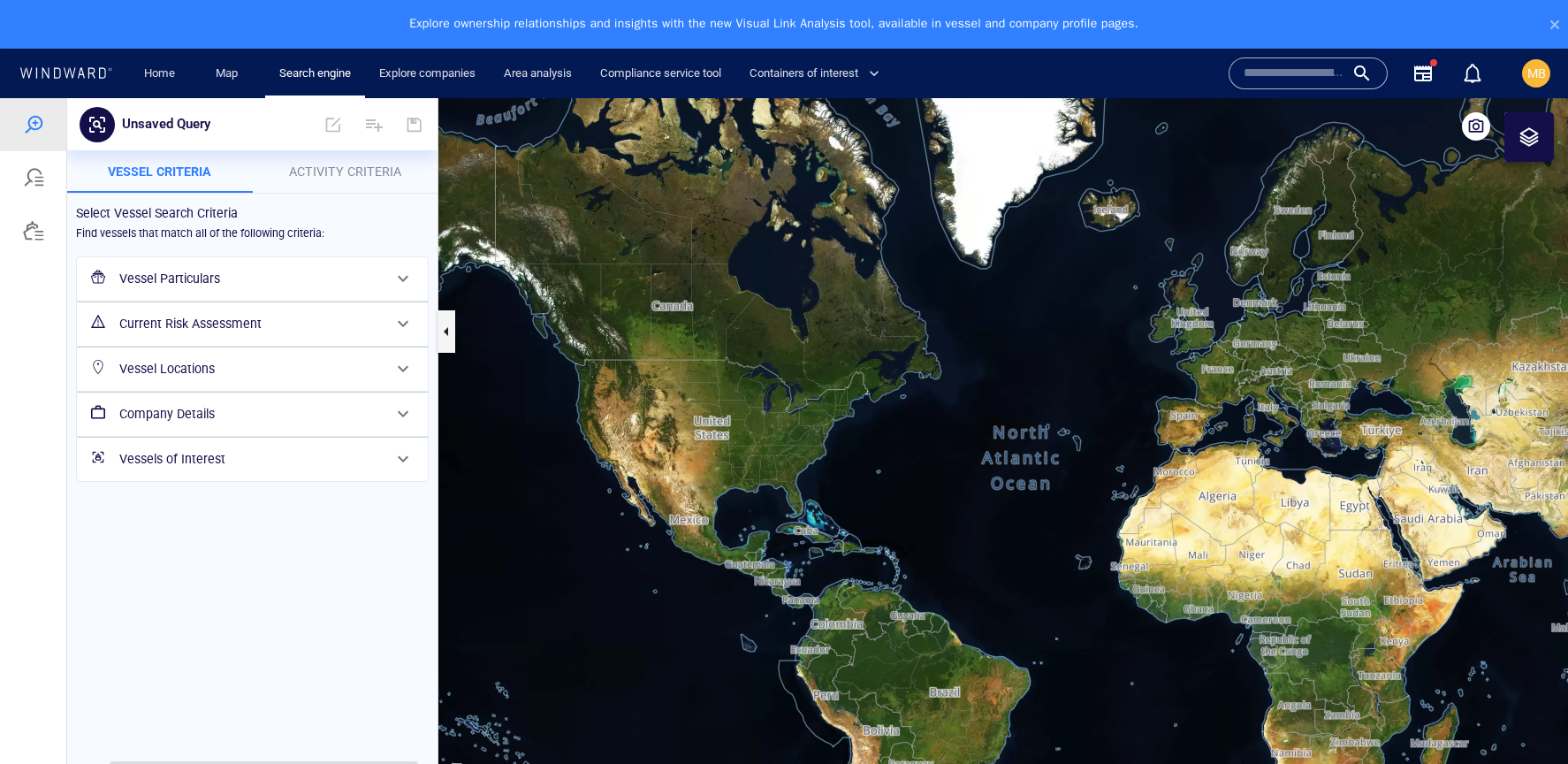 click on "Vessel Particulars" at bounding box center [250, 279] 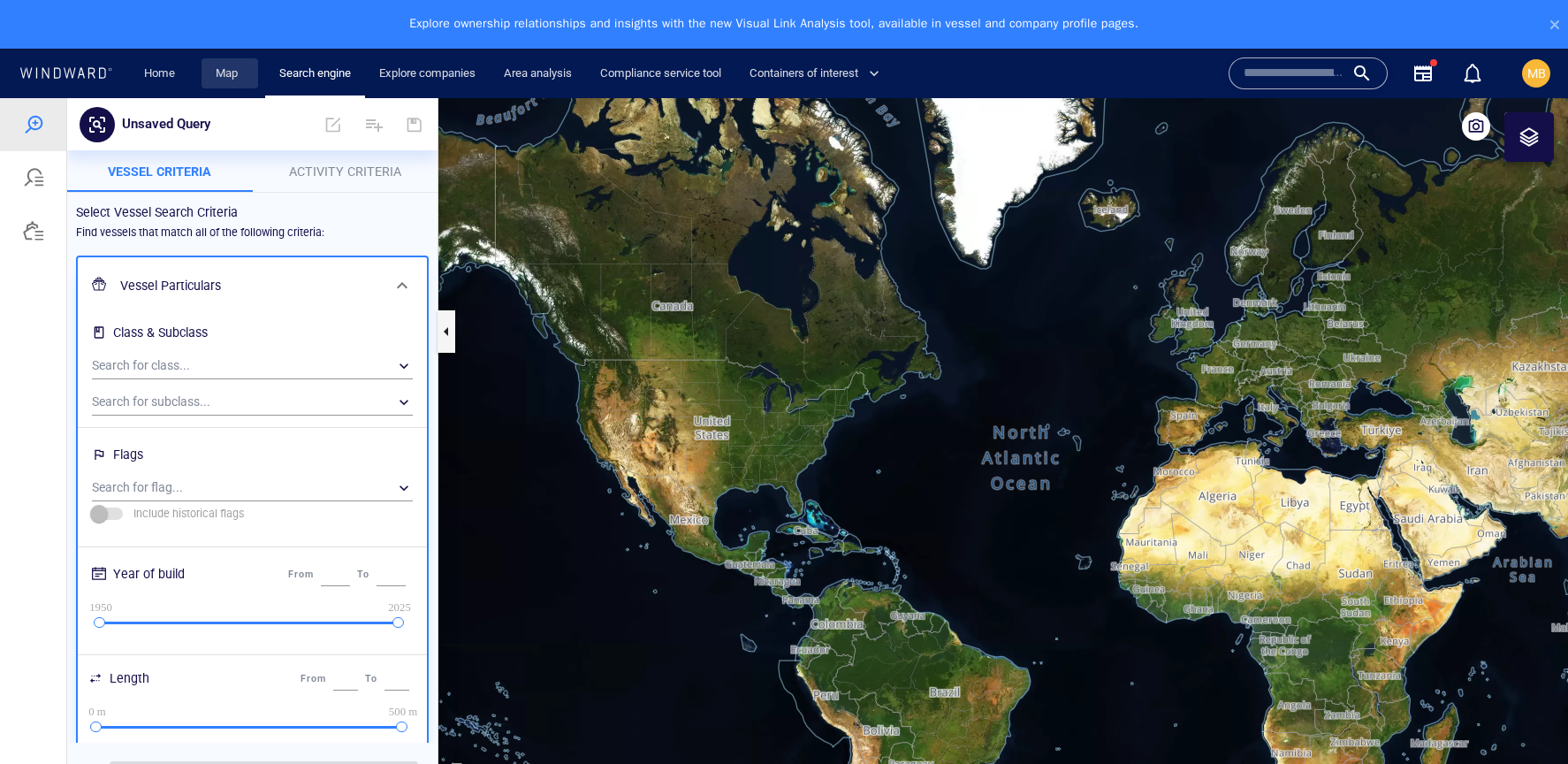 click on "Map" at bounding box center (230, 73) 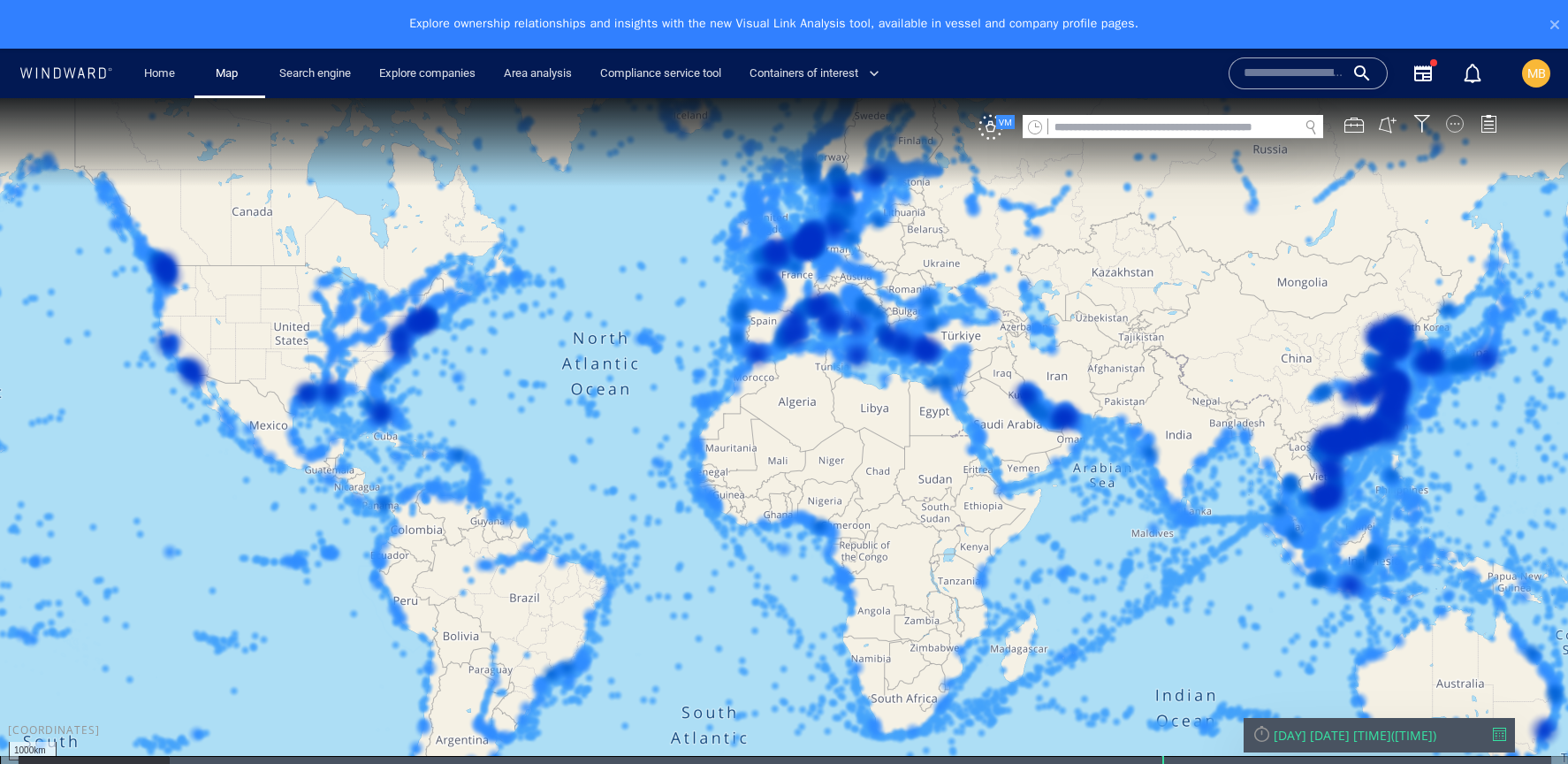 click at bounding box center (1455, 124) 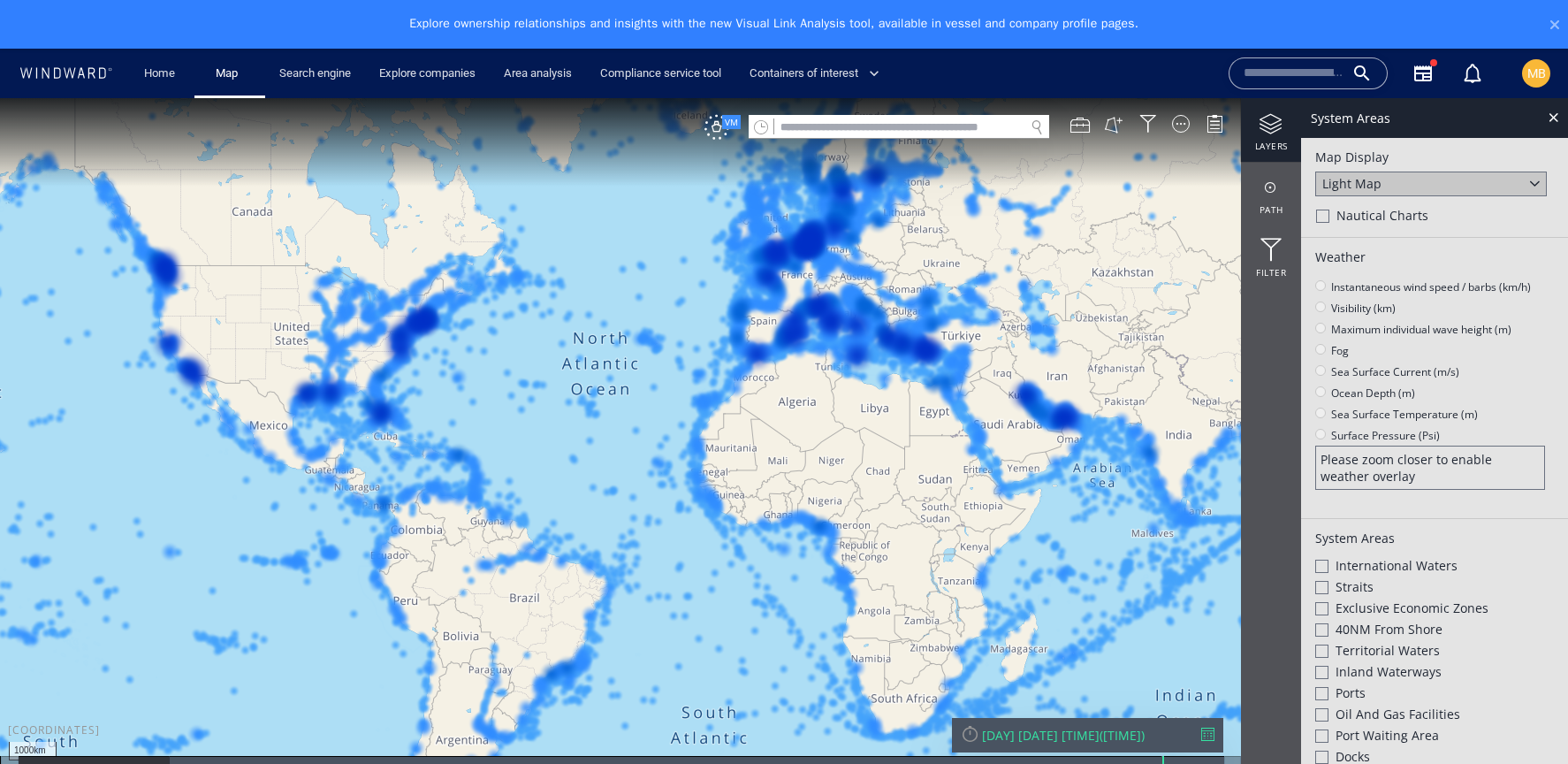 click 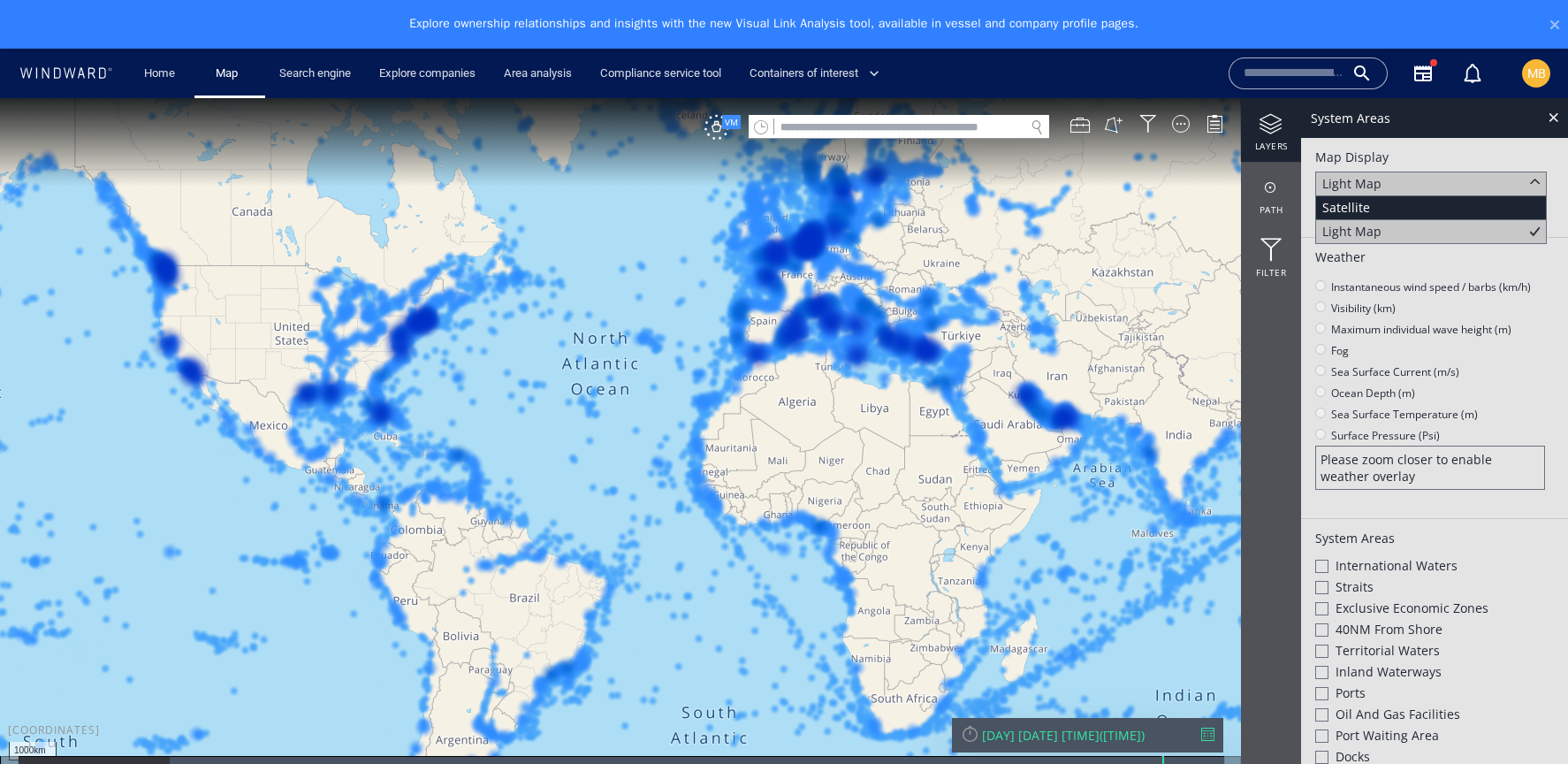 click on "Satellite" 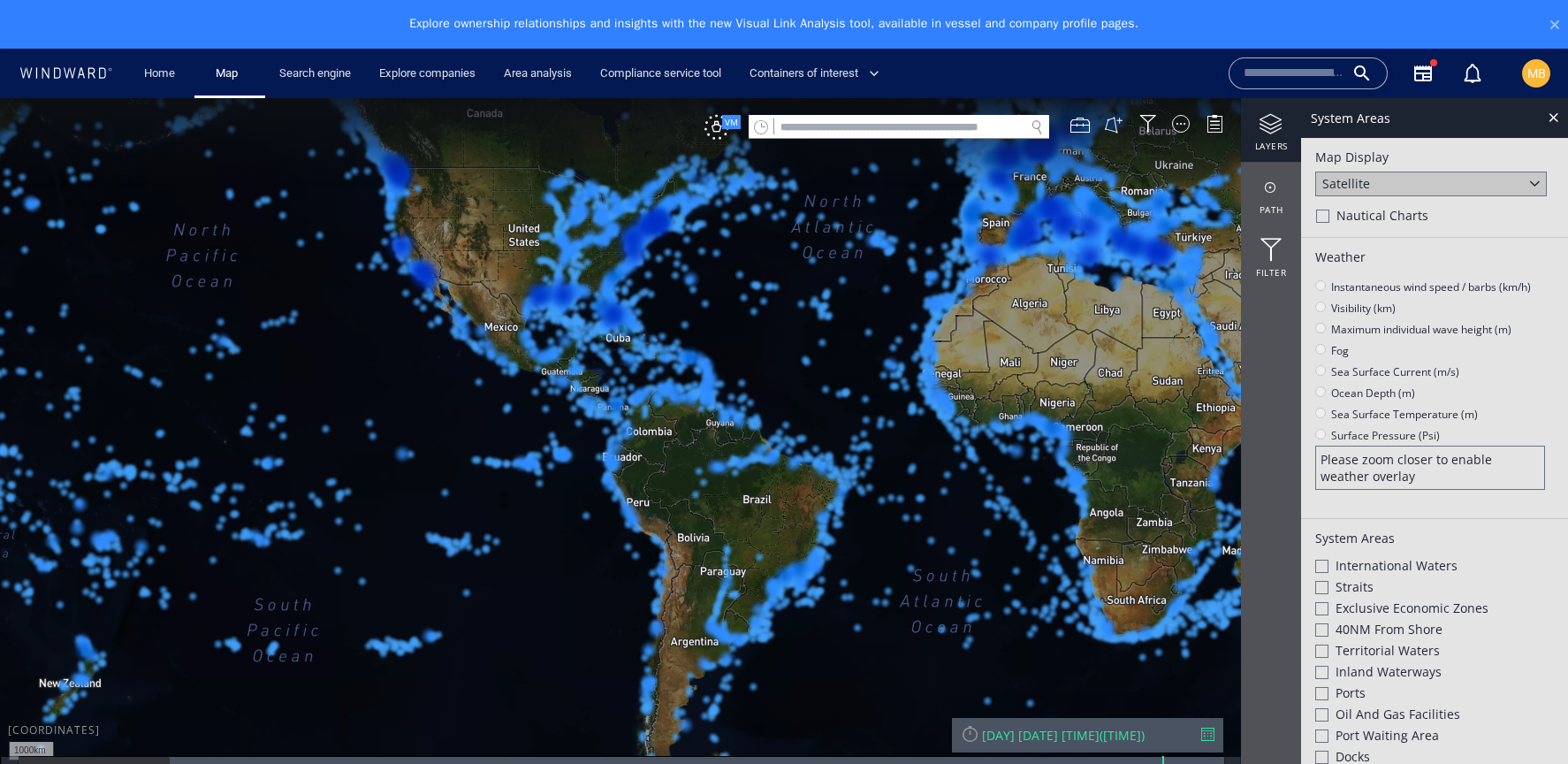 drag, startPoint x: 855, startPoint y: 478, endPoint x: 938, endPoint y: 401, distance: 113.21661 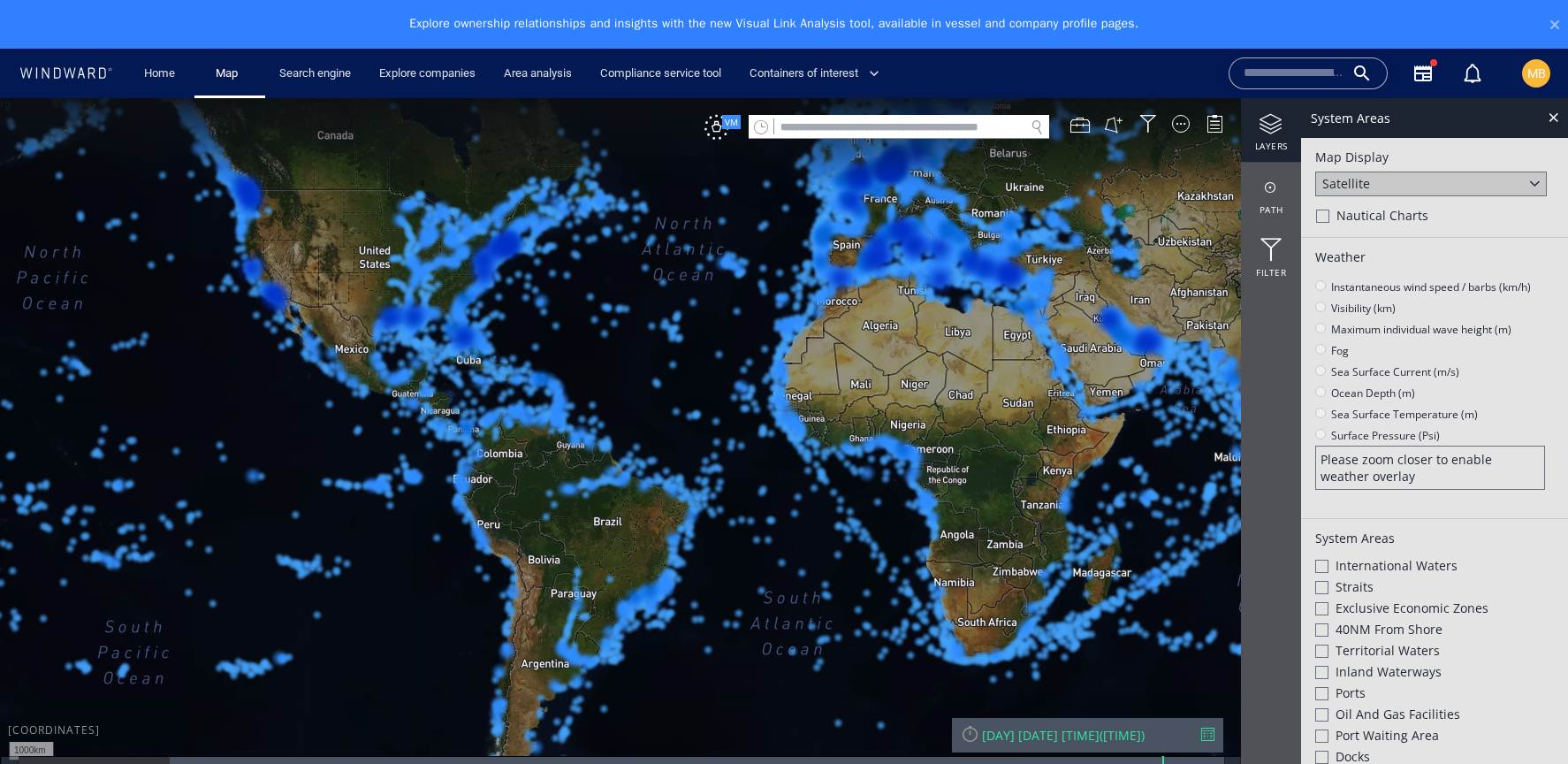 drag, startPoint x: 1158, startPoint y: 451, endPoint x: 849, endPoint y: 429, distance: 309.78218 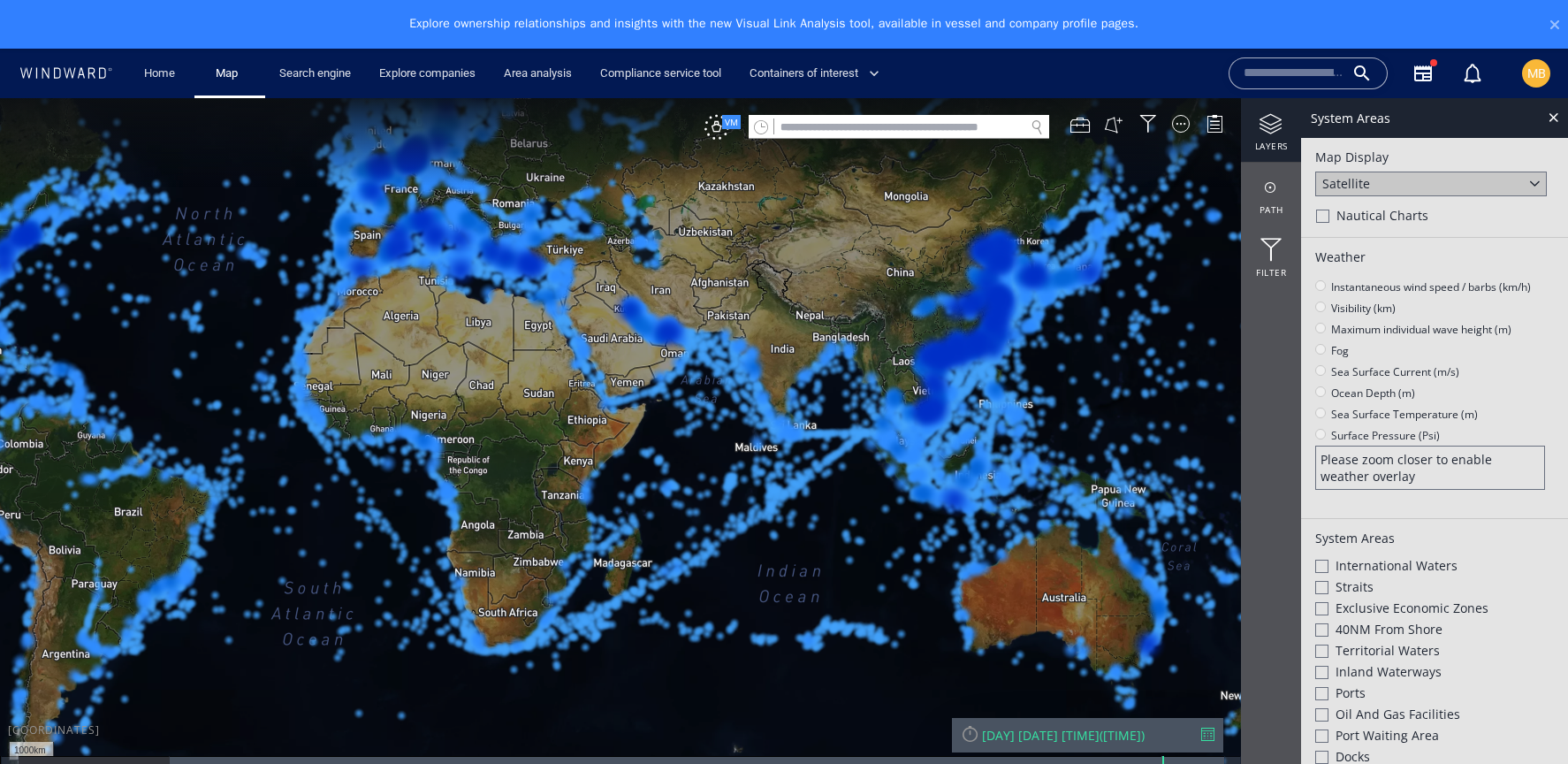 drag, startPoint x: 1114, startPoint y: 441, endPoint x: 931, endPoint y: 453, distance: 183.393 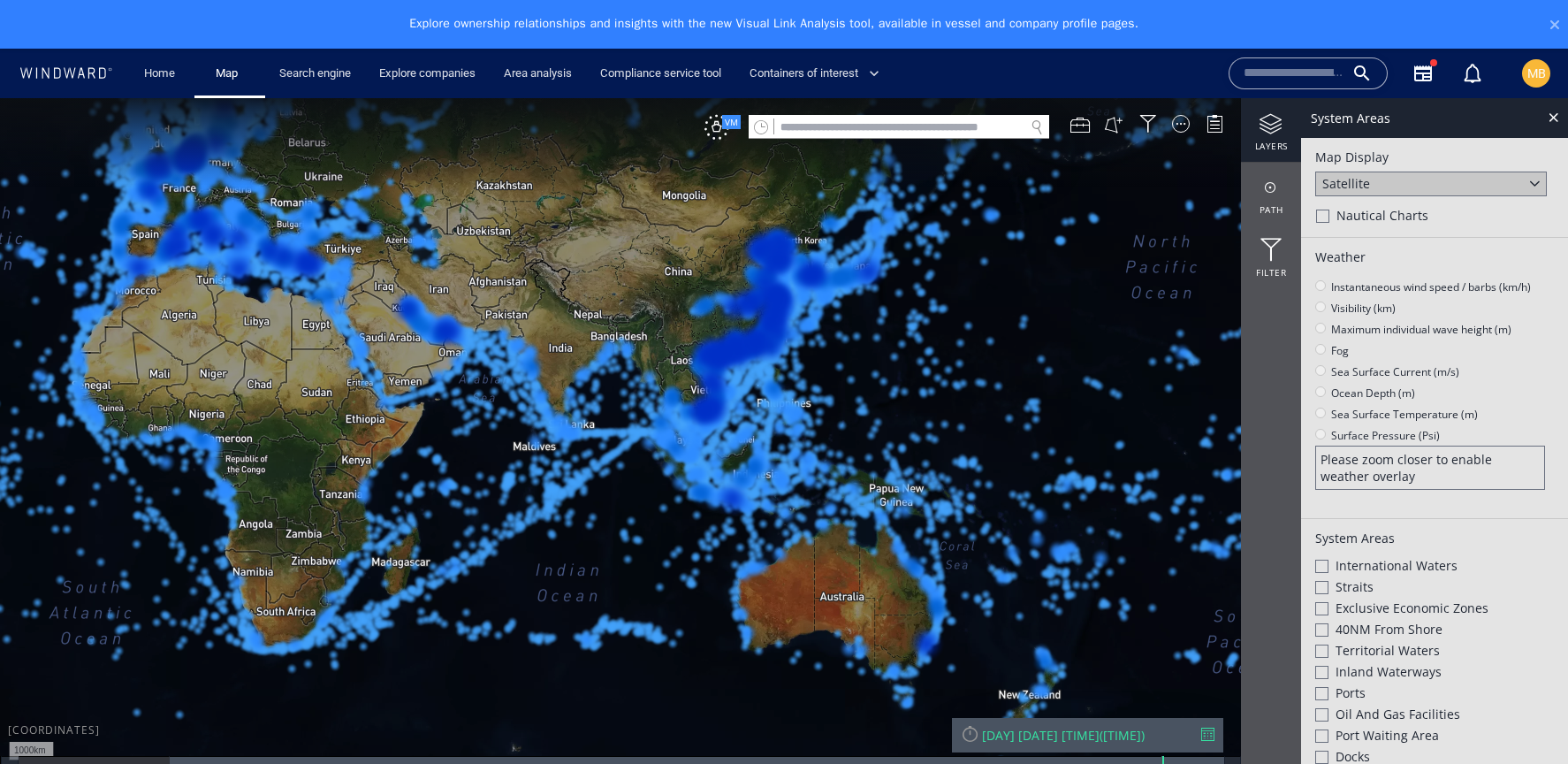 drag, startPoint x: 1004, startPoint y: 447, endPoint x: 1019, endPoint y: 444, distance: 15.297059 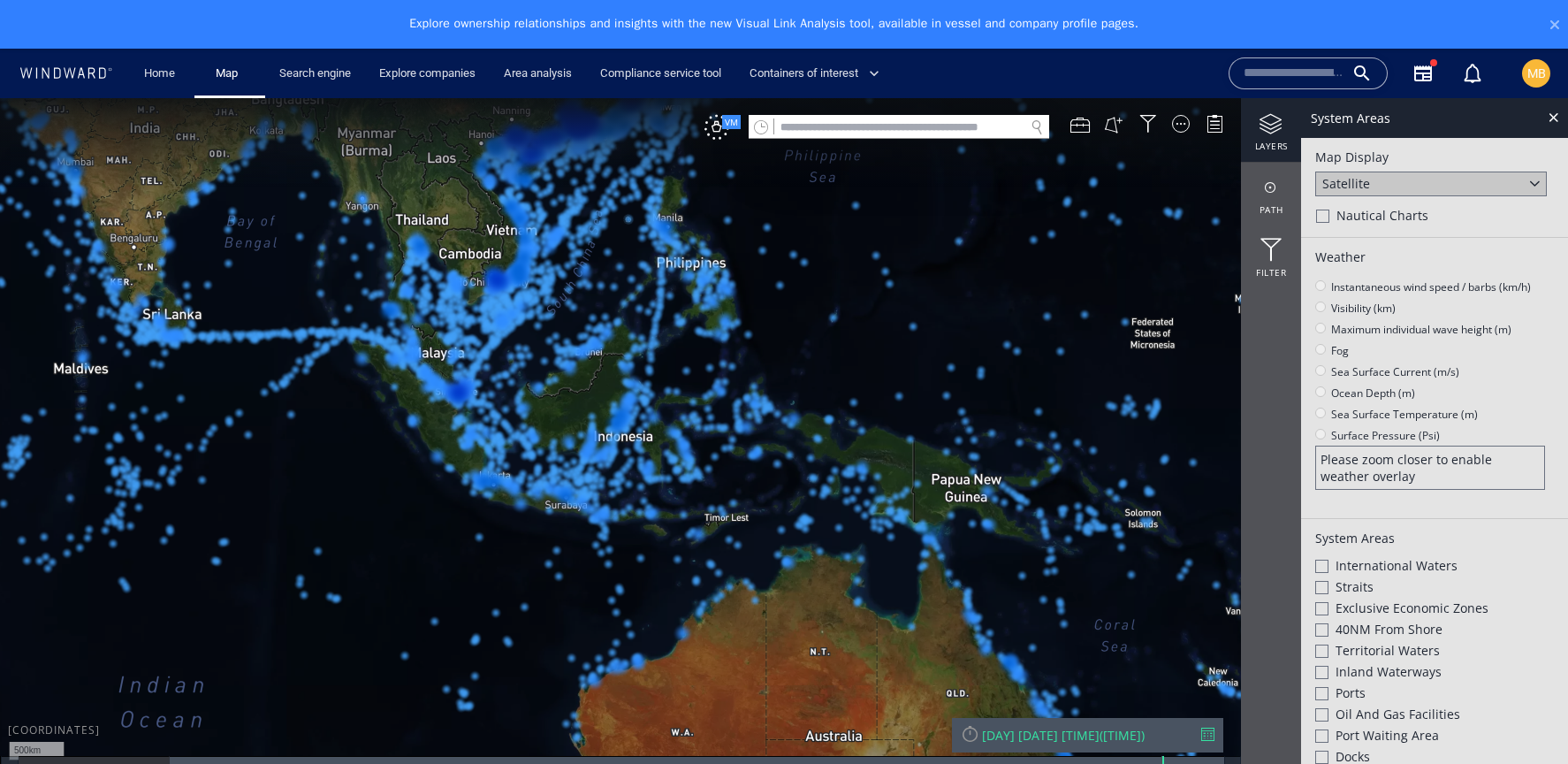 drag, startPoint x: 703, startPoint y: 487, endPoint x: 1082, endPoint y: 488, distance: 379.00132 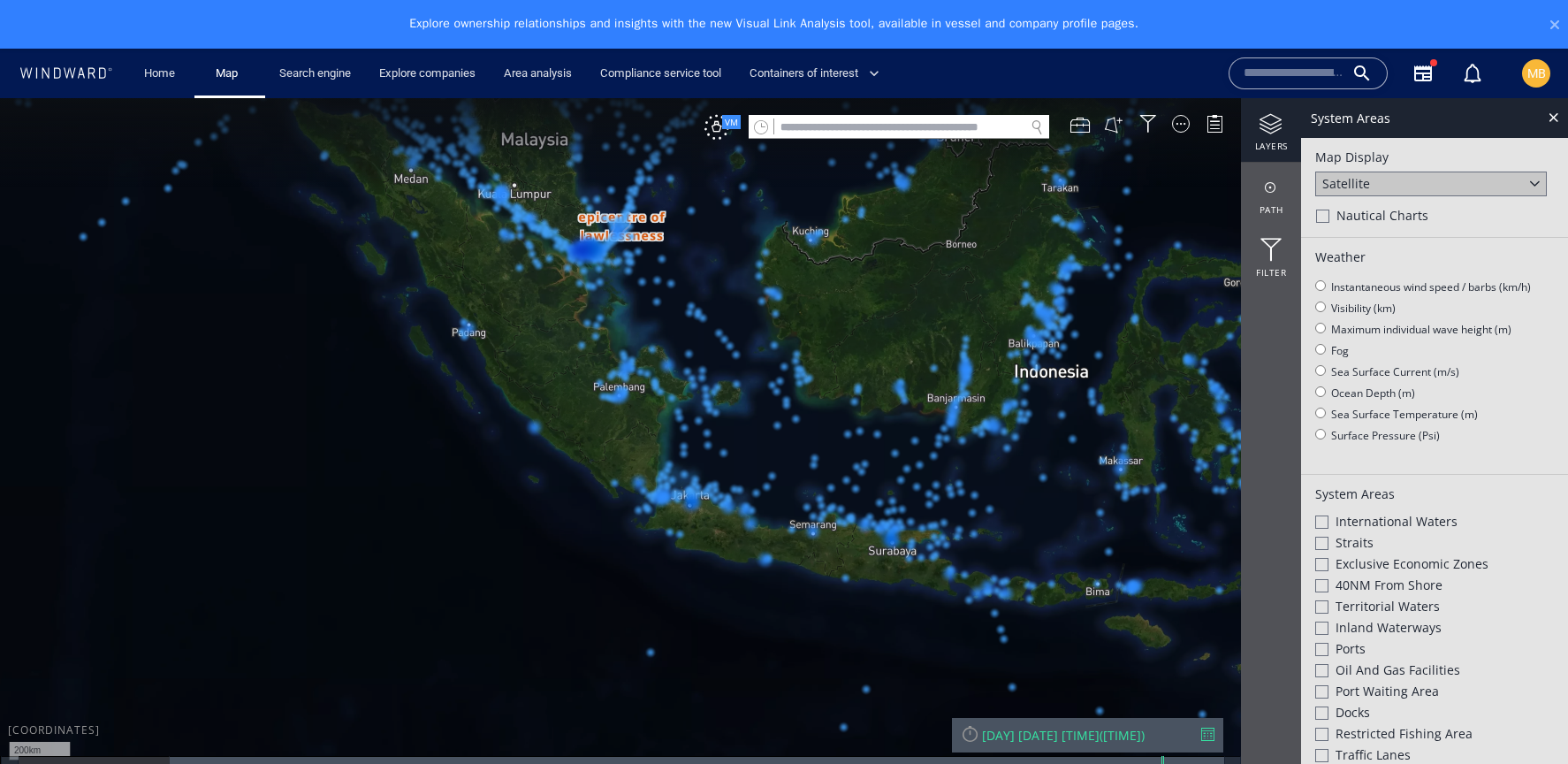 drag, startPoint x: 600, startPoint y: 499, endPoint x: 738, endPoint y: 465, distance: 142.1267 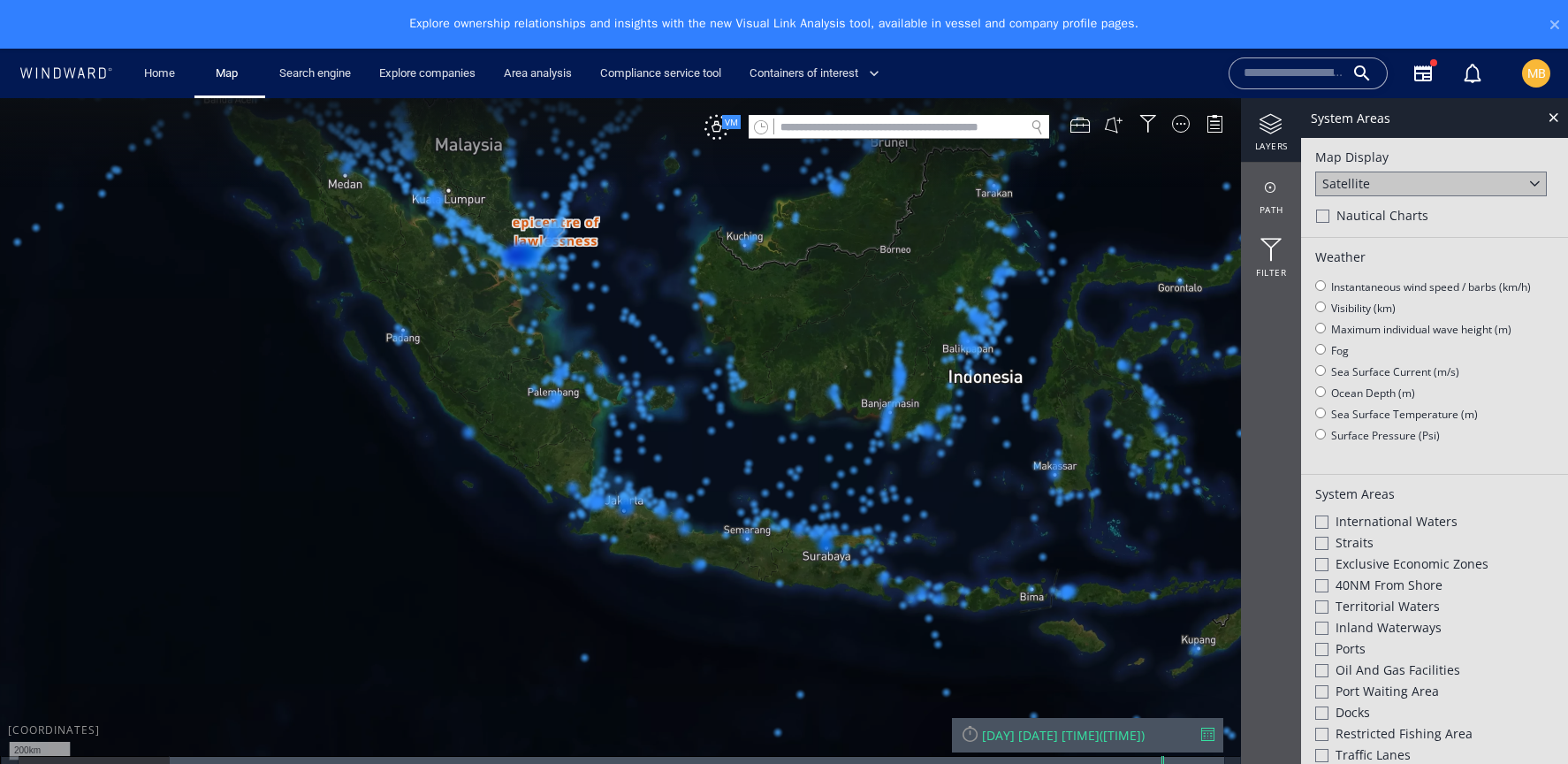 drag, startPoint x: 924, startPoint y: 541, endPoint x: 875, endPoint y: 530, distance: 50.219518 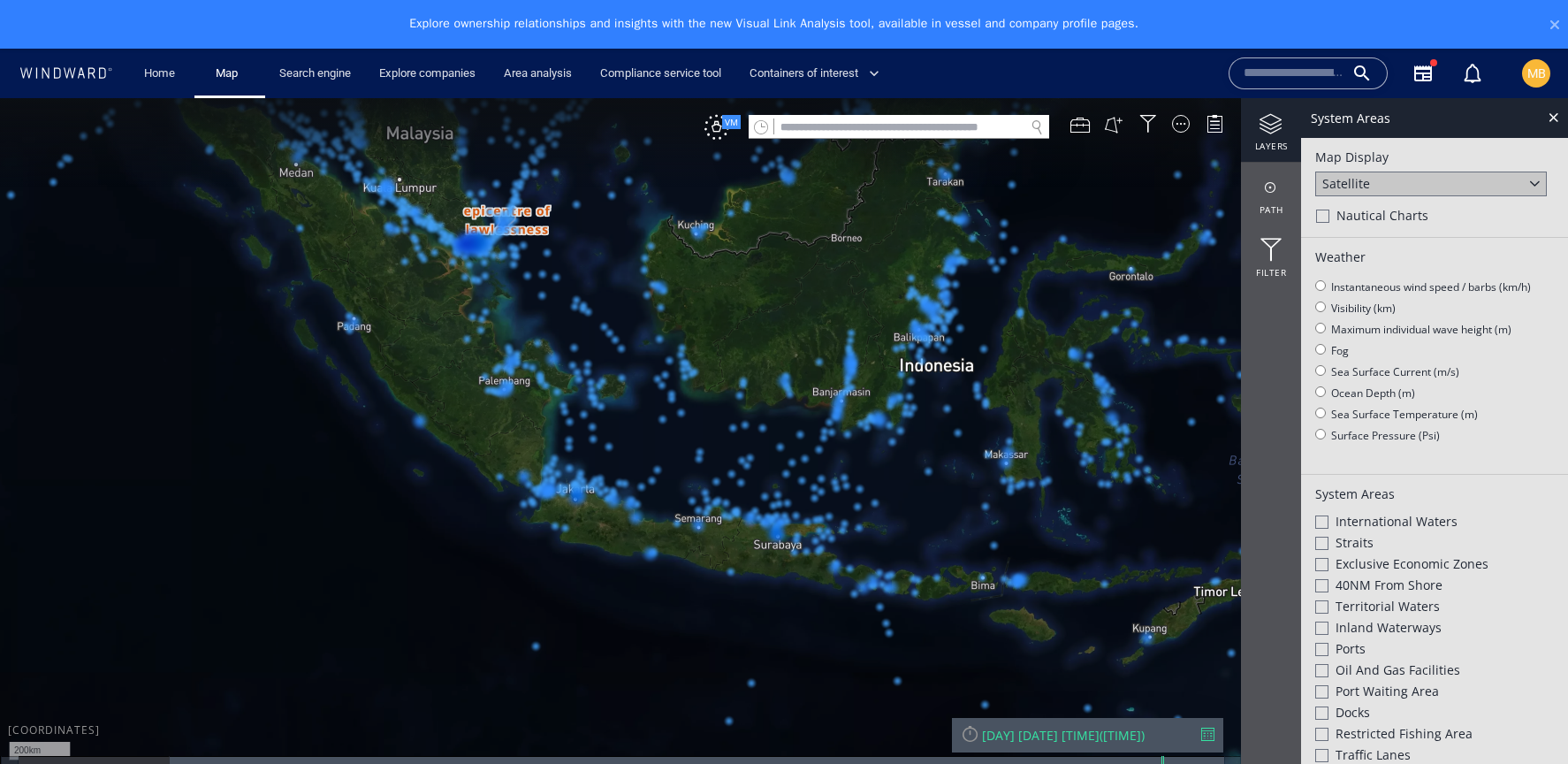 drag, startPoint x: 755, startPoint y: 516, endPoint x: 848, endPoint y: 684, distance: 192.02344 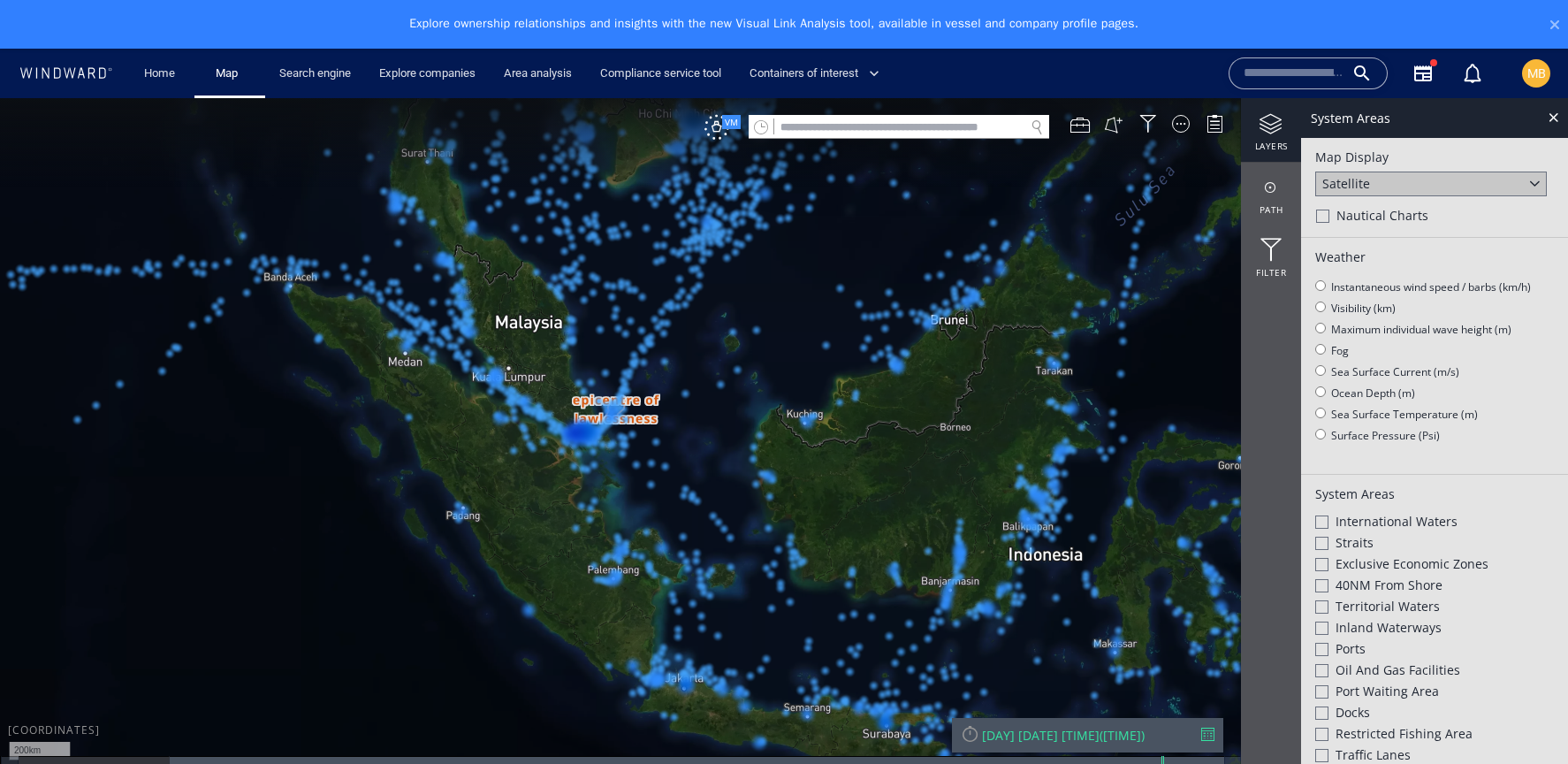 drag, startPoint x: 718, startPoint y: 553, endPoint x: 917, endPoint y: 620, distance: 209.97619 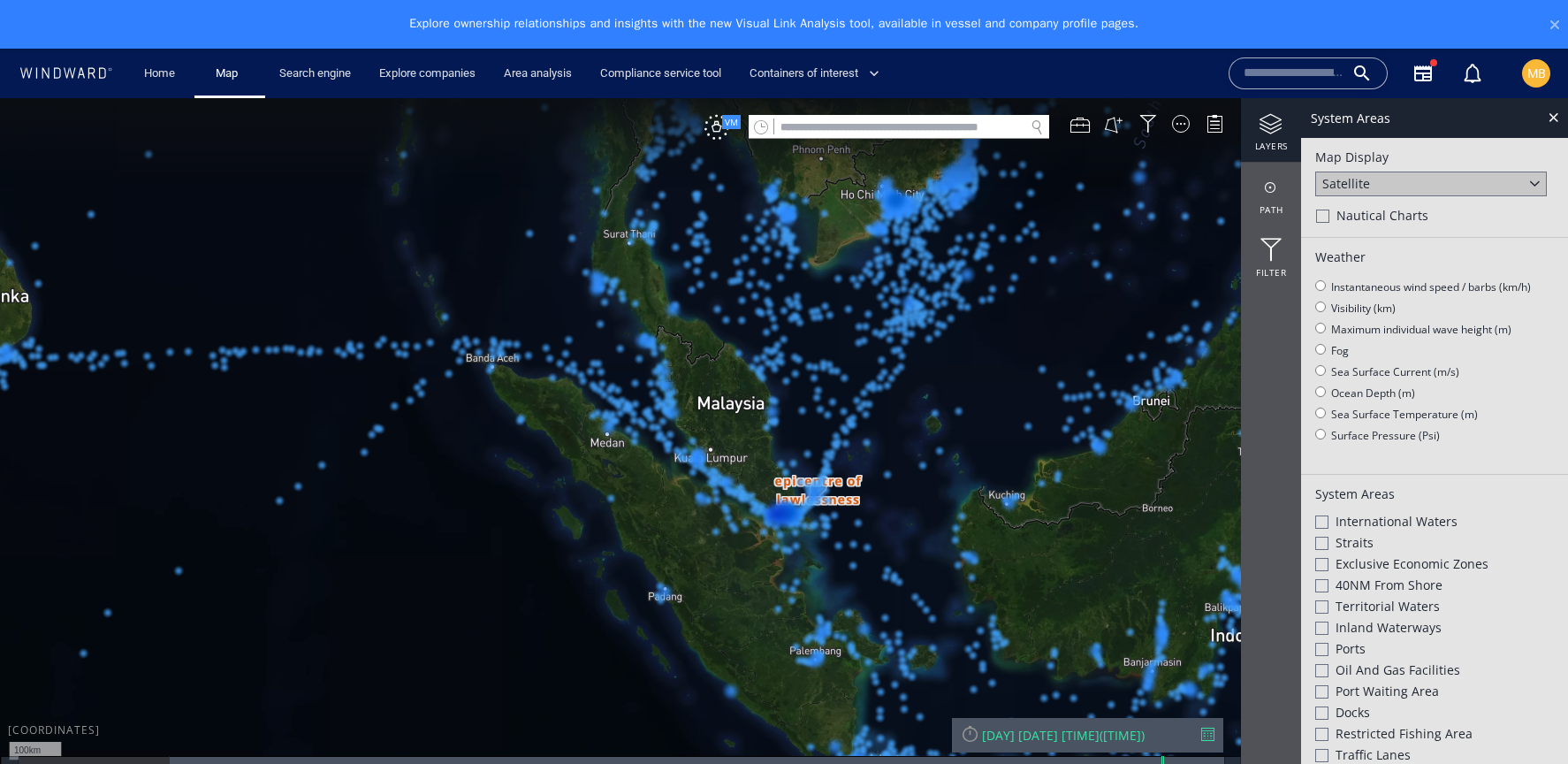 scroll, scrollTop: -1, scrollLeft: 0, axis: vertical 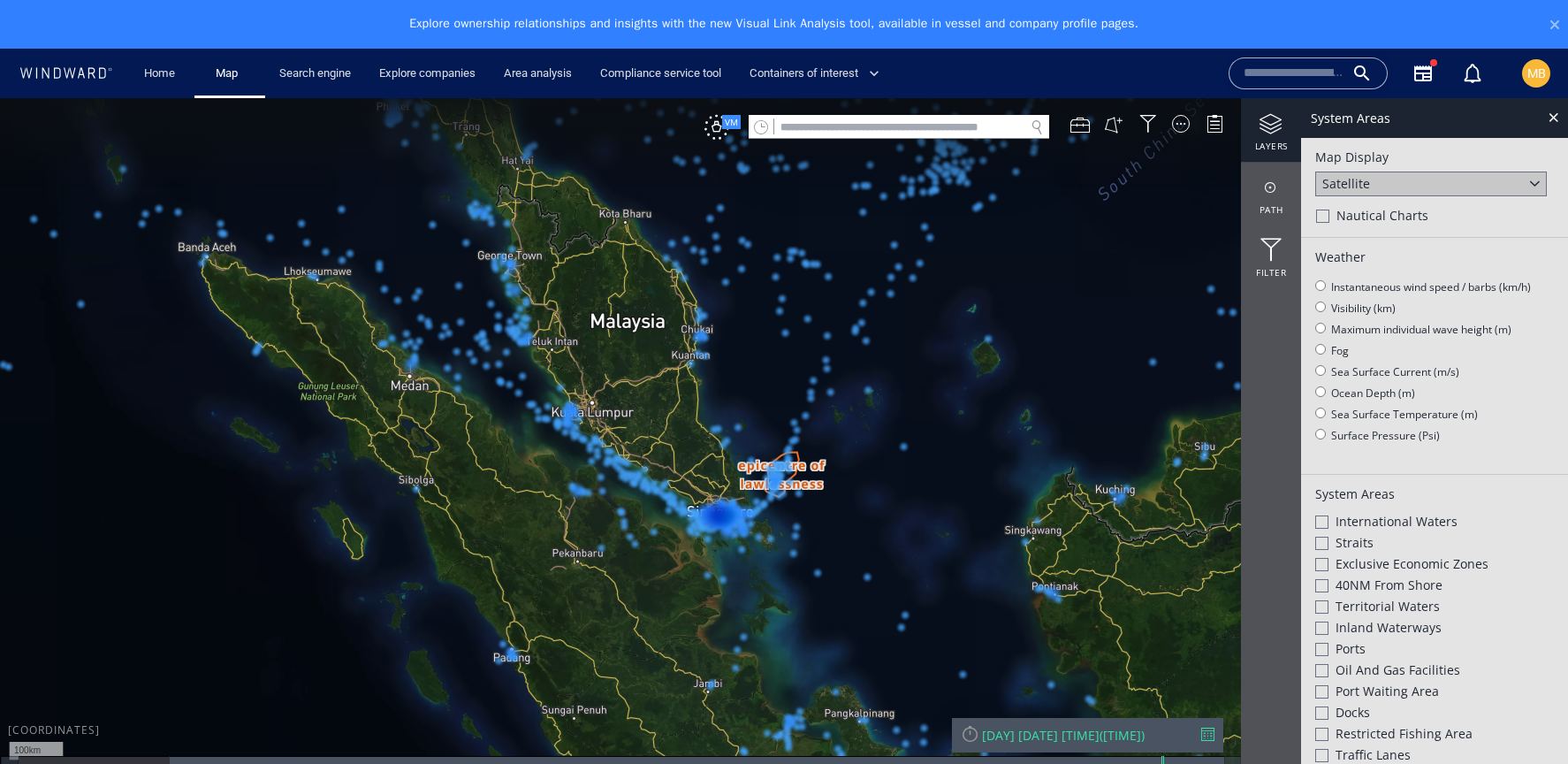 click at bounding box center [784, 447] 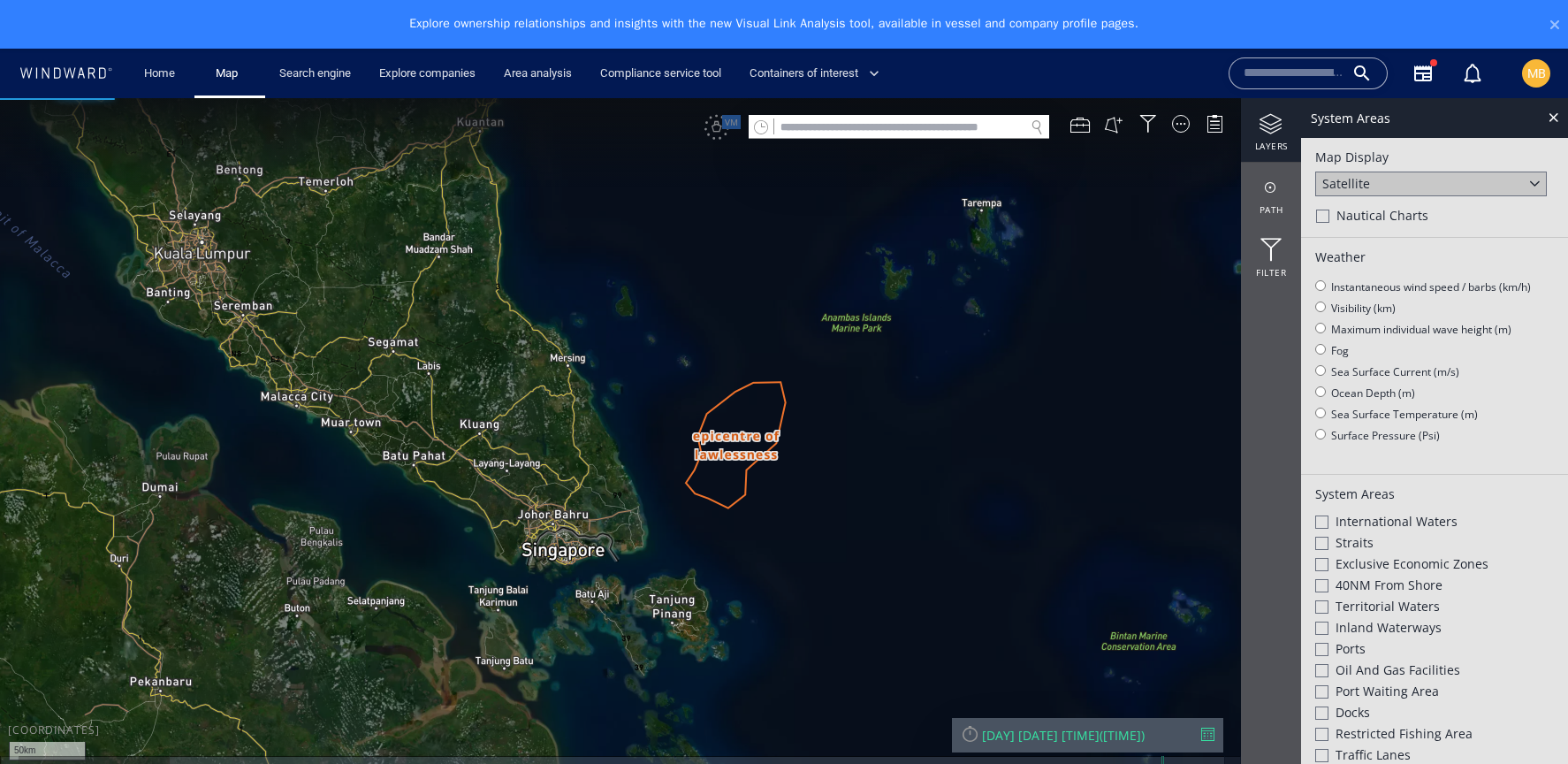 click at bounding box center (784, 447) 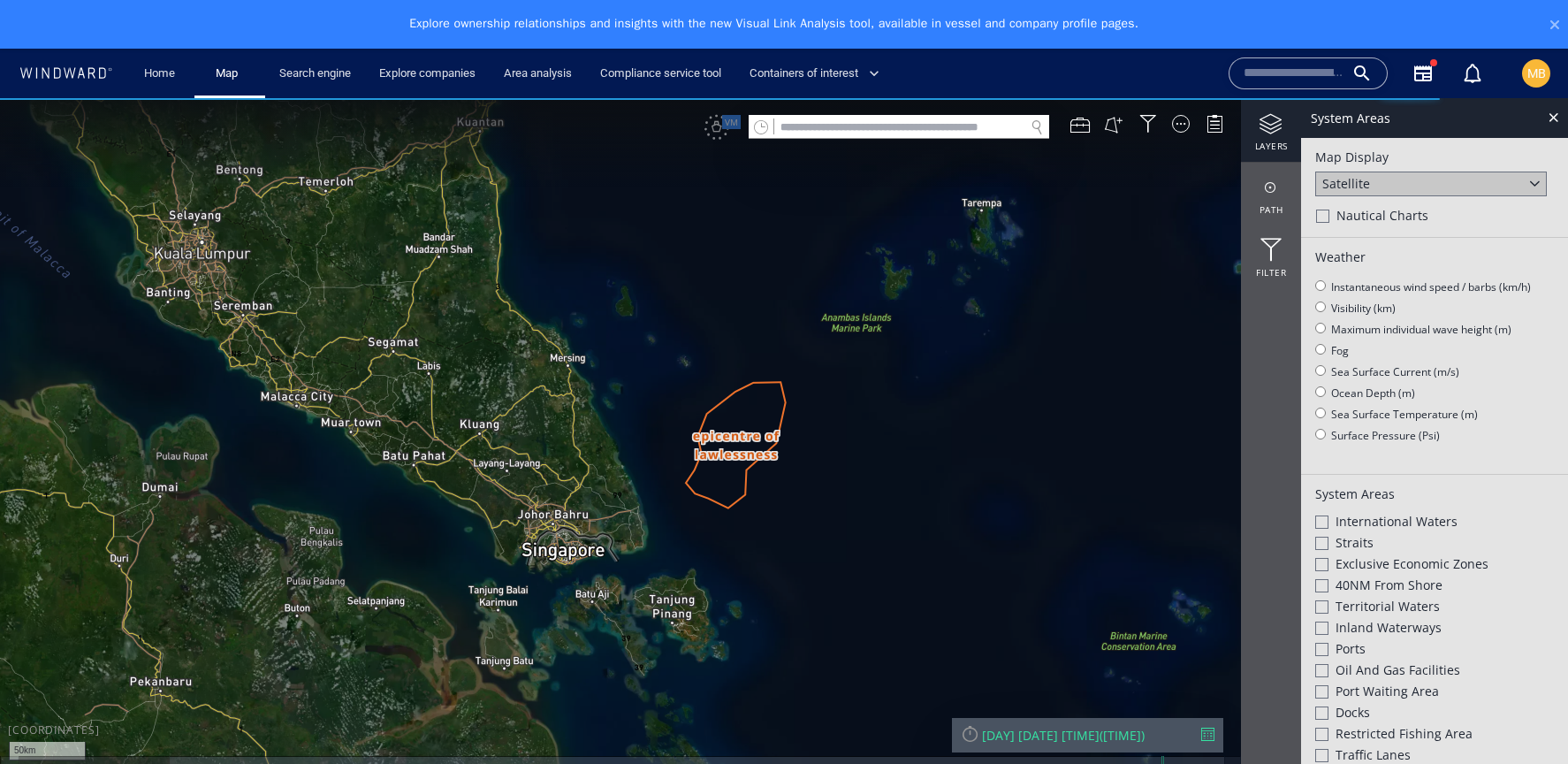 click at bounding box center (784, 447) 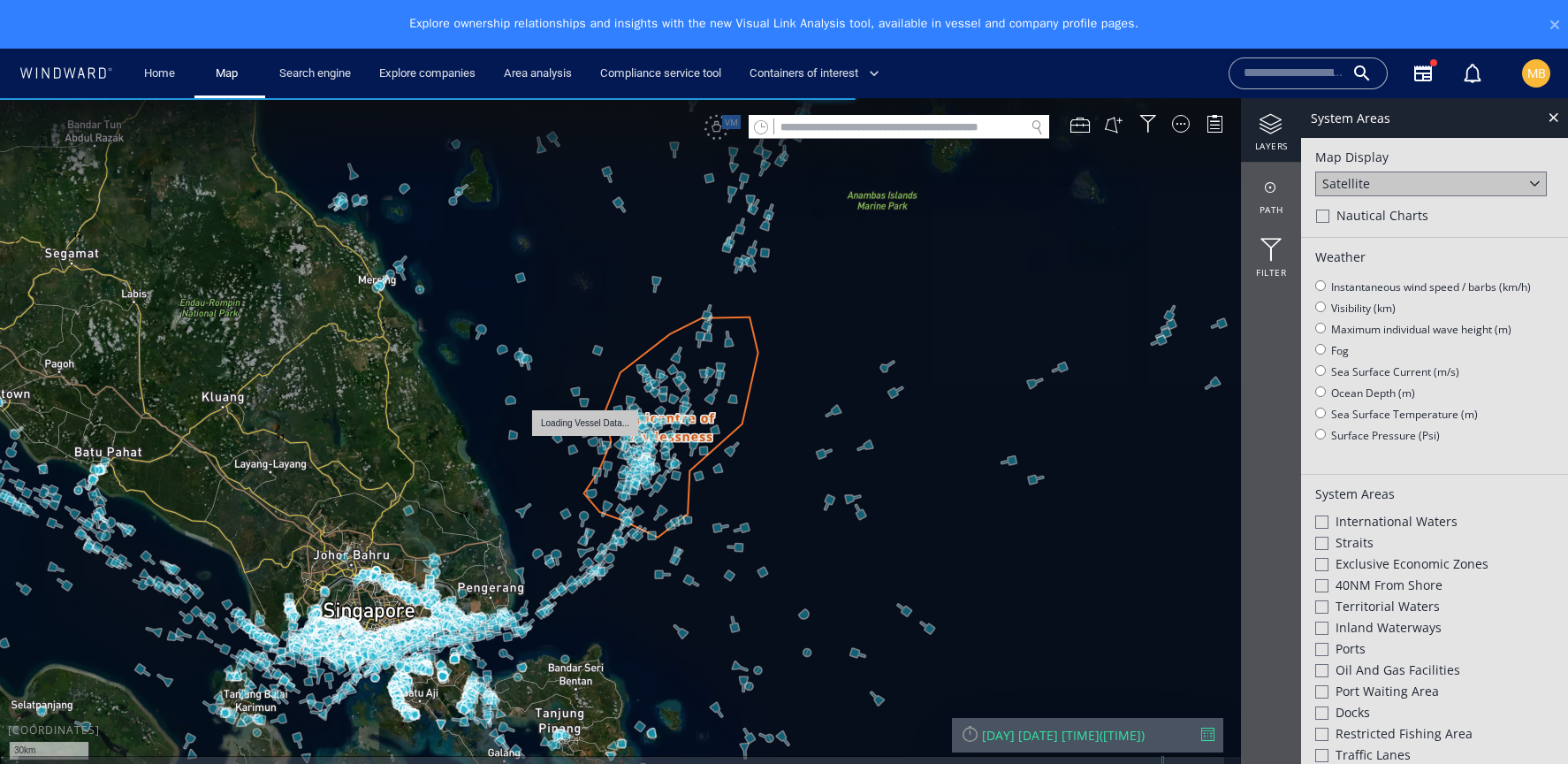 drag, startPoint x: 404, startPoint y: 595, endPoint x: 556, endPoint y: 467, distance: 198.71588 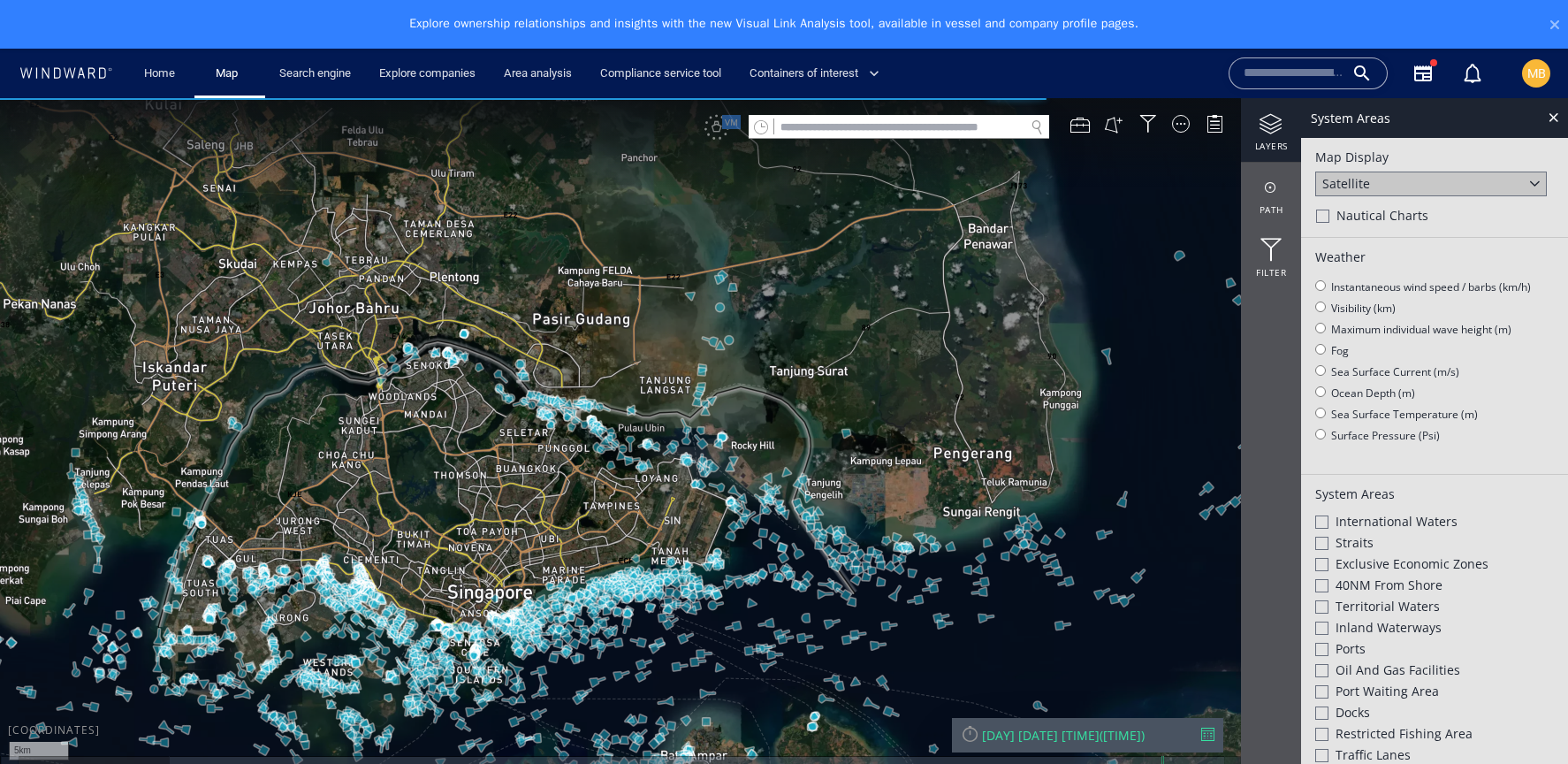 drag, startPoint x: 468, startPoint y: 546, endPoint x: 623, endPoint y: 425, distance: 196.6367 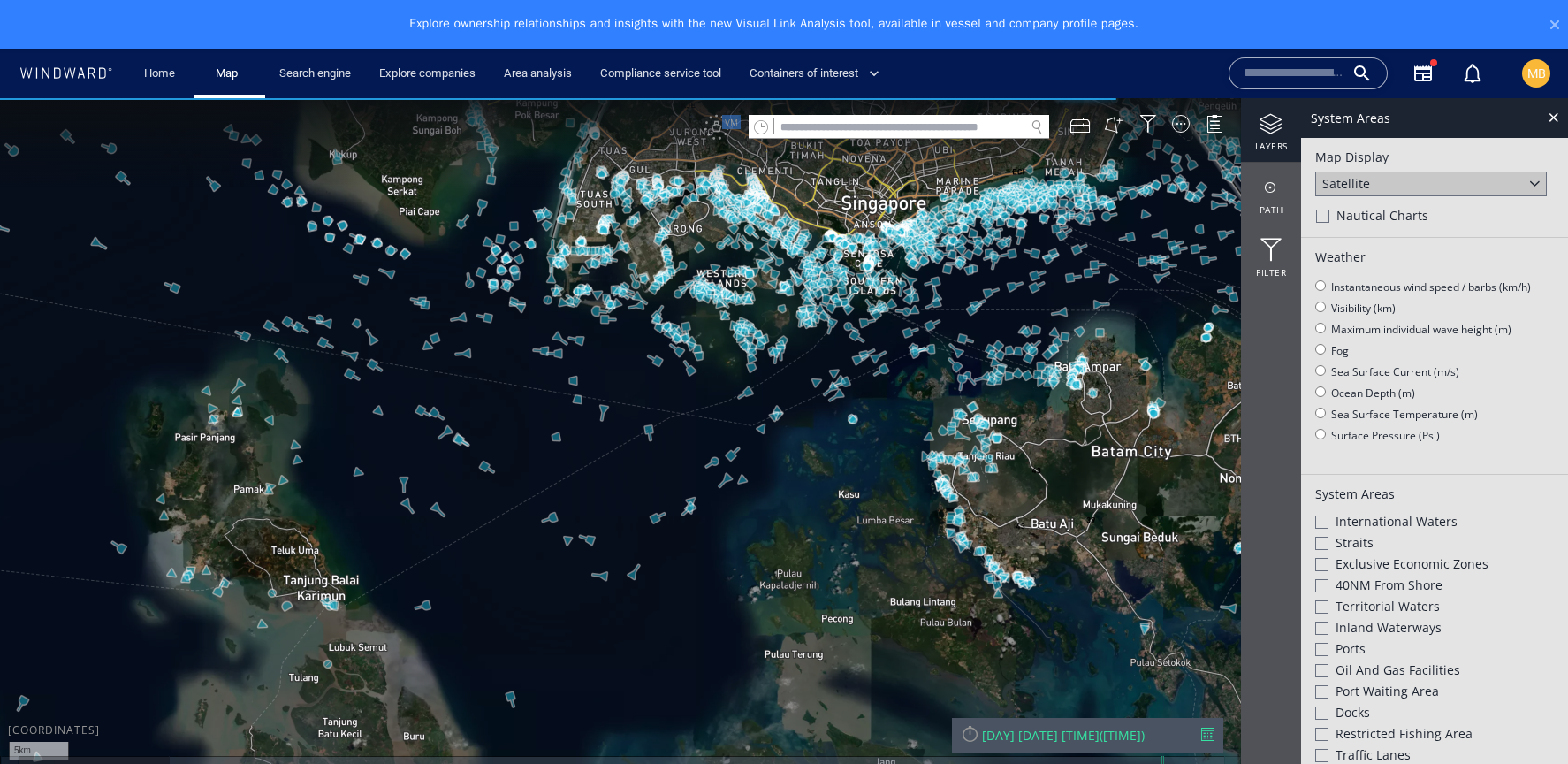 drag, startPoint x: 847, startPoint y: 370, endPoint x: 430, endPoint y: 611, distance: 481.63264 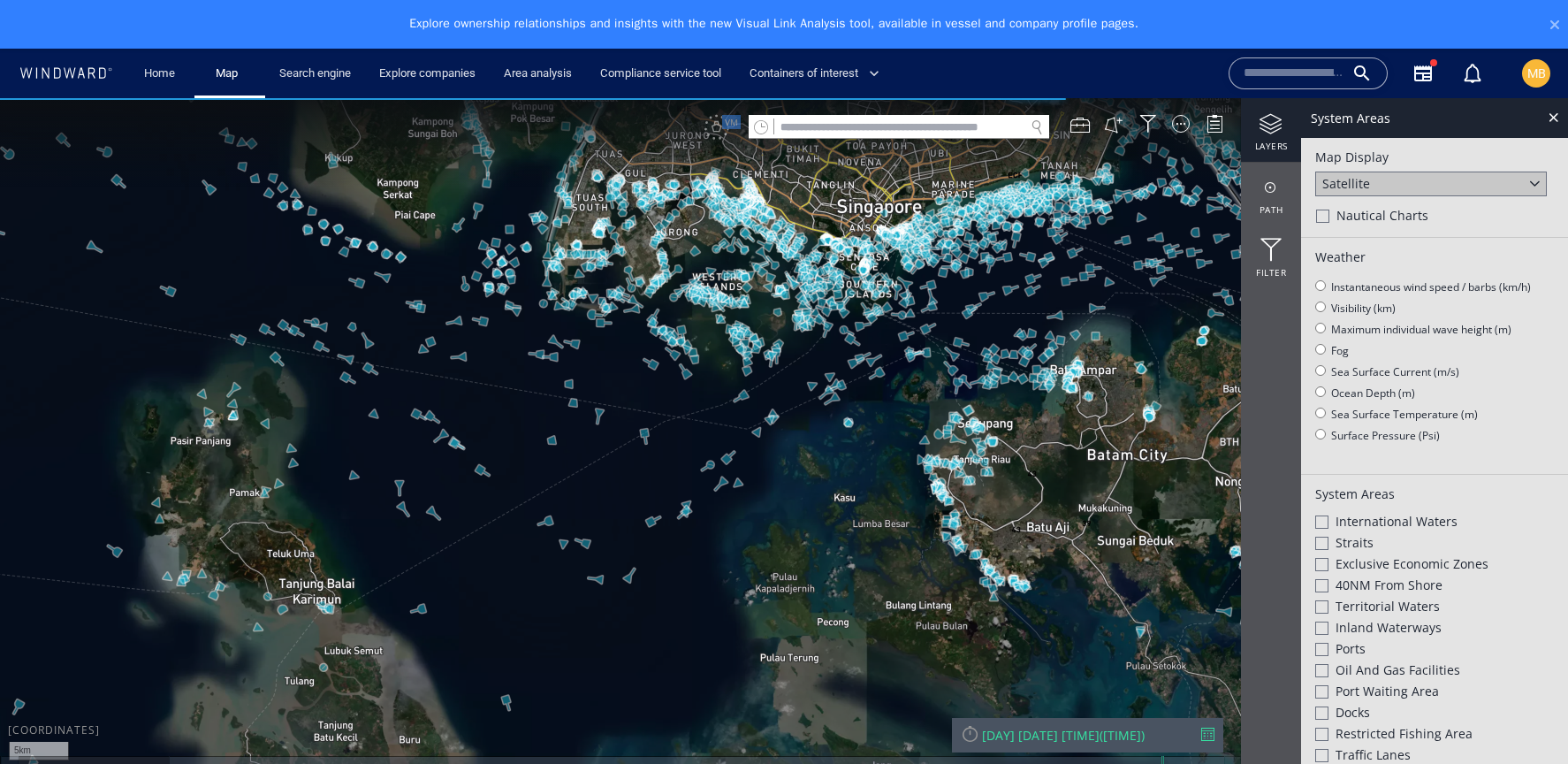 drag, startPoint x: 631, startPoint y: 466, endPoint x: 440, endPoint y: 652, distance: 266.6027 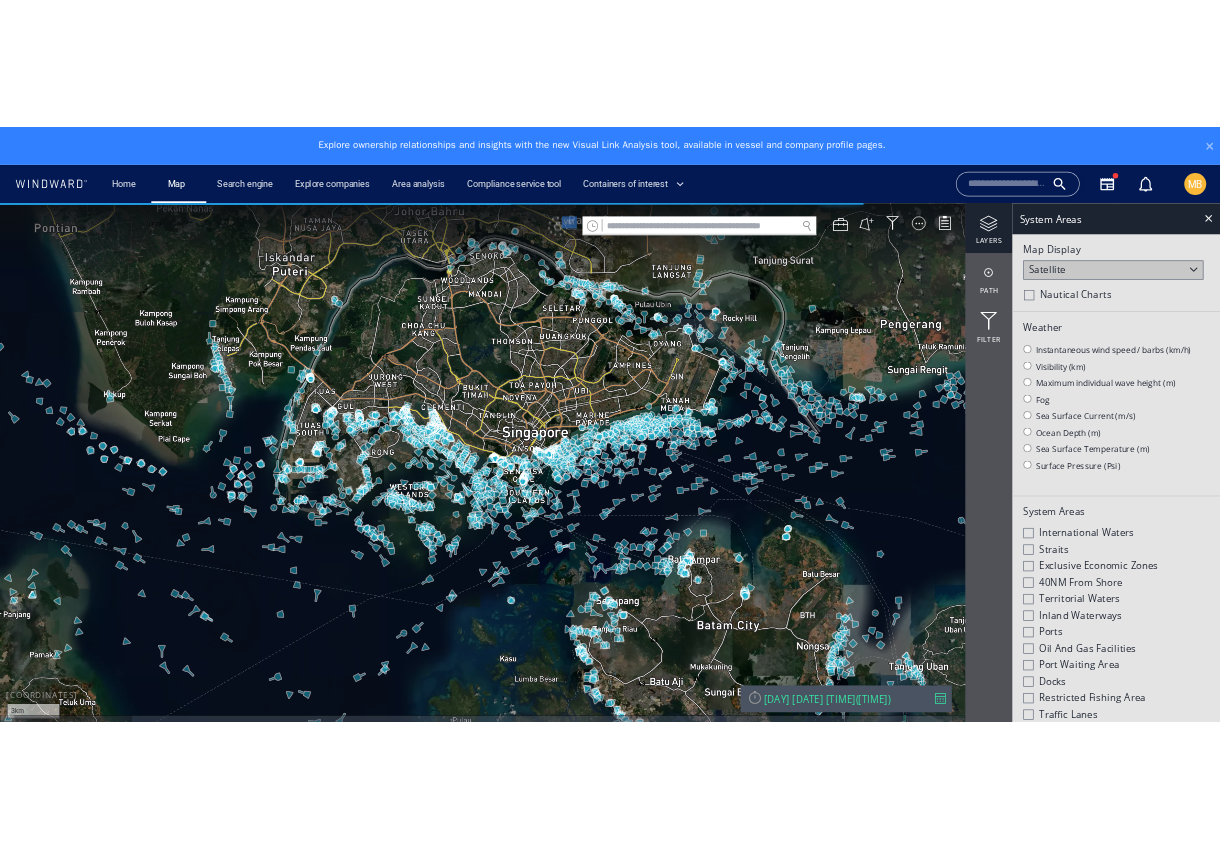 scroll, scrollTop: 0, scrollLeft: 0, axis: both 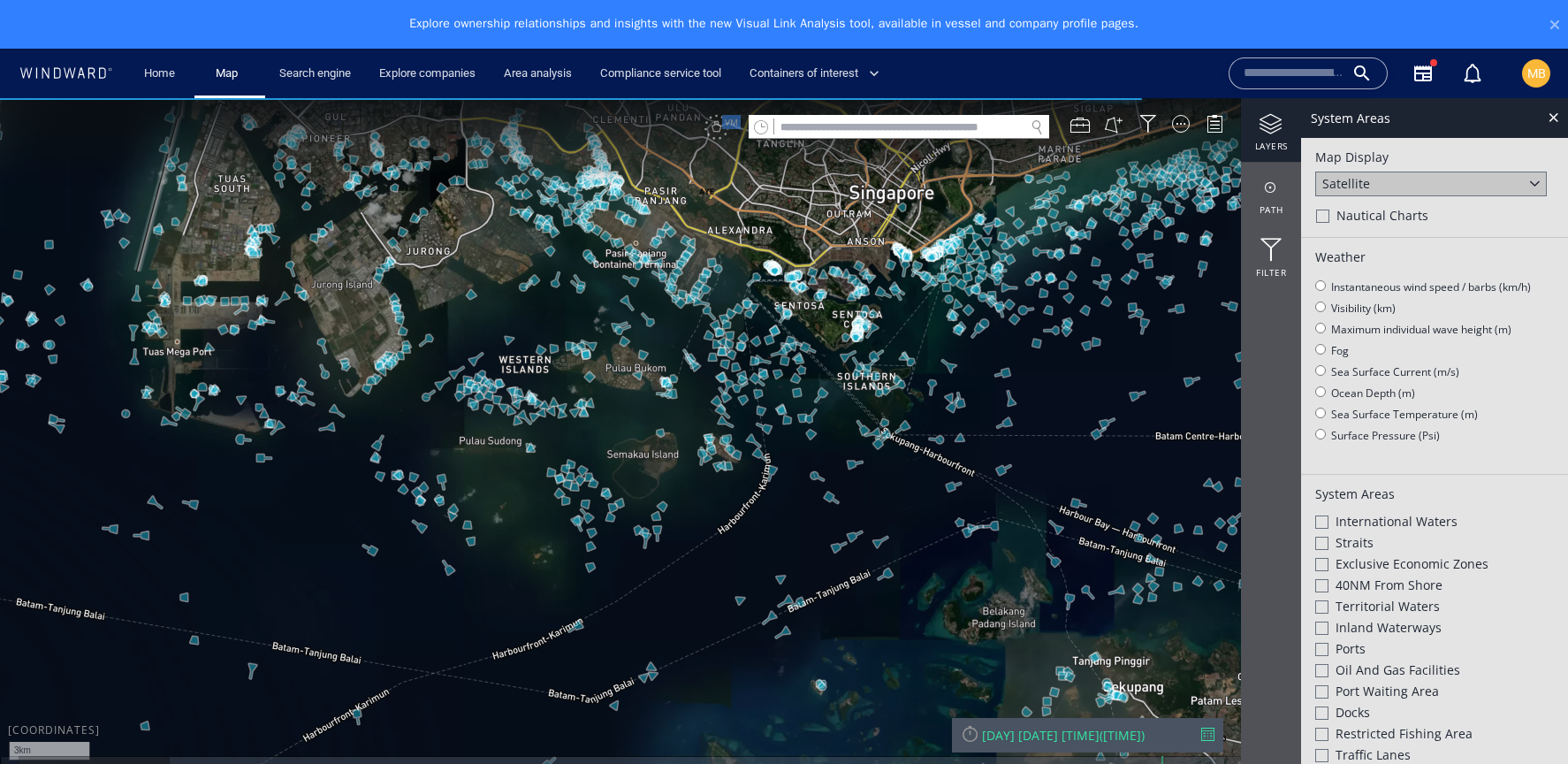 drag, startPoint x: 491, startPoint y: 524, endPoint x: 535, endPoint y: 654, distance: 137.2443 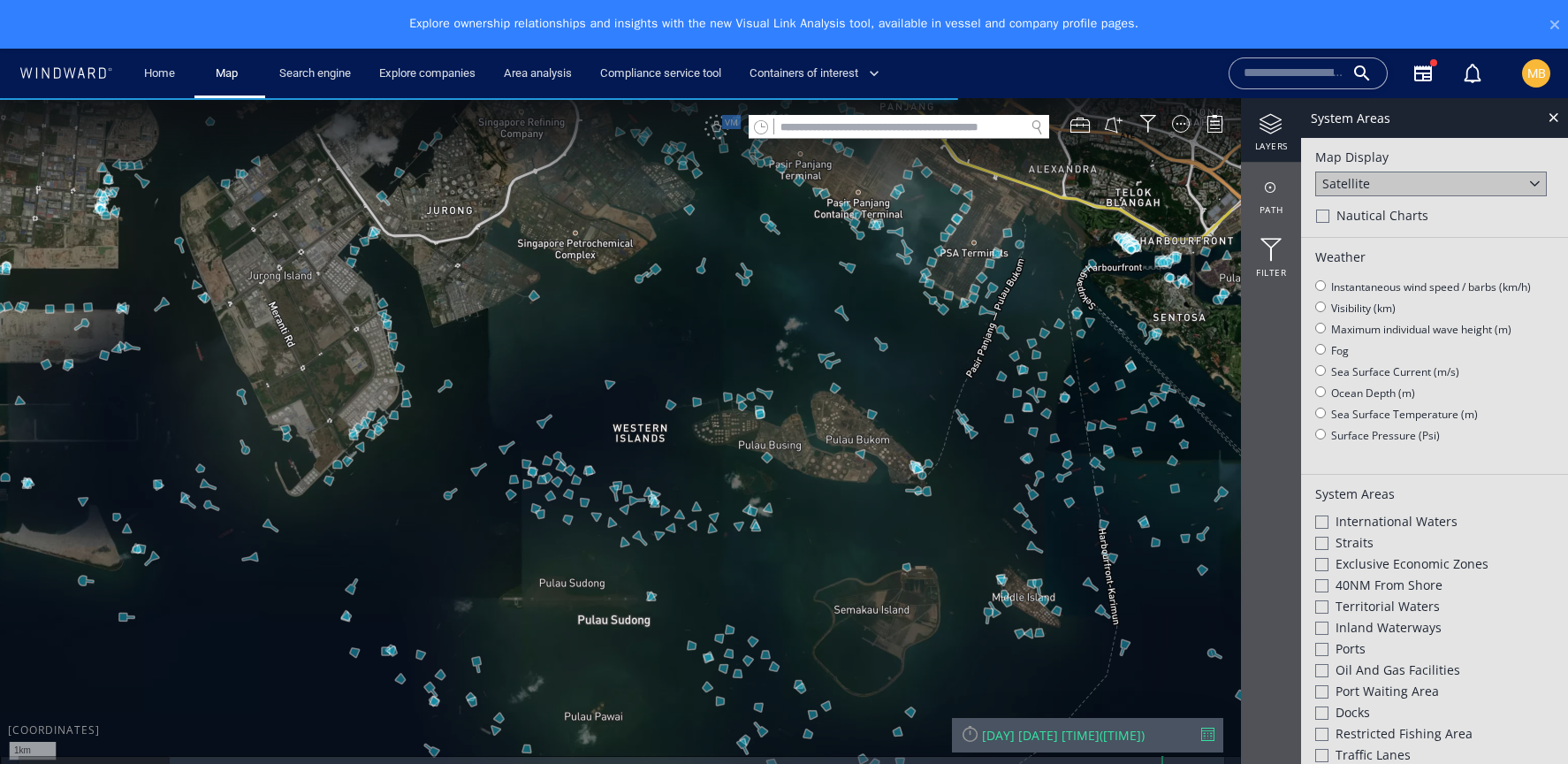 click at bounding box center [784, 447] 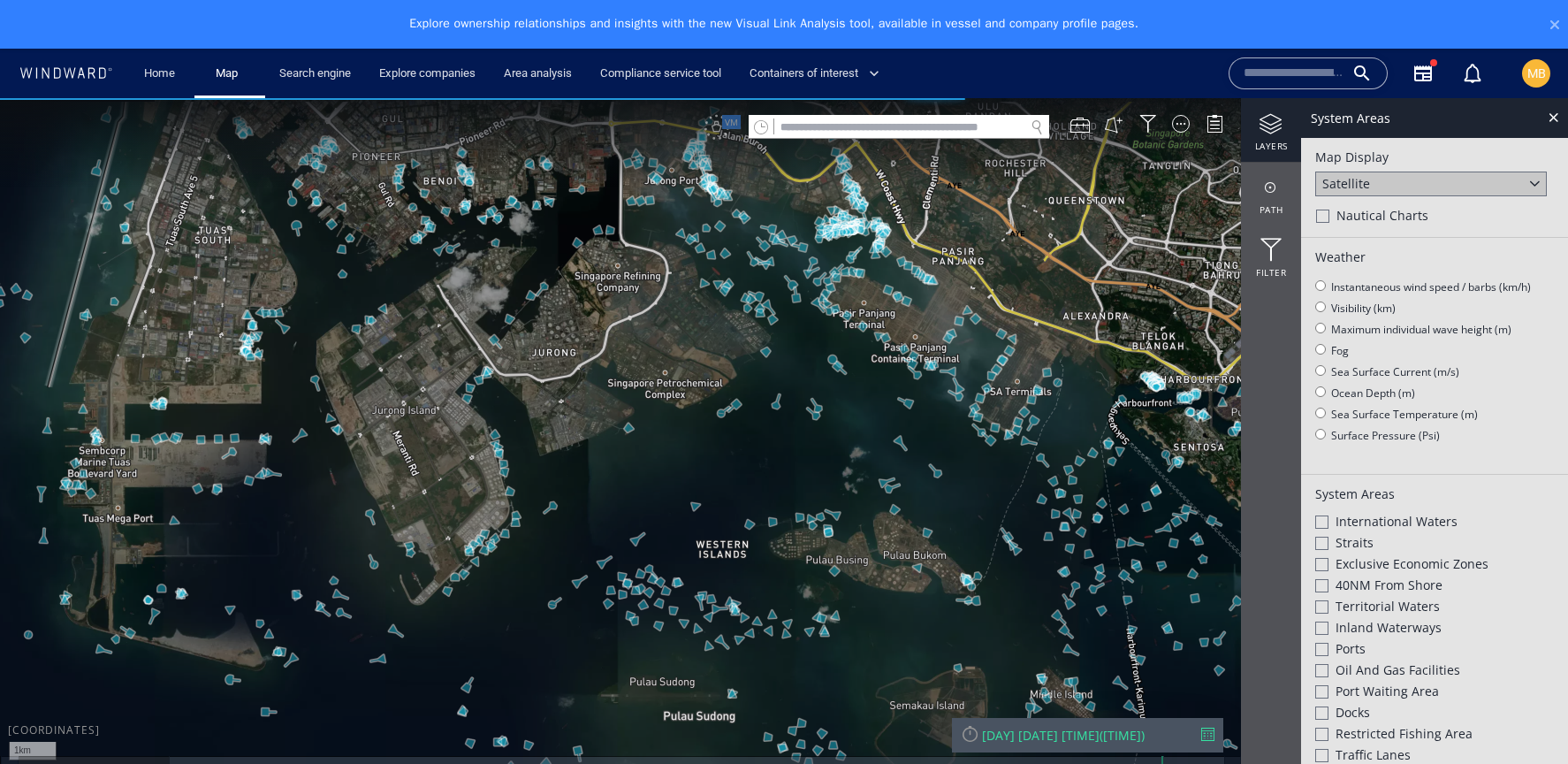 click at bounding box center (784, 447) 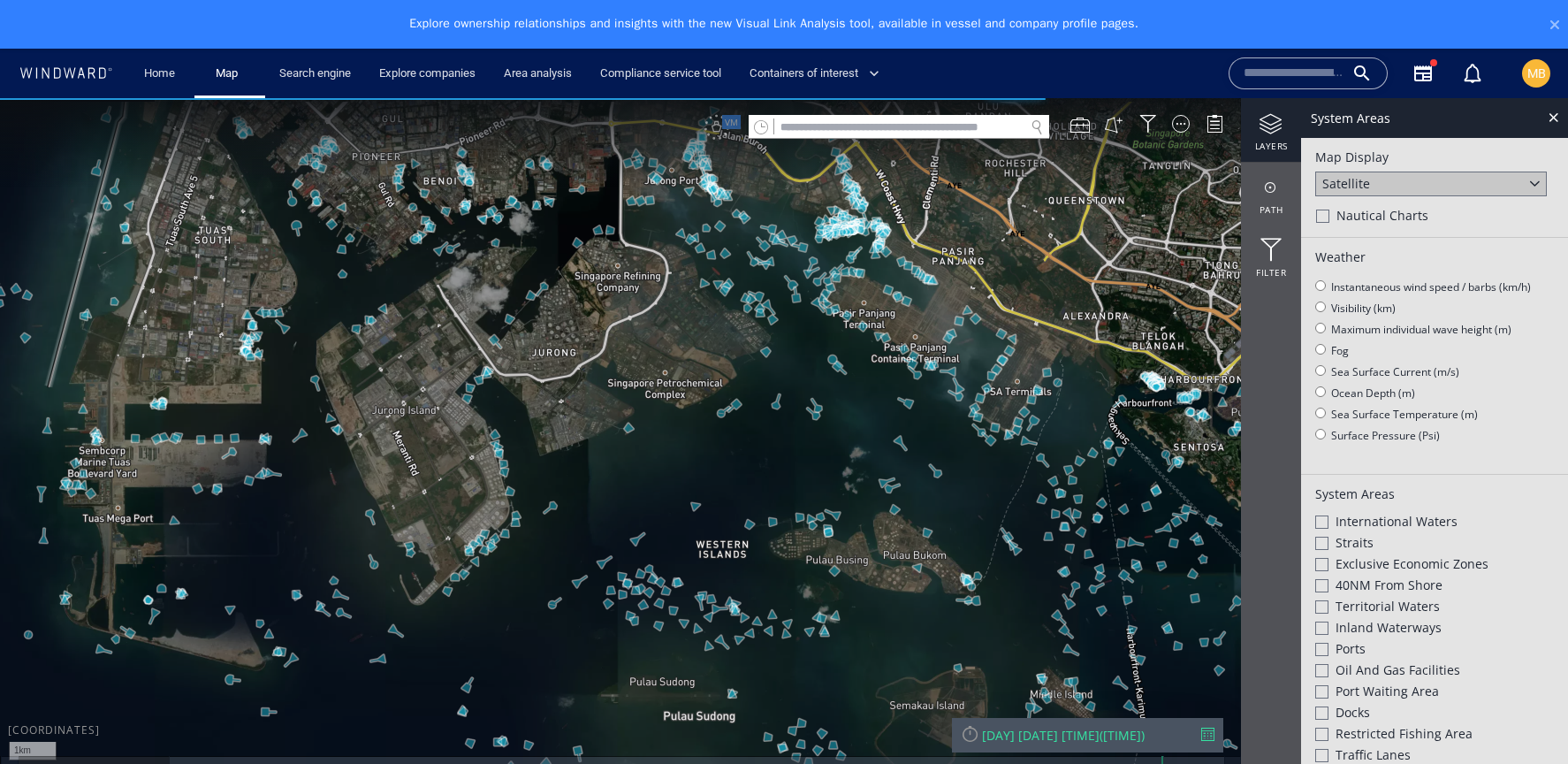 drag, startPoint x: 562, startPoint y: 608, endPoint x: 457, endPoint y: 466, distance: 176.6041 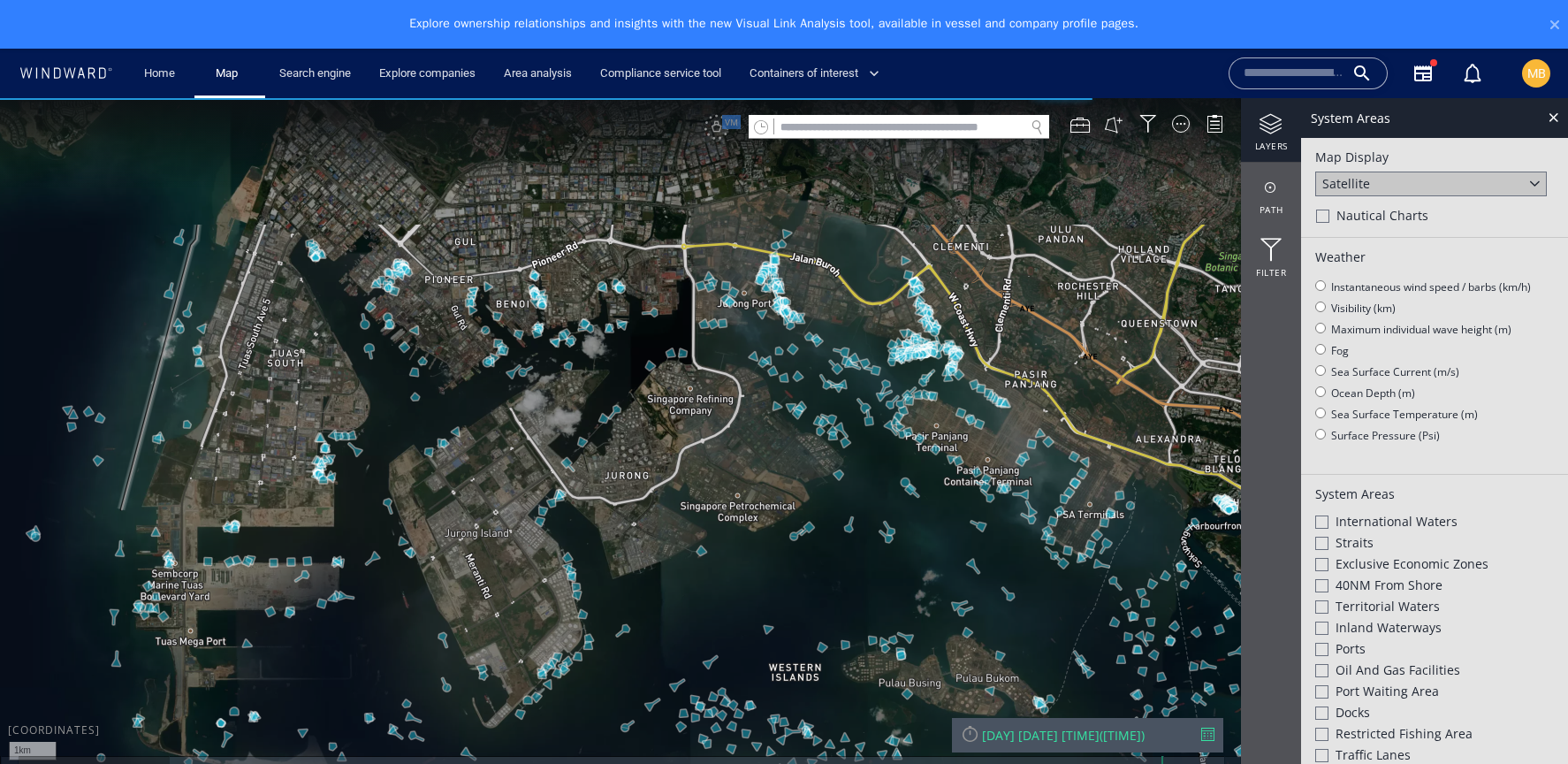click at bounding box center [784, 447] 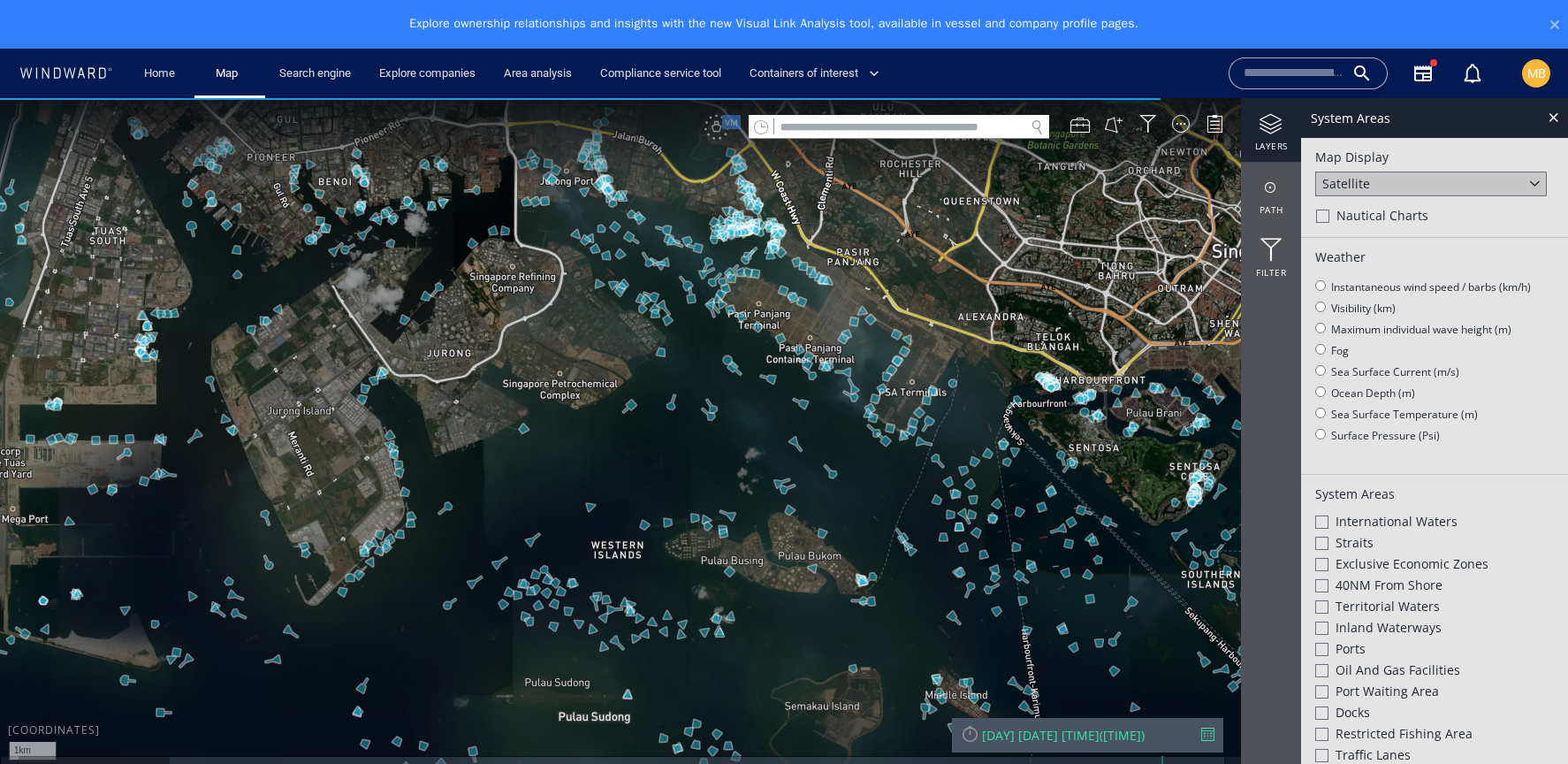 drag, startPoint x: 451, startPoint y: 415, endPoint x: 607, endPoint y: 550, distance: 206.30317 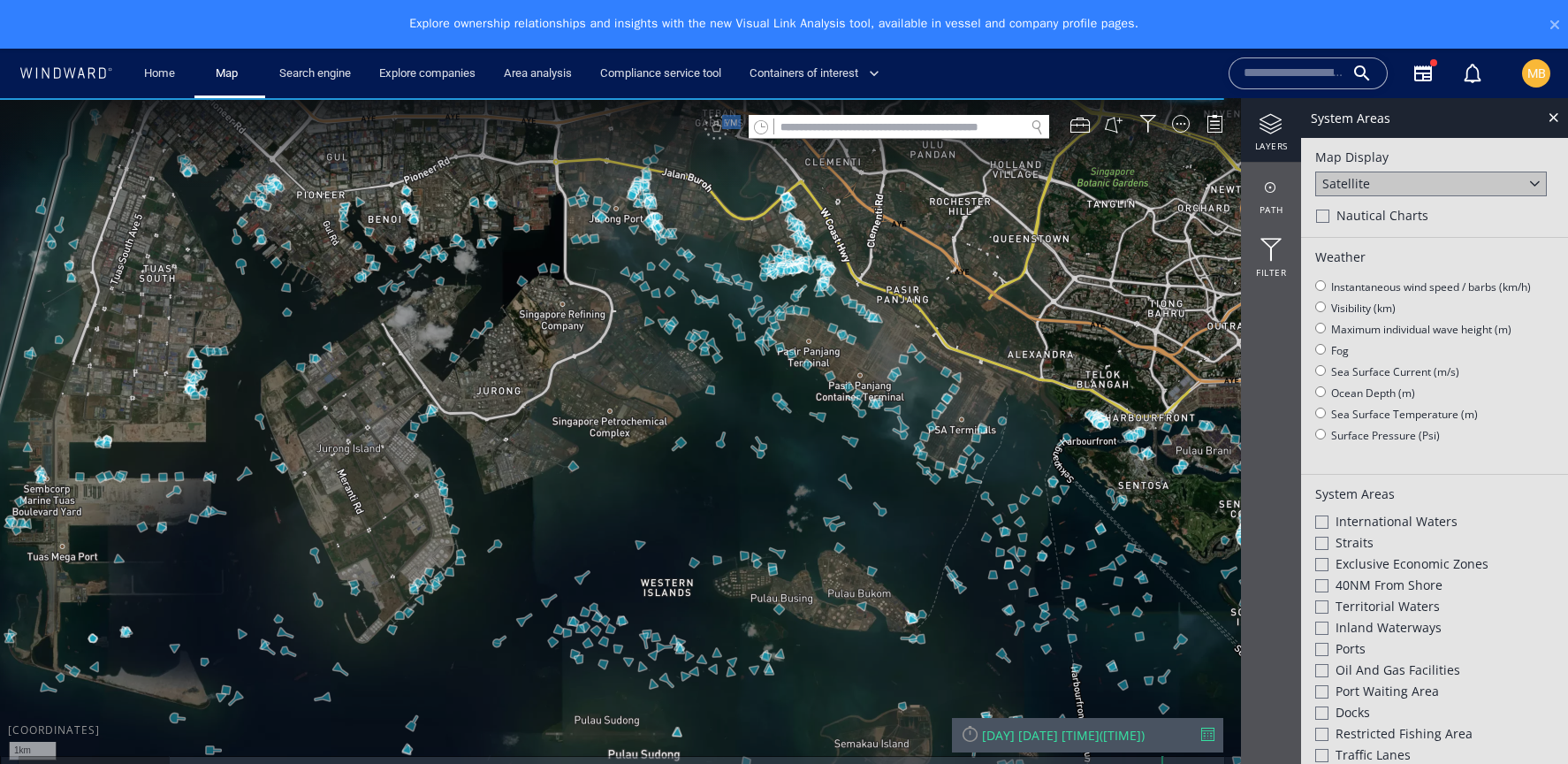drag, startPoint x: 544, startPoint y: 543, endPoint x: 608, endPoint y: 592, distance: 80.60397 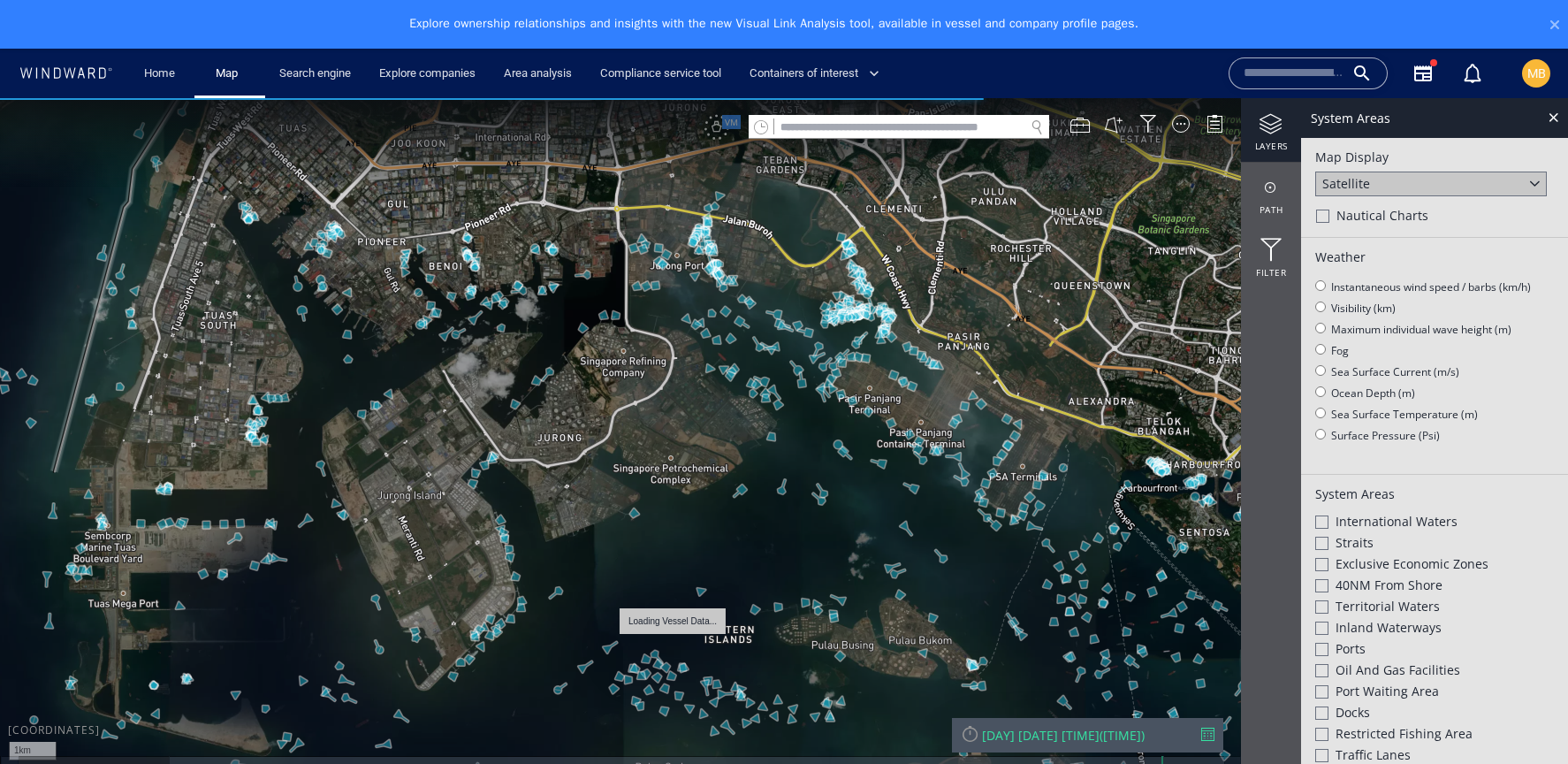 drag, startPoint x: 567, startPoint y: 584, endPoint x: 685, endPoint y: 633, distance: 127.7693 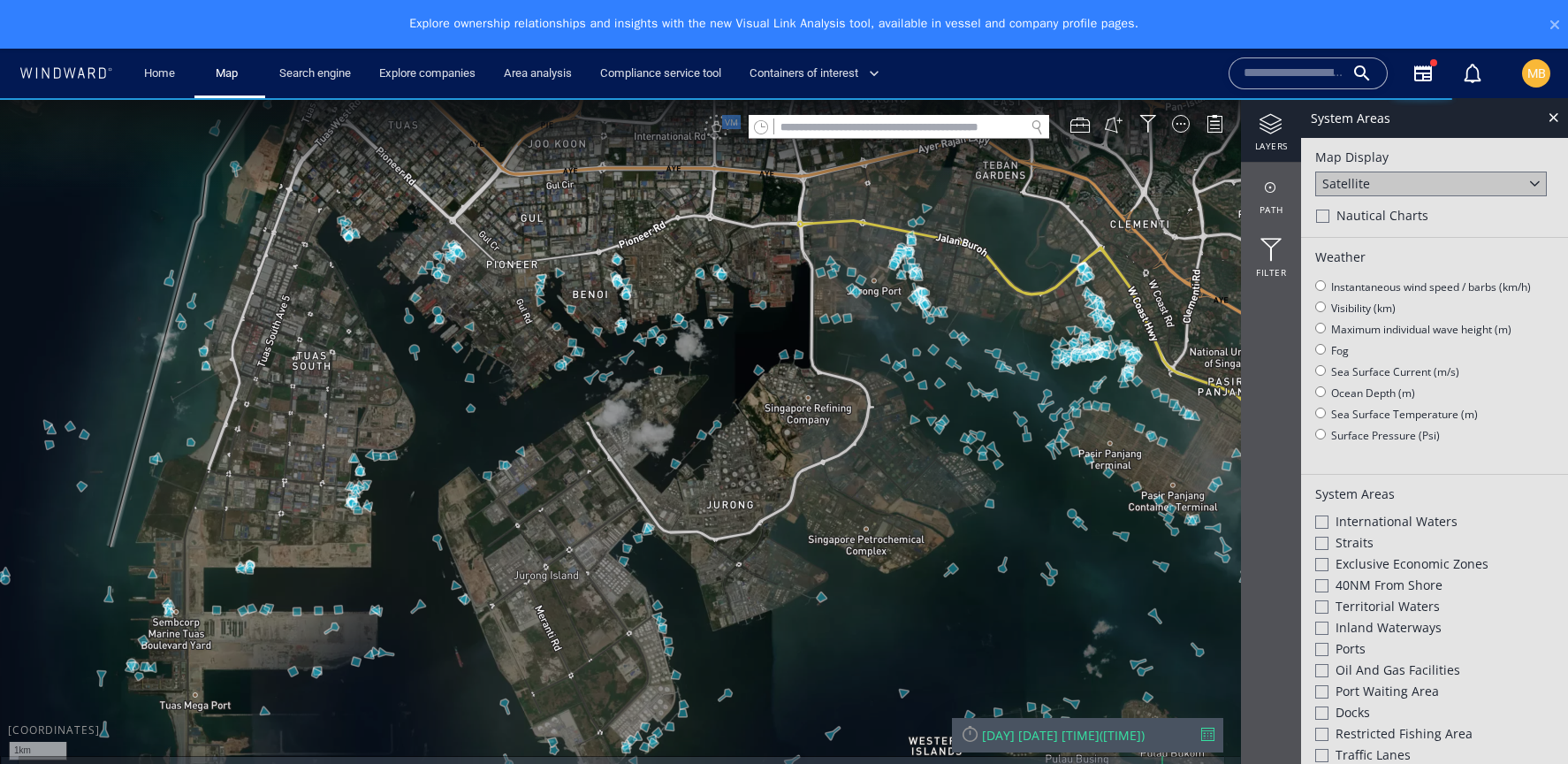 click at bounding box center (784, 447) 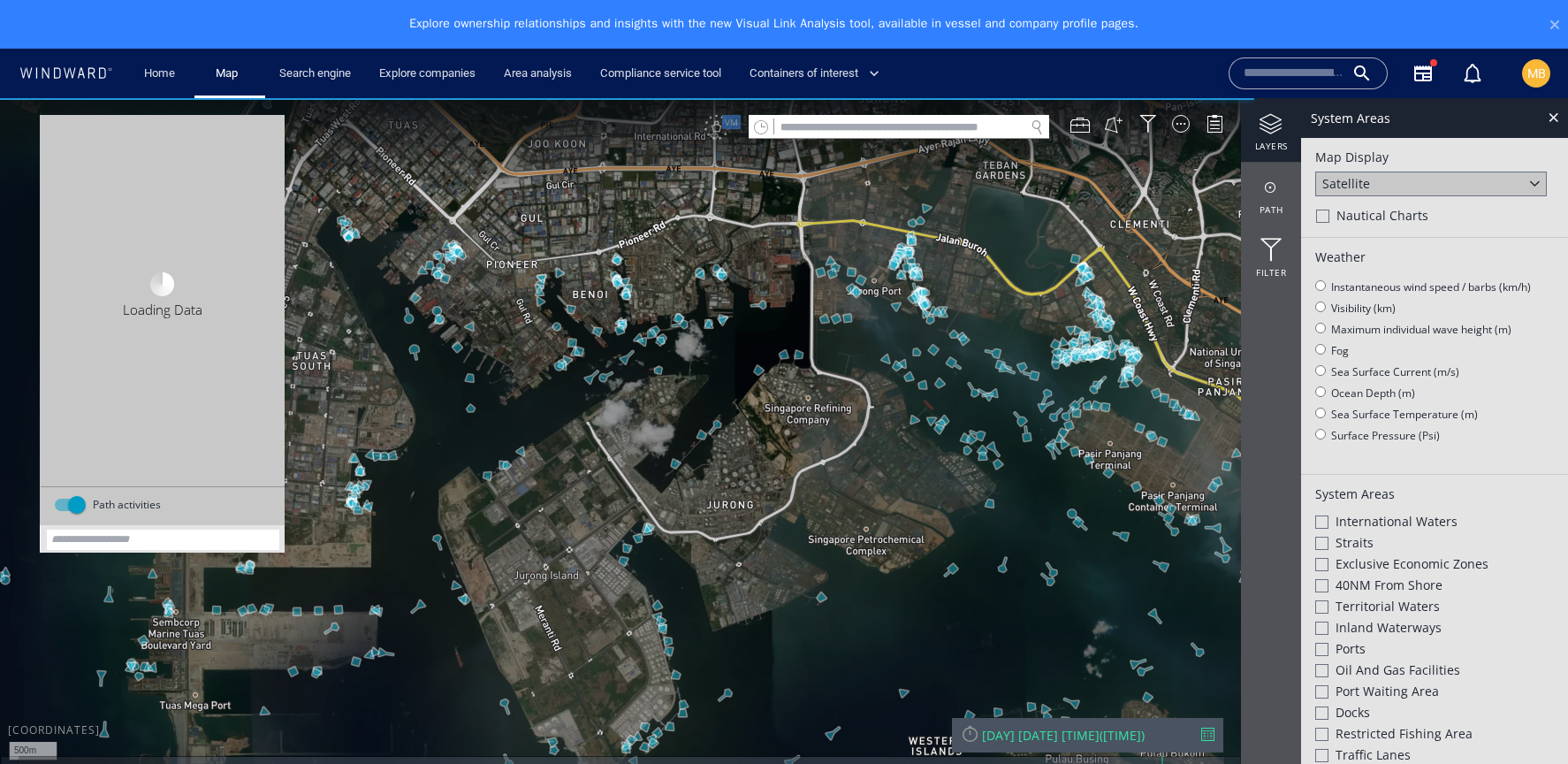 click at bounding box center (784, 447) 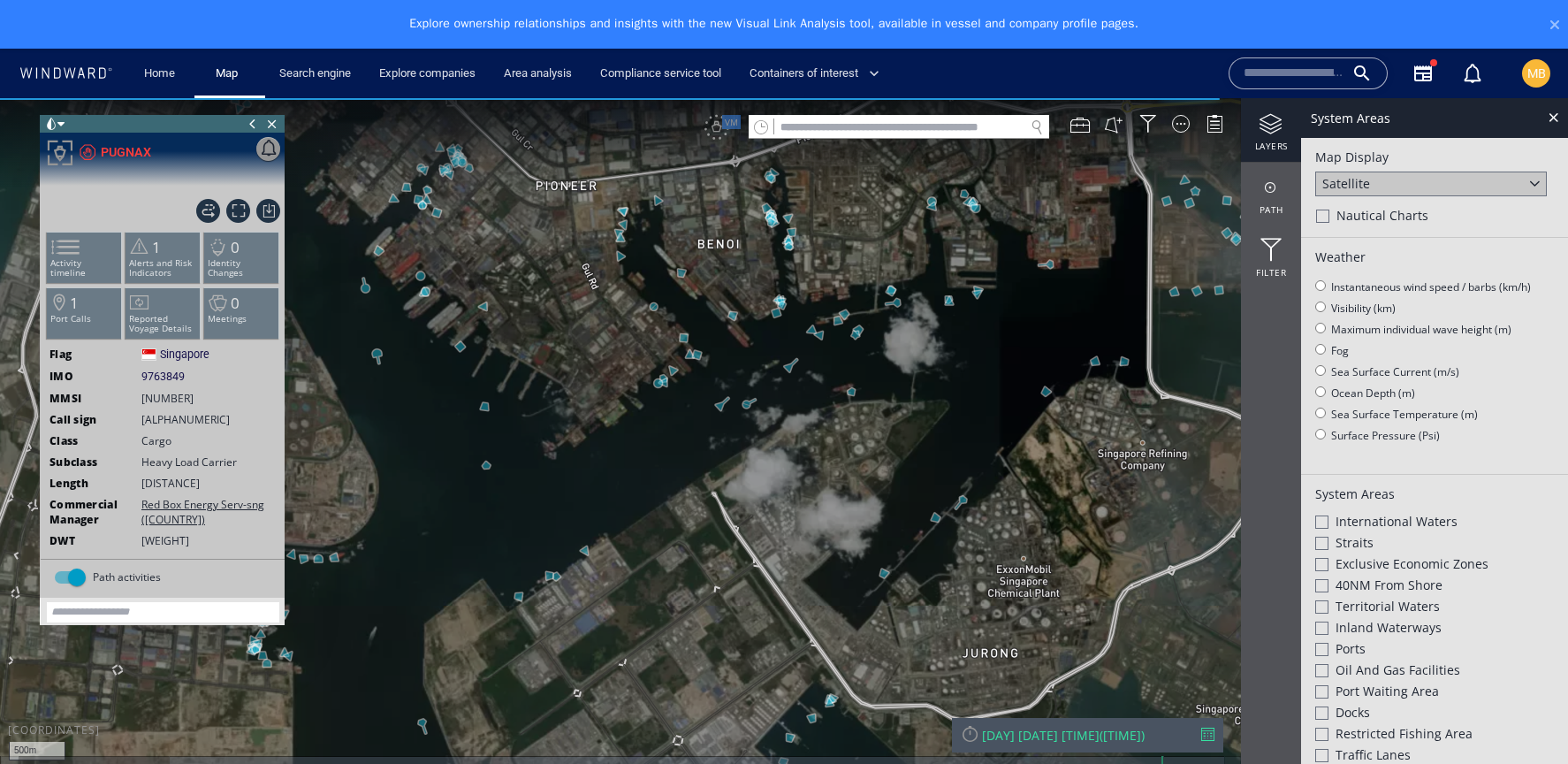 drag, startPoint x: 429, startPoint y: 465, endPoint x: 457, endPoint y: 510, distance: 53 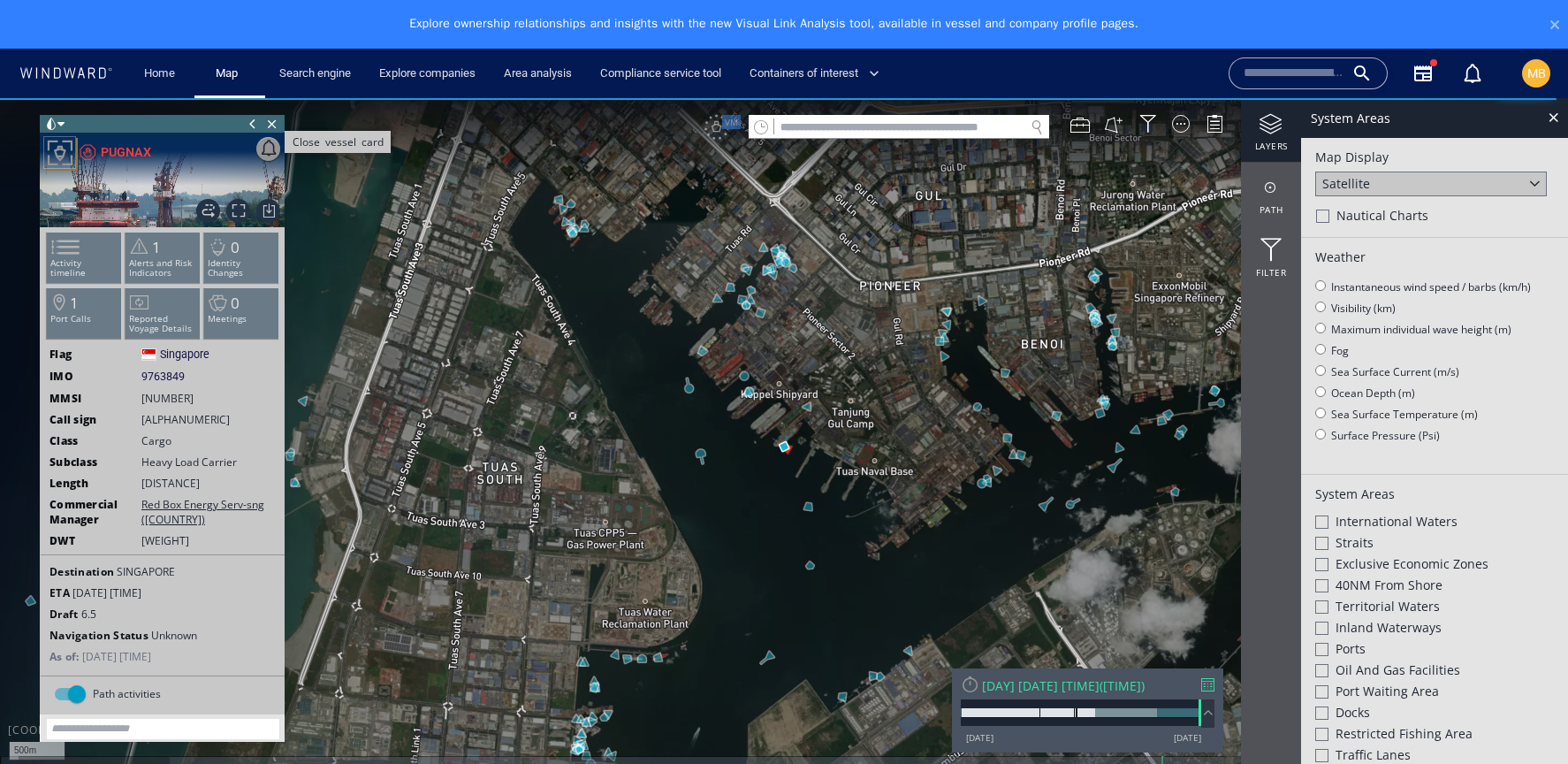 click on "Close vessel card" at bounding box center [272, 124] 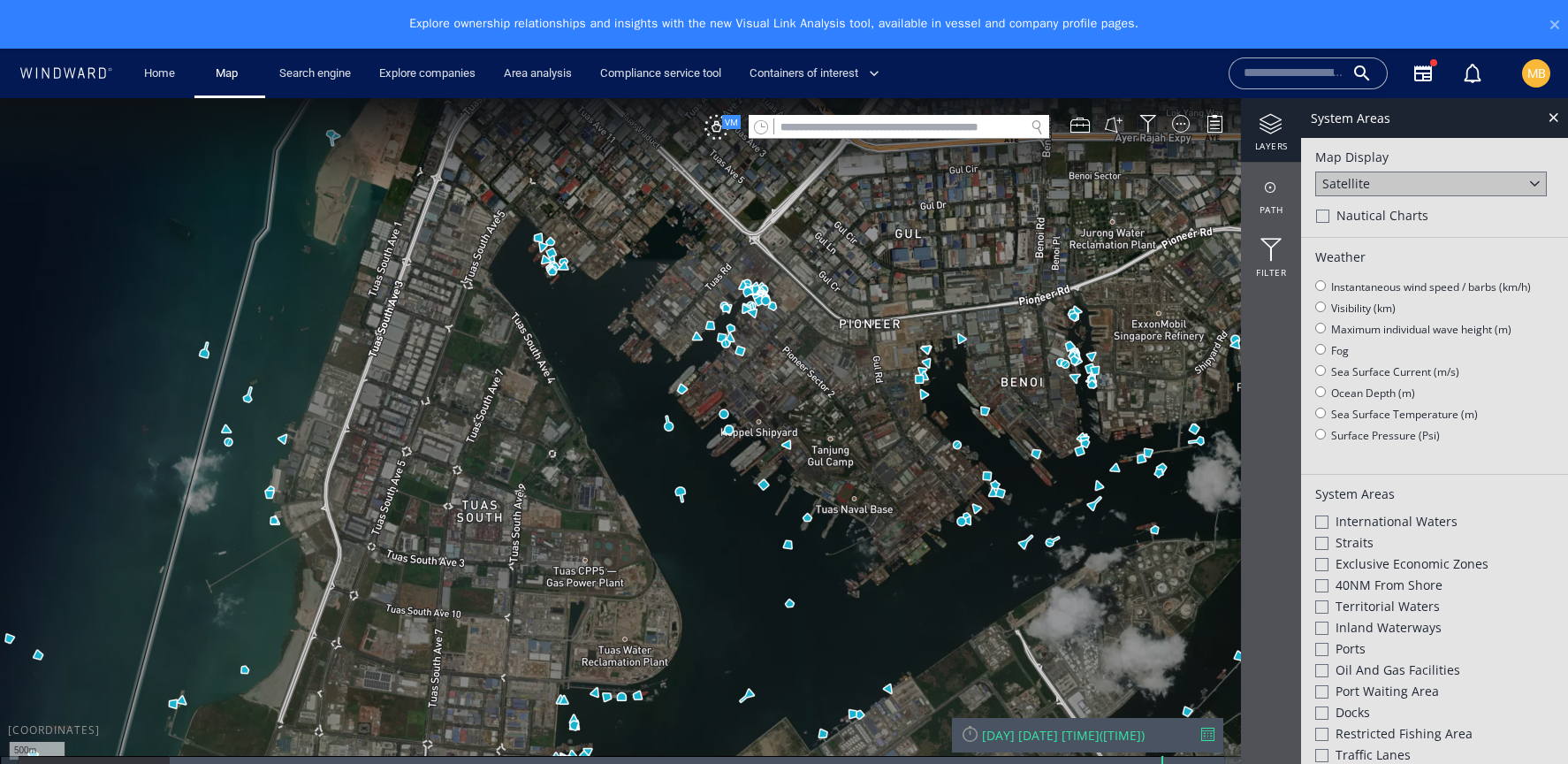 drag, startPoint x: 652, startPoint y: 382, endPoint x: 586, endPoint y: 467, distance: 107.61505 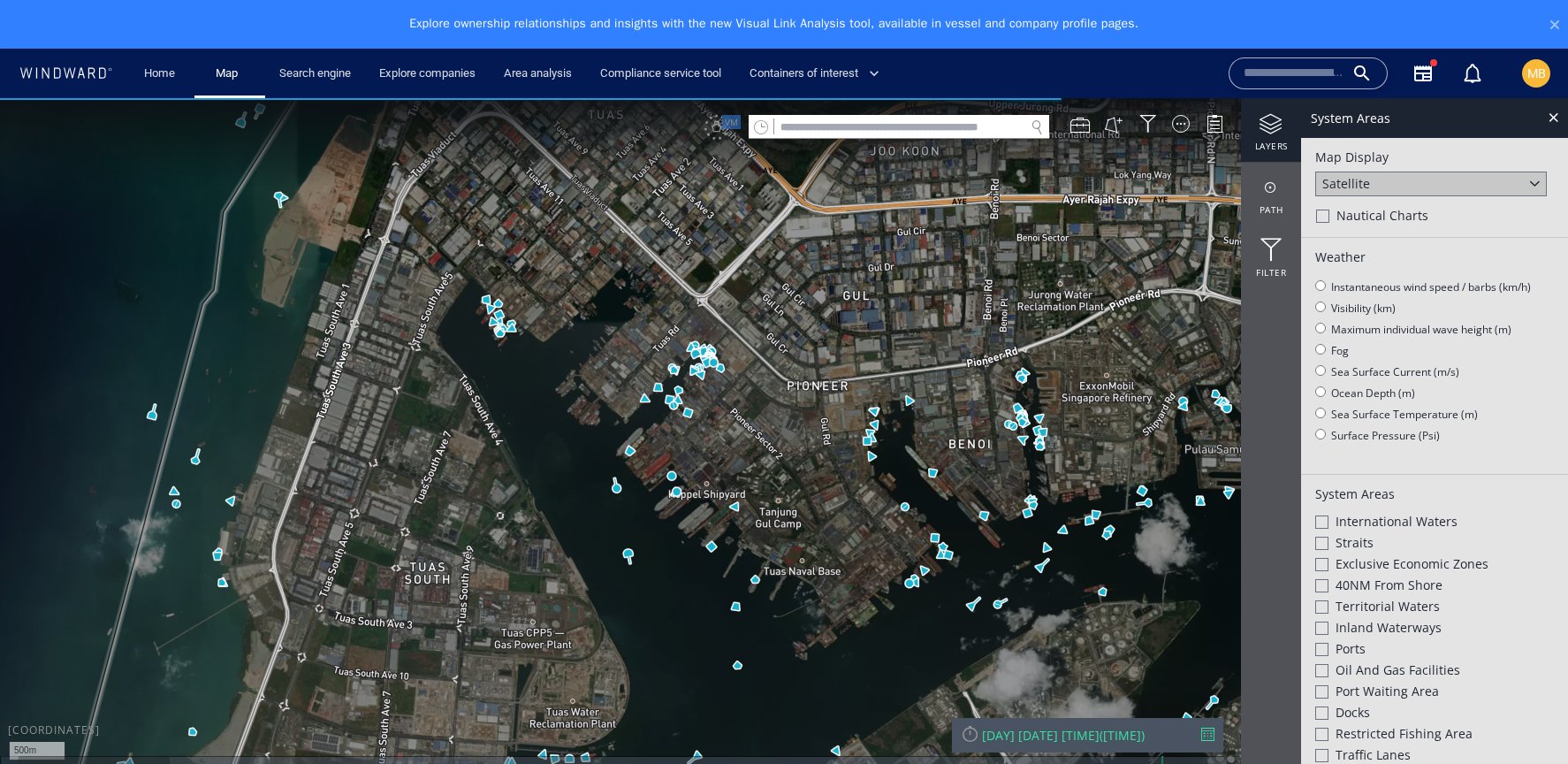 click at bounding box center (784, 447) 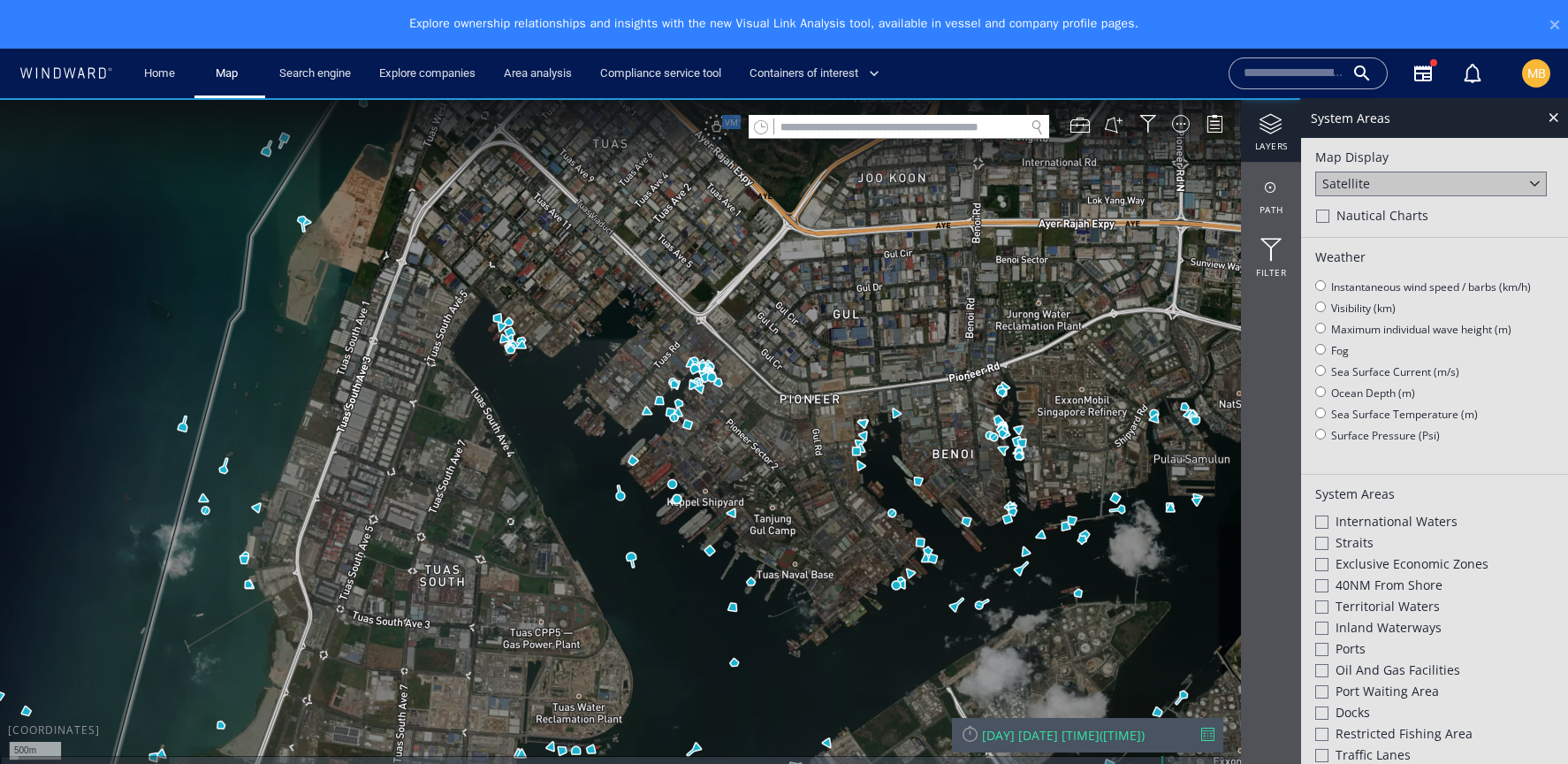 click at bounding box center (784, 447) 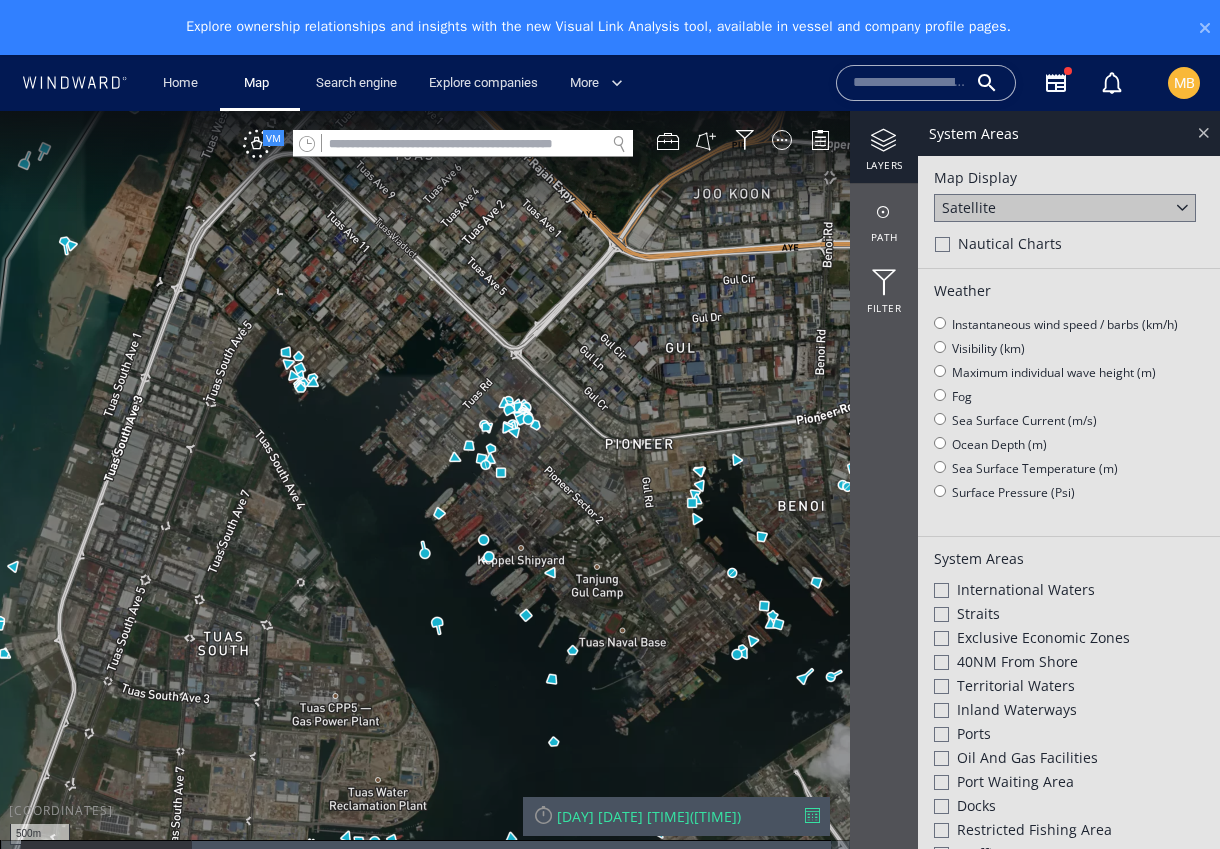click 